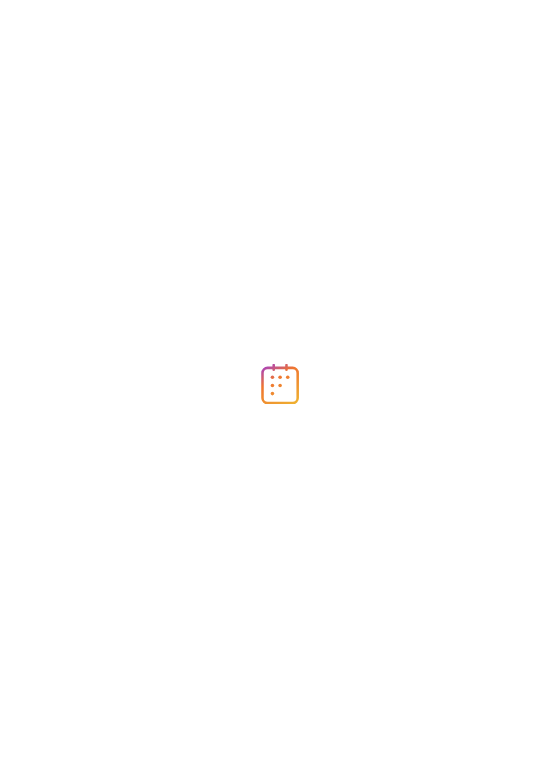 scroll, scrollTop: 0, scrollLeft: 0, axis: both 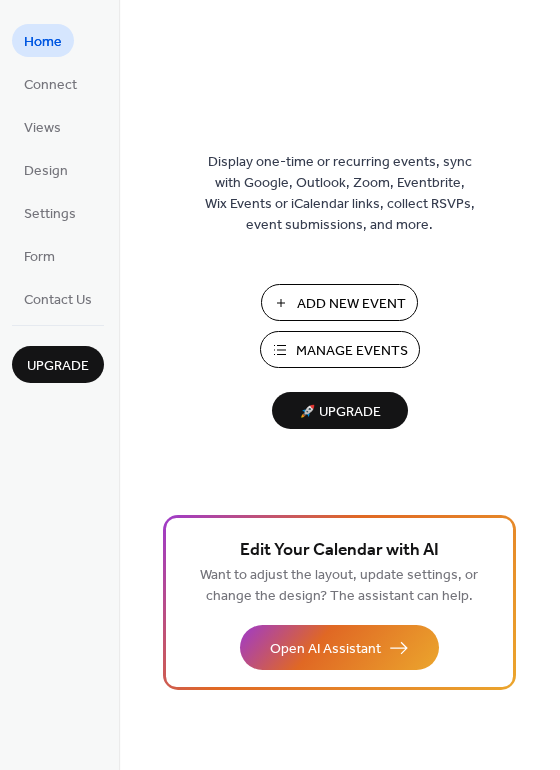 click on "Add New Event" at bounding box center (351, 304) 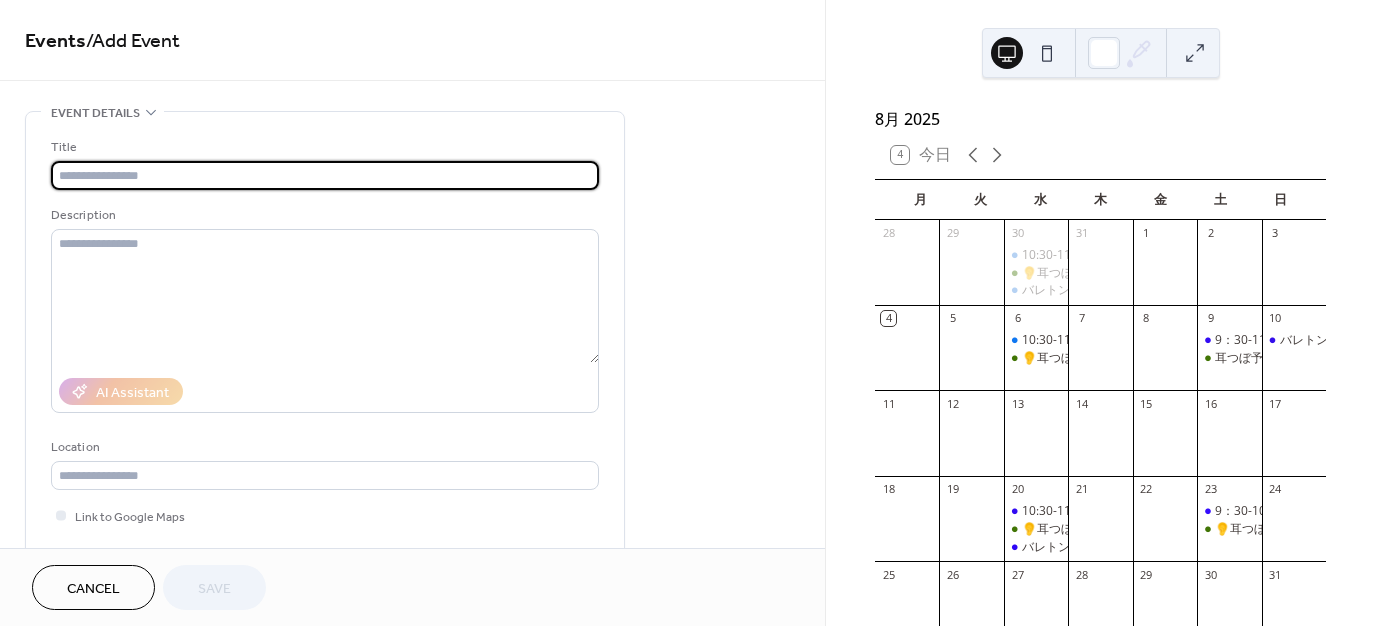 scroll, scrollTop: 0, scrollLeft: 0, axis: both 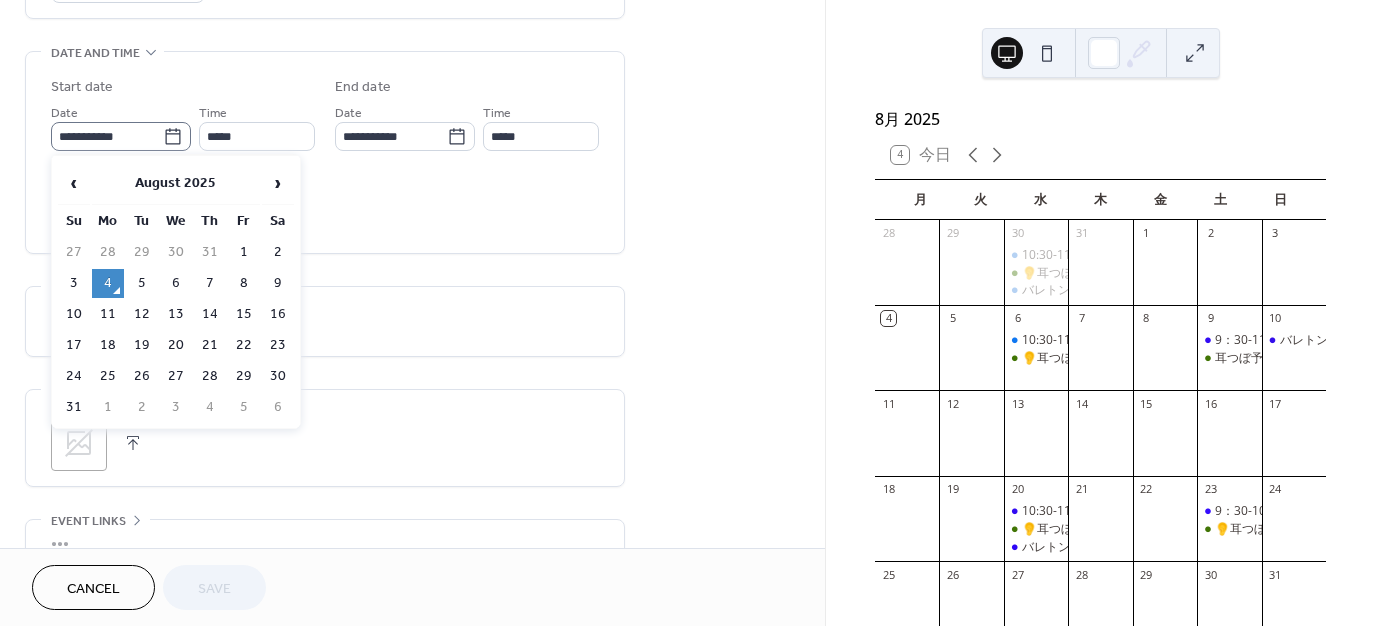 click 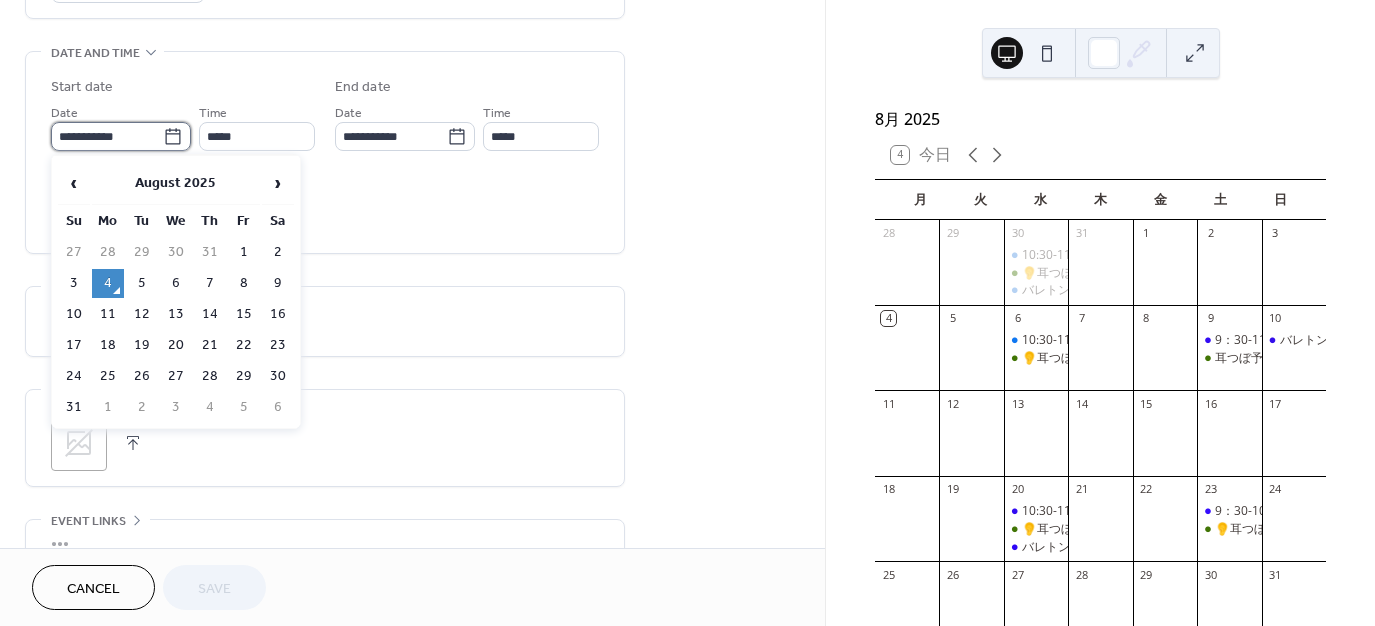 click on "**********" at bounding box center [107, 136] 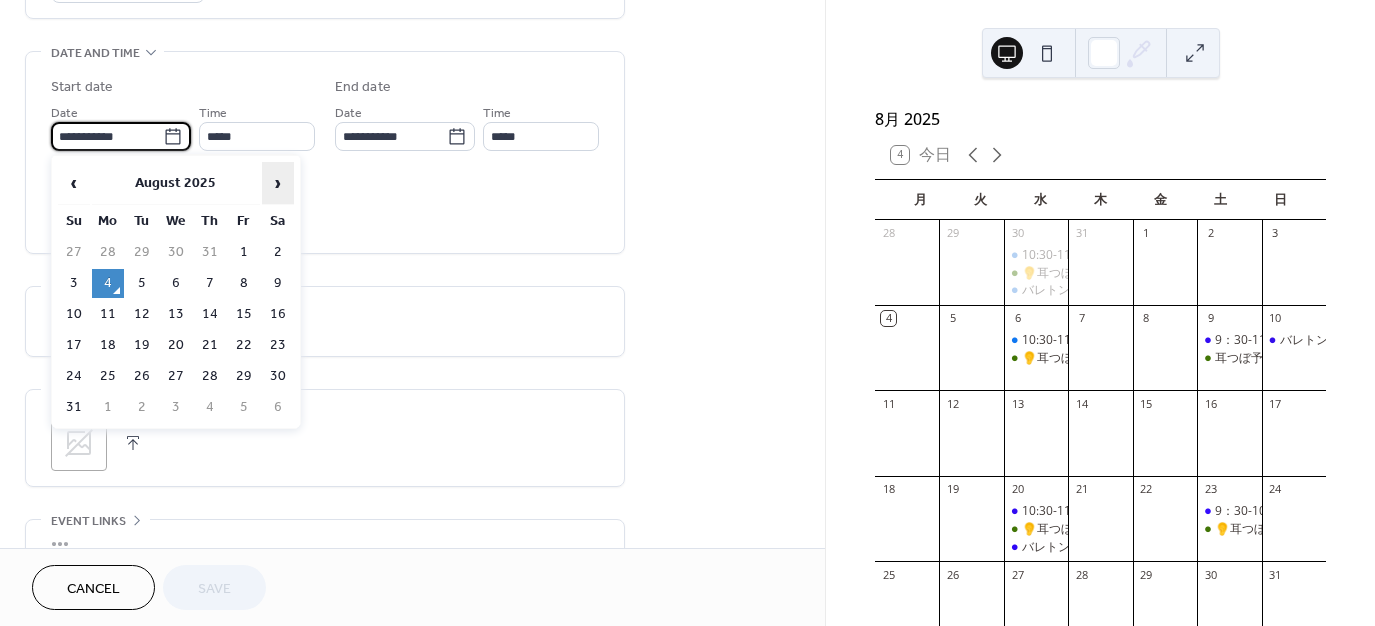 click on "›" at bounding box center (278, 183) 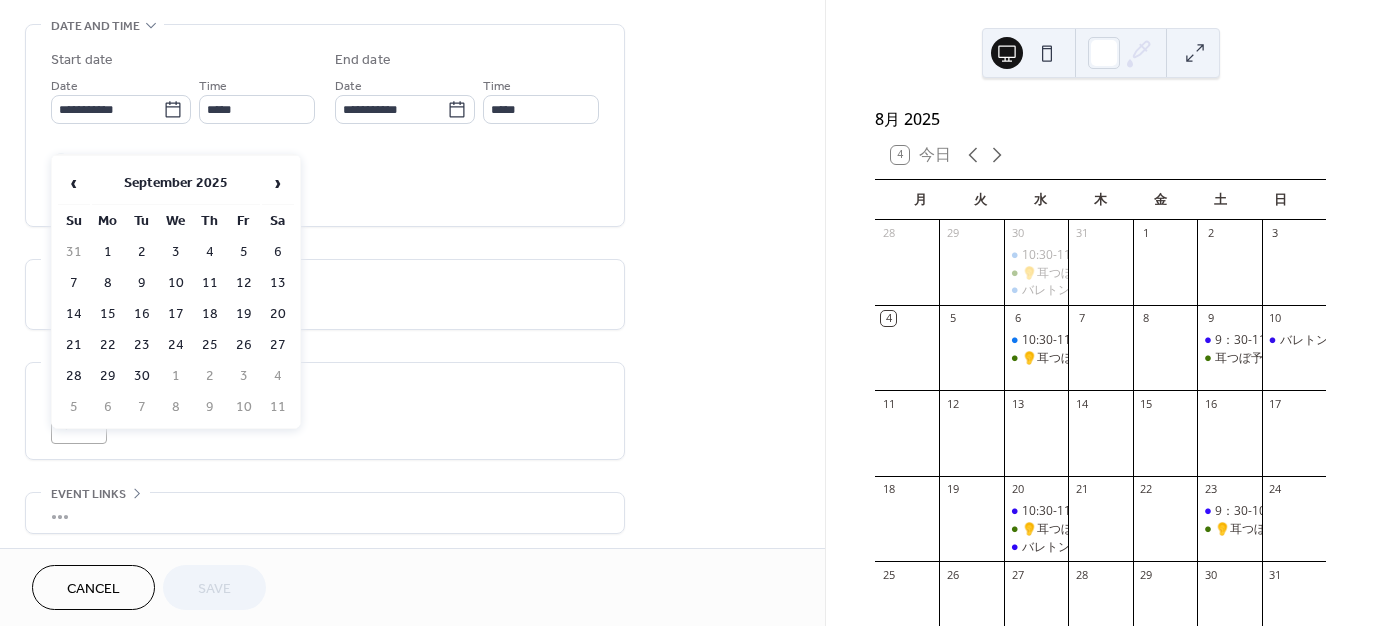 scroll, scrollTop: 700, scrollLeft: 0, axis: vertical 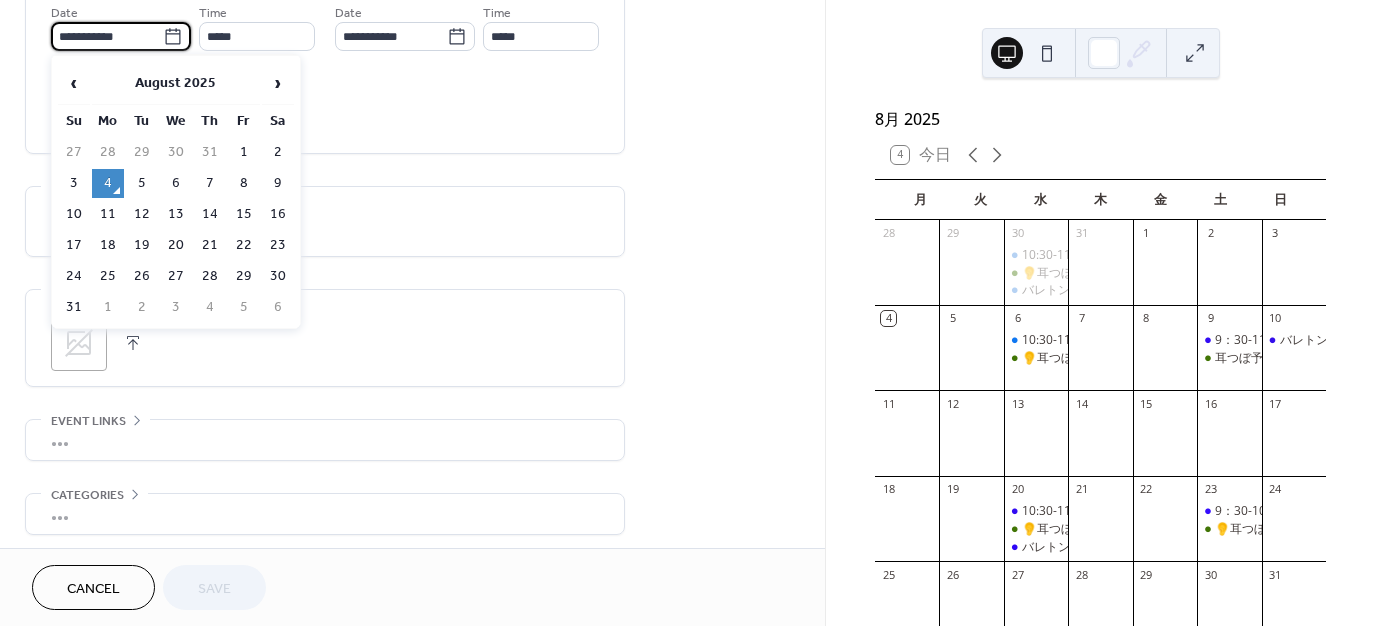 click on "**********" at bounding box center [107, 36] 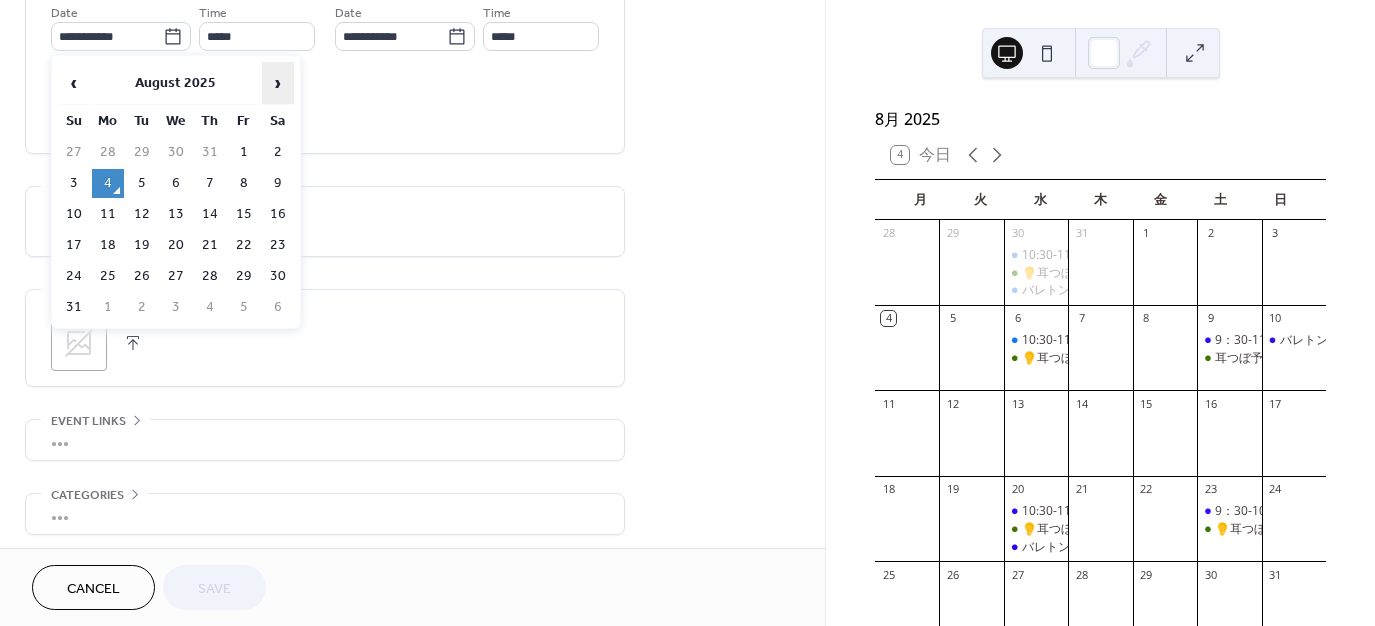 click on "›" at bounding box center (278, 83) 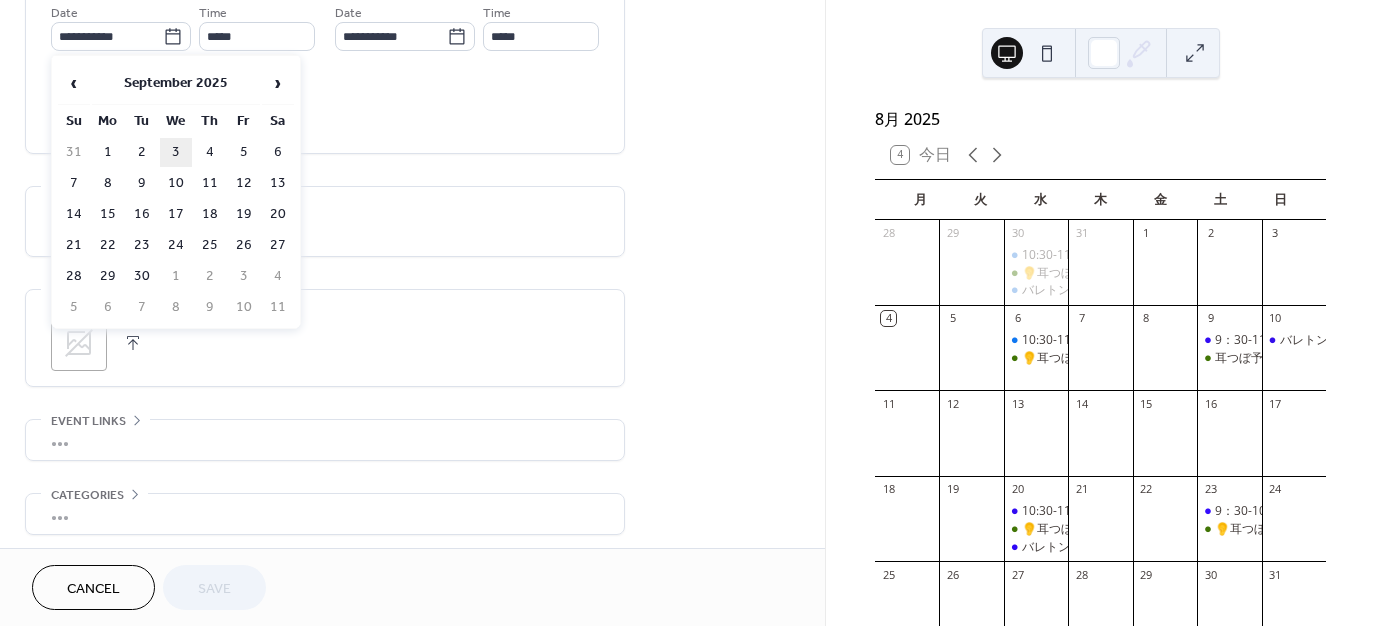 click on "3" at bounding box center (176, 152) 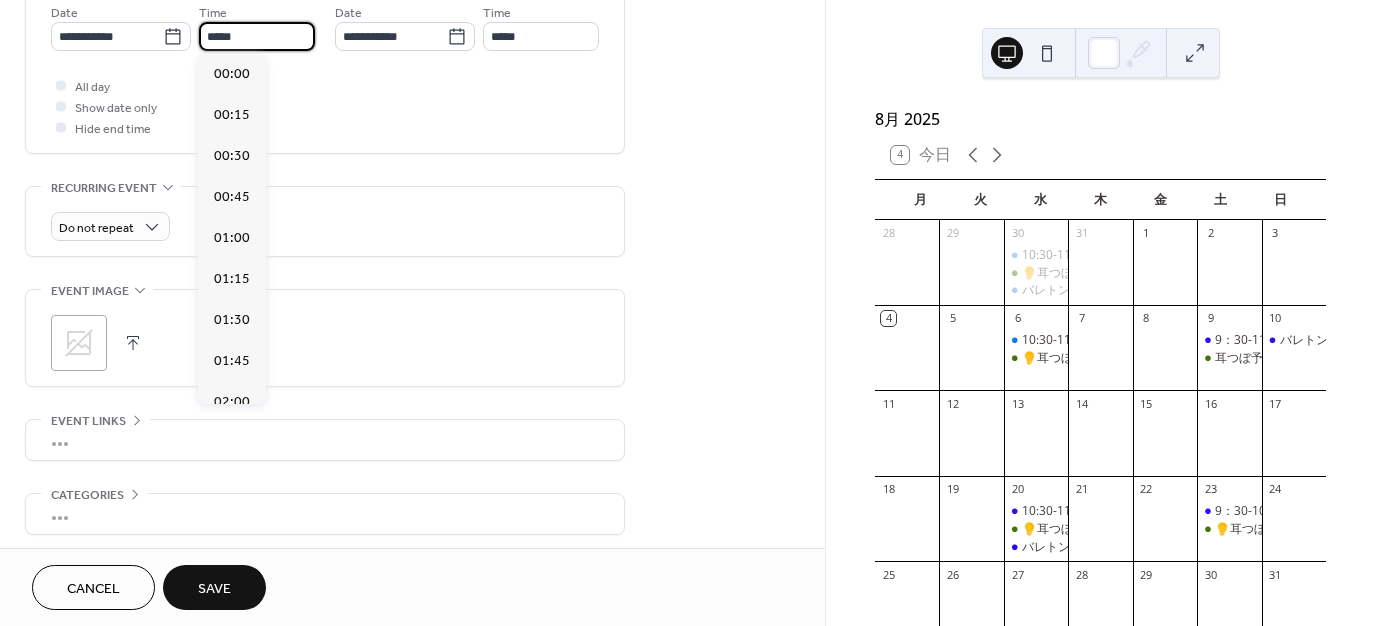 click on "*****" at bounding box center (257, 36) 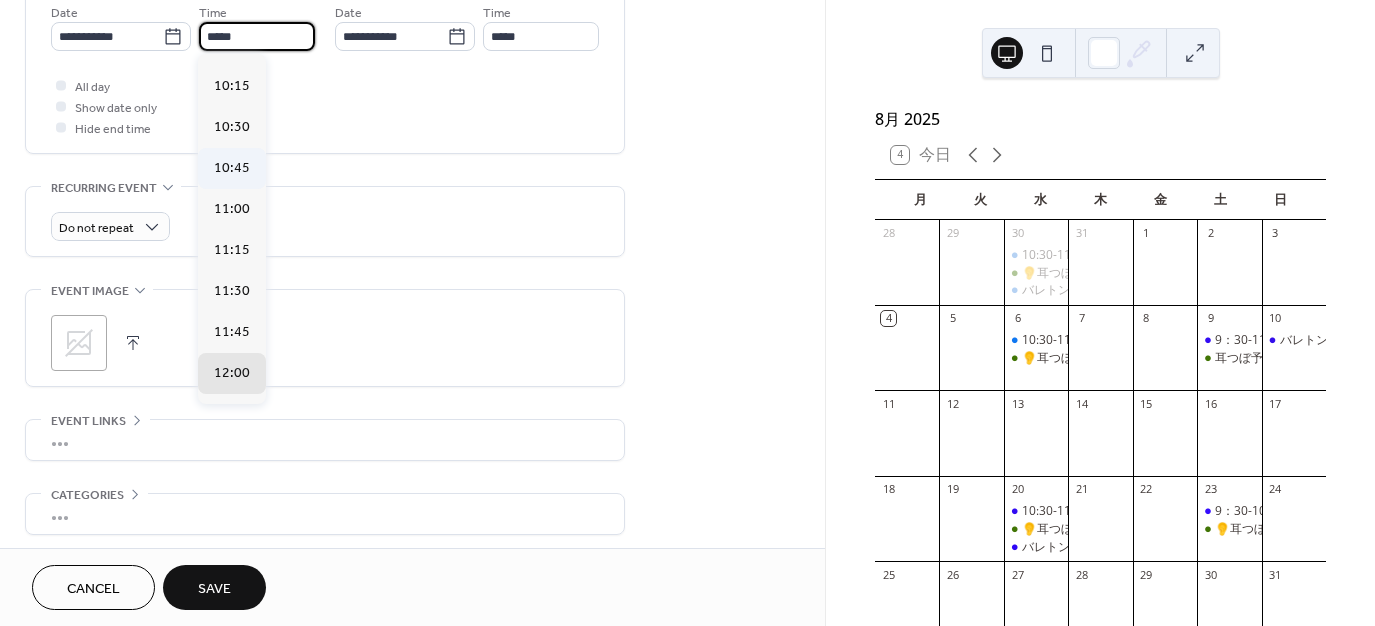 scroll, scrollTop: 1668, scrollLeft: 0, axis: vertical 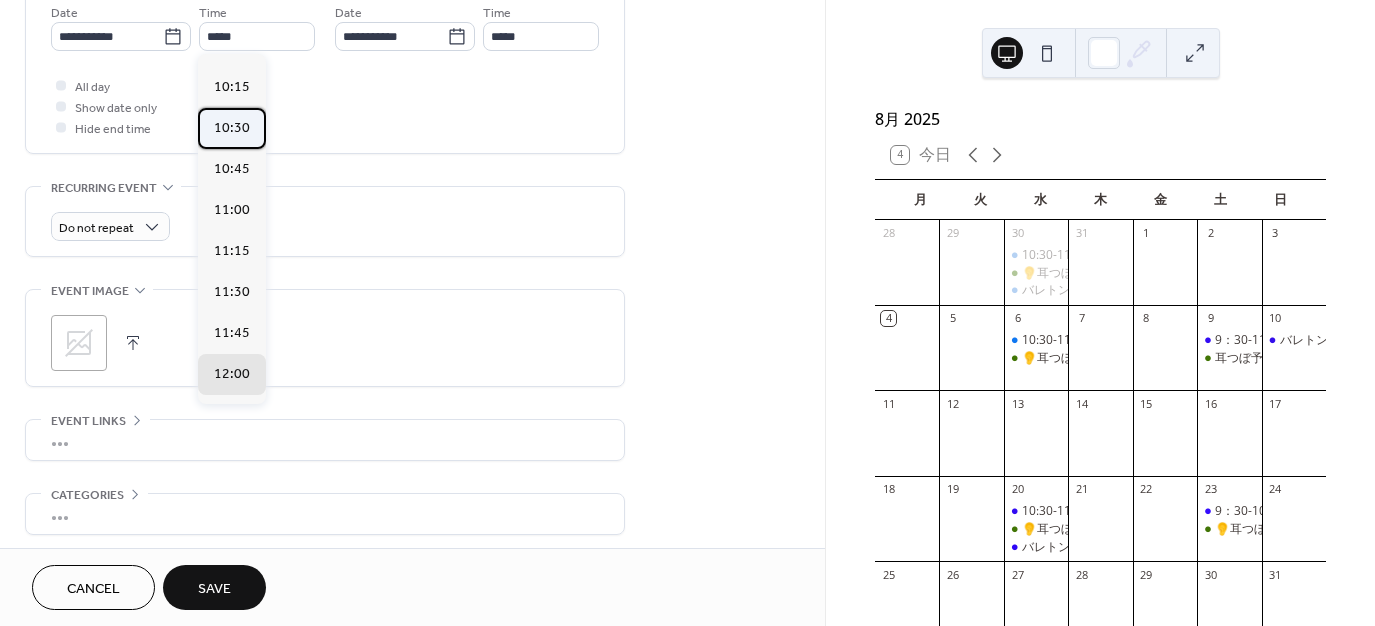 click on "10:30" at bounding box center (232, 128) 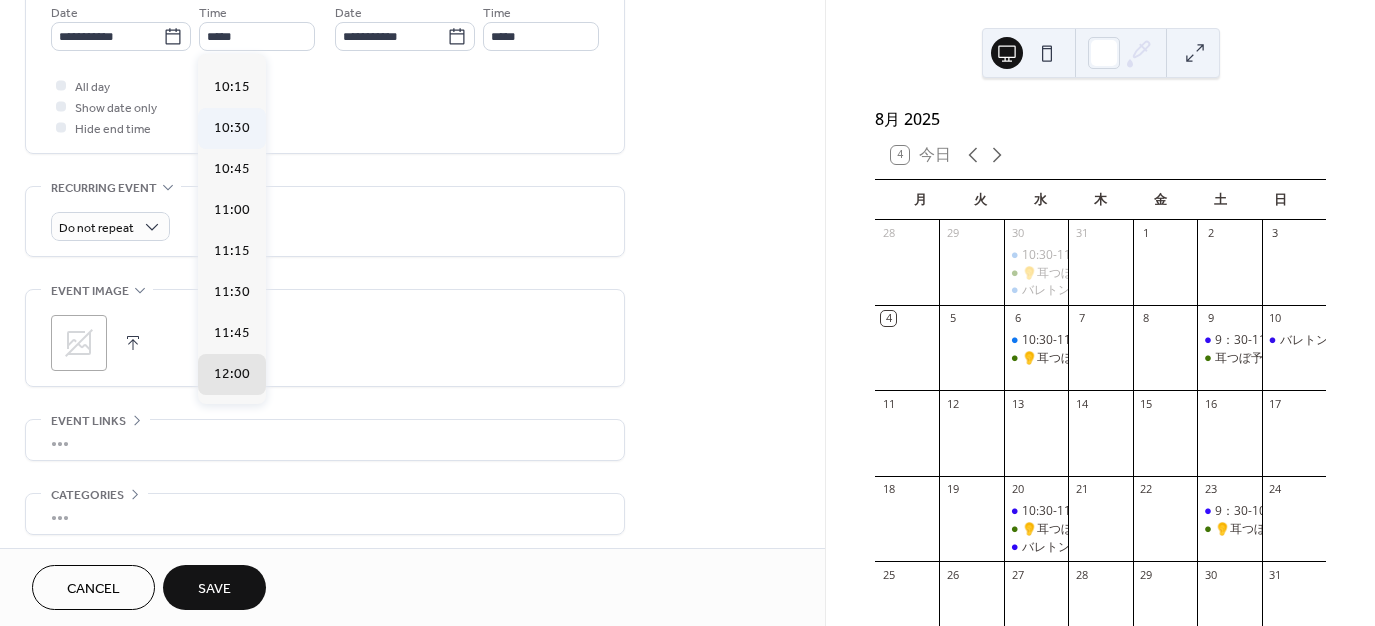 type on "*****" 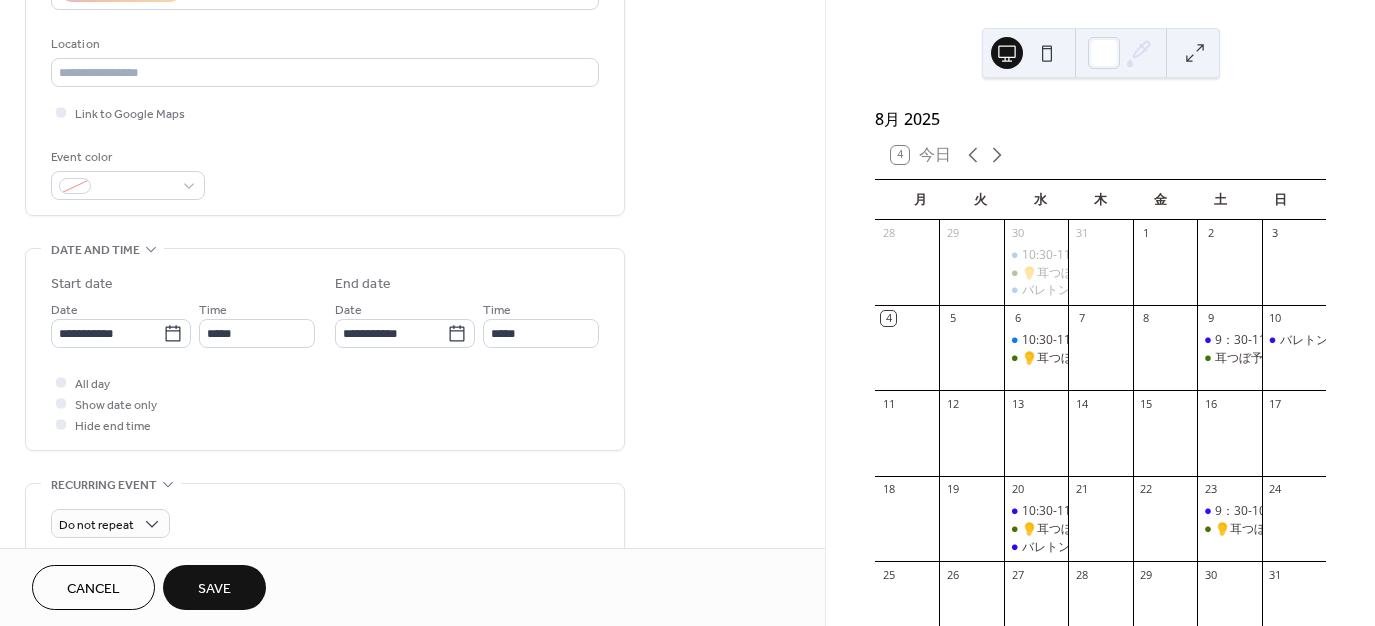scroll, scrollTop: 400, scrollLeft: 0, axis: vertical 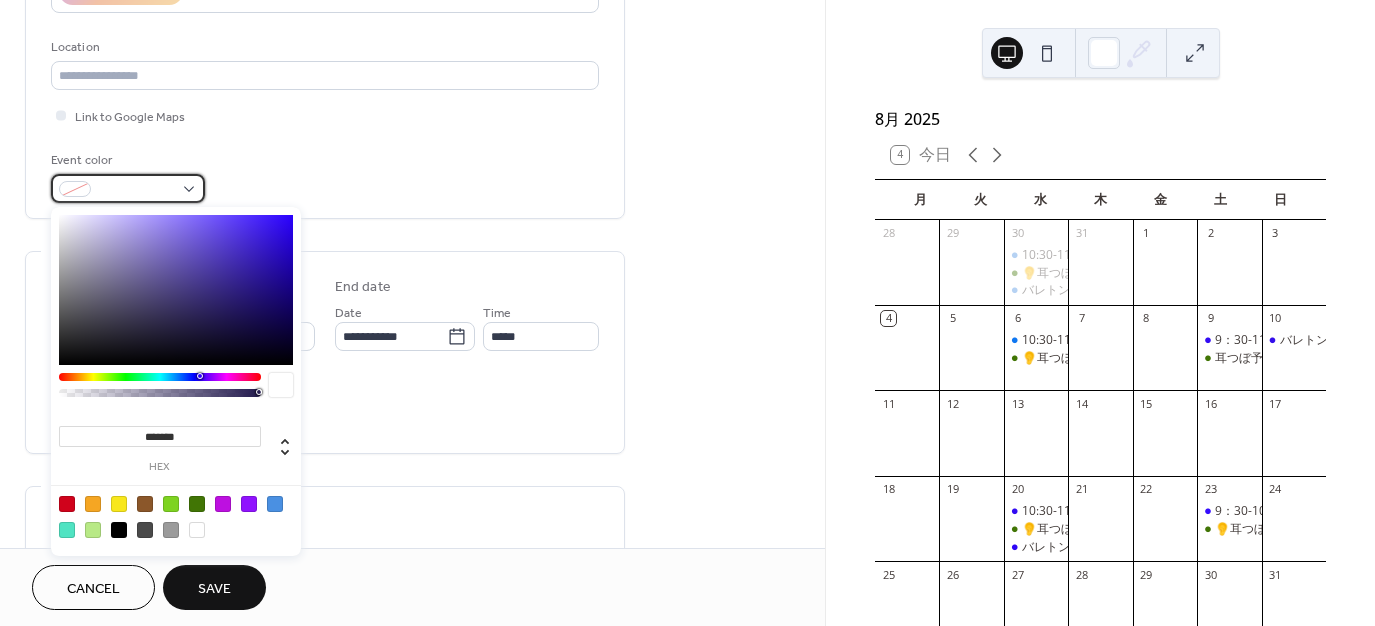 click at bounding box center (128, 188) 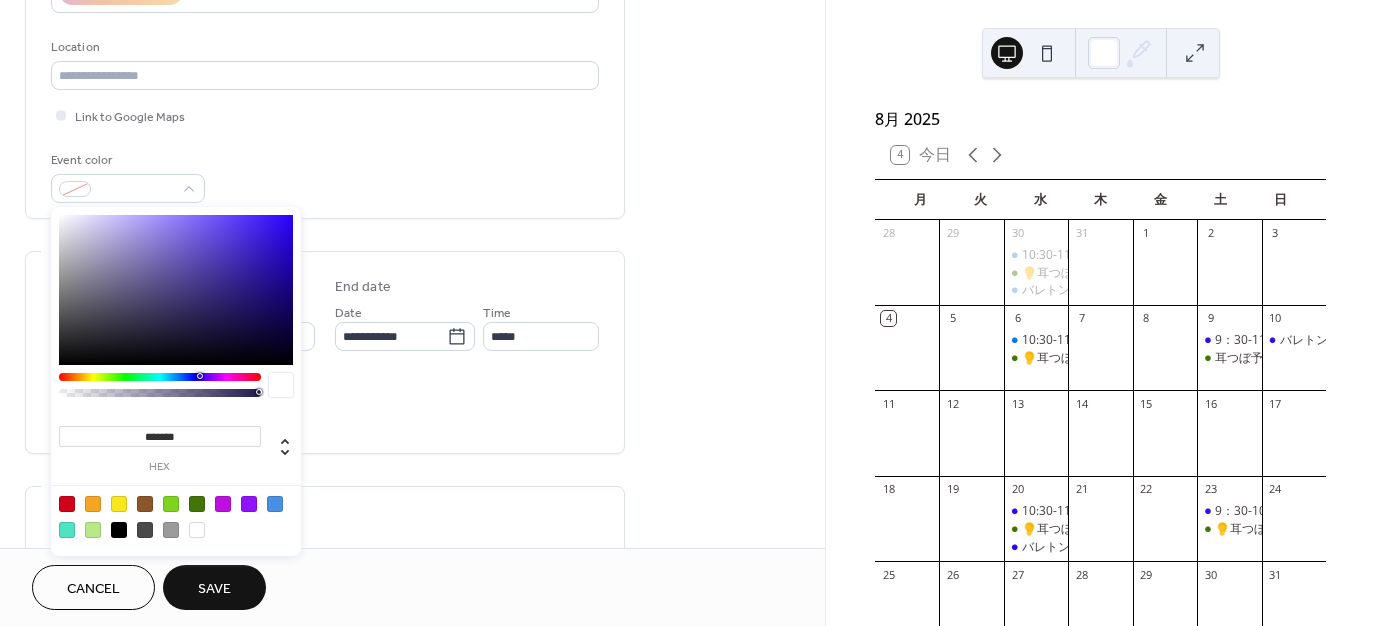 type on "*******" 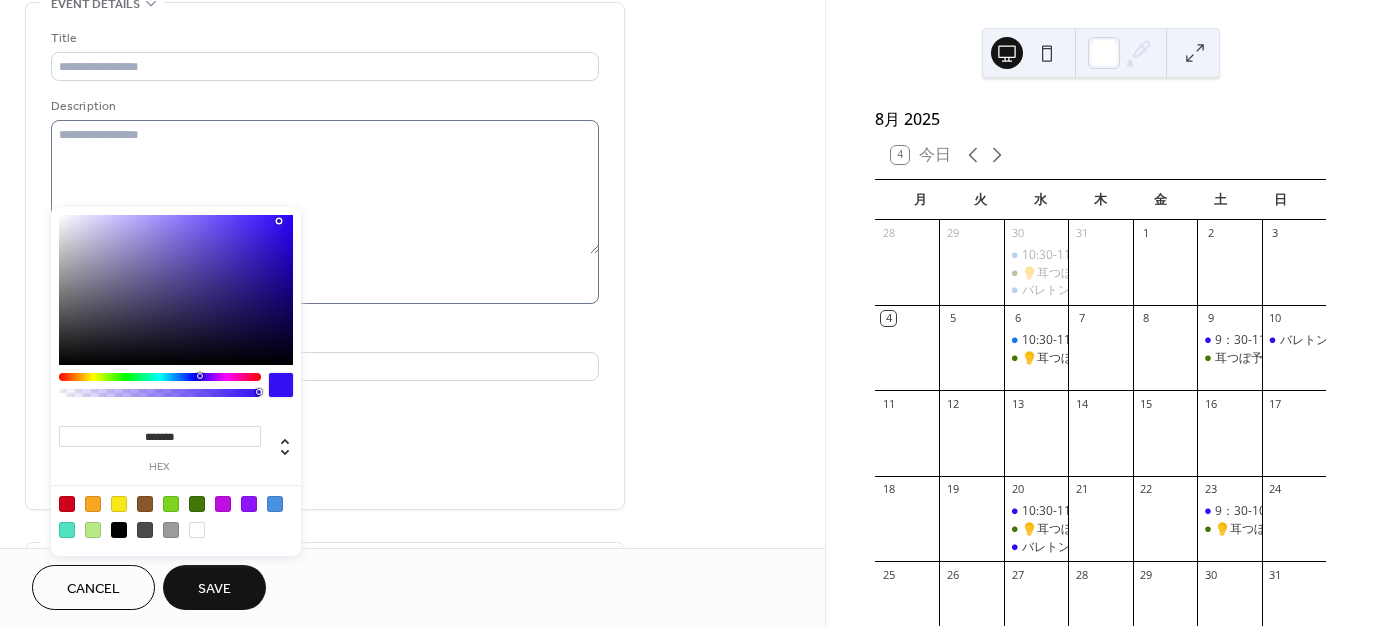 scroll, scrollTop: 100, scrollLeft: 0, axis: vertical 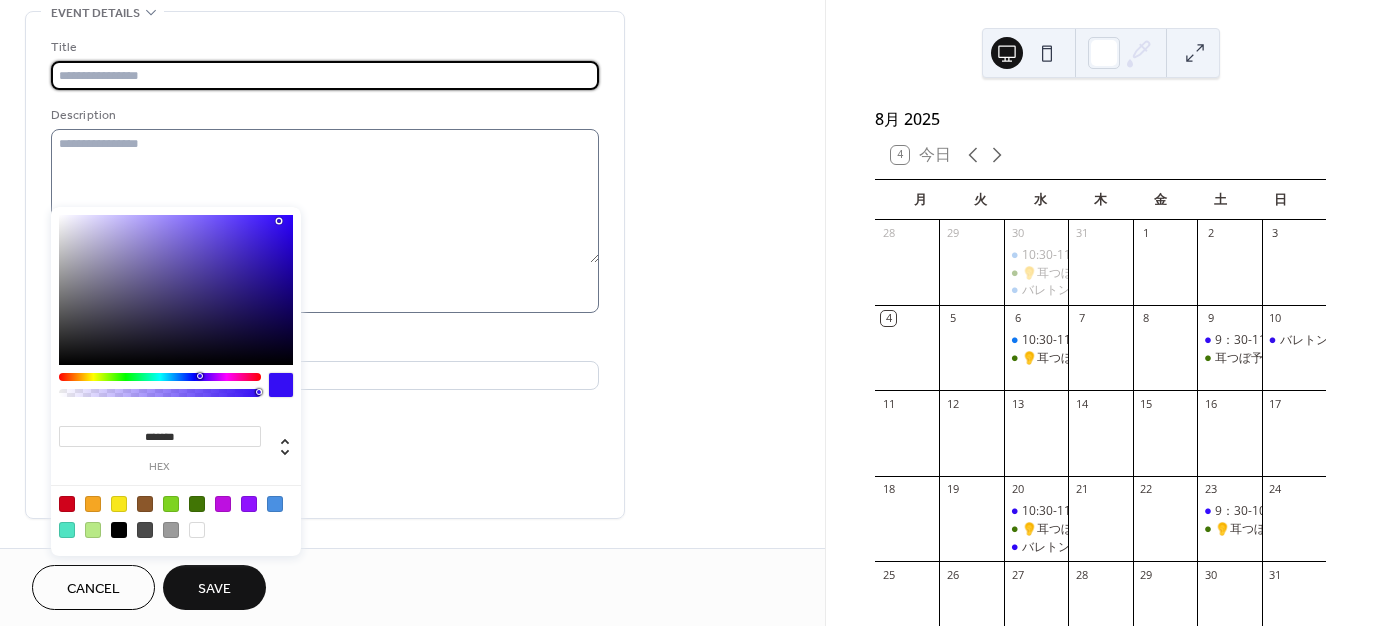 click at bounding box center (325, 75) 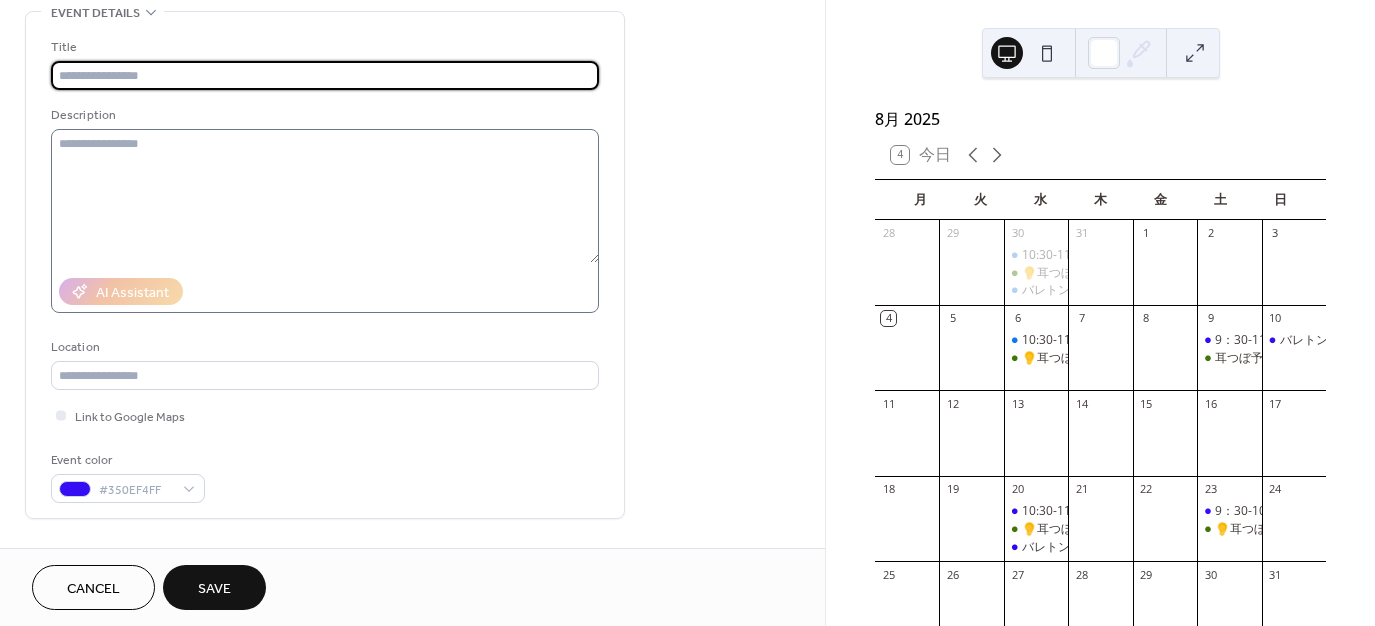 type on "**********" 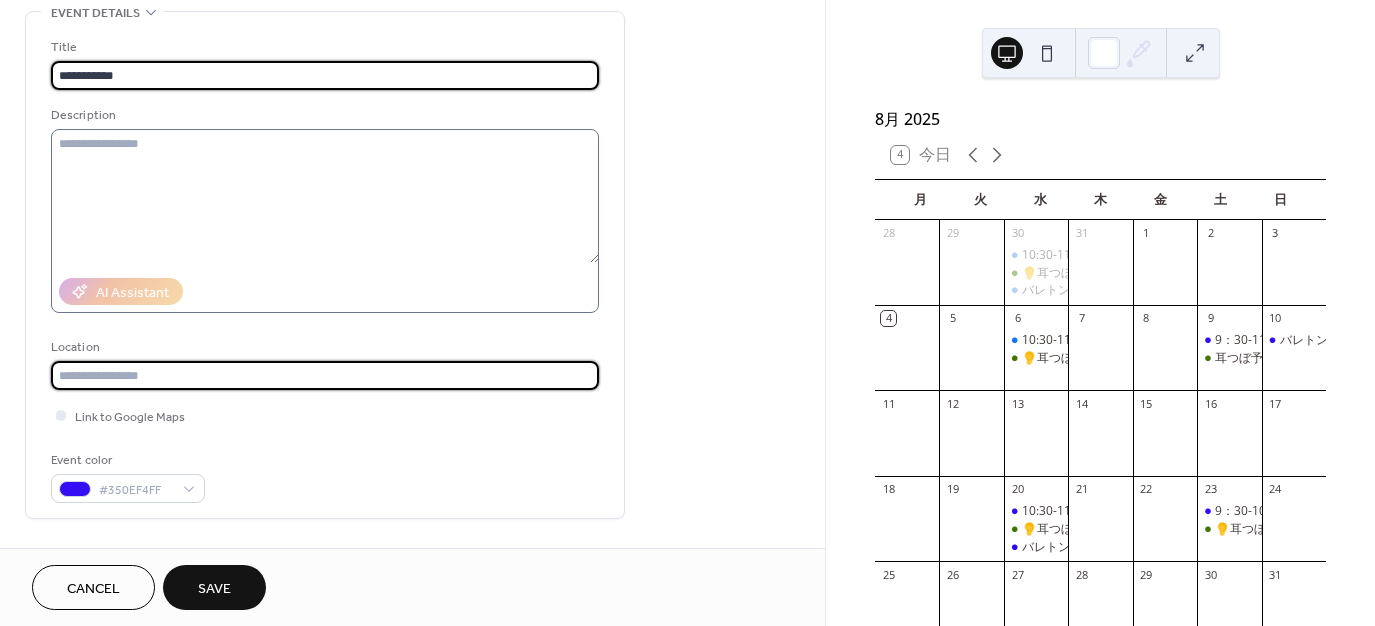 type on "**********" 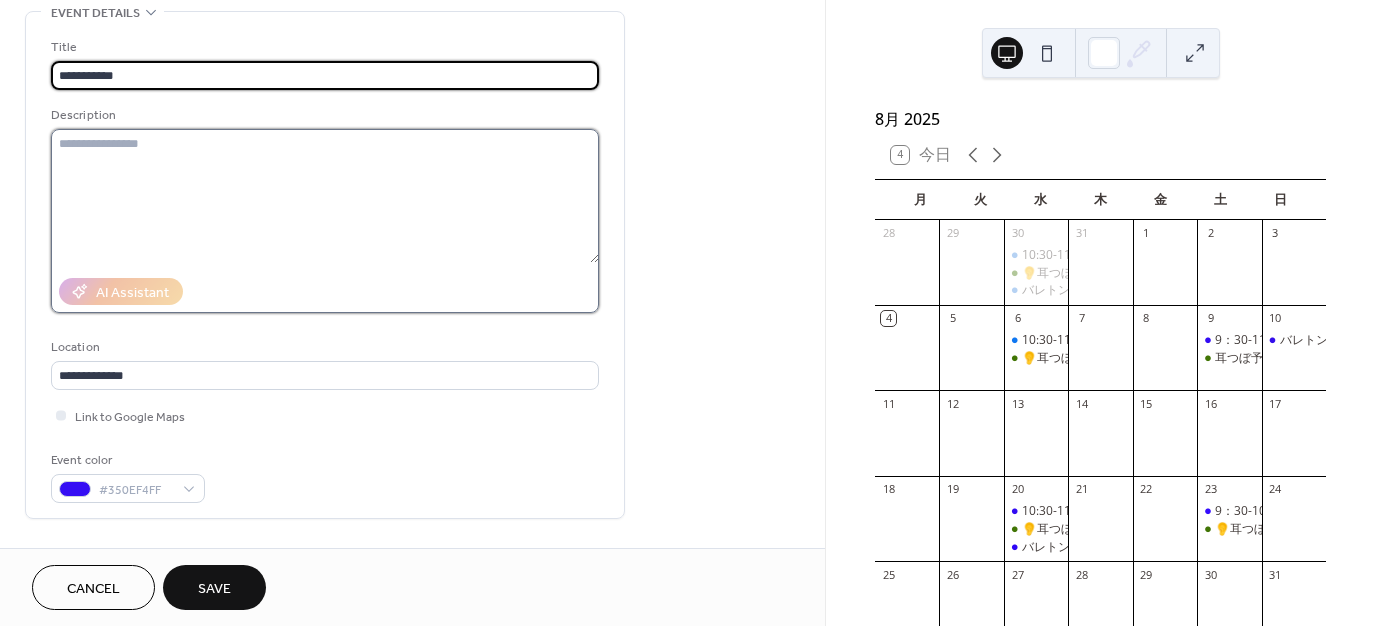 click at bounding box center (325, 196) 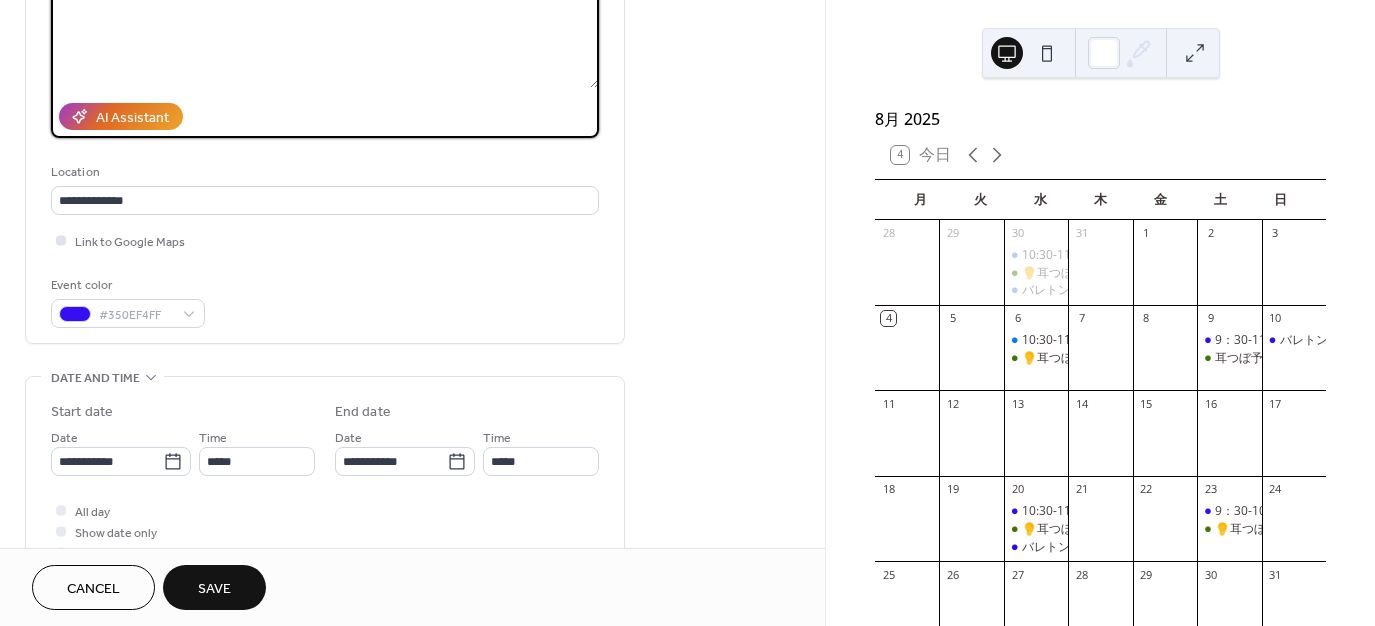 scroll, scrollTop: 300, scrollLeft: 0, axis: vertical 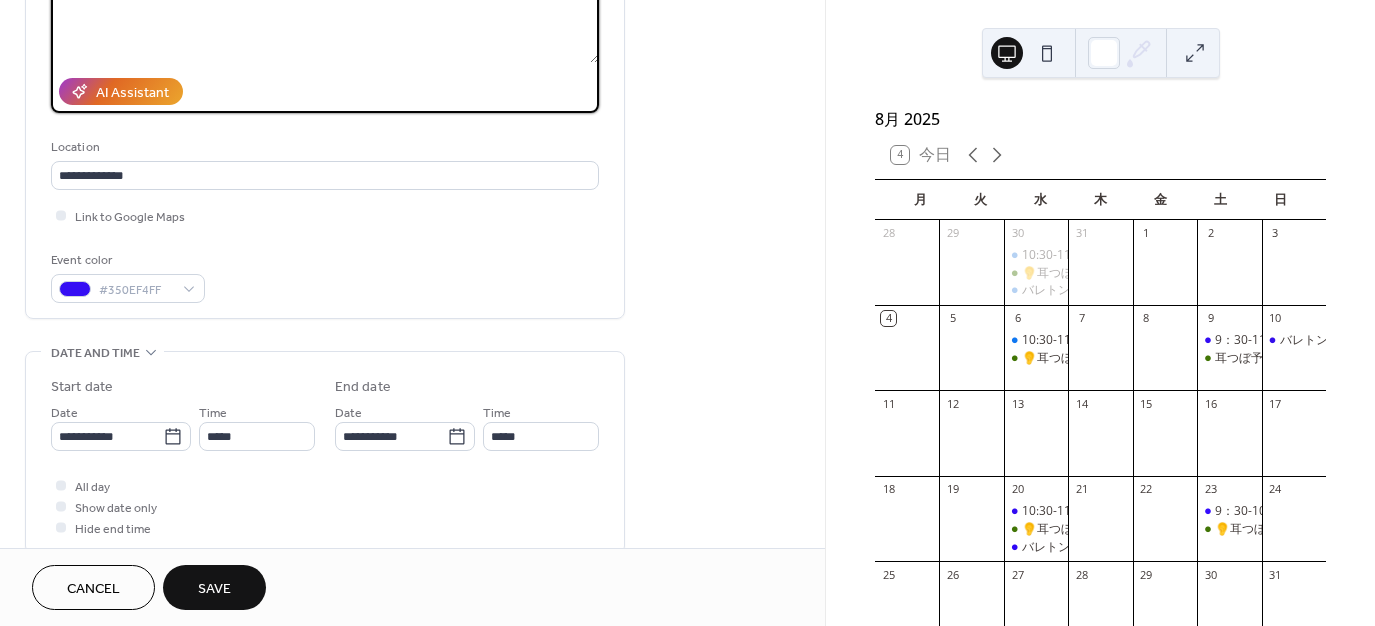 type on "*********" 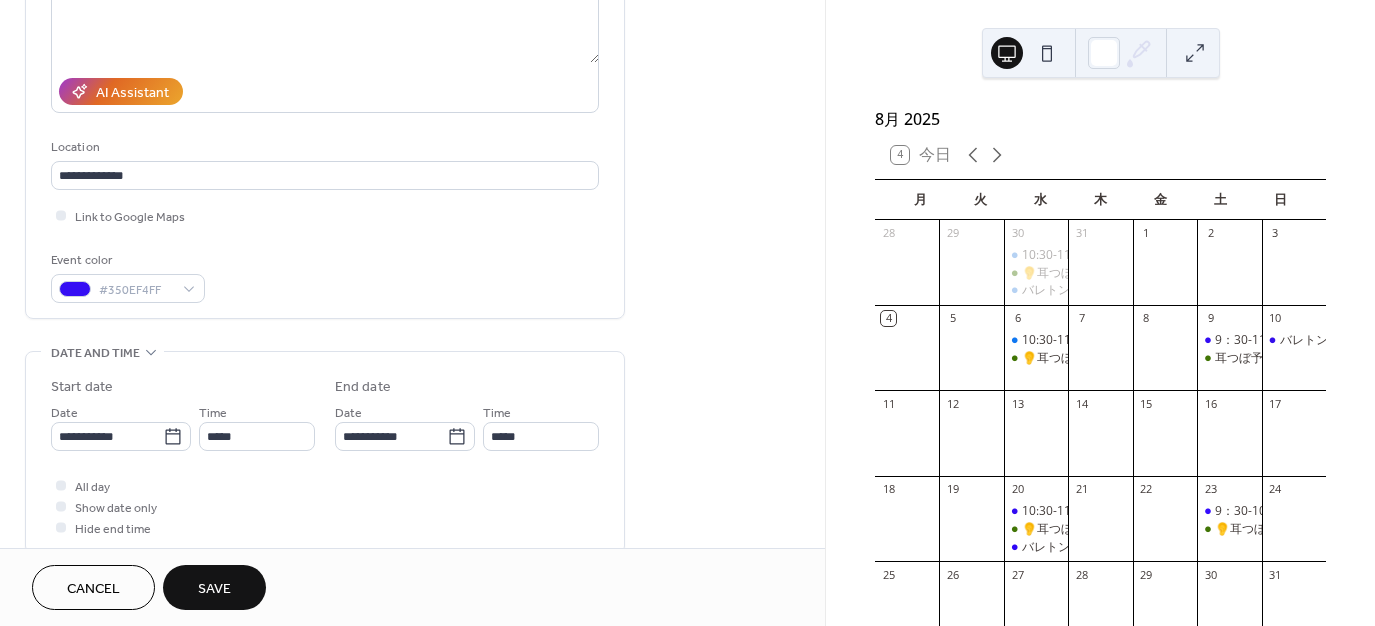 click on "Save" at bounding box center (214, 589) 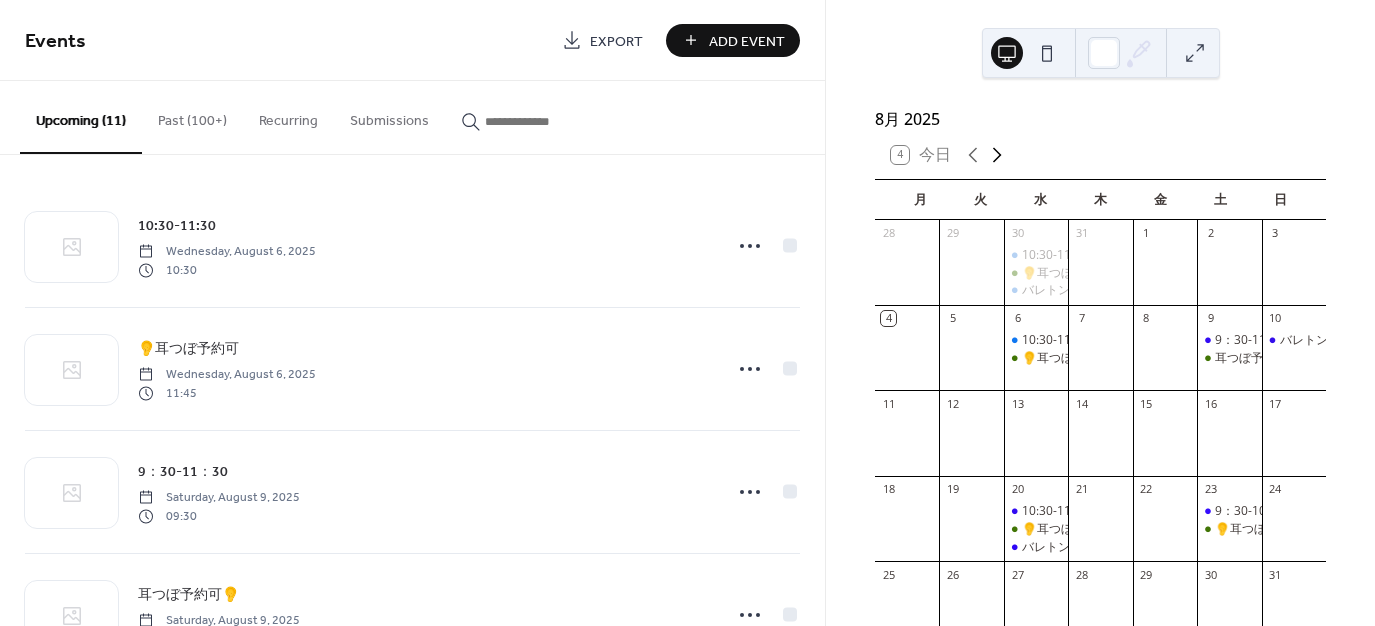 click 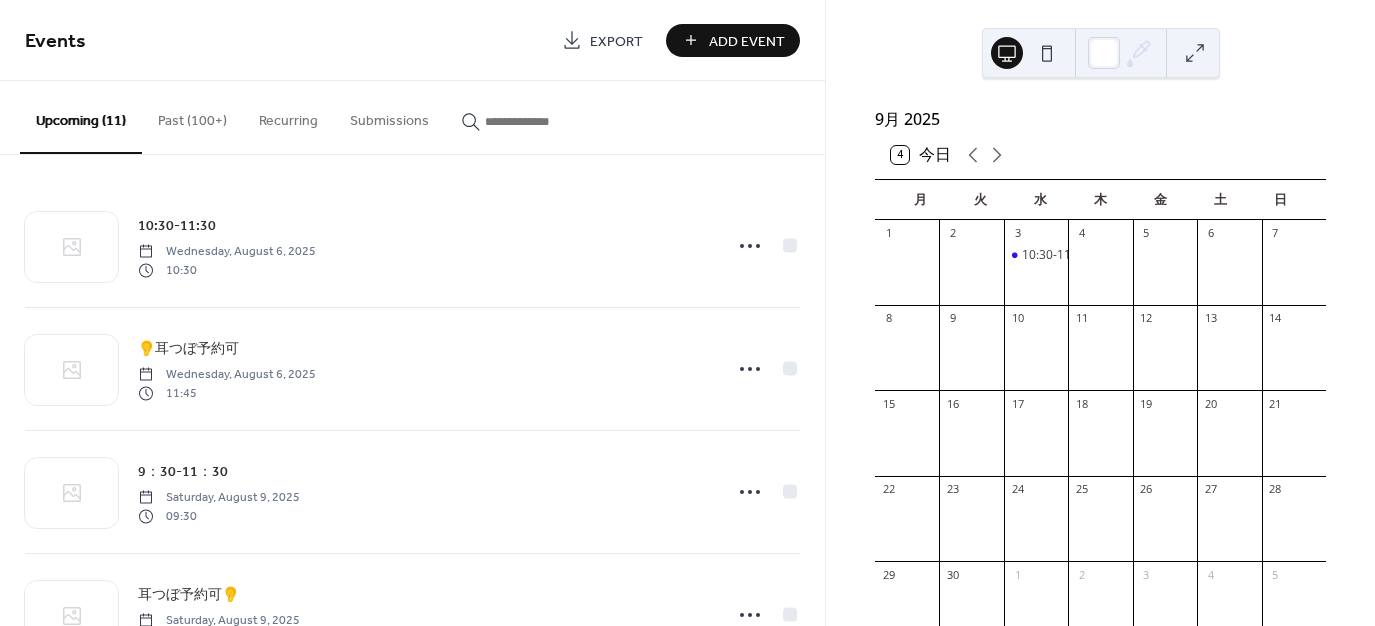 click on "Add Event" at bounding box center (747, 41) 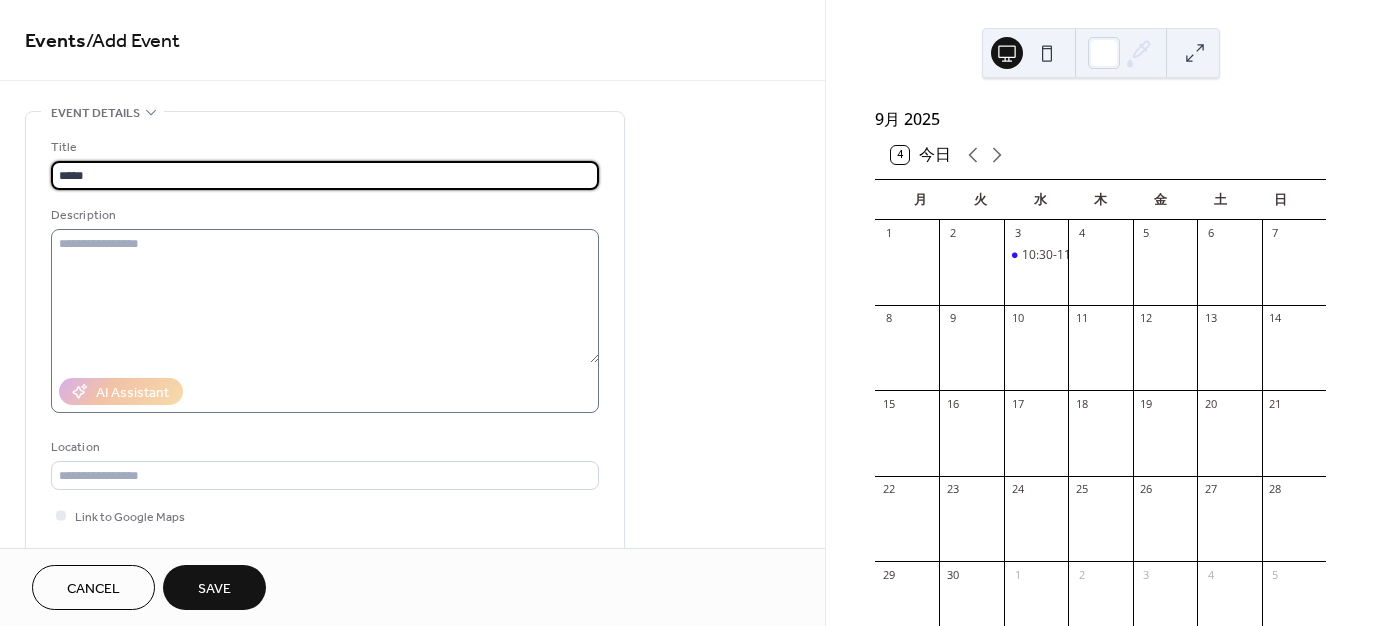 type on "*****" 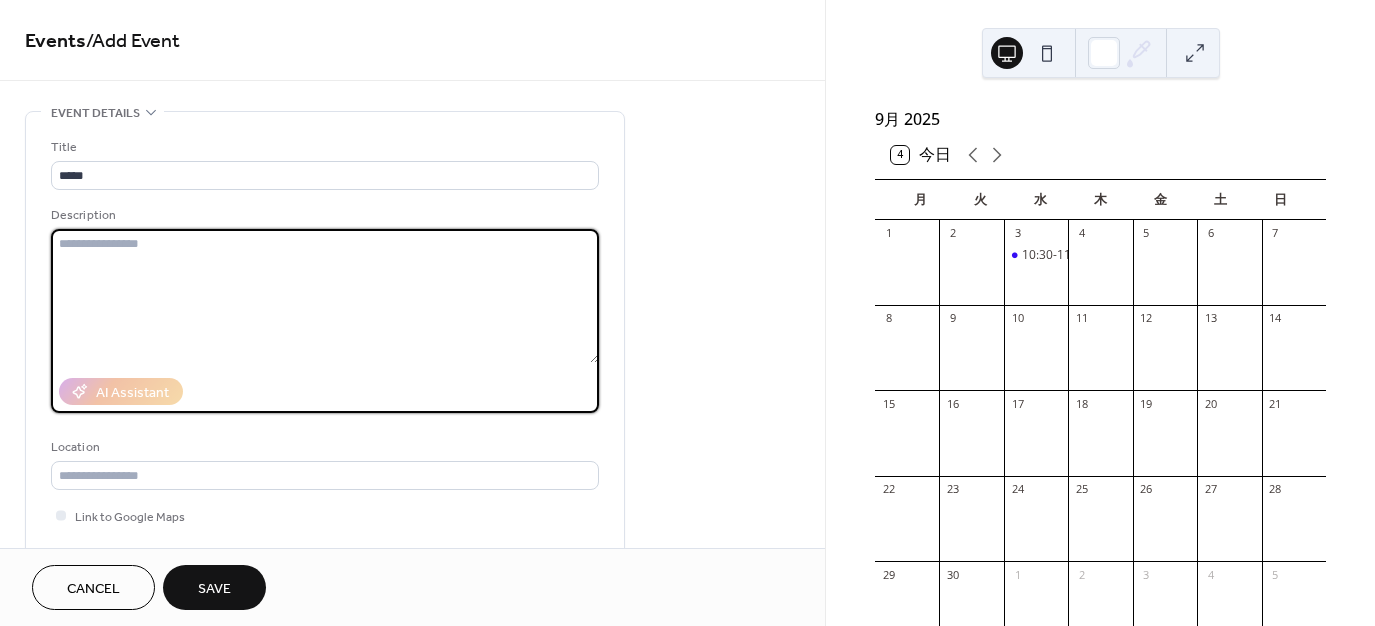 click at bounding box center [325, 296] 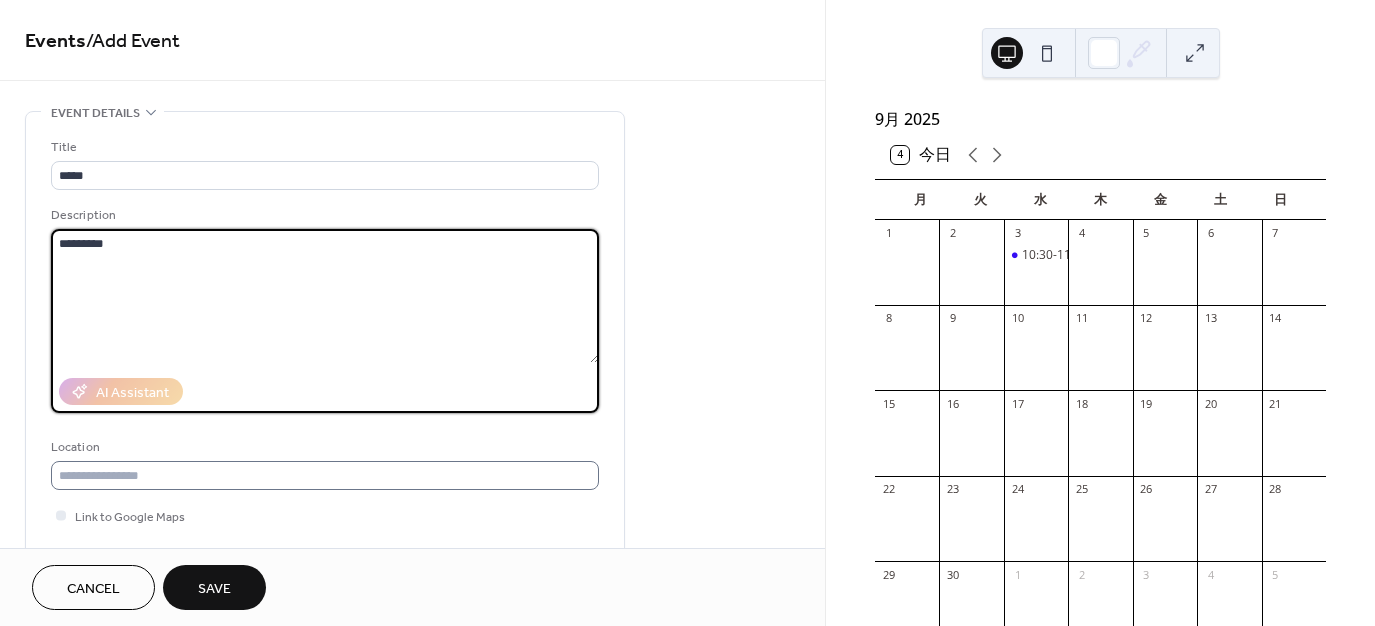 type on "*********" 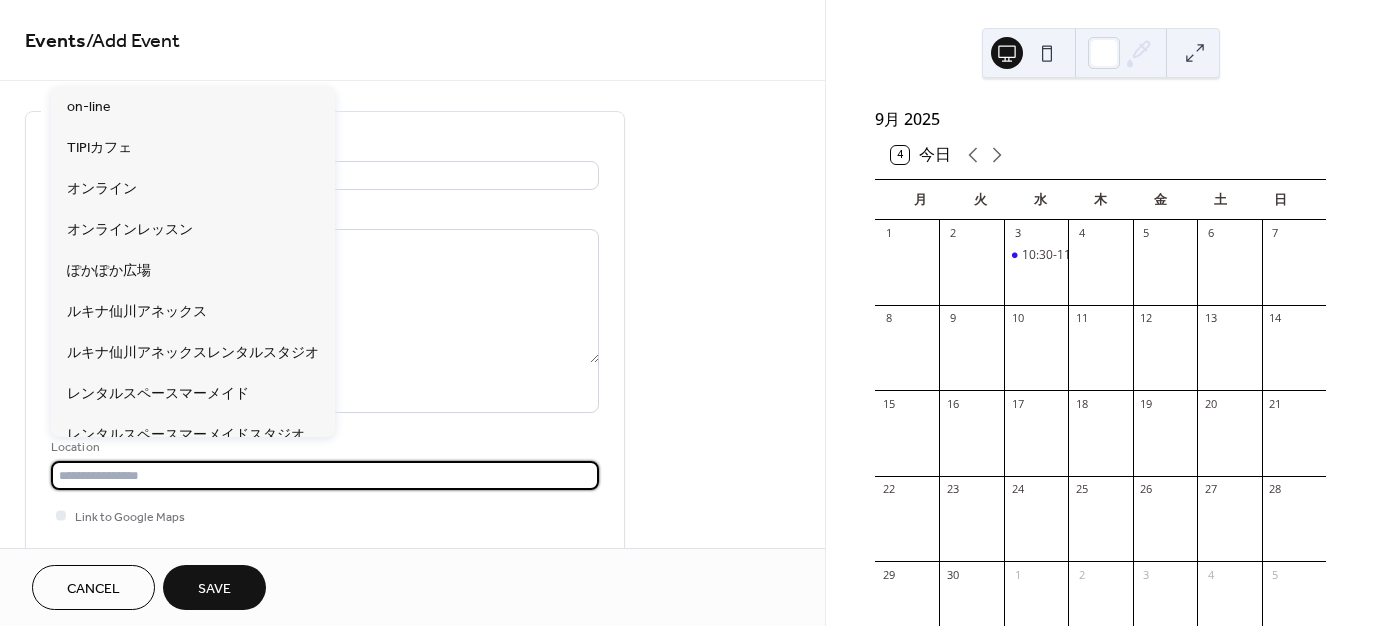 click at bounding box center (325, 475) 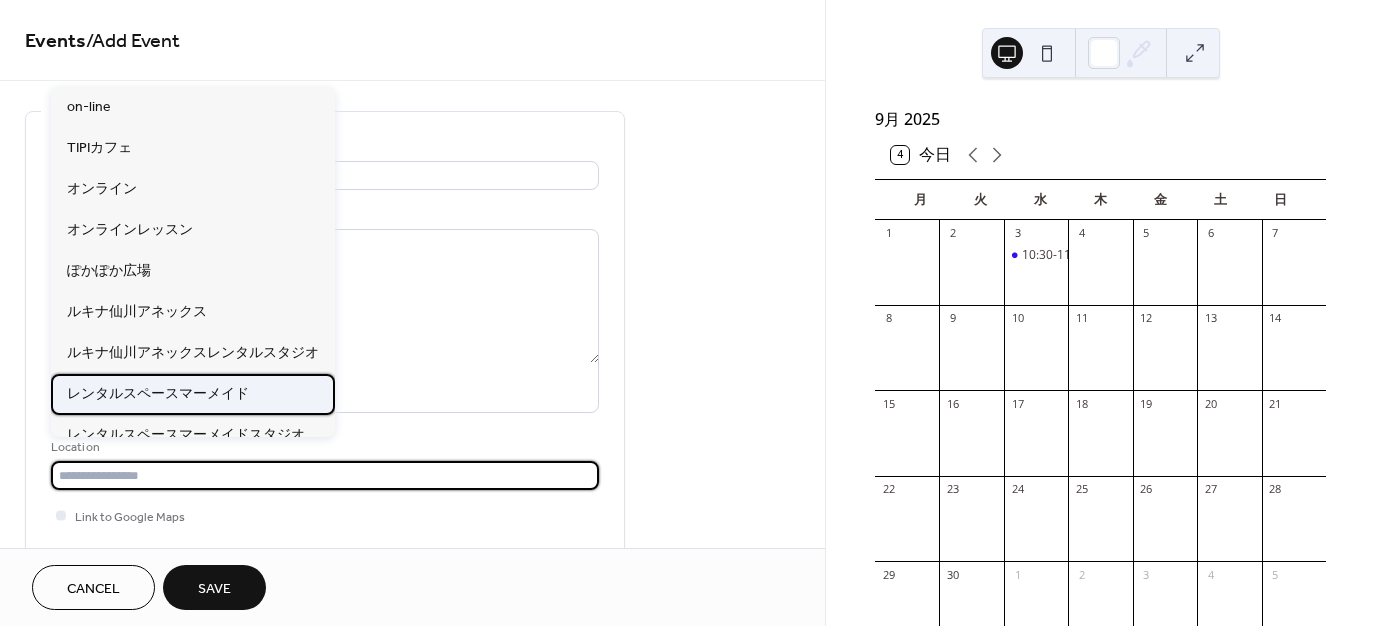 click on "レンタルスペースマーメイド" at bounding box center [158, 393] 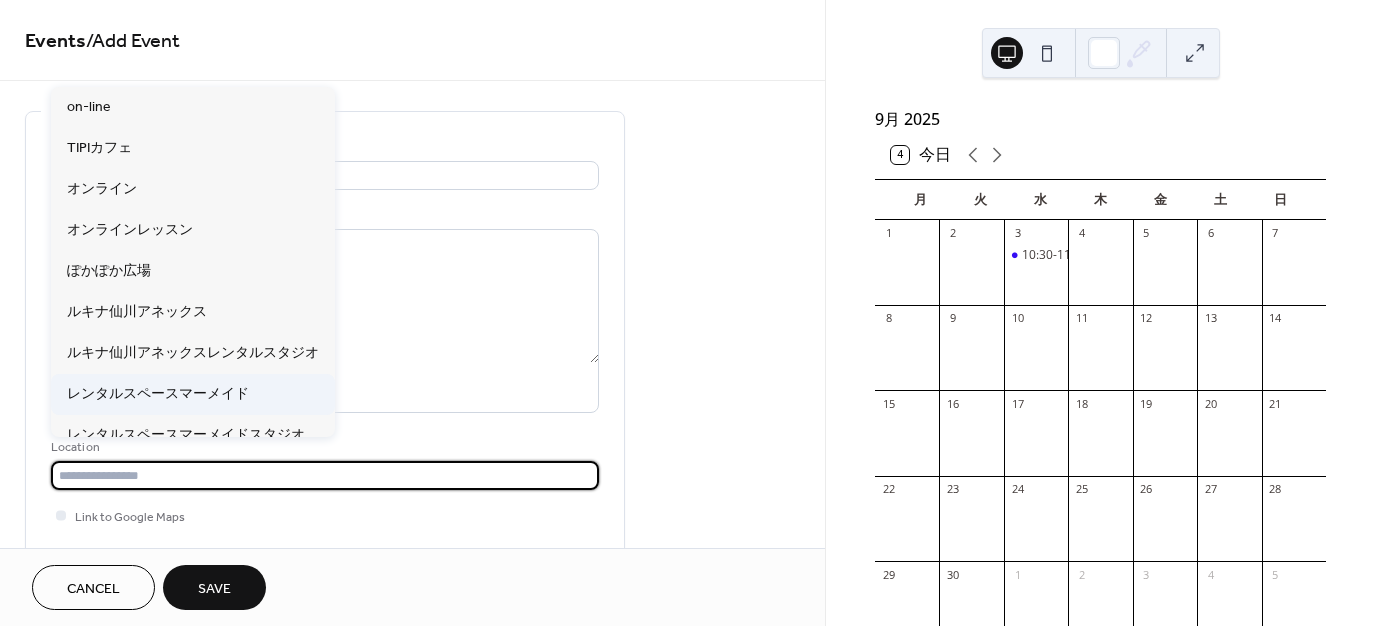 type on "**********" 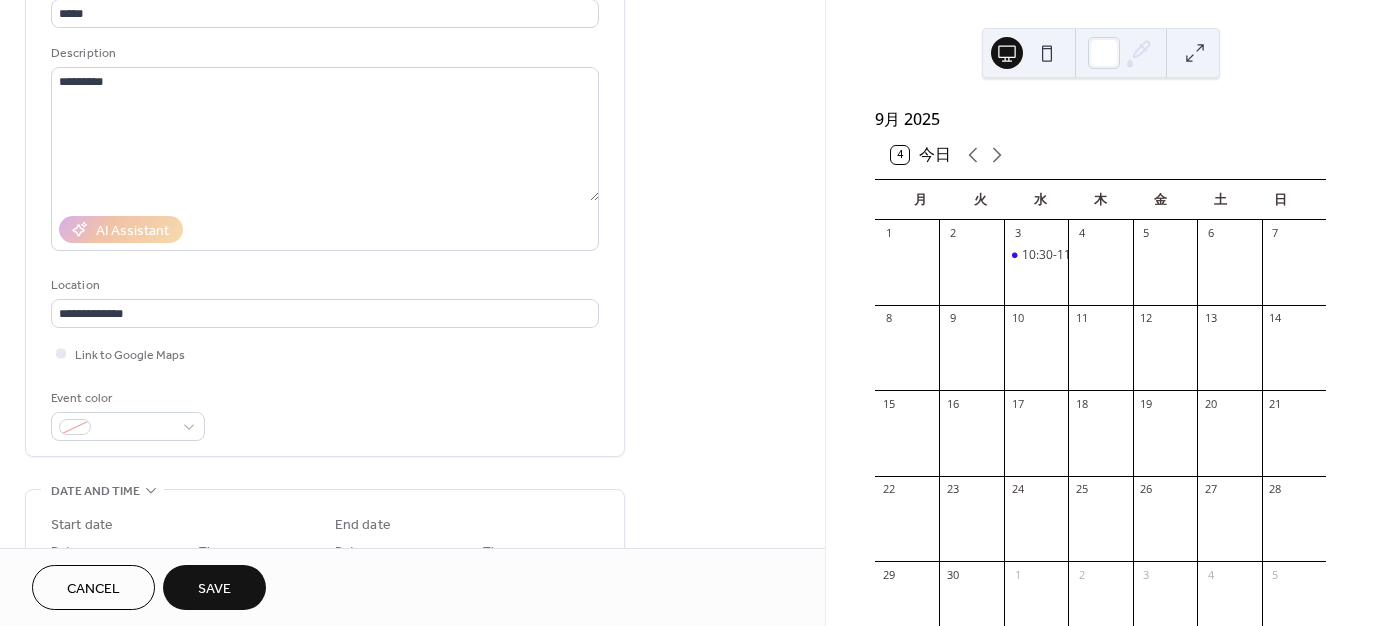 scroll, scrollTop: 200, scrollLeft: 0, axis: vertical 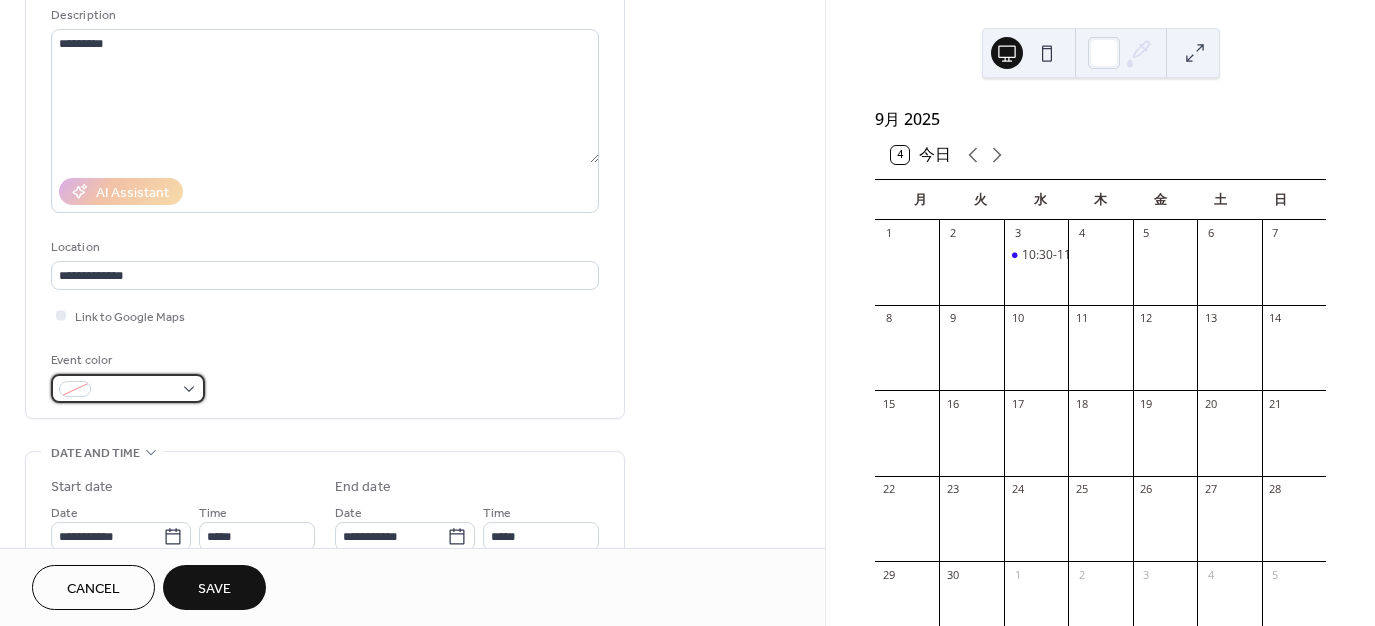 click at bounding box center [136, 390] 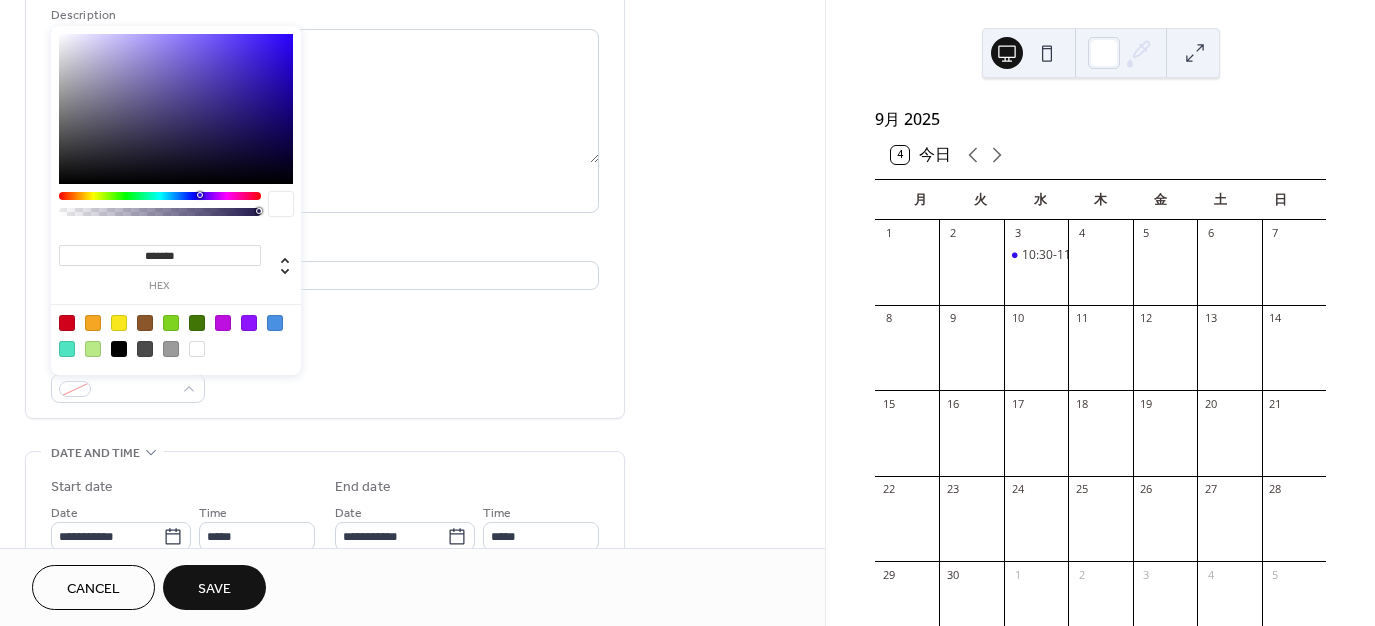 type on "*******" 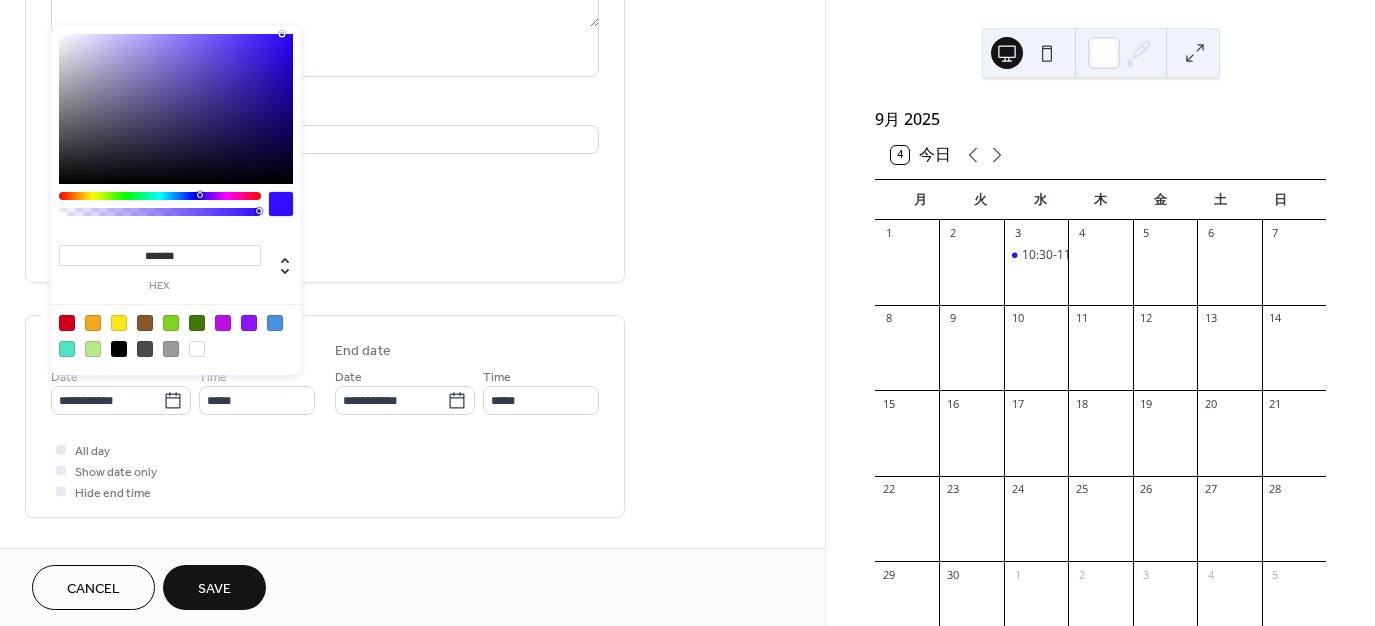 scroll, scrollTop: 300, scrollLeft: 0, axis: vertical 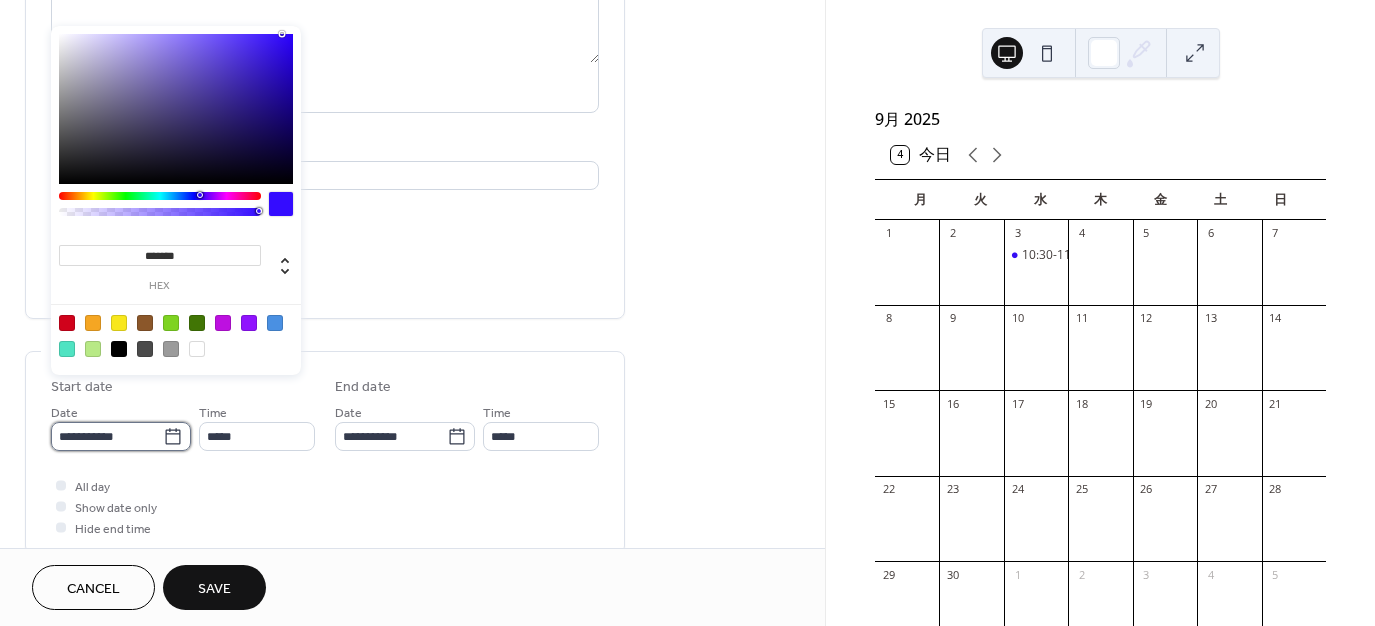 click on "**********" at bounding box center [107, 436] 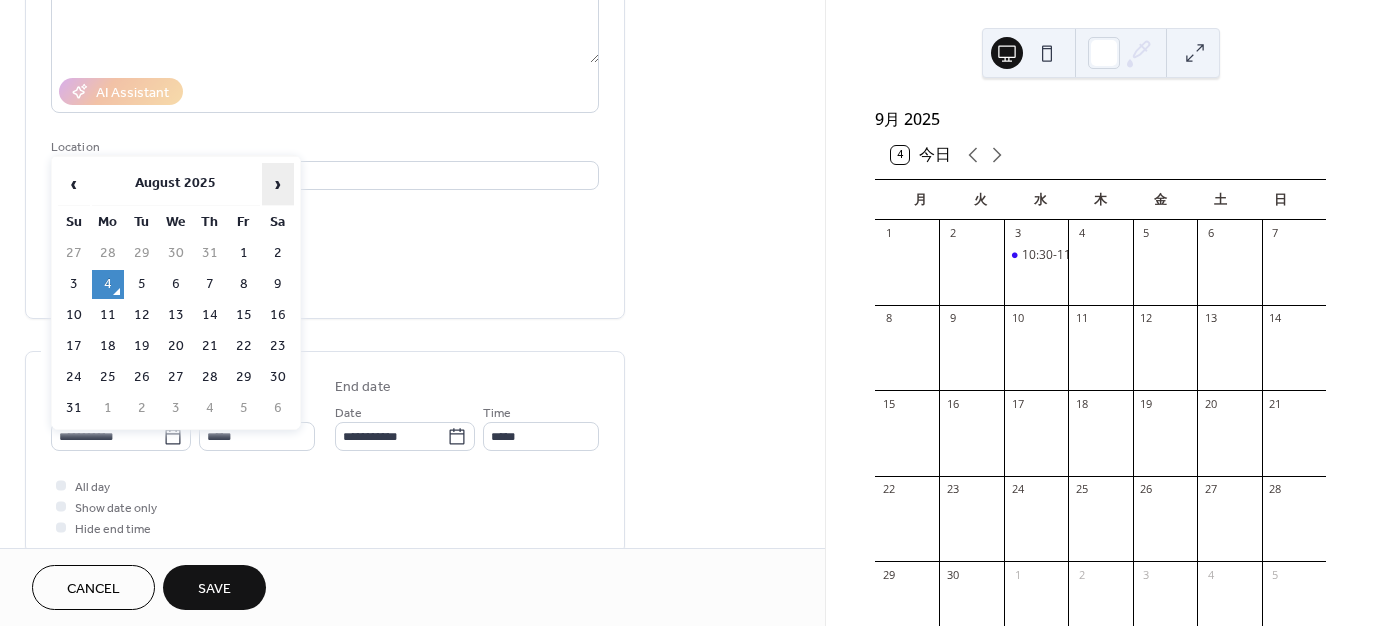 click on "›" at bounding box center [278, 184] 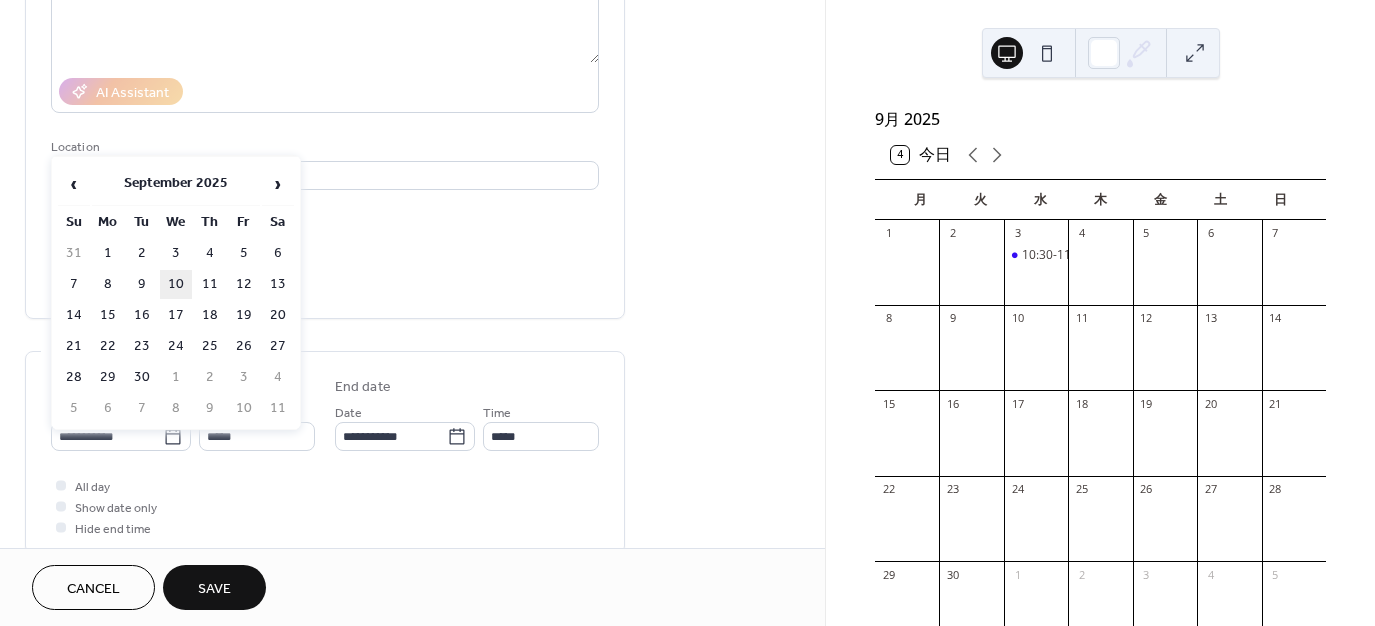 click on "10" at bounding box center (176, 284) 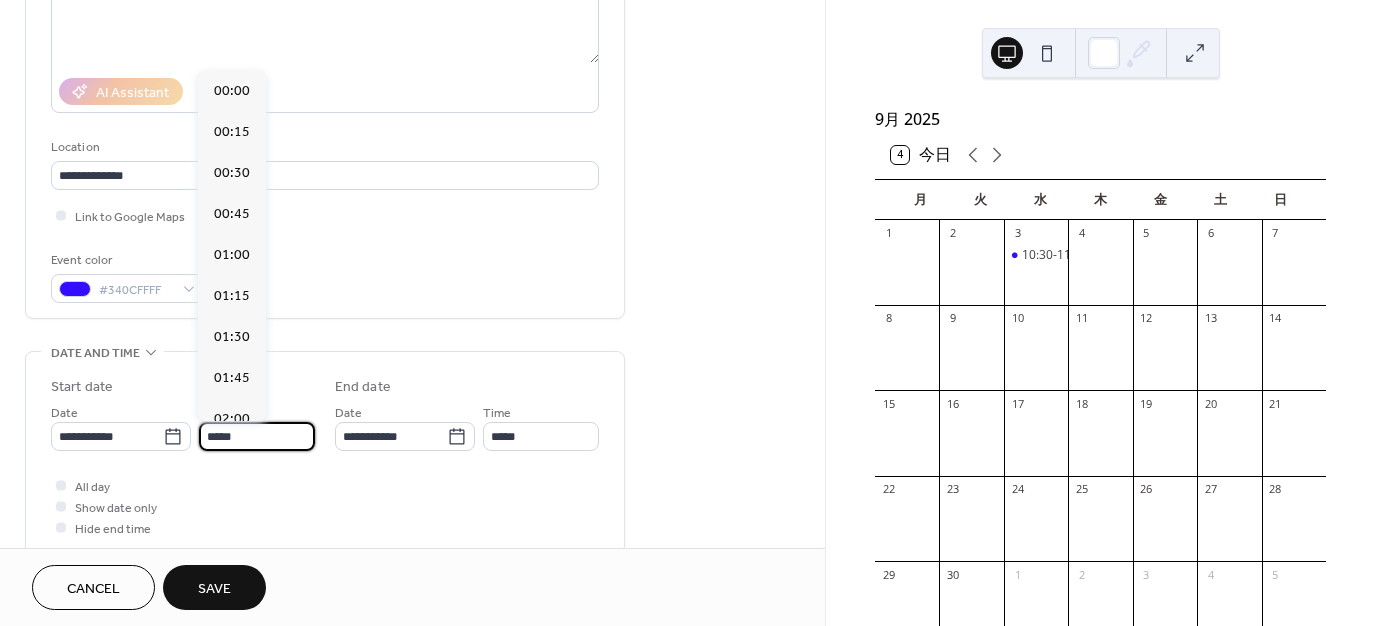 drag, startPoint x: 278, startPoint y: 438, endPoint x: 274, endPoint y: 423, distance: 15.524175 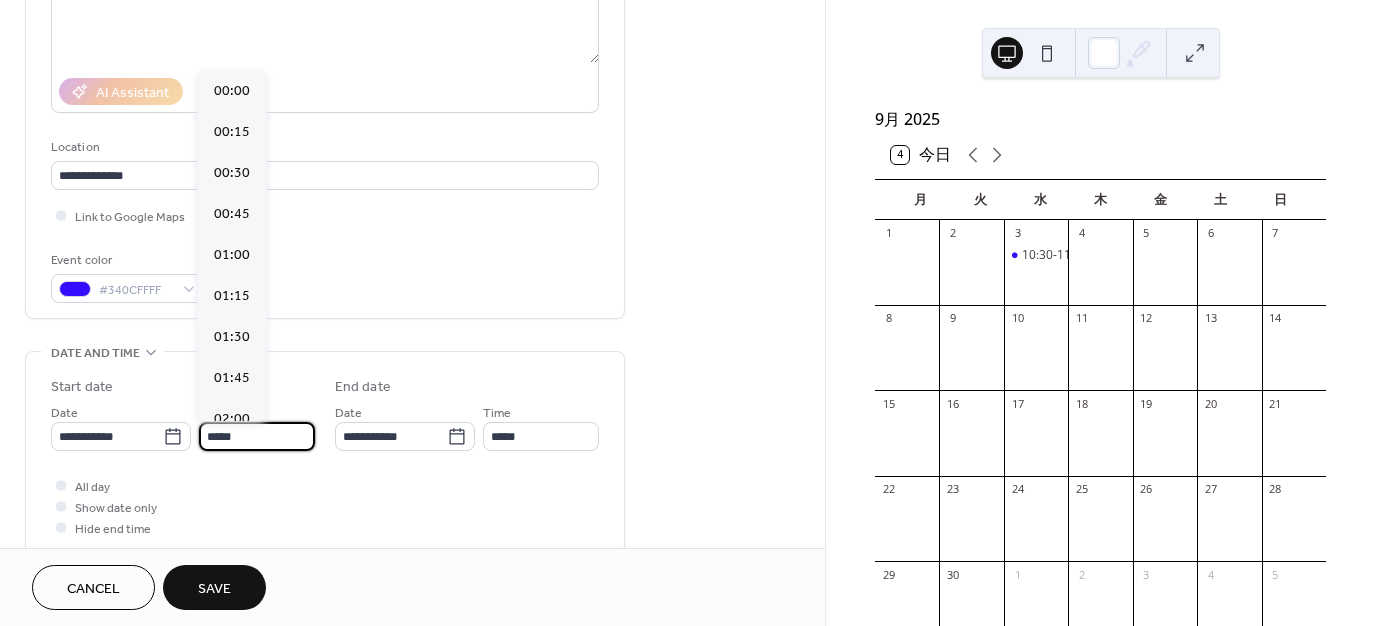 click on "*****" at bounding box center [257, 436] 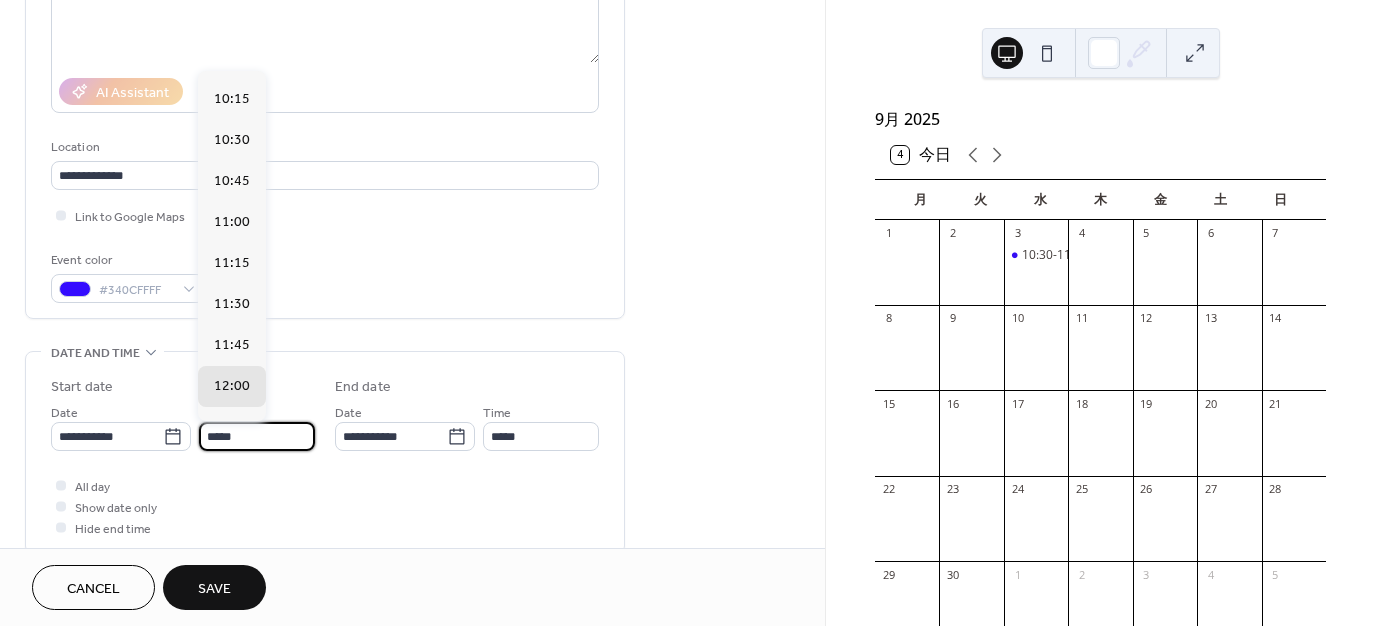 scroll, scrollTop: 1668, scrollLeft: 0, axis: vertical 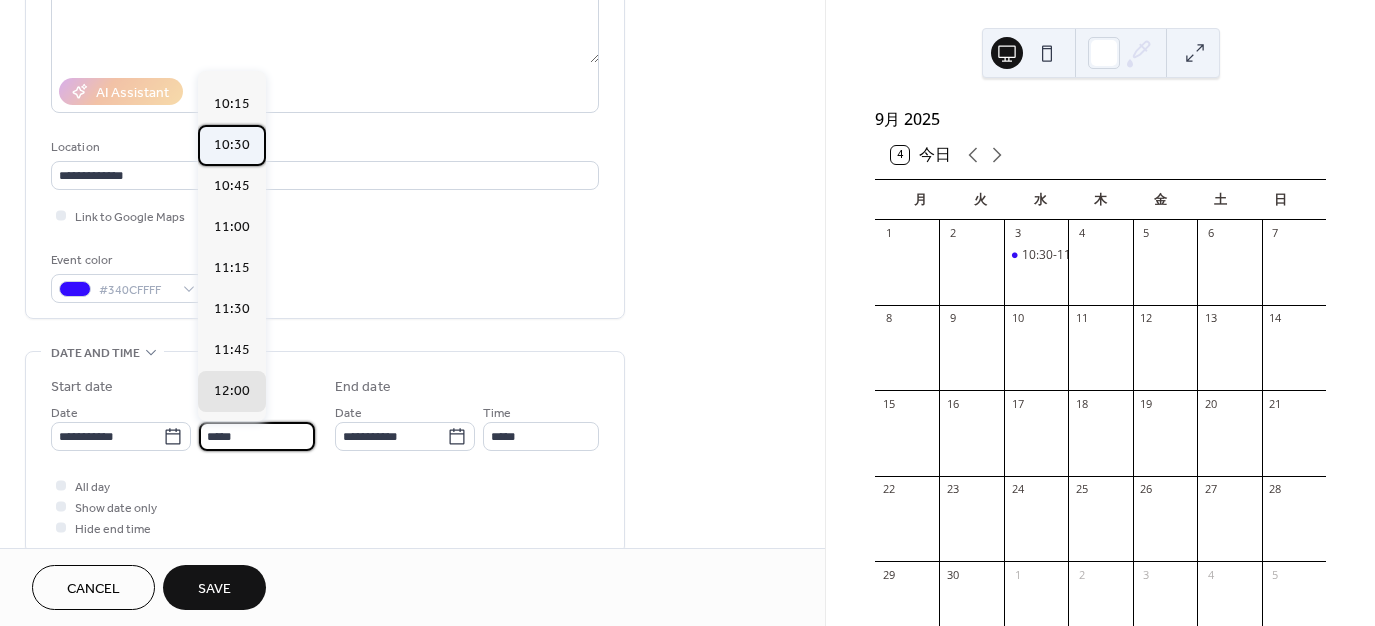 click on "10:30" at bounding box center [232, 145] 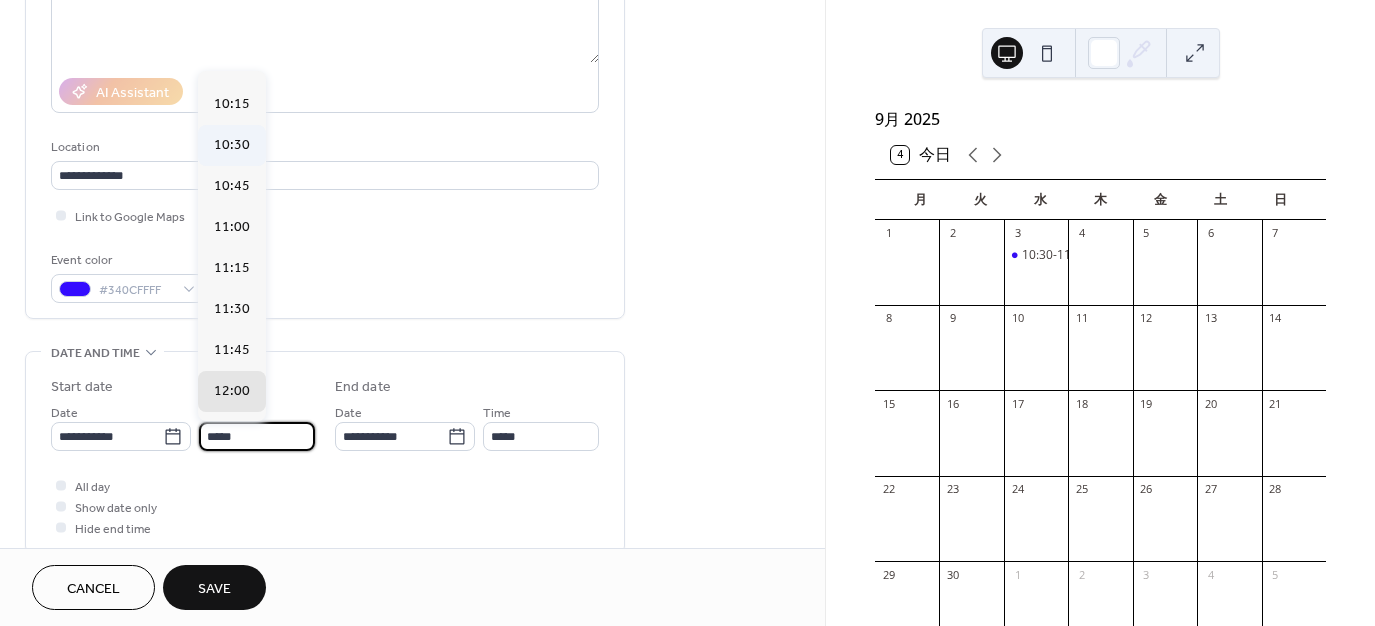 type on "*****" 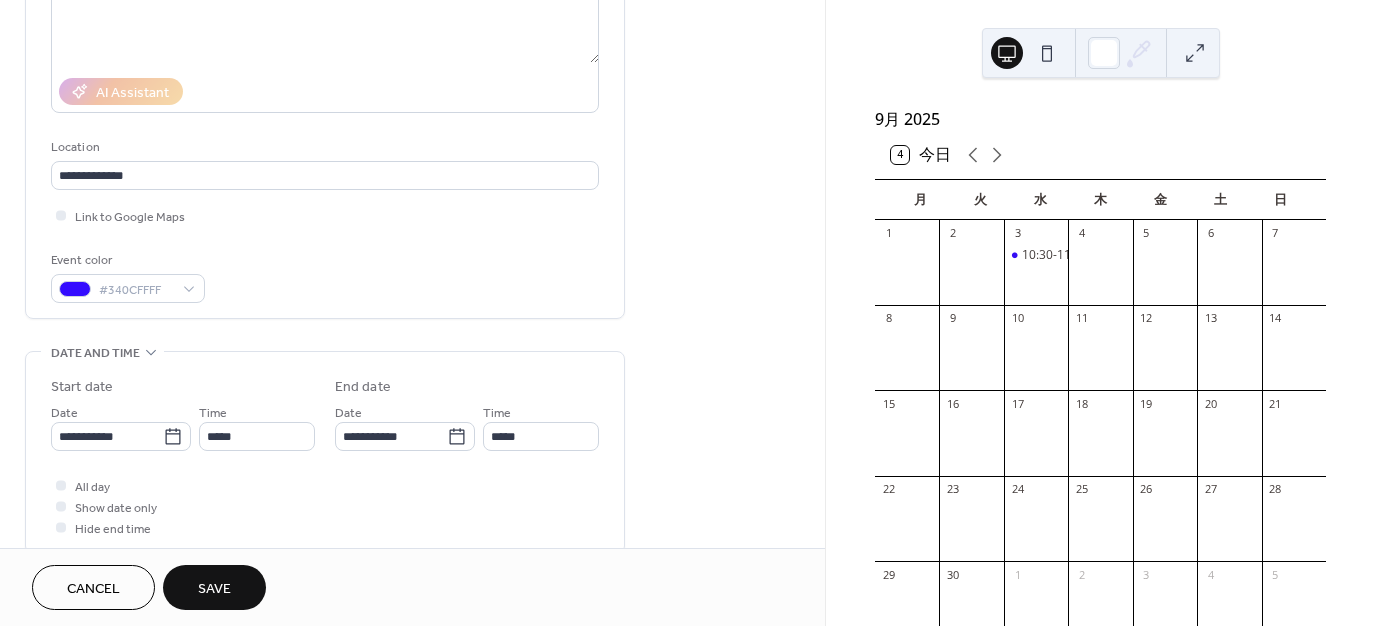 click on "Save" at bounding box center (214, 587) 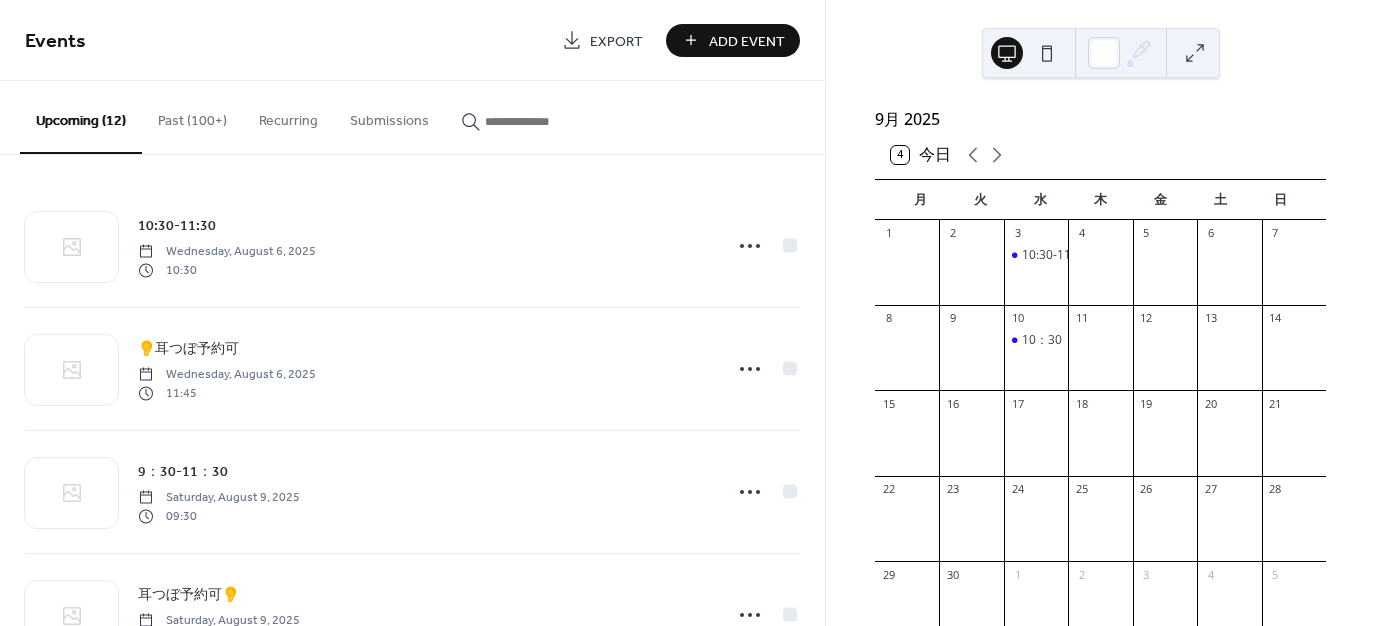 click on "Add Event" at bounding box center (747, 41) 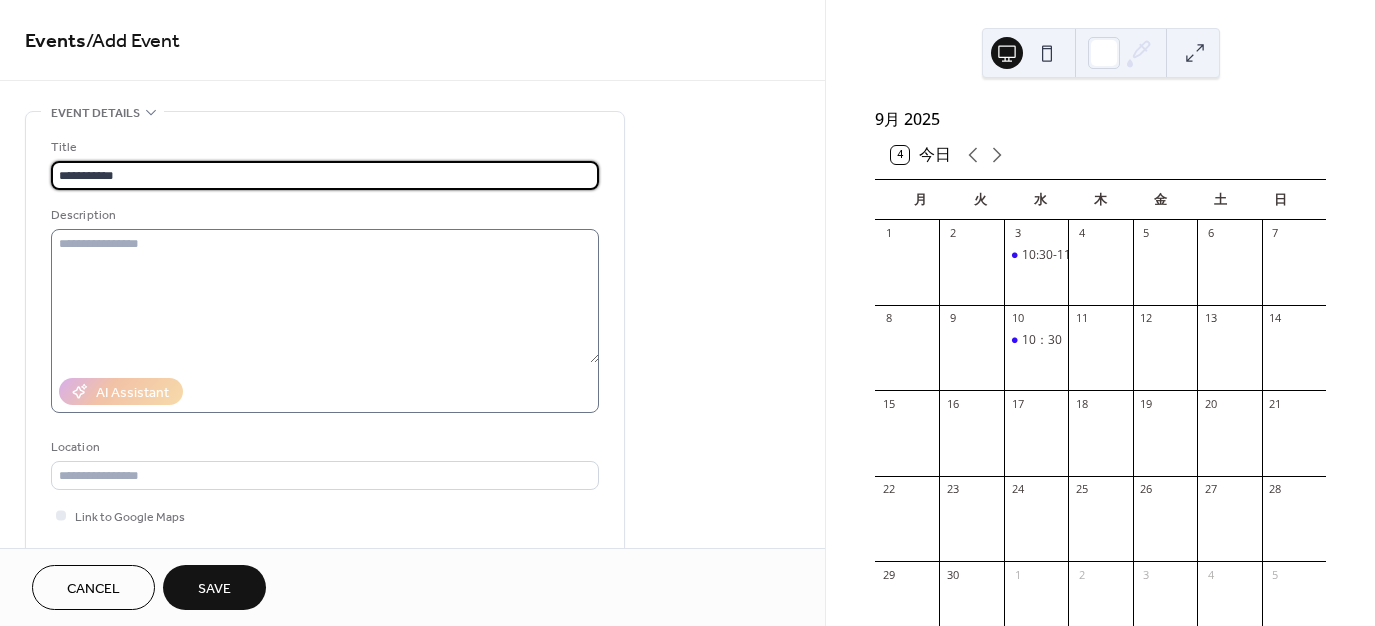 type on "**********" 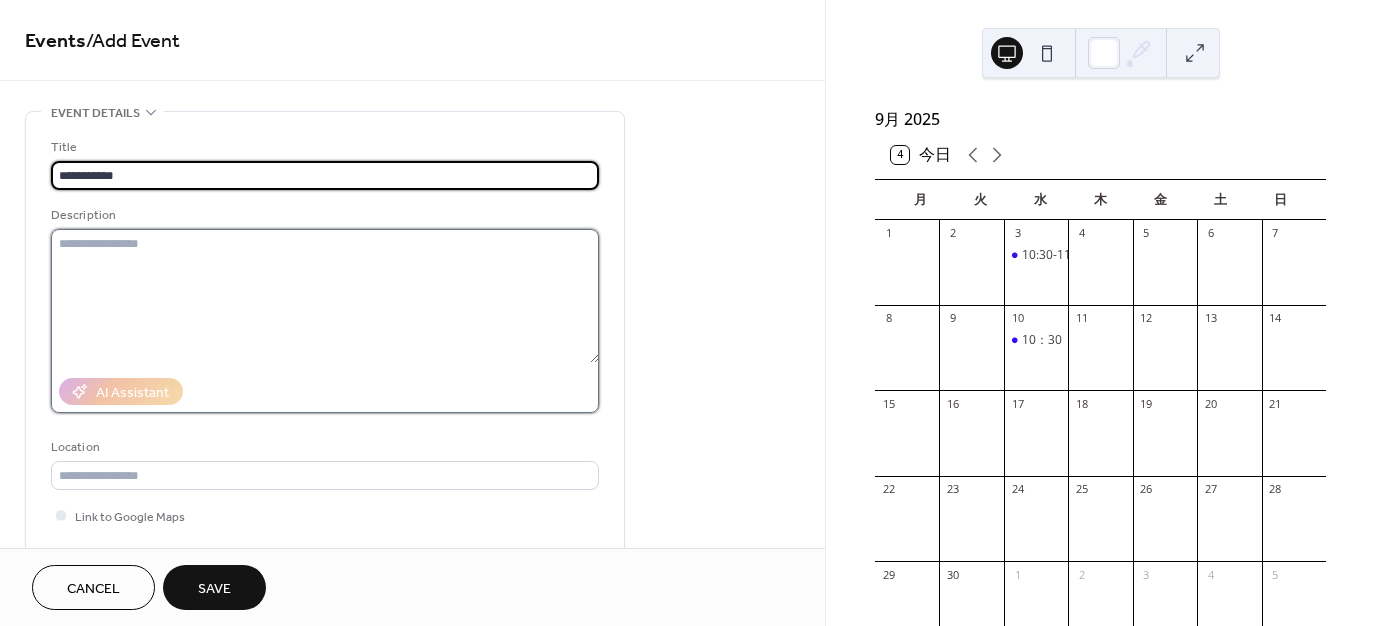 click at bounding box center (325, 296) 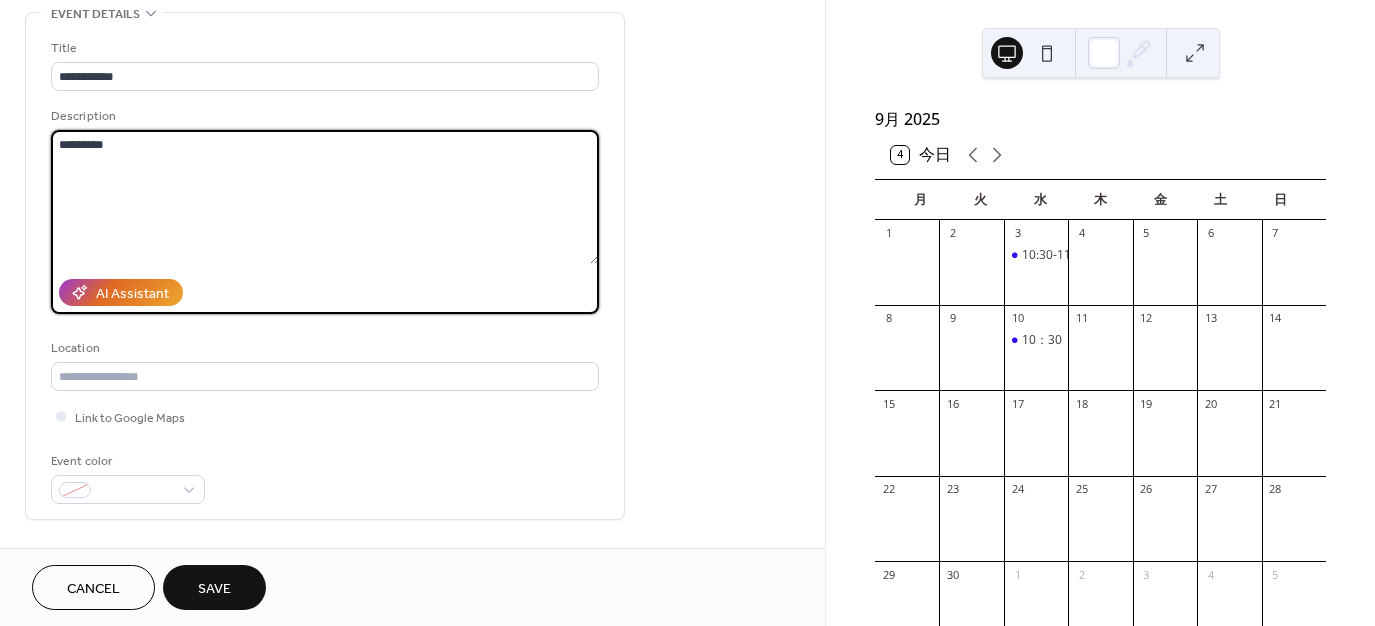 scroll, scrollTop: 100, scrollLeft: 0, axis: vertical 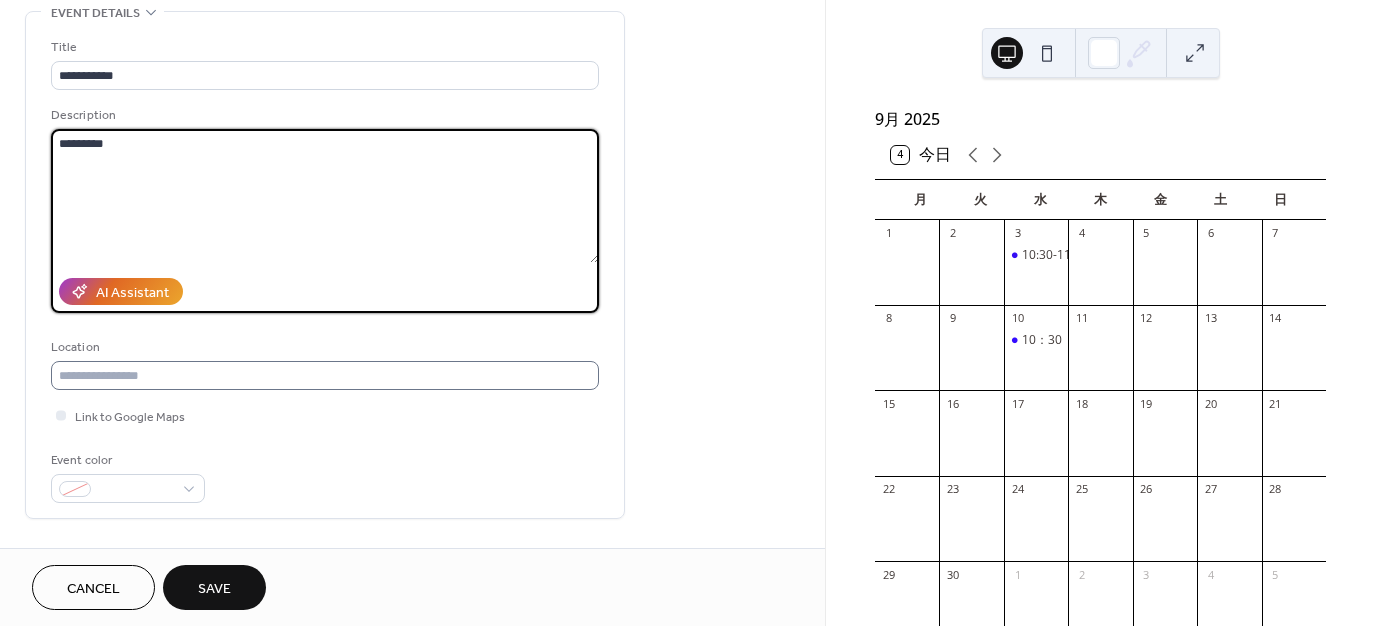 type on "*********" 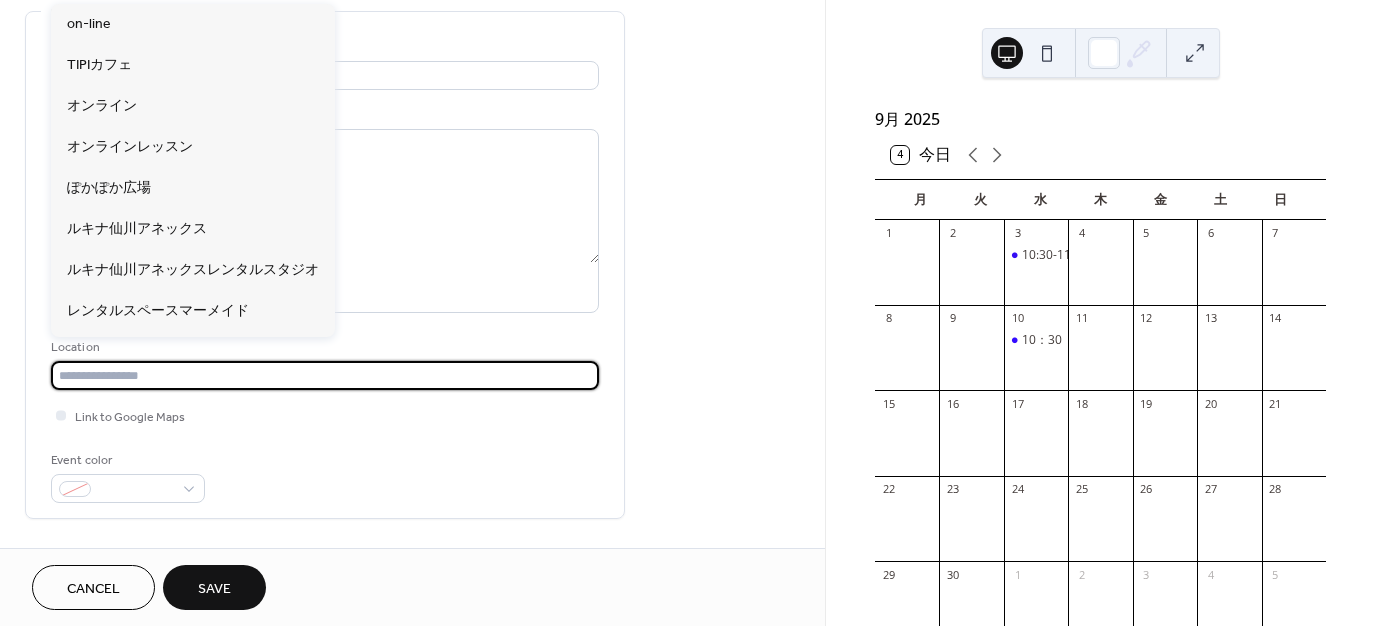 click at bounding box center (325, 375) 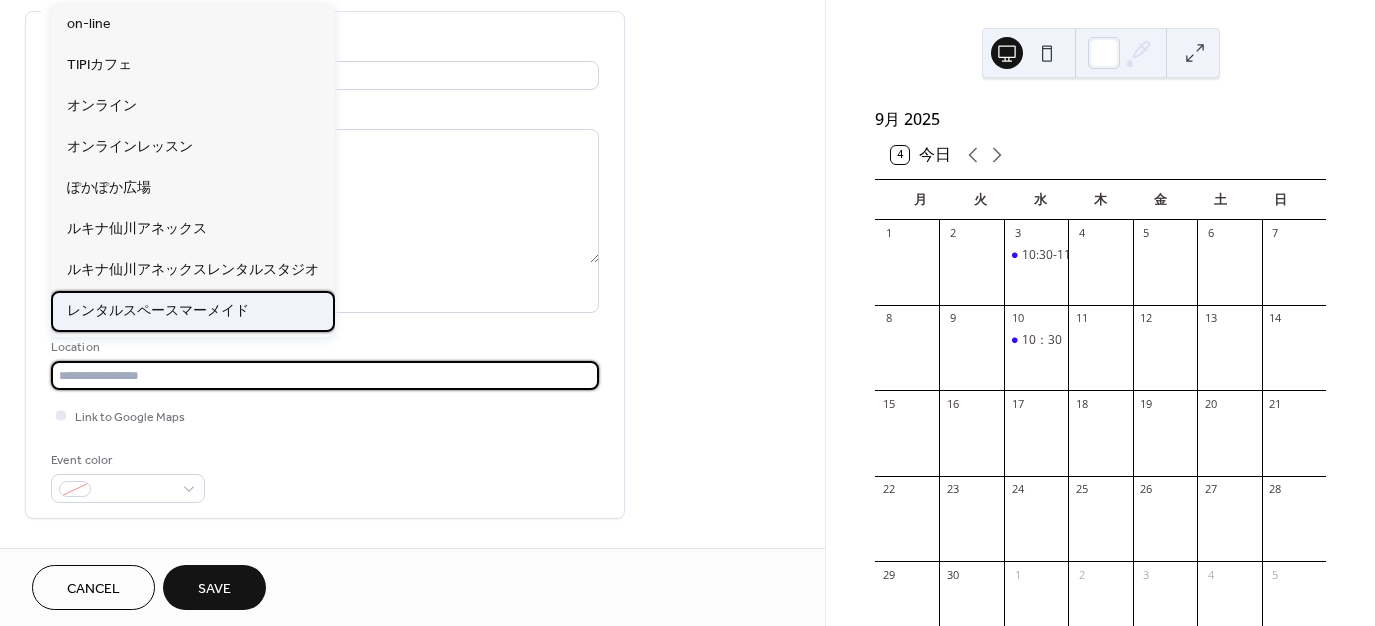click on "レンタルスペースマーメイド" at bounding box center (158, 311) 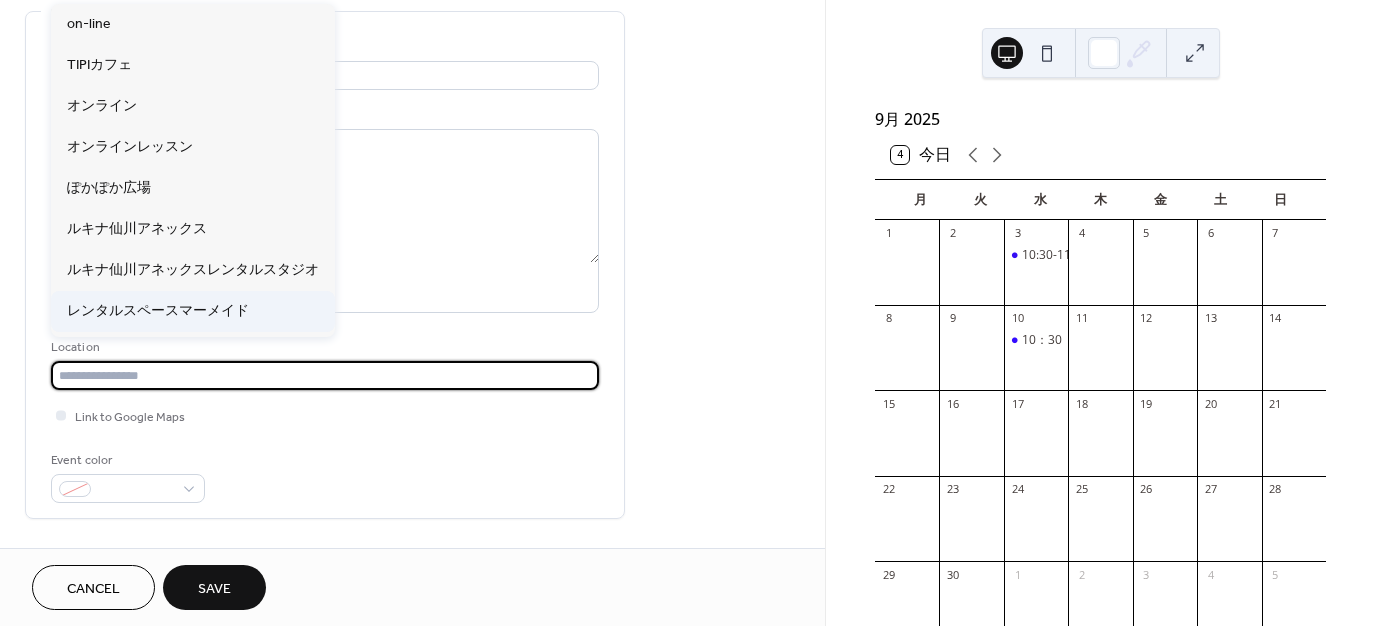 type on "**********" 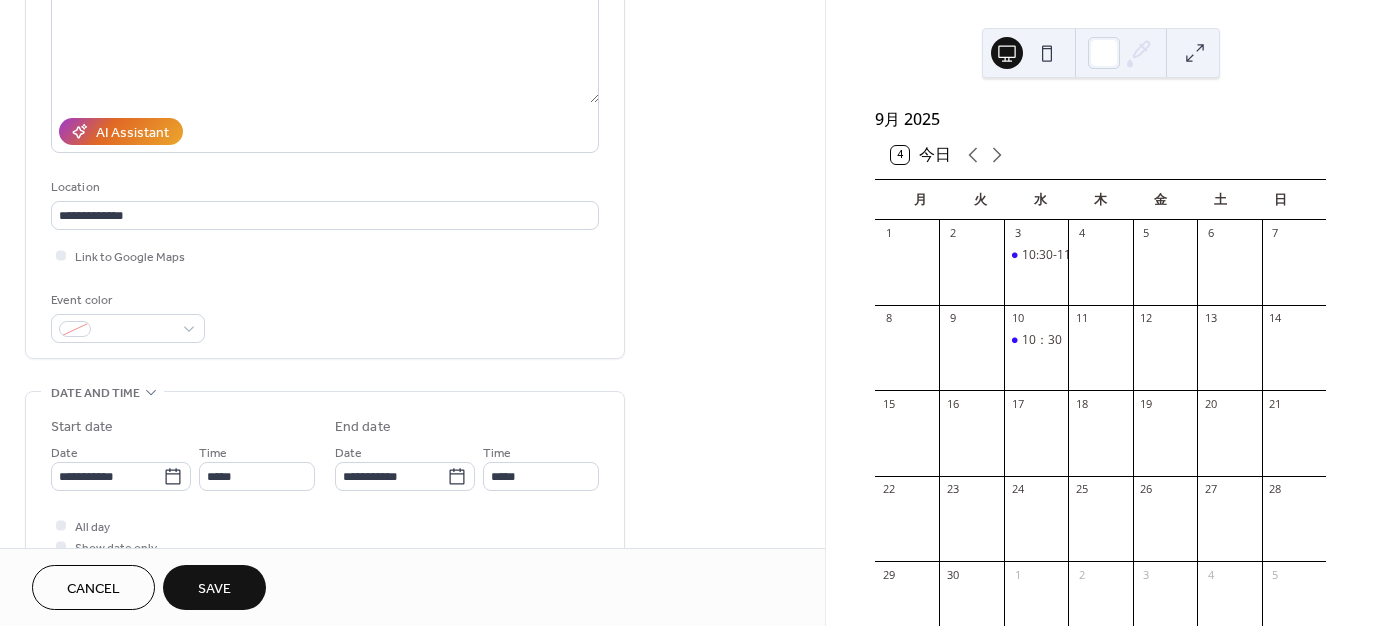 scroll, scrollTop: 300, scrollLeft: 0, axis: vertical 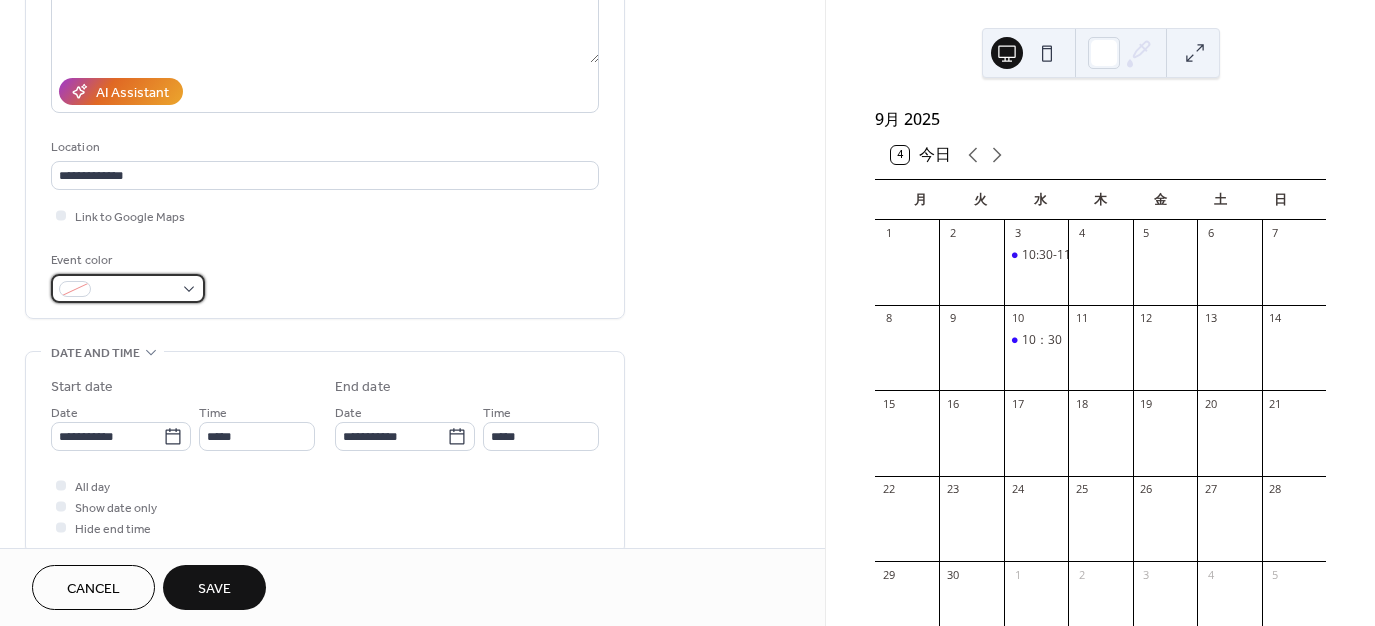 click at bounding box center (136, 290) 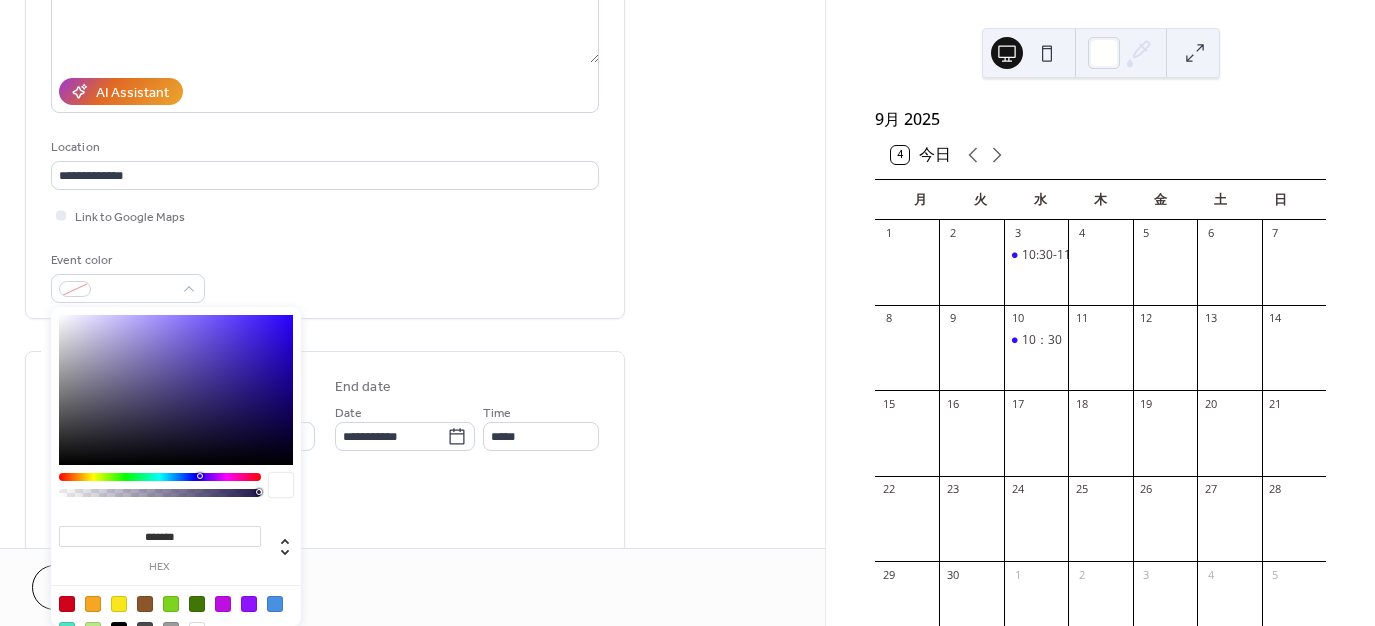 type on "*******" 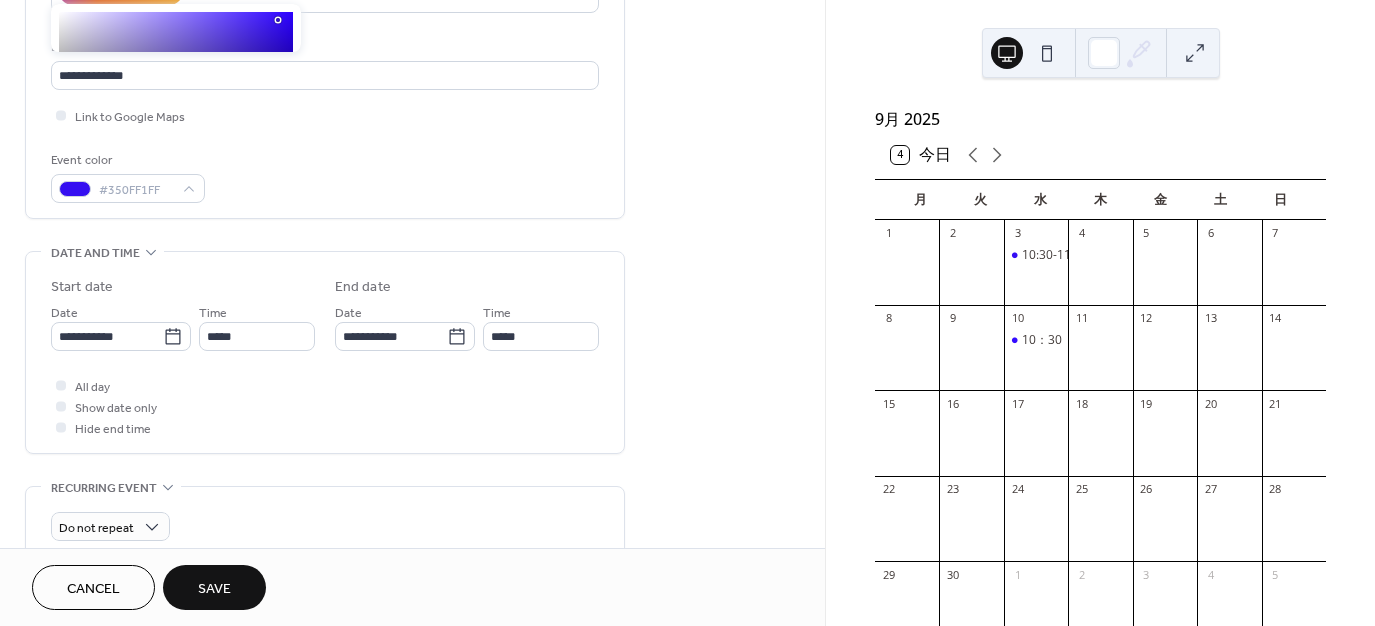 scroll, scrollTop: 378, scrollLeft: 0, axis: vertical 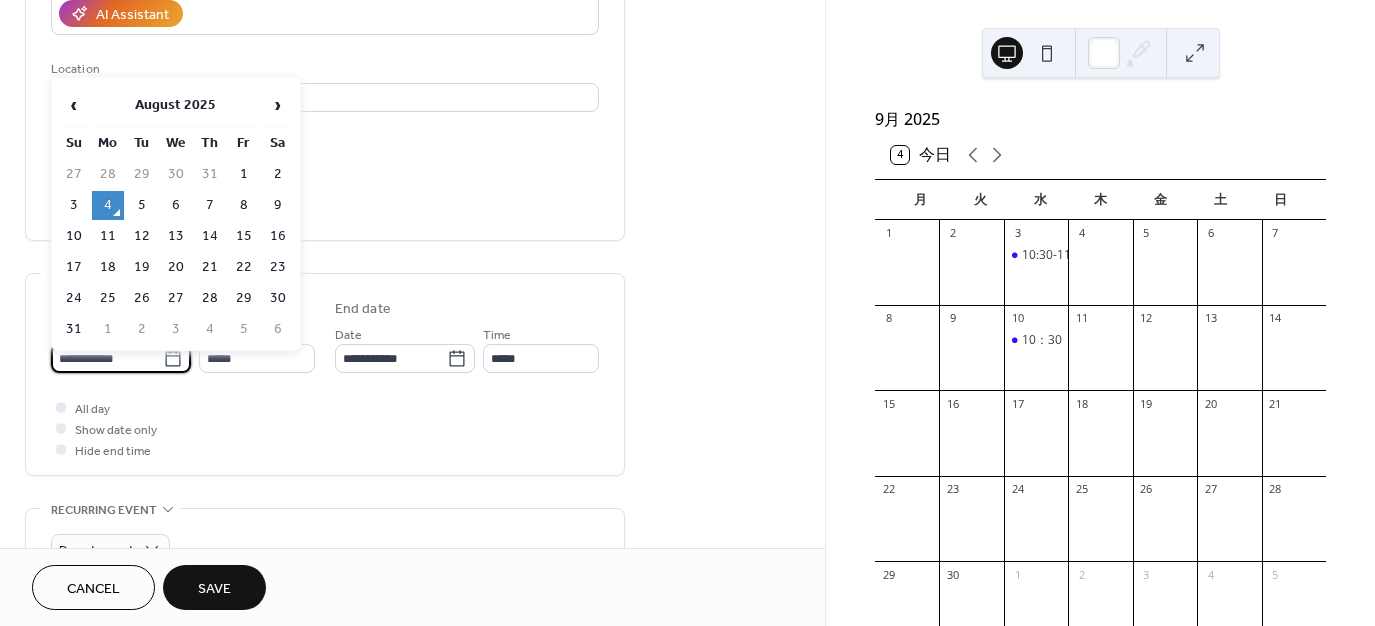 click on "**********" at bounding box center [107, 358] 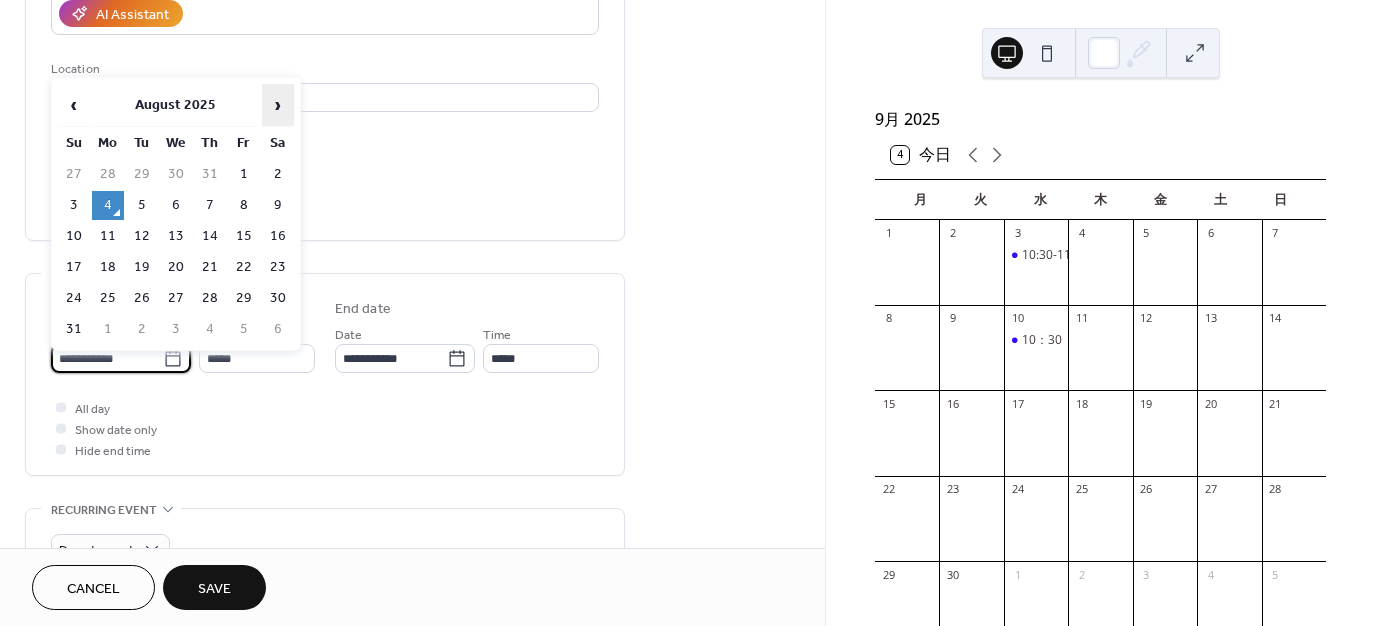 click on "›" at bounding box center [278, 105] 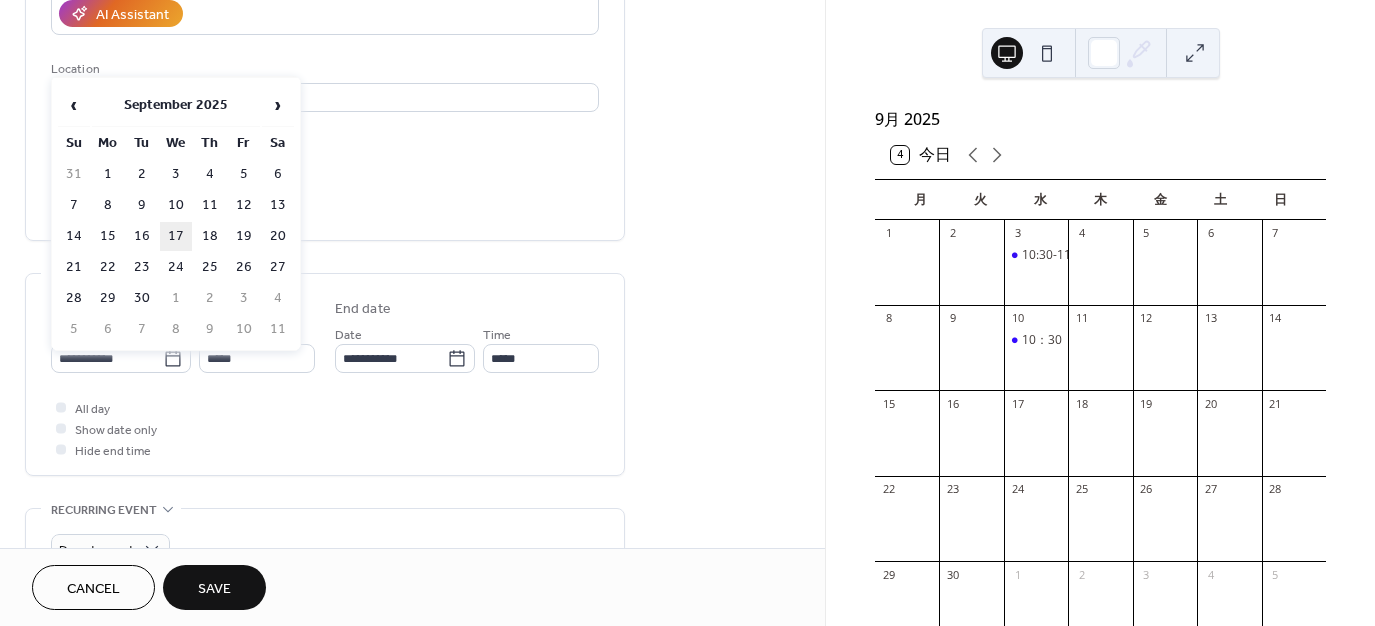 click on "17" at bounding box center [176, 236] 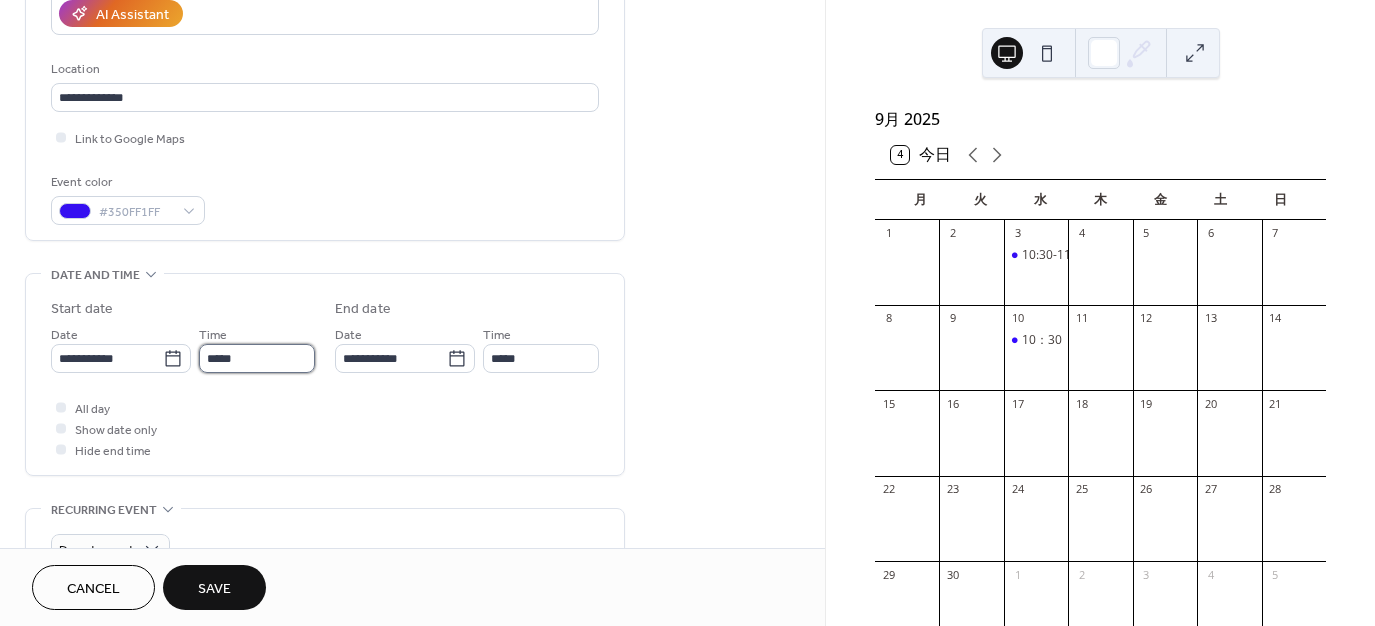 click on "*****" at bounding box center [257, 358] 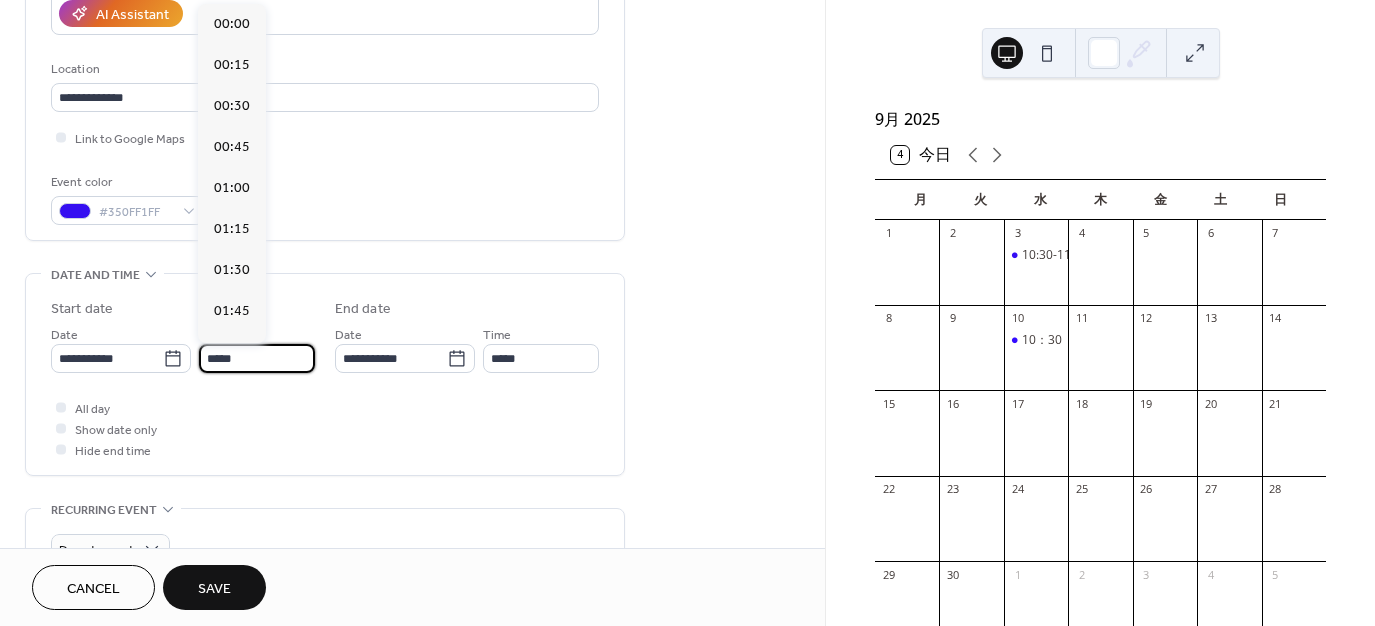 scroll, scrollTop: 1968, scrollLeft: 0, axis: vertical 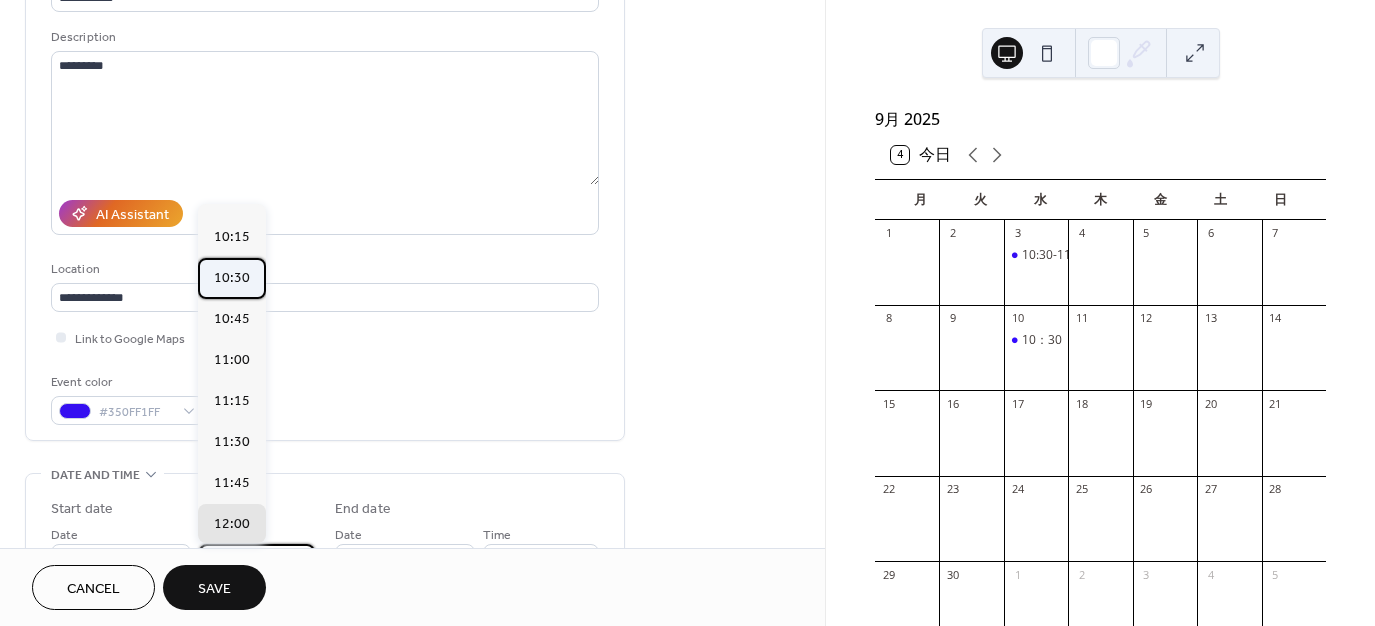 click on "10:30" at bounding box center (232, 278) 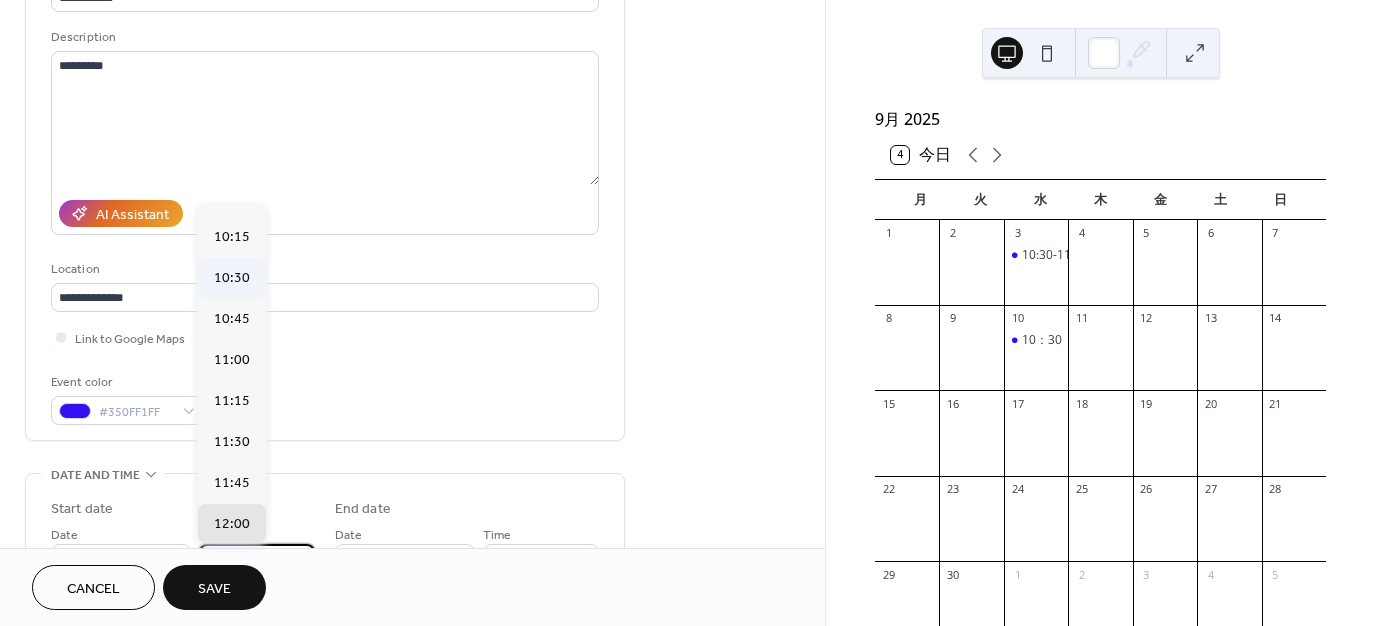 type on "*****" 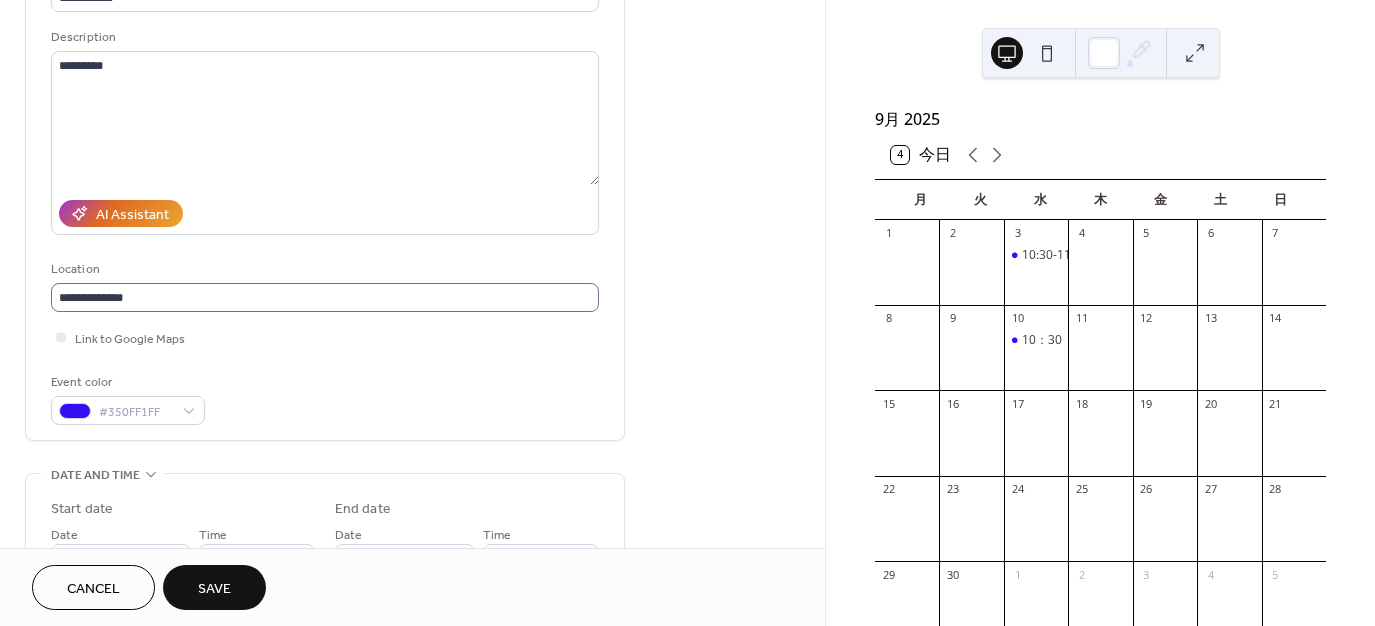 scroll, scrollTop: 1, scrollLeft: 0, axis: vertical 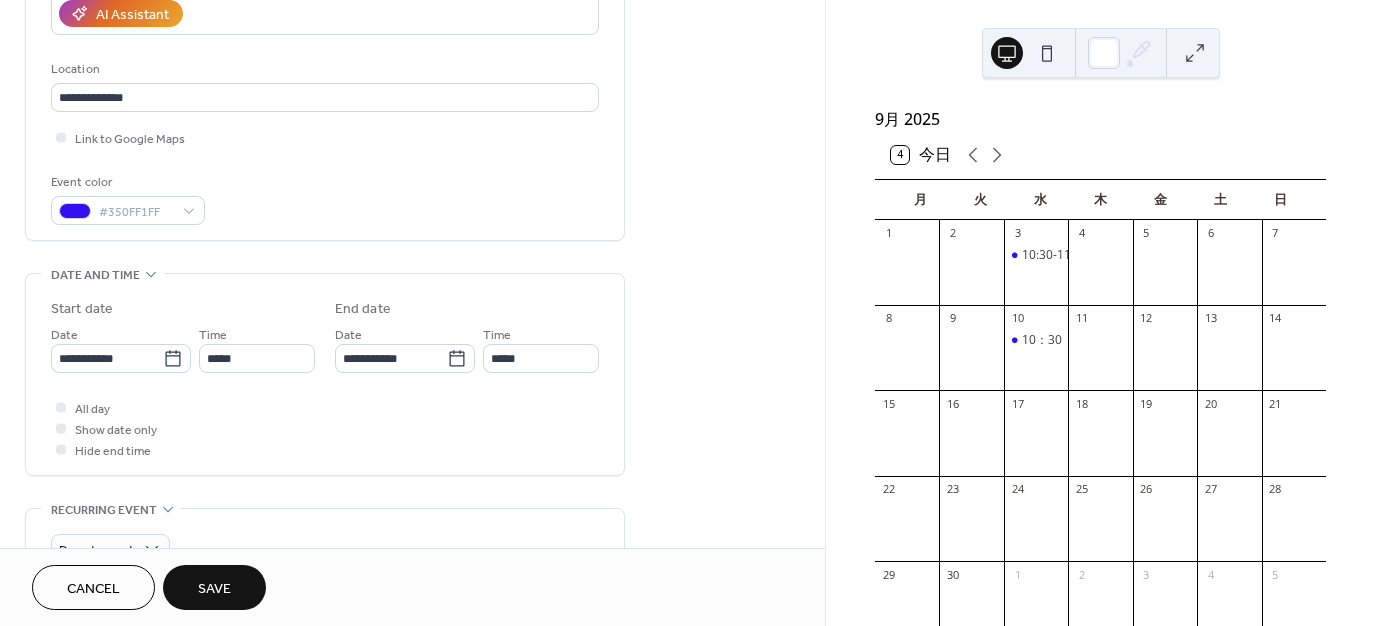 click on "Save" at bounding box center (214, 589) 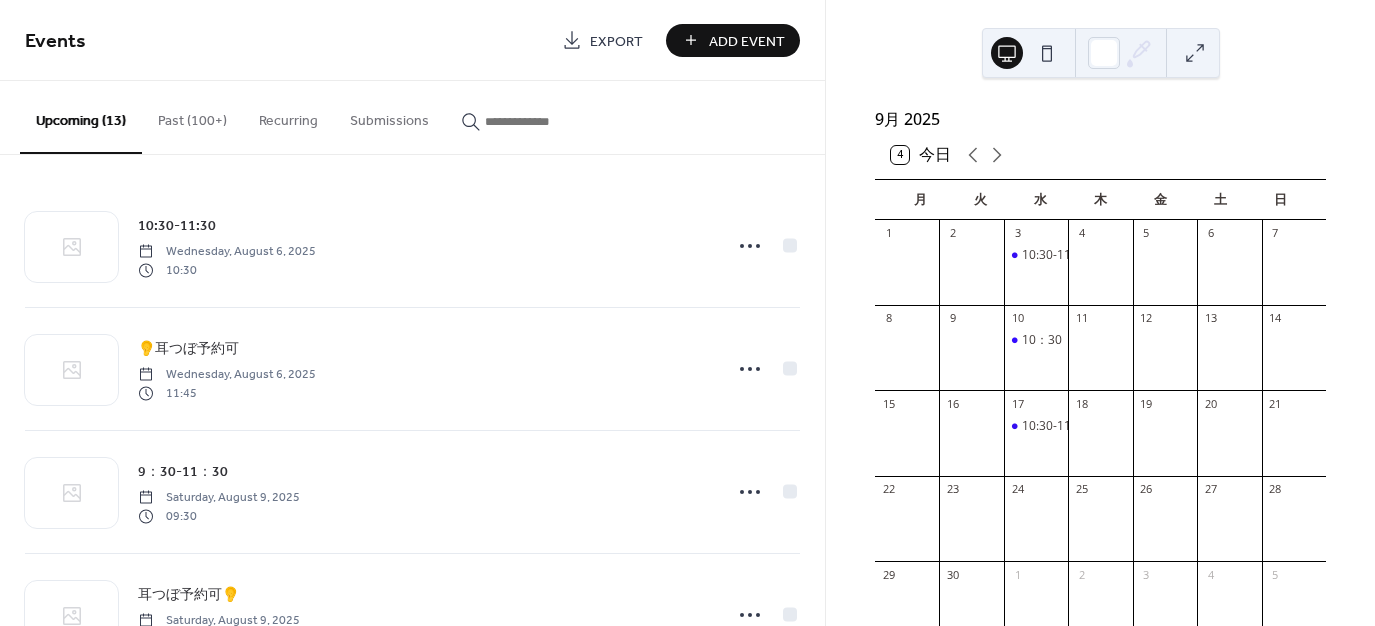 click on "Add Event" at bounding box center [747, 41] 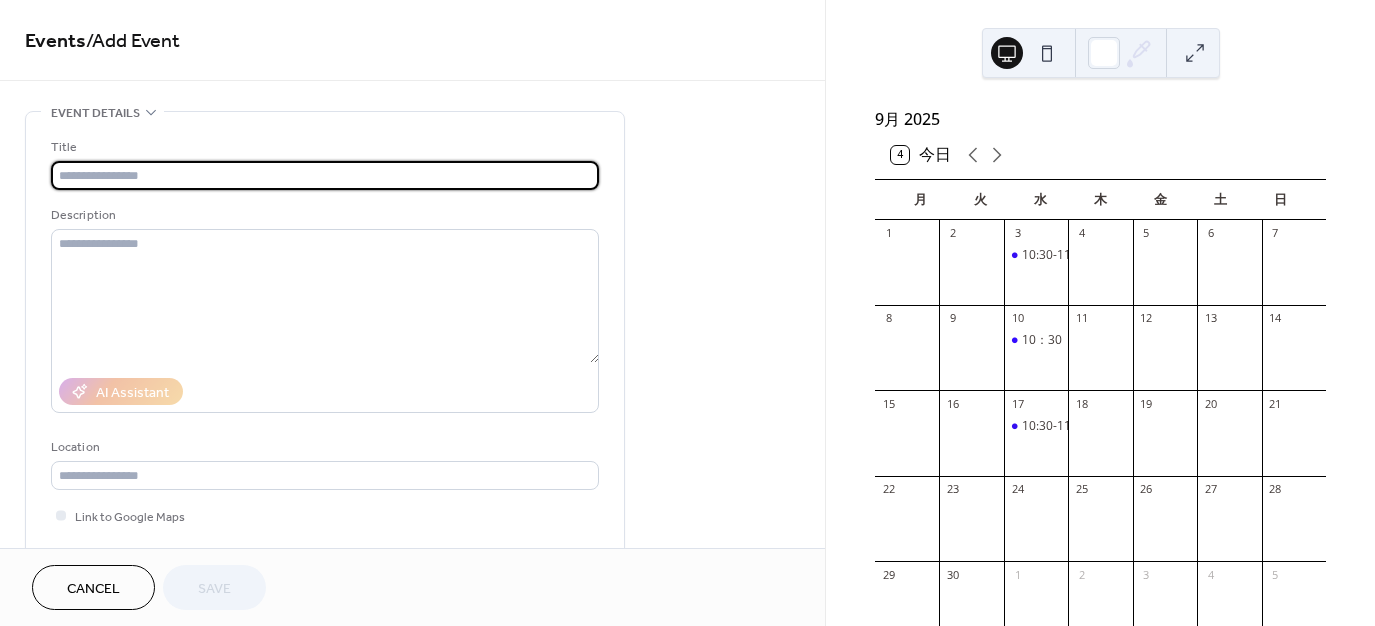 click at bounding box center (325, 175) 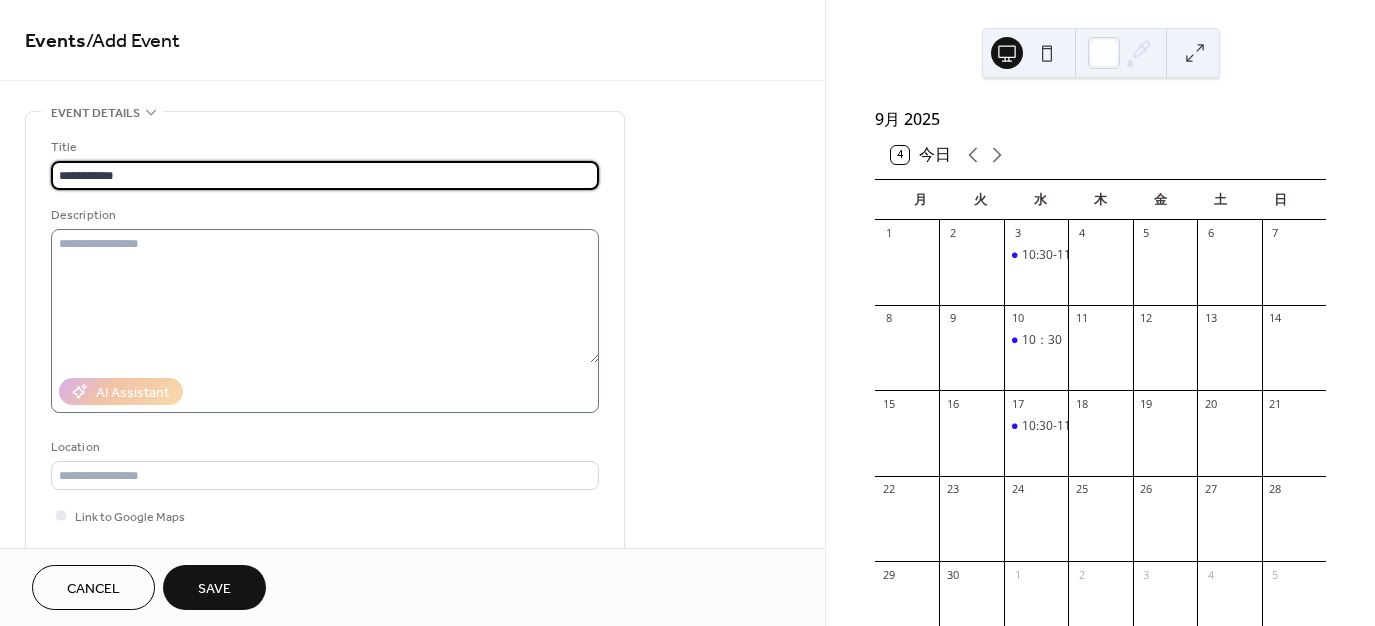 type on "**********" 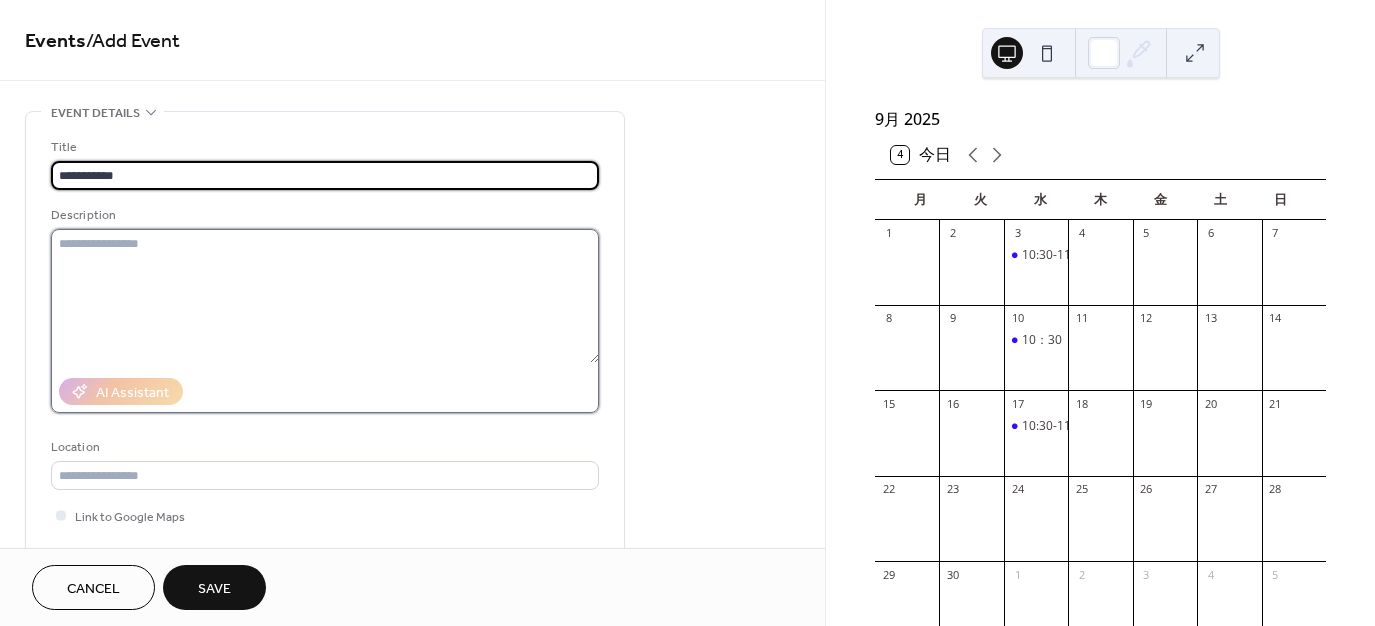 click at bounding box center [325, 296] 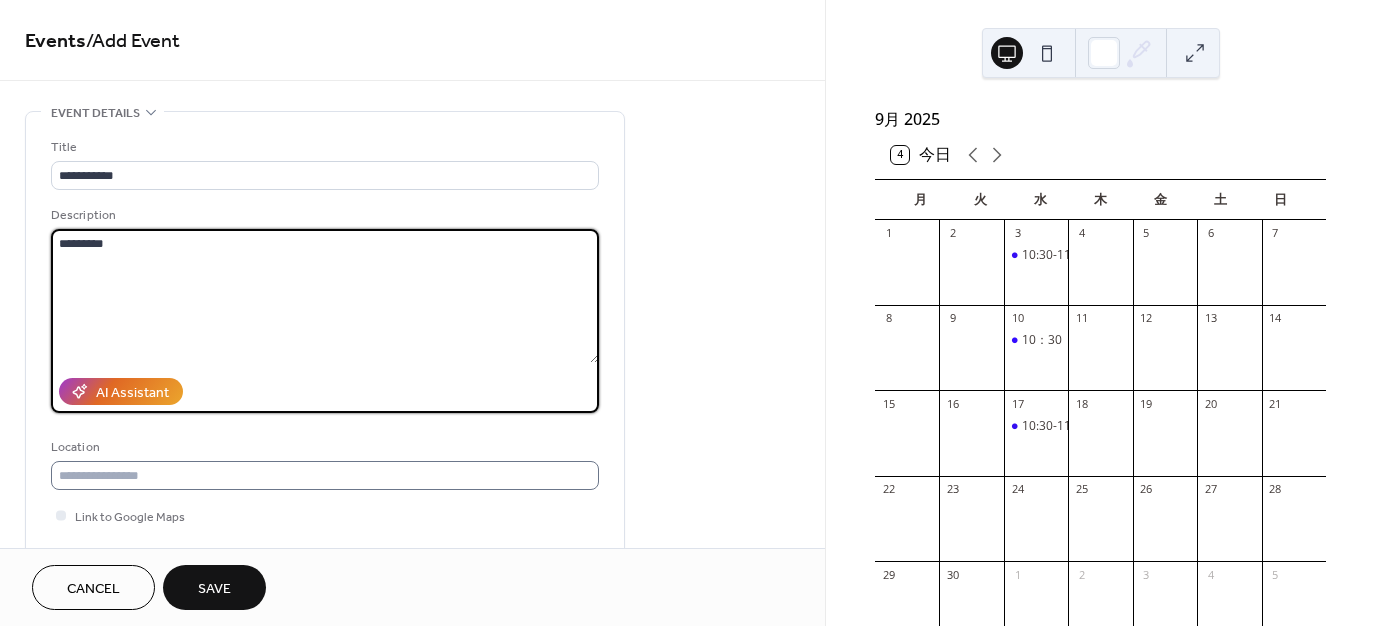 type on "*********" 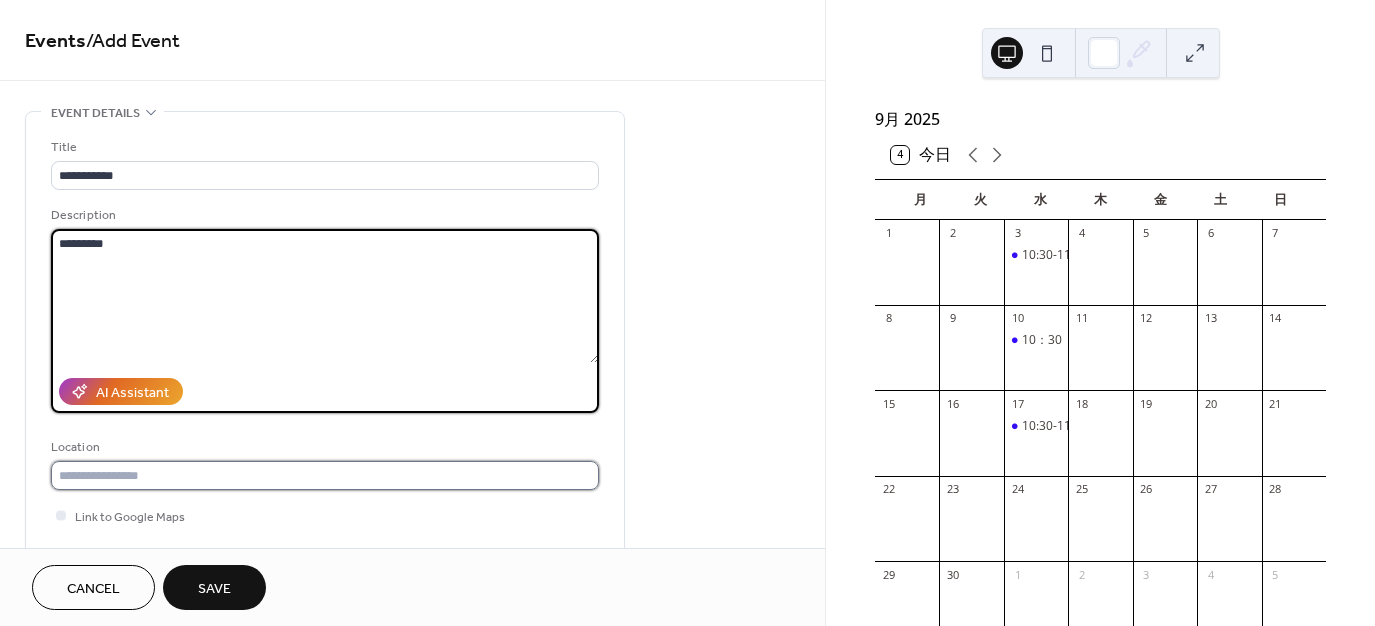 click at bounding box center (325, 475) 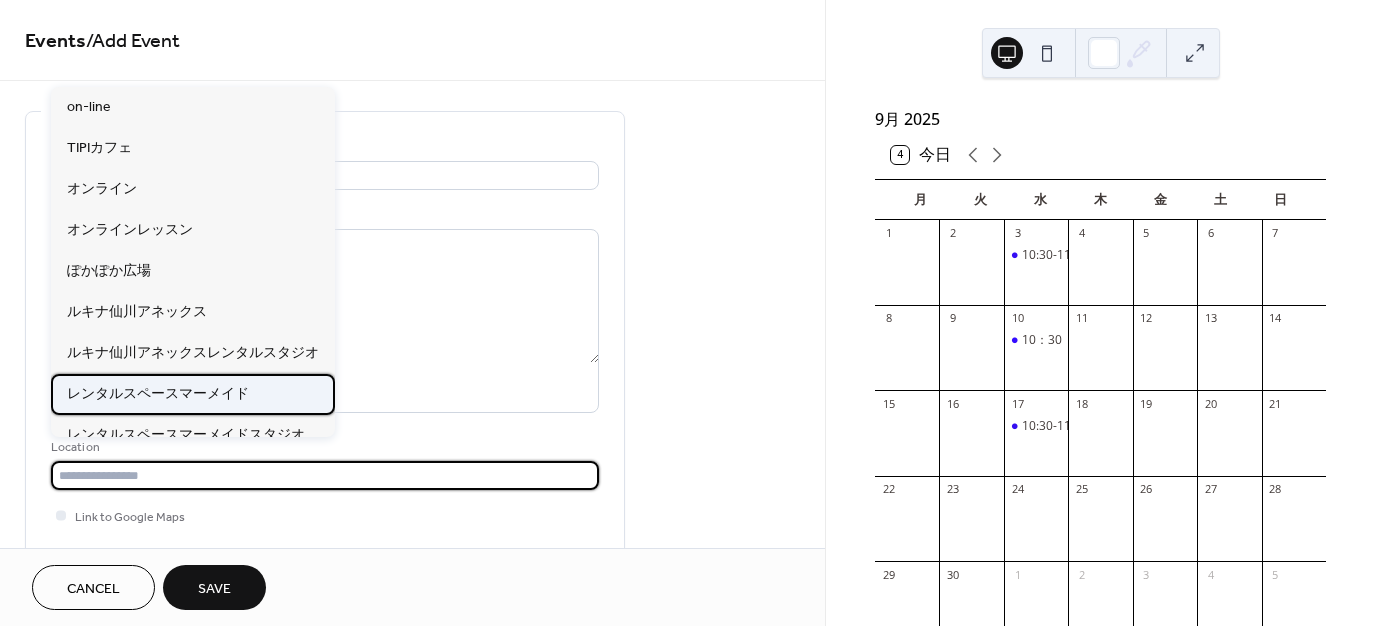 click on "レンタルスペースマーメイド" at bounding box center [158, 393] 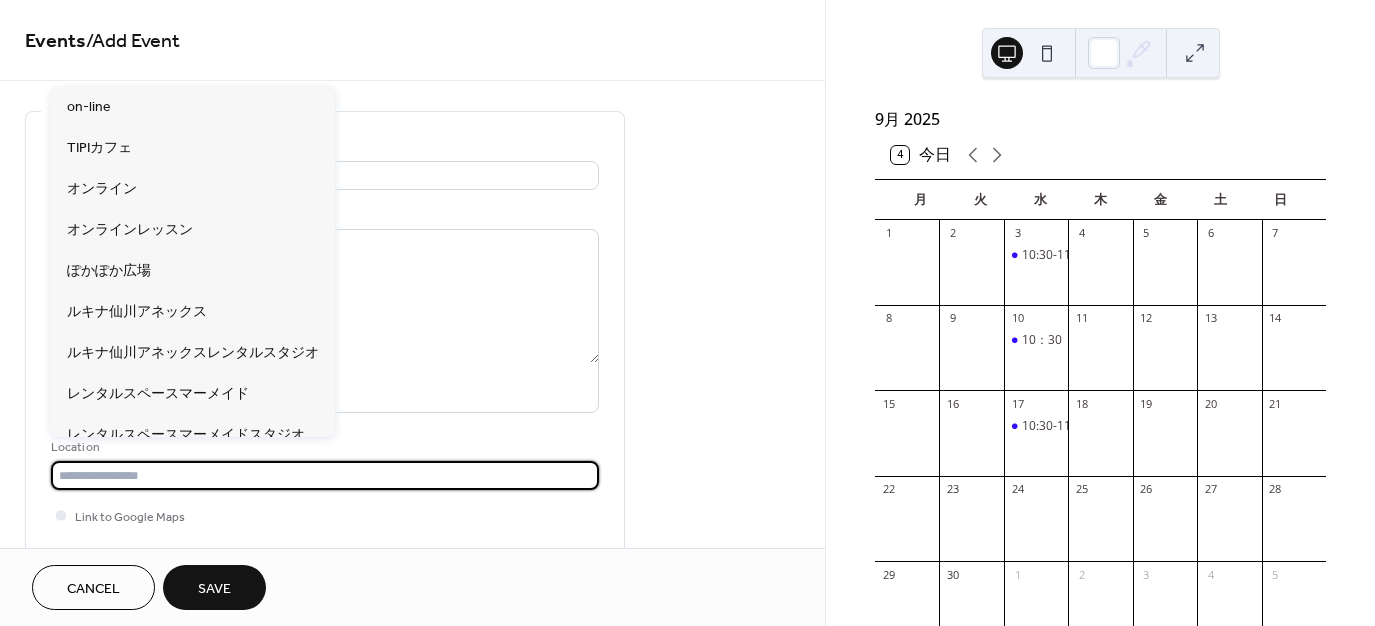 type on "**********" 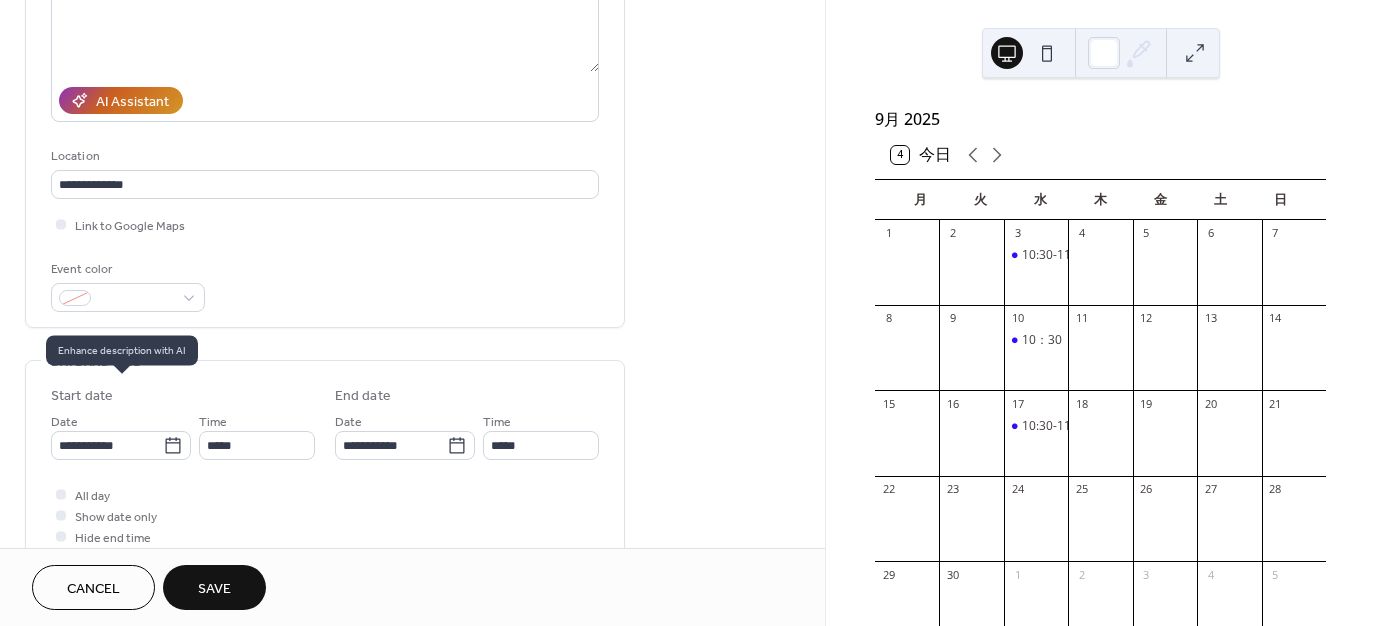 scroll, scrollTop: 300, scrollLeft: 0, axis: vertical 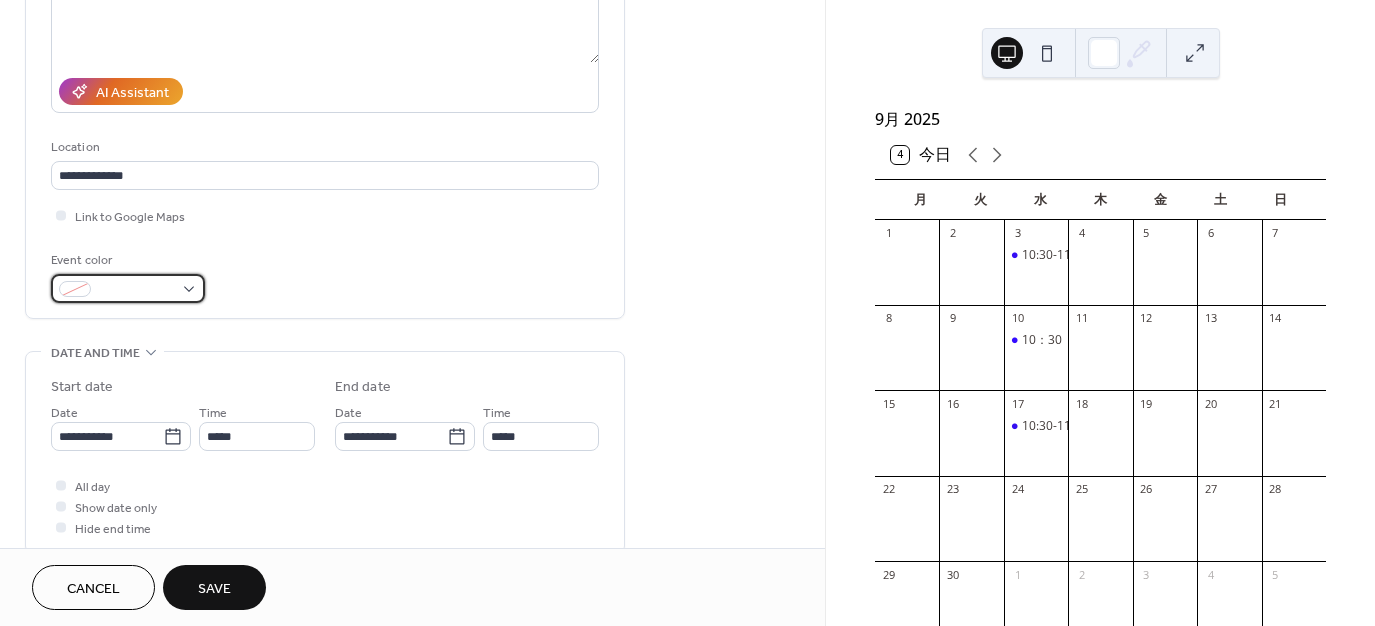 click at bounding box center (136, 290) 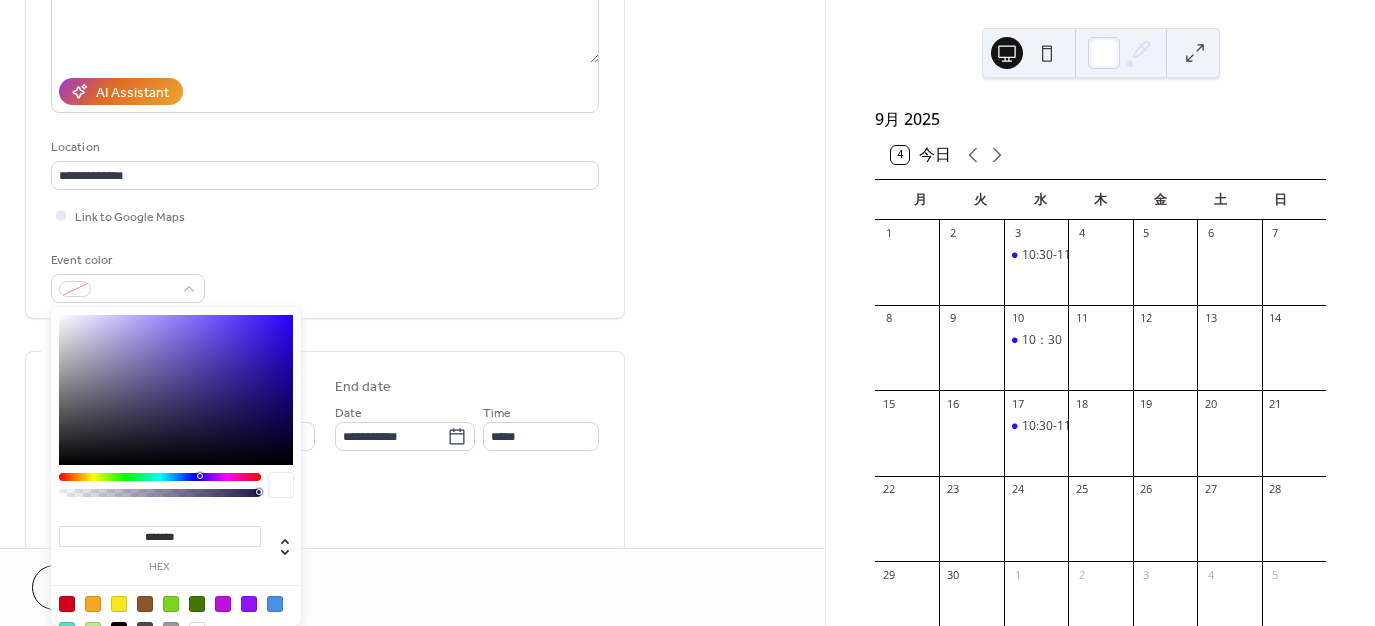 type on "*******" 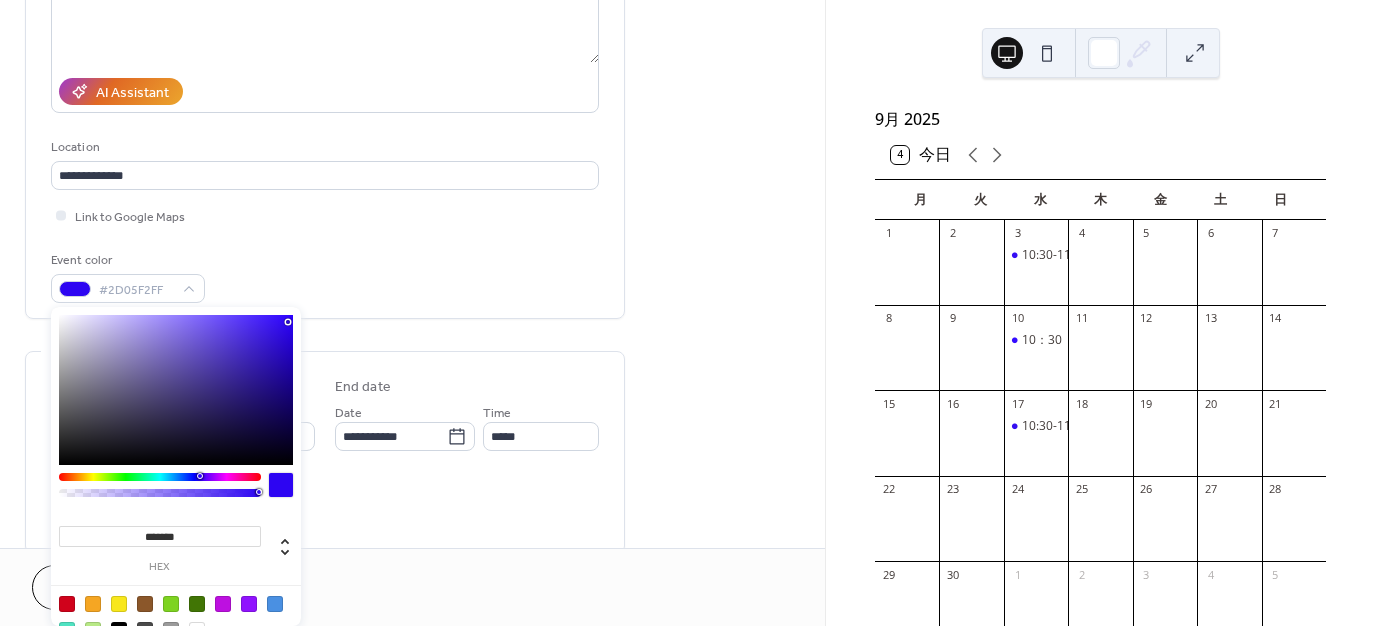 click on "**********" at bounding box center (325, 457) 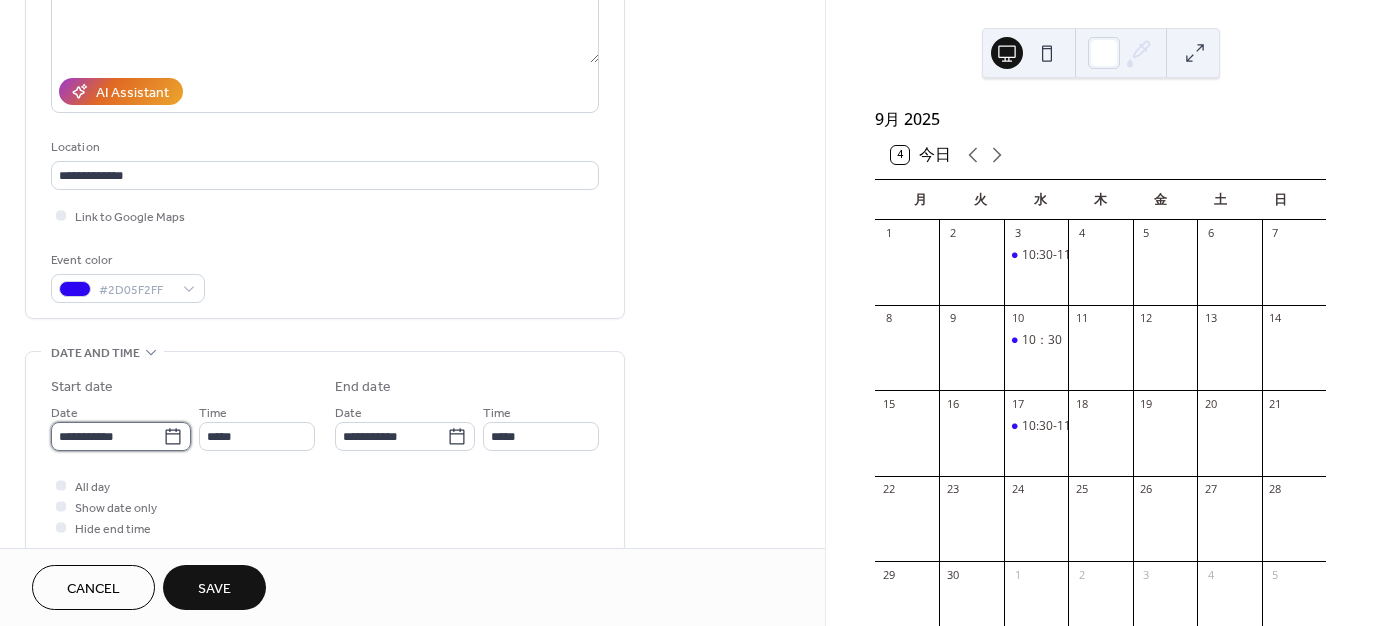click on "**********" at bounding box center [107, 436] 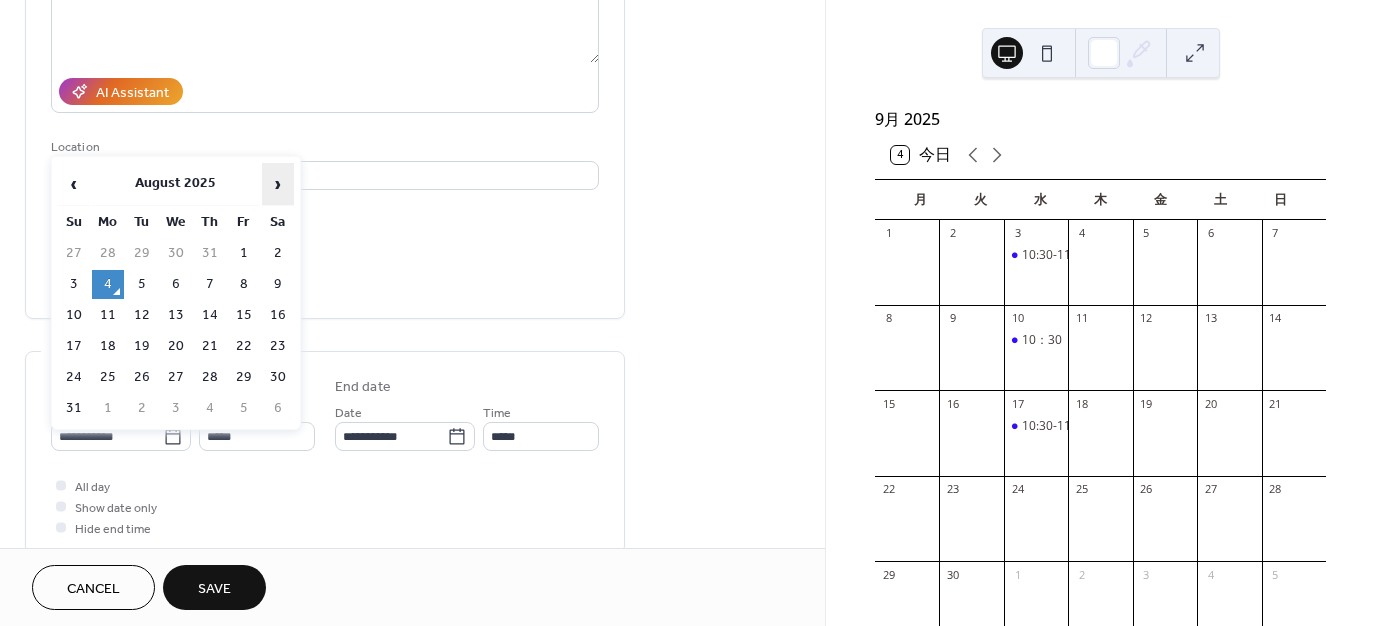 click on "›" at bounding box center (278, 184) 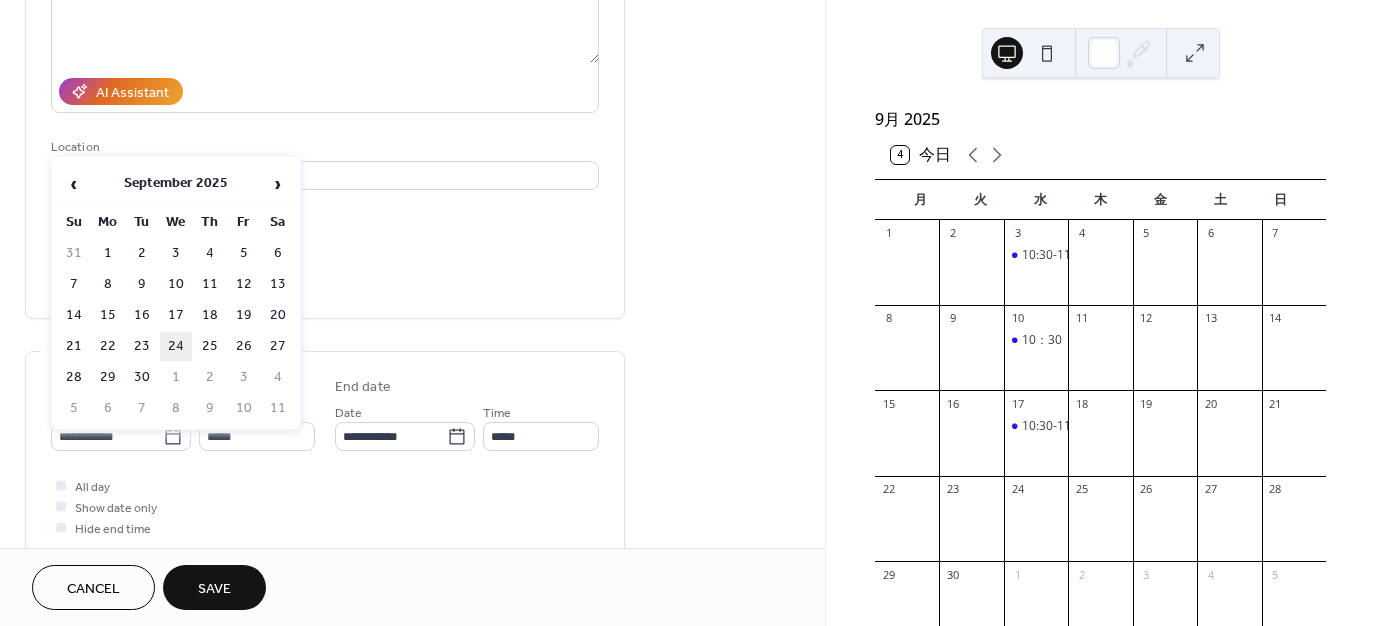 click on "24" at bounding box center [176, 346] 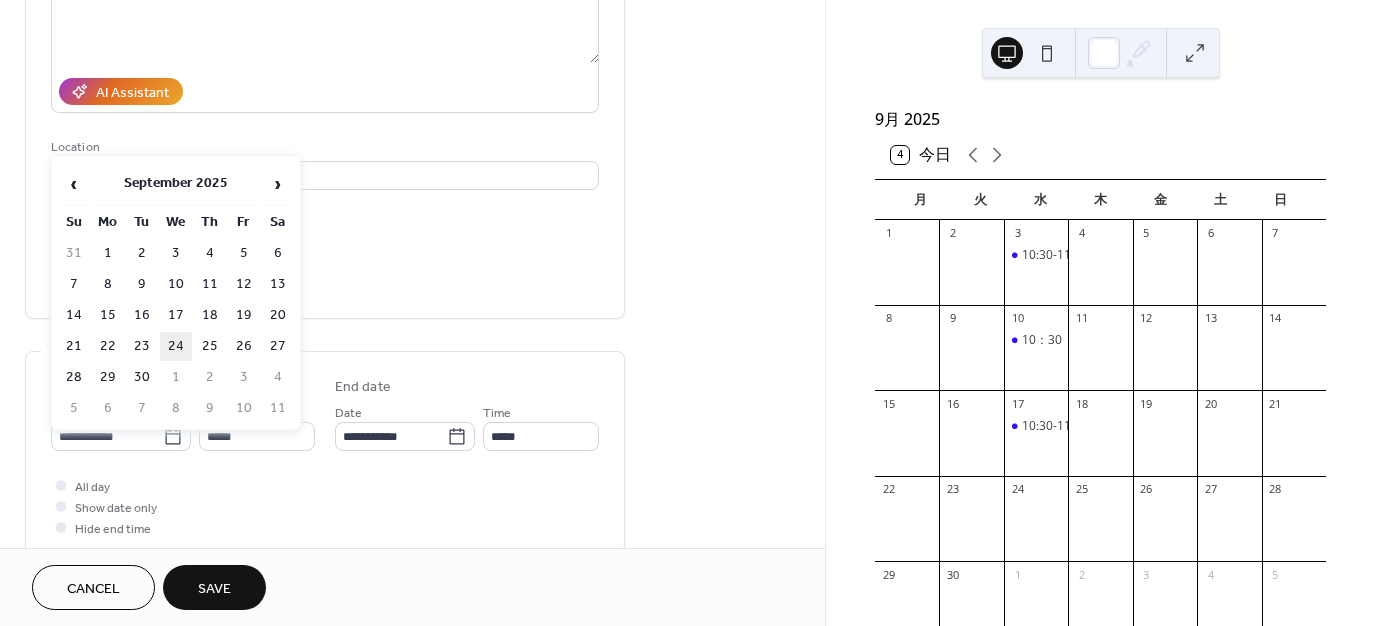 type on "**********" 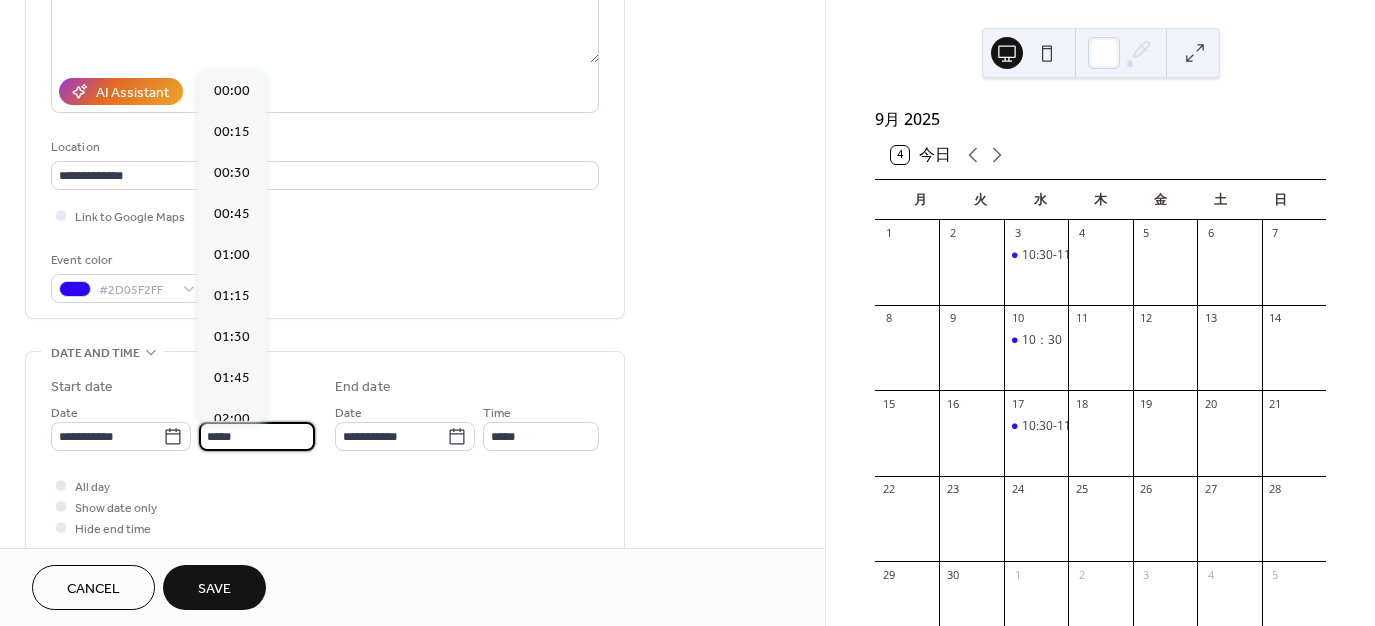 click on "*****" at bounding box center (257, 436) 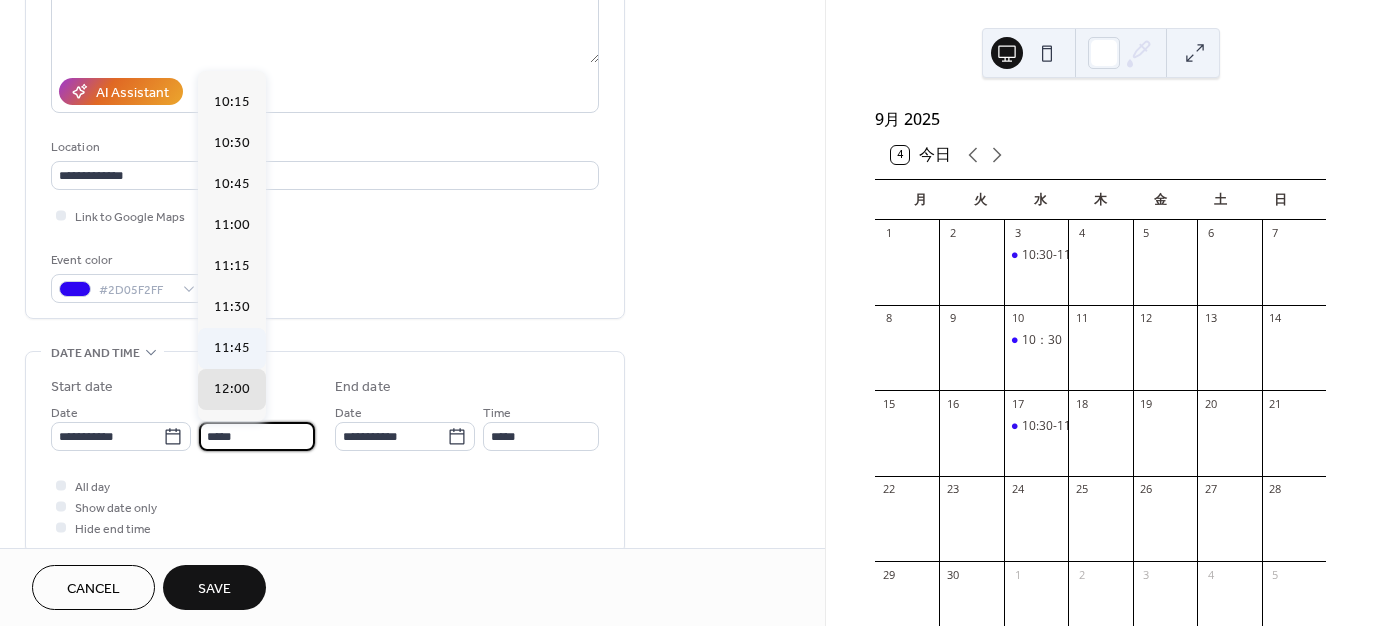 scroll, scrollTop: 1668, scrollLeft: 0, axis: vertical 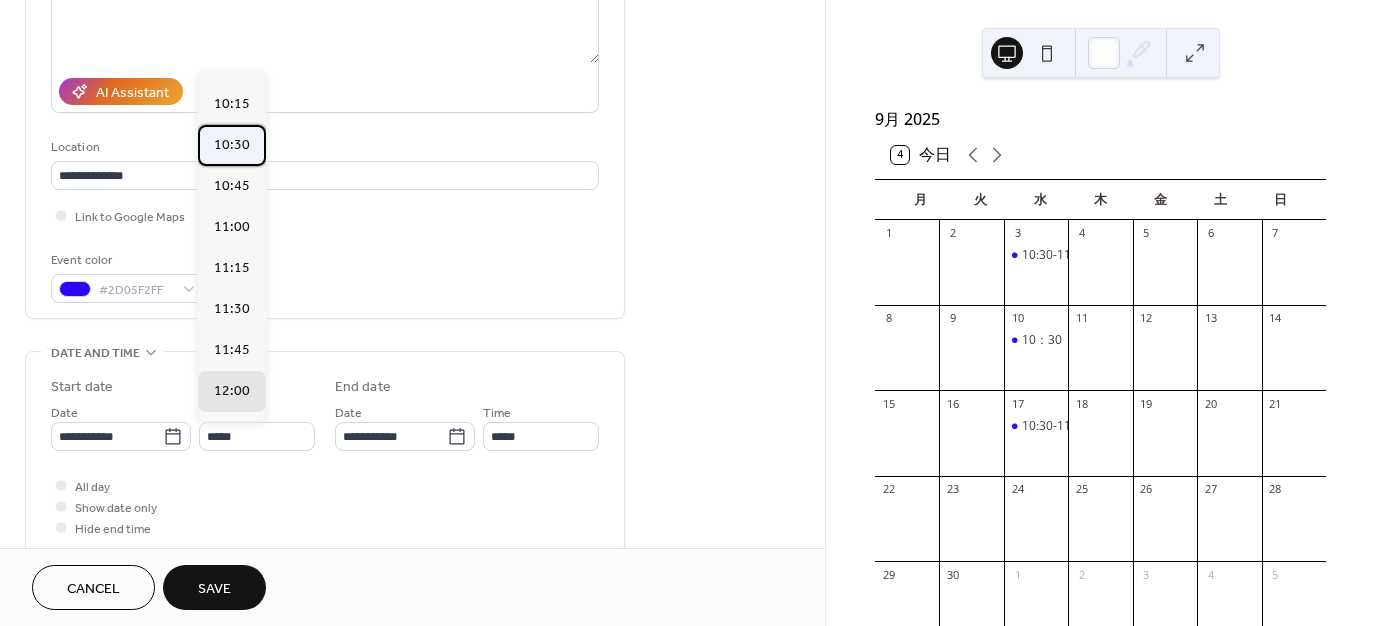click on "10:30" at bounding box center (232, 145) 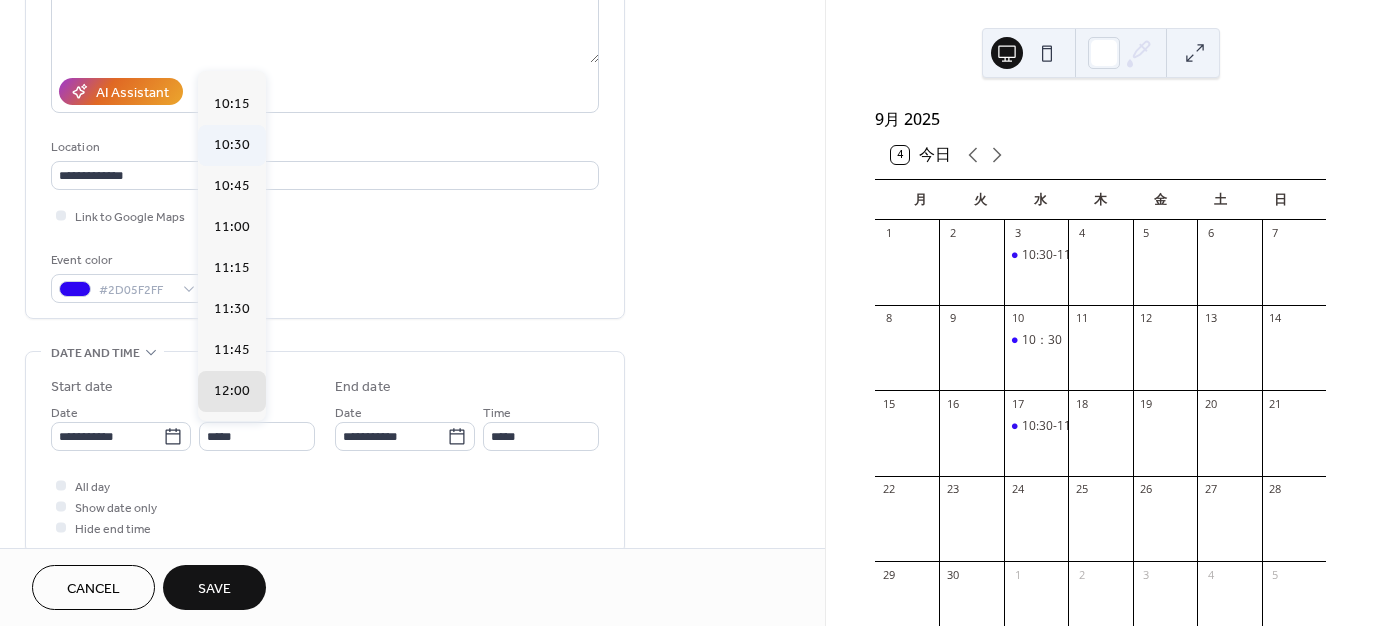 type on "*****" 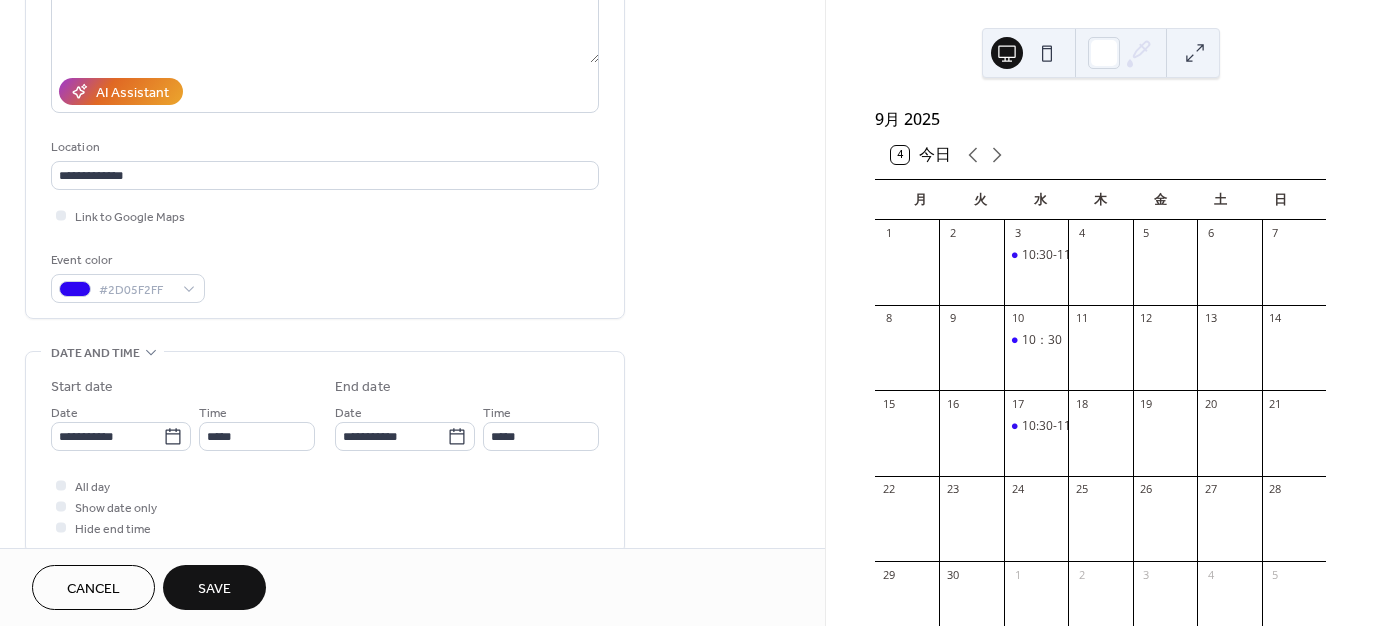 click on "Save" at bounding box center [214, 589] 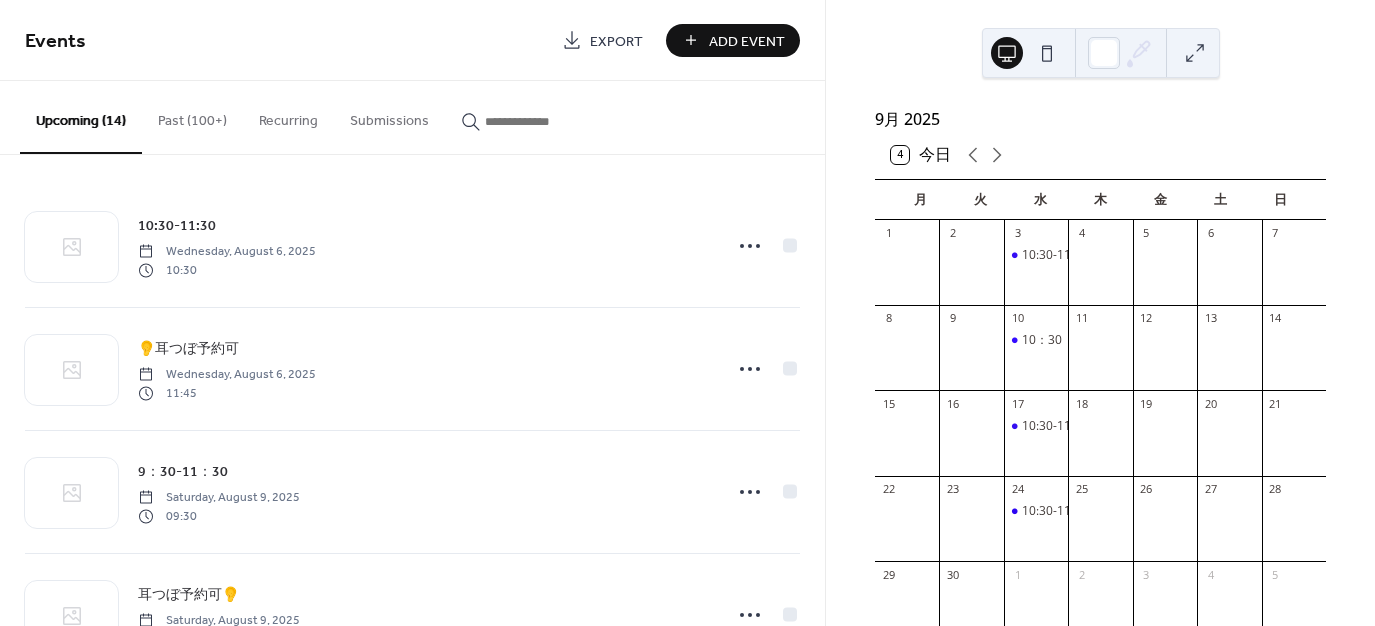 click on "Add Event" at bounding box center (733, 40) 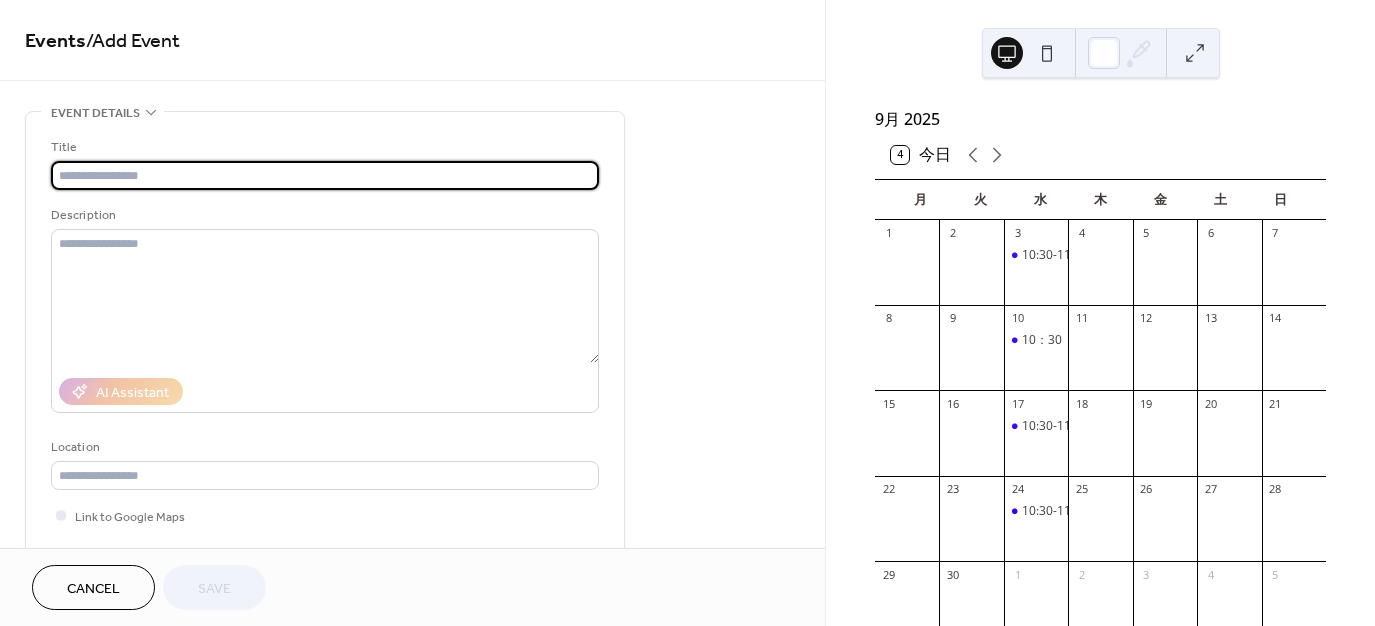 click at bounding box center (325, 175) 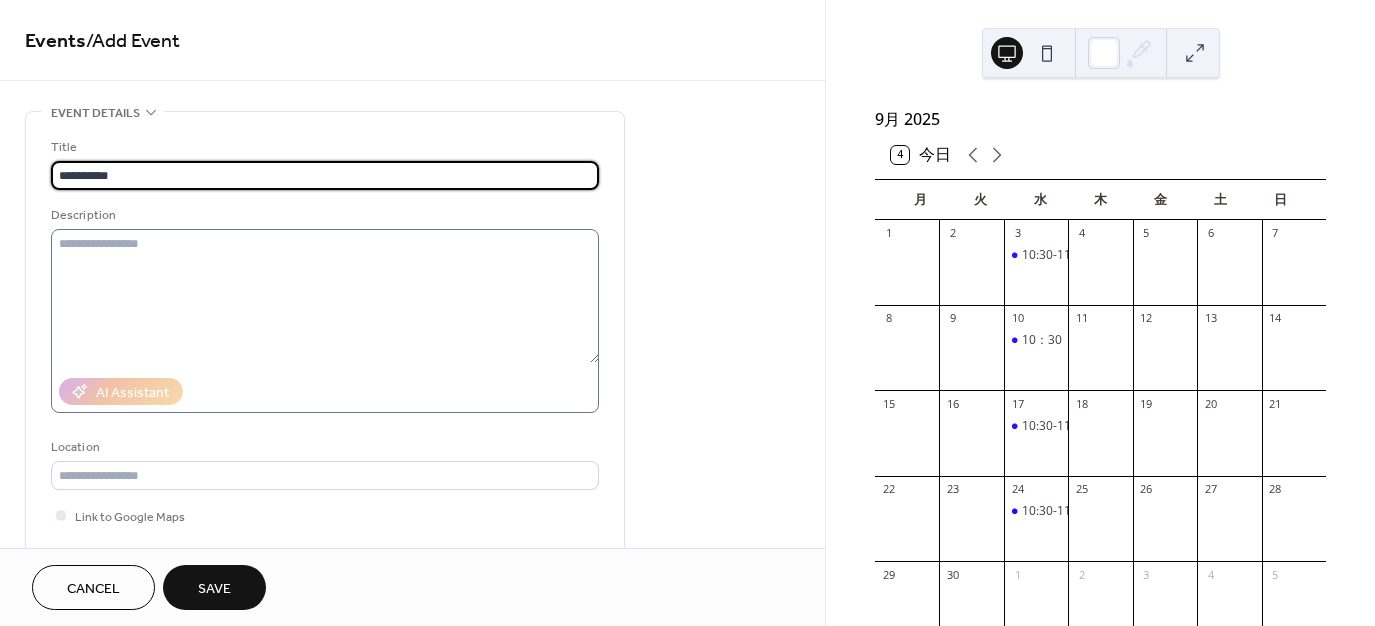 type on "**********" 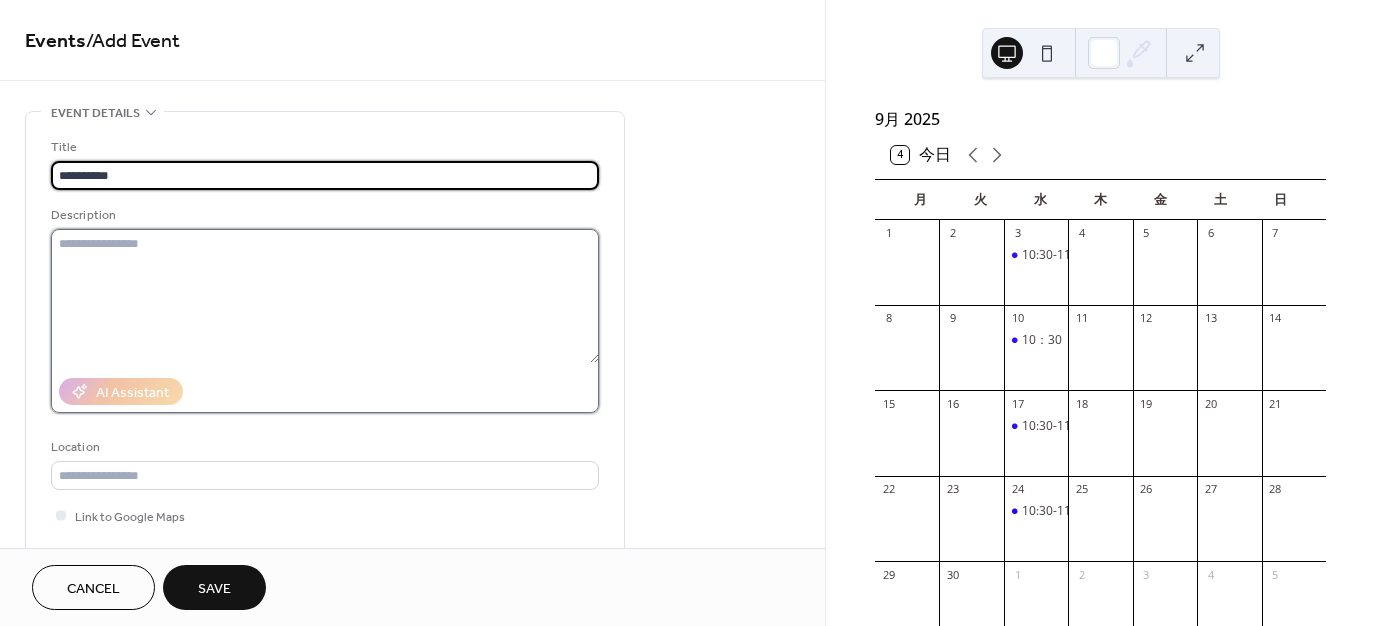 click at bounding box center [325, 296] 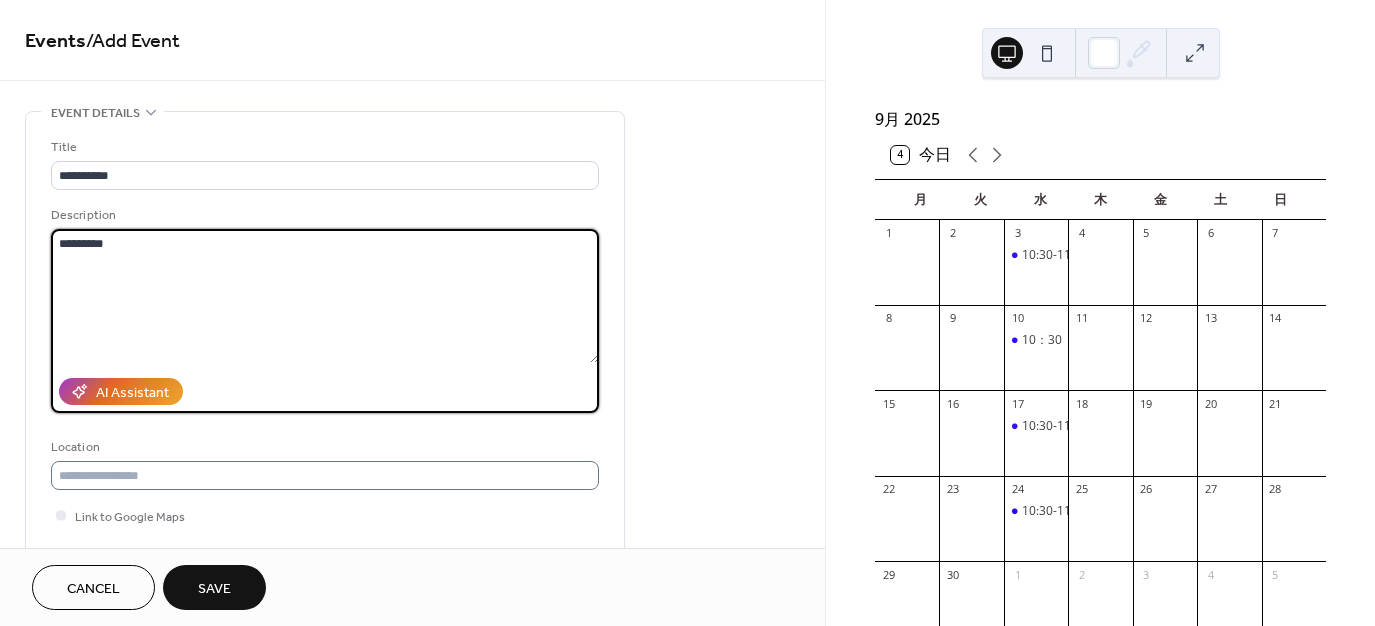 type on "*********" 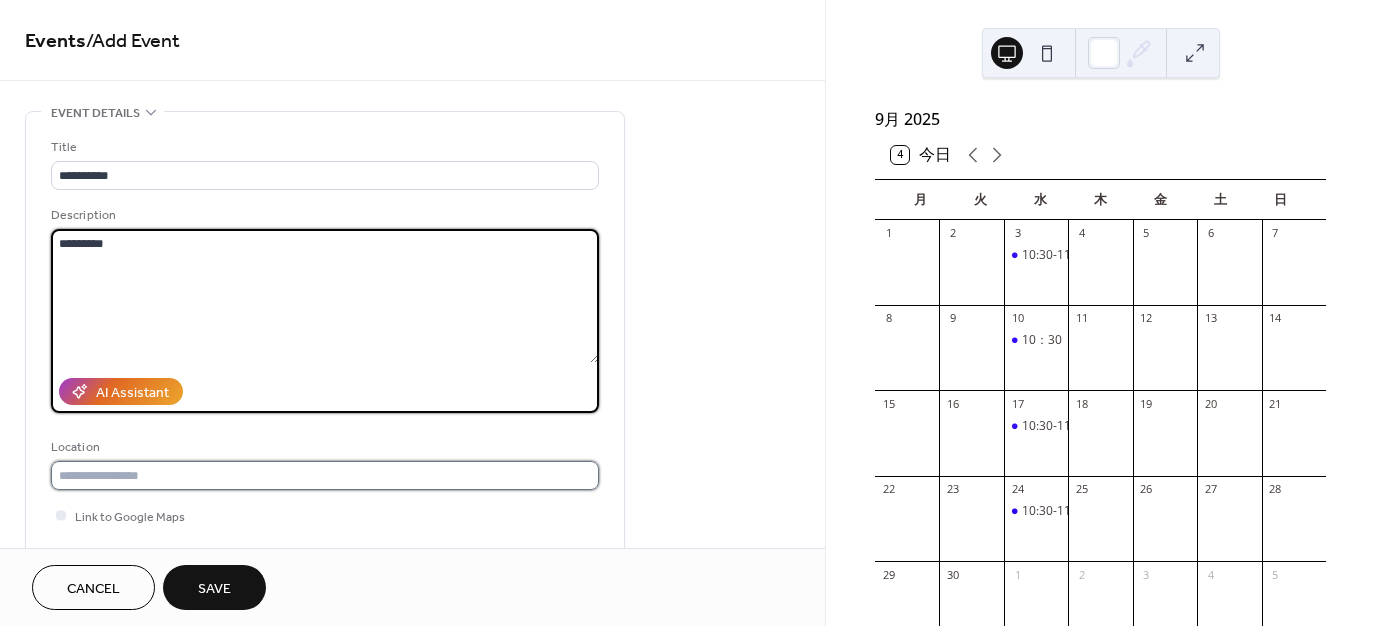 click at bounding box center [325, 475] 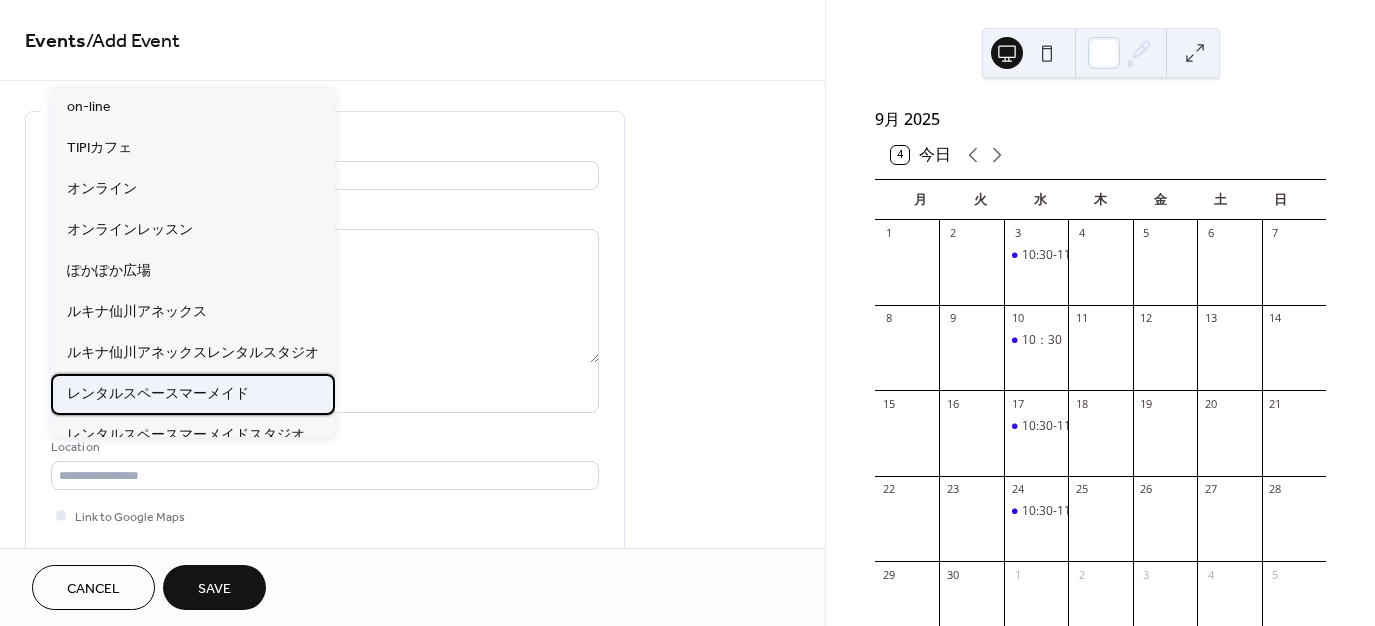 click on "レンタルスペースマーメイド" at bounding box center (158, 393) 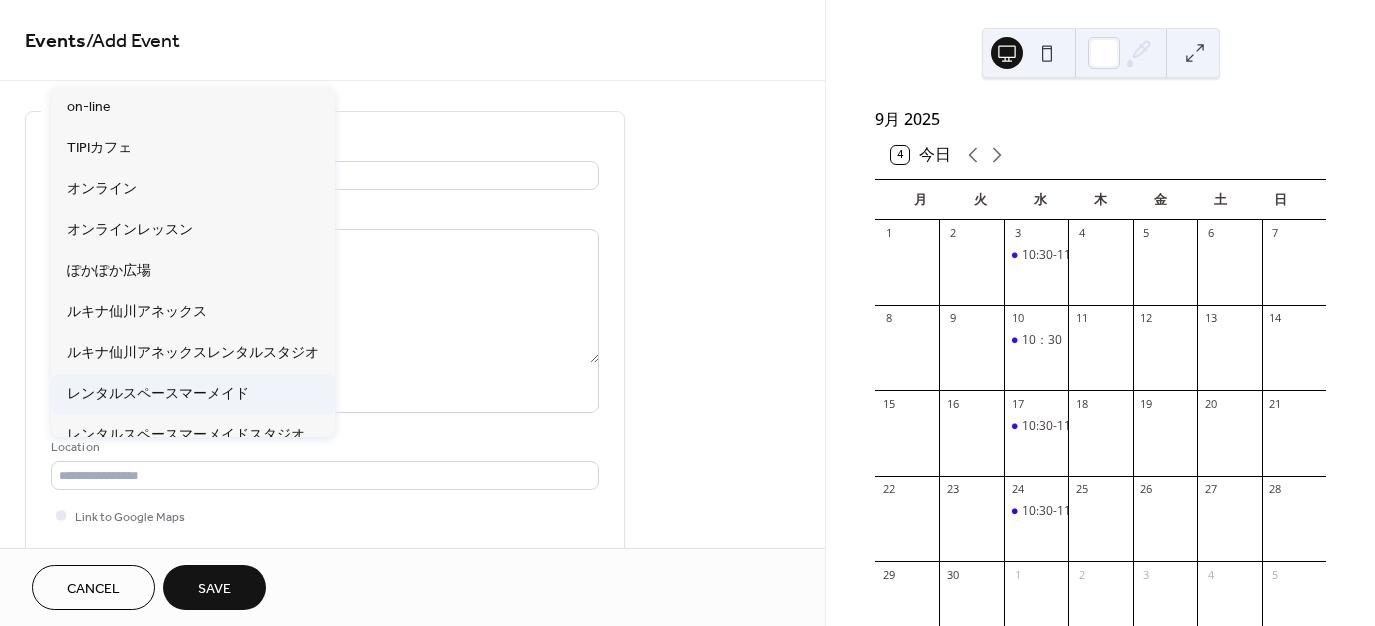type on "**********" 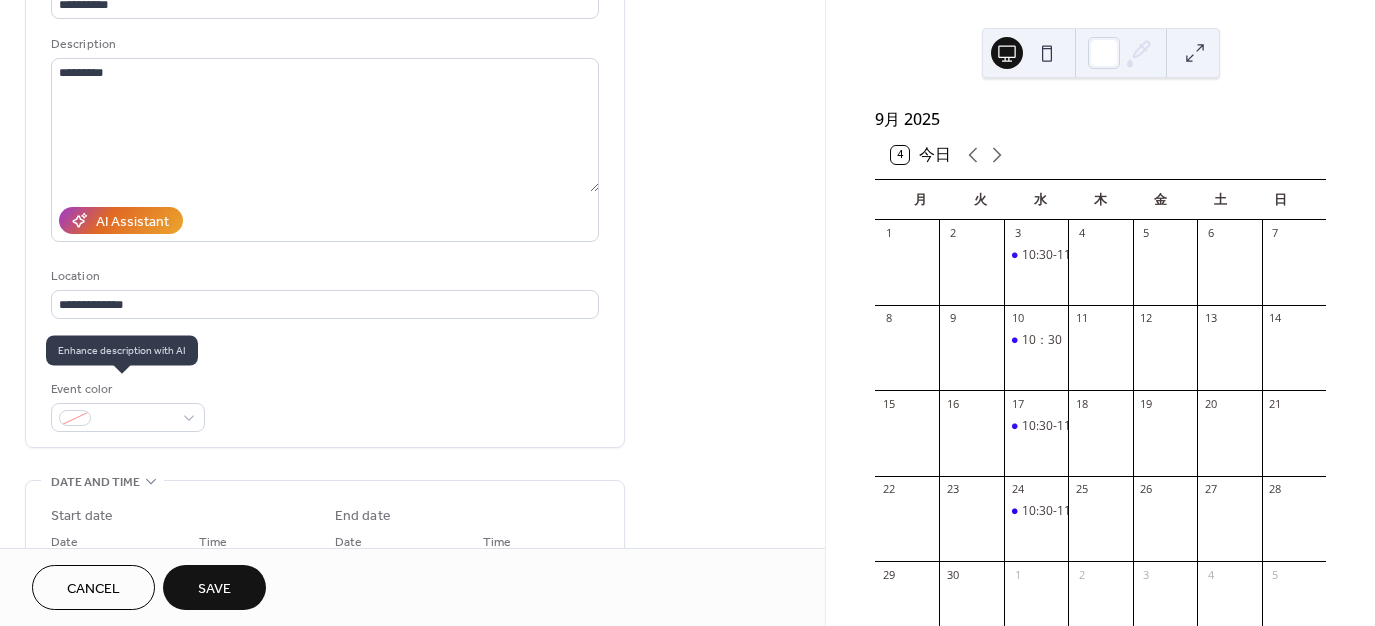 scroll, scrollTop: 200, scrollLeft: 0, axis: vertical 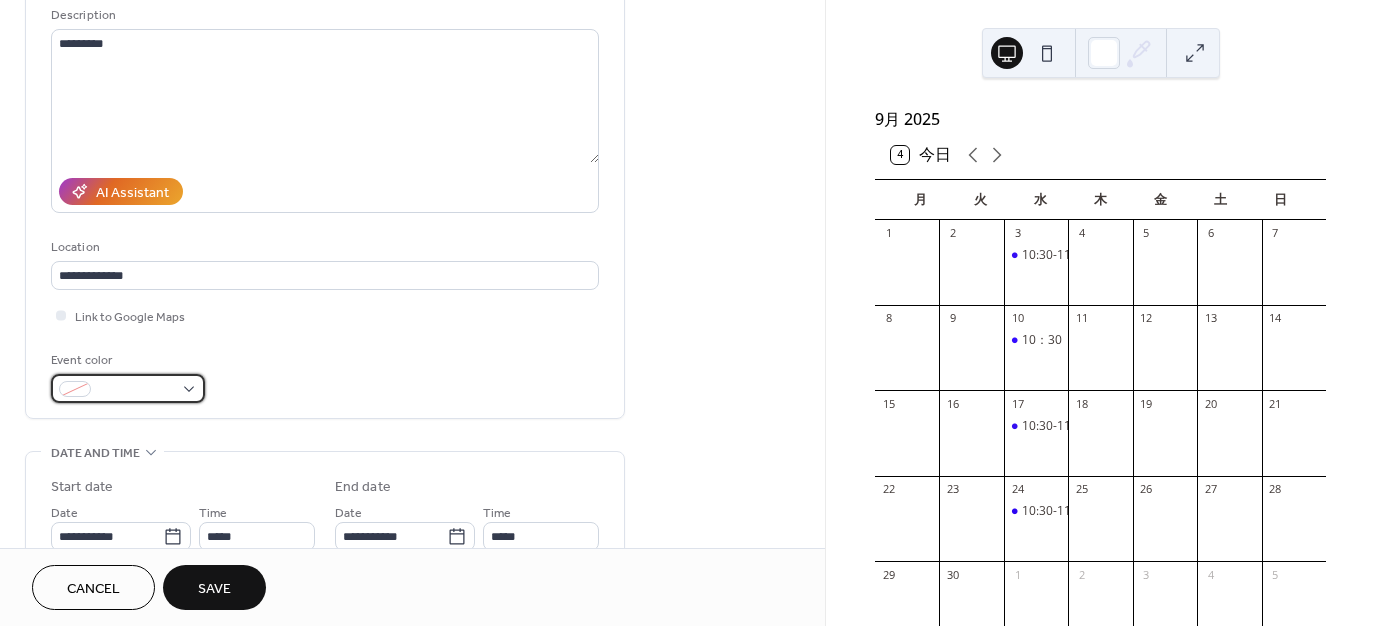 click at bounding box center [128, 388] 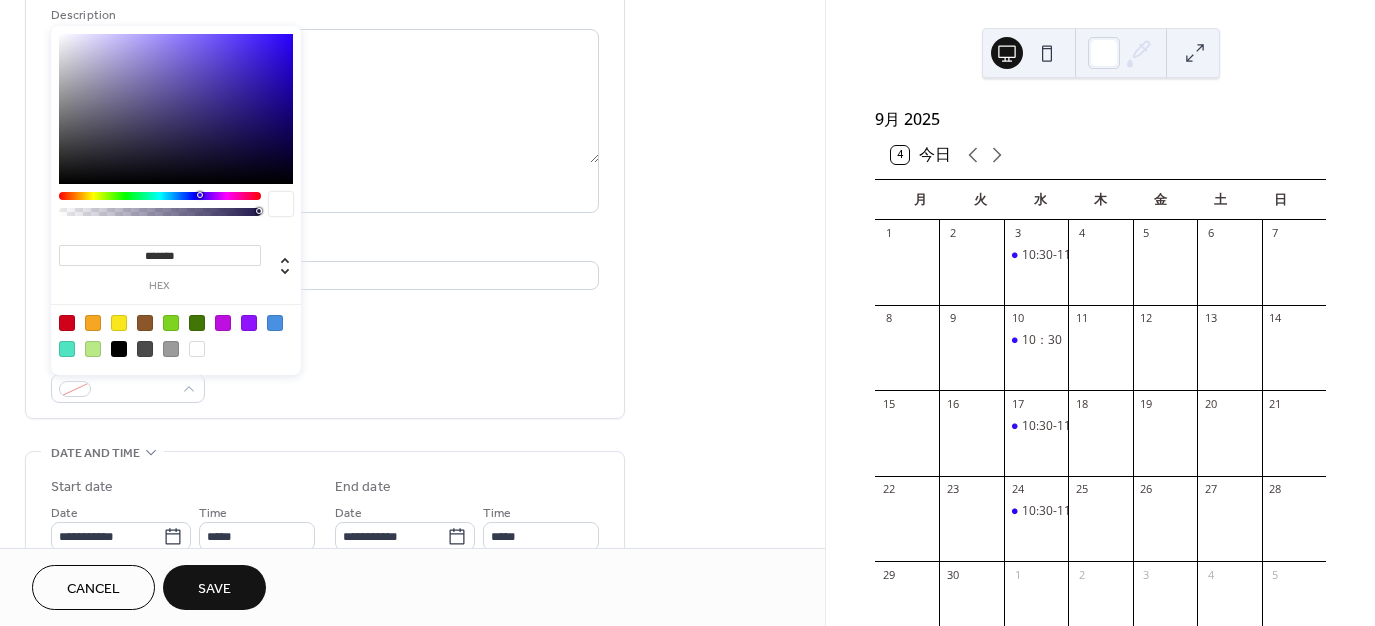 type on "*******" 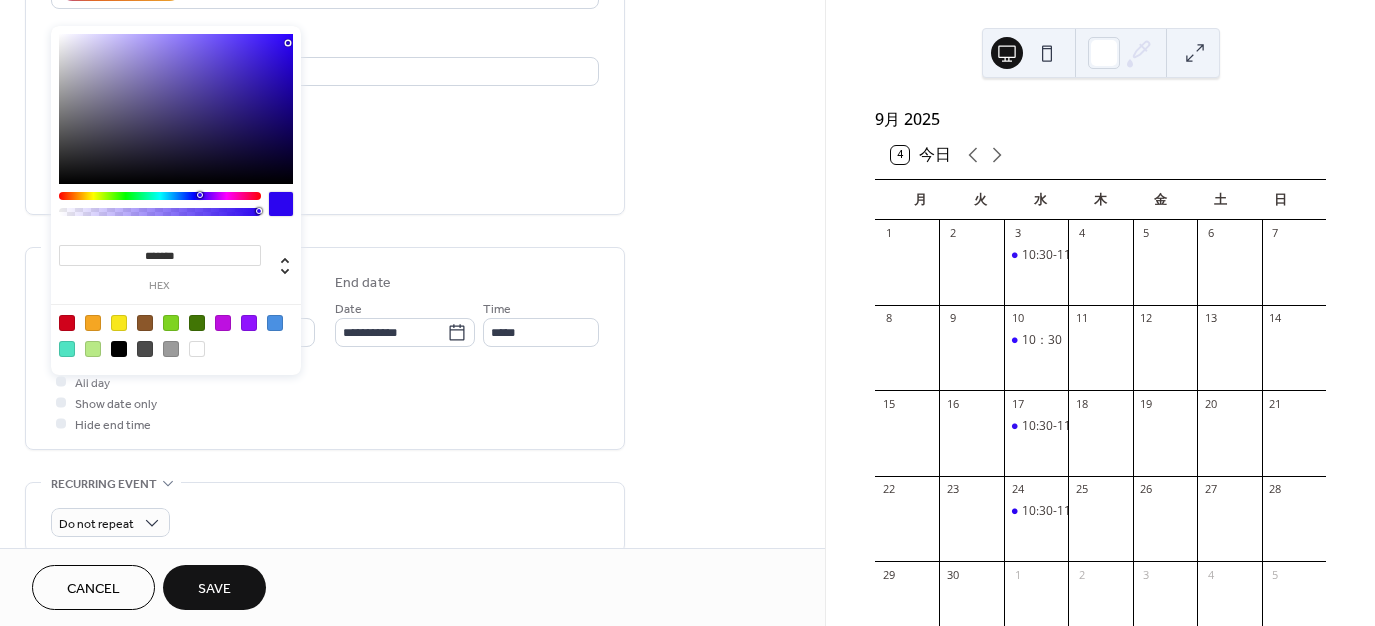 scroll, scrollTop: 400, scrollLeft: 0, axis: vertical 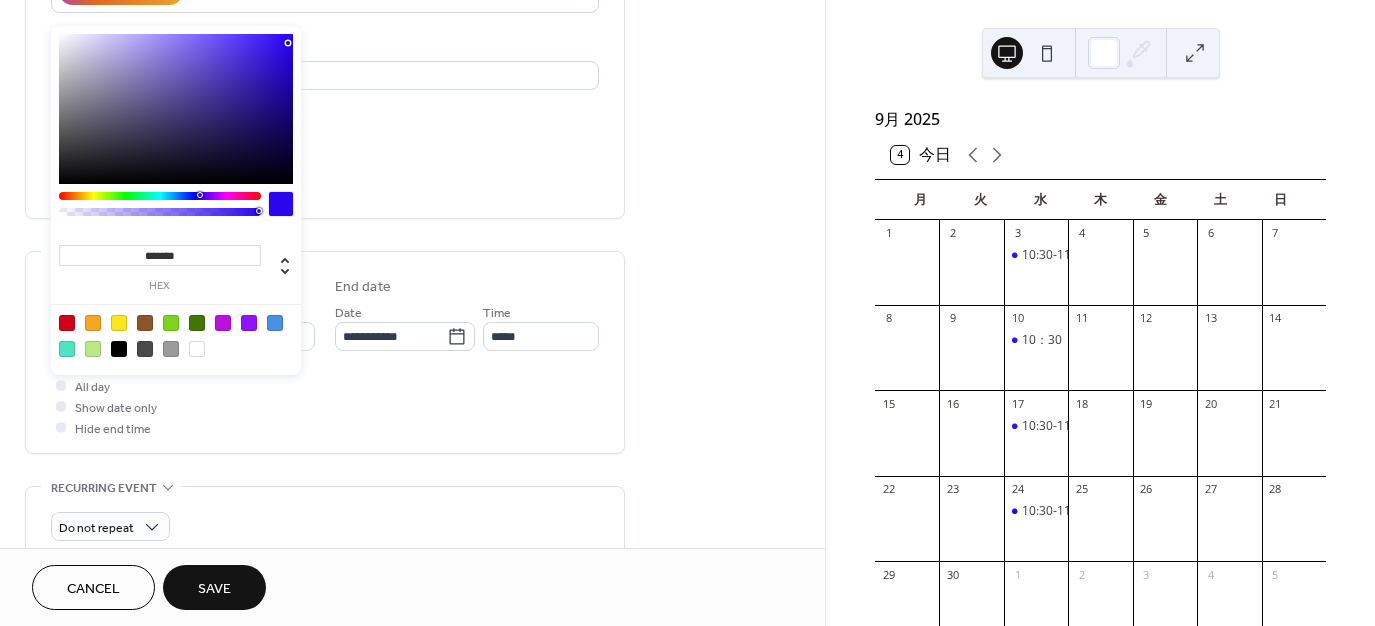 click on "All day Show date only Hide end time" at bounding box center (325, 406) 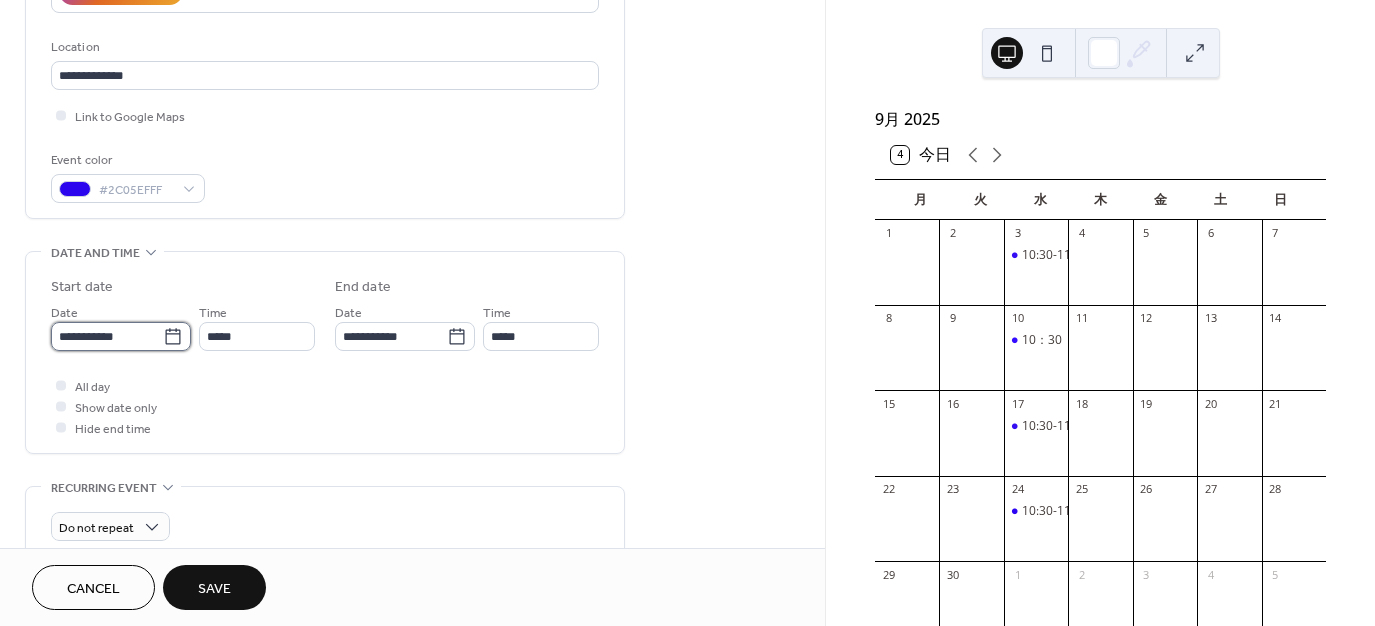 click on "**********" at bounding box center [107, 336] 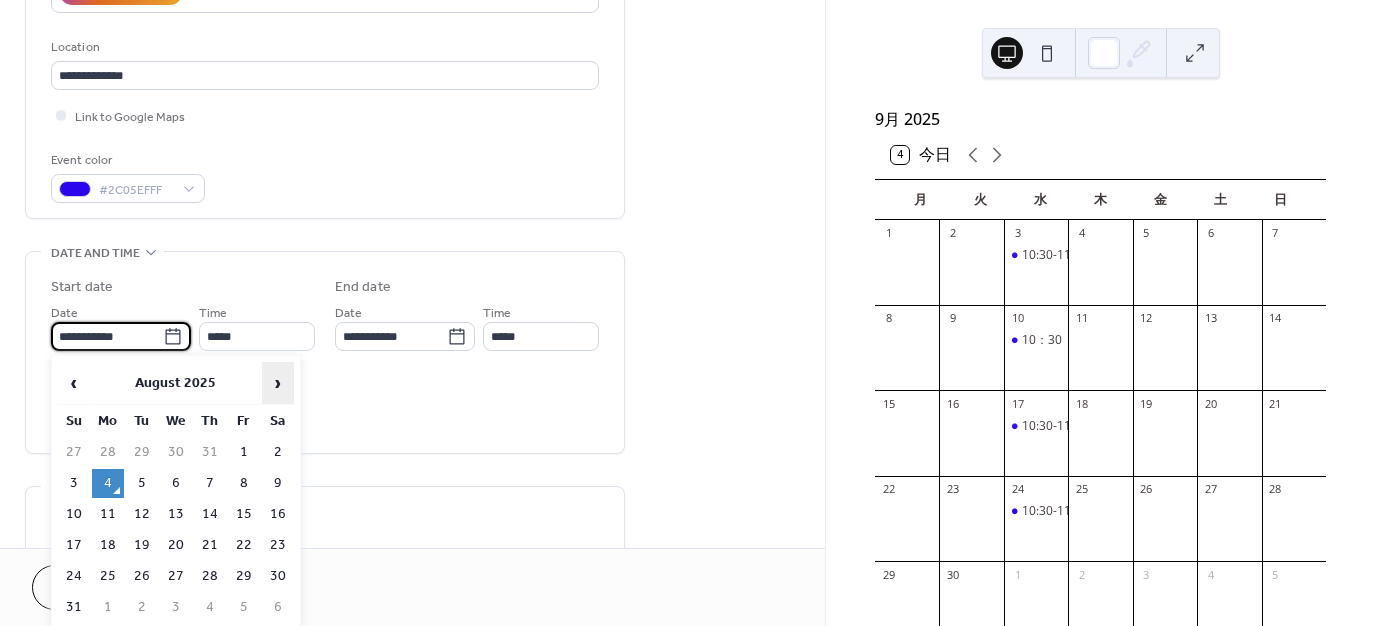 click on "›" at bounding box center [278, 383] 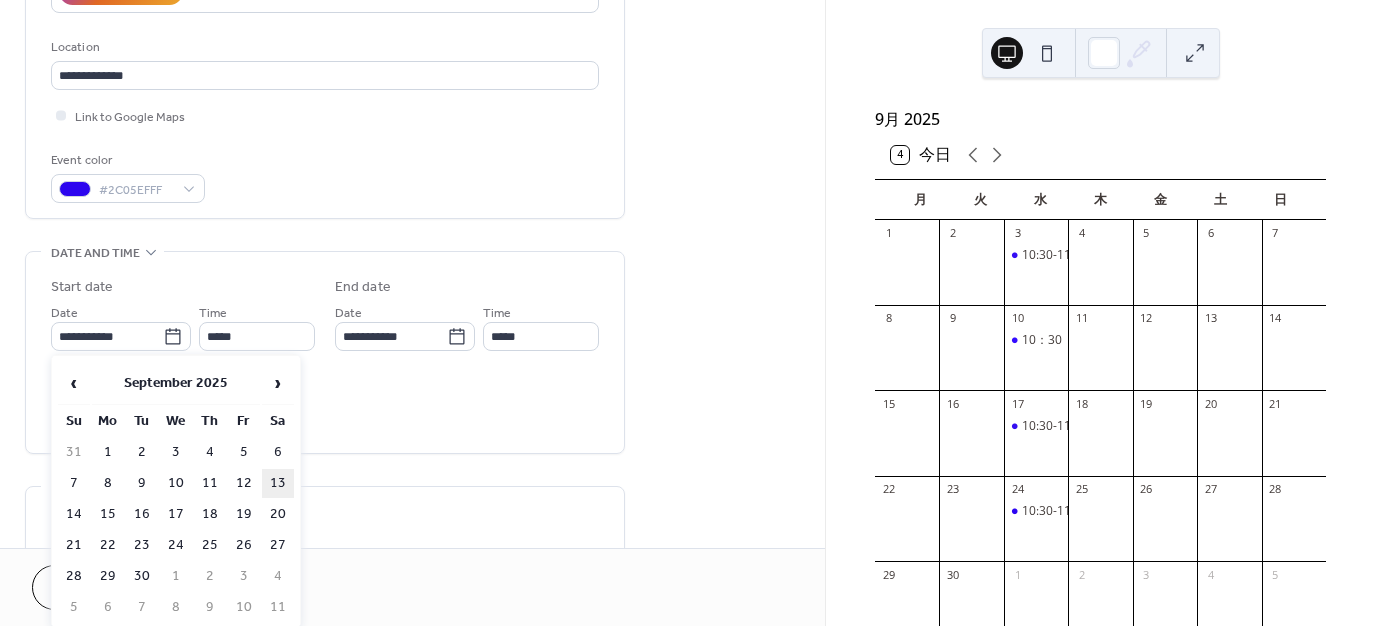 click on "13" at bounding box center (278, 483) 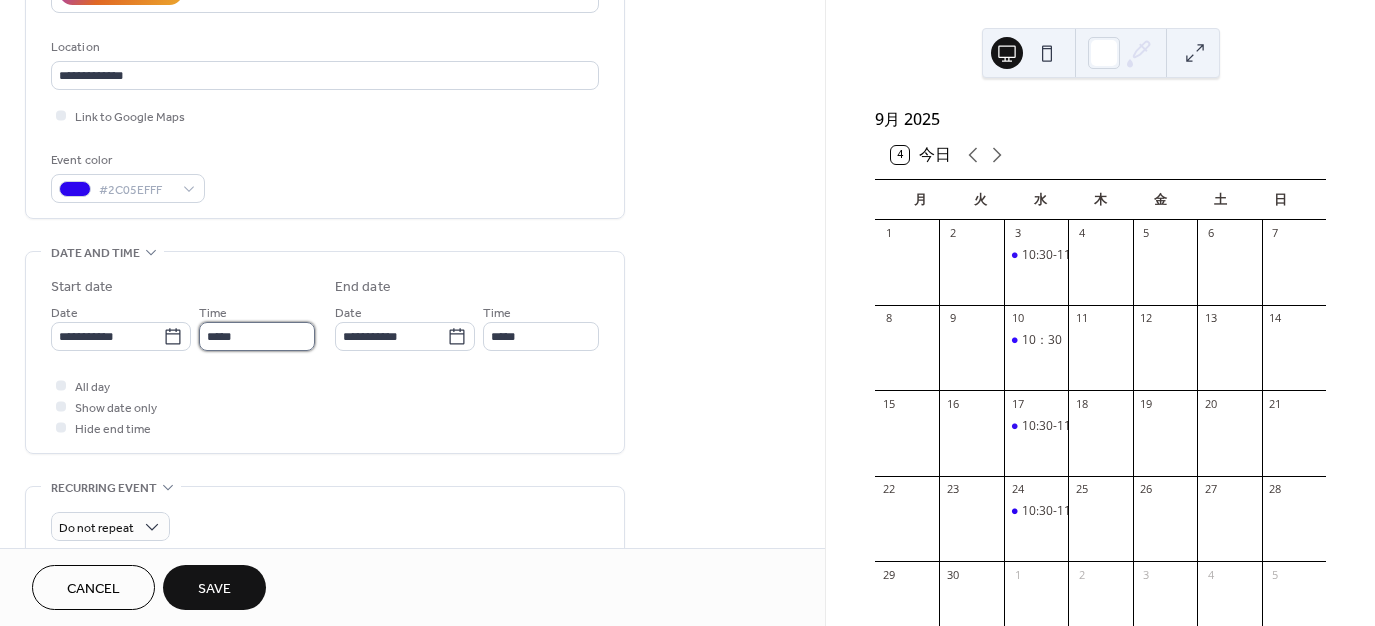 click on "*****" at bounding box center [257, 336] 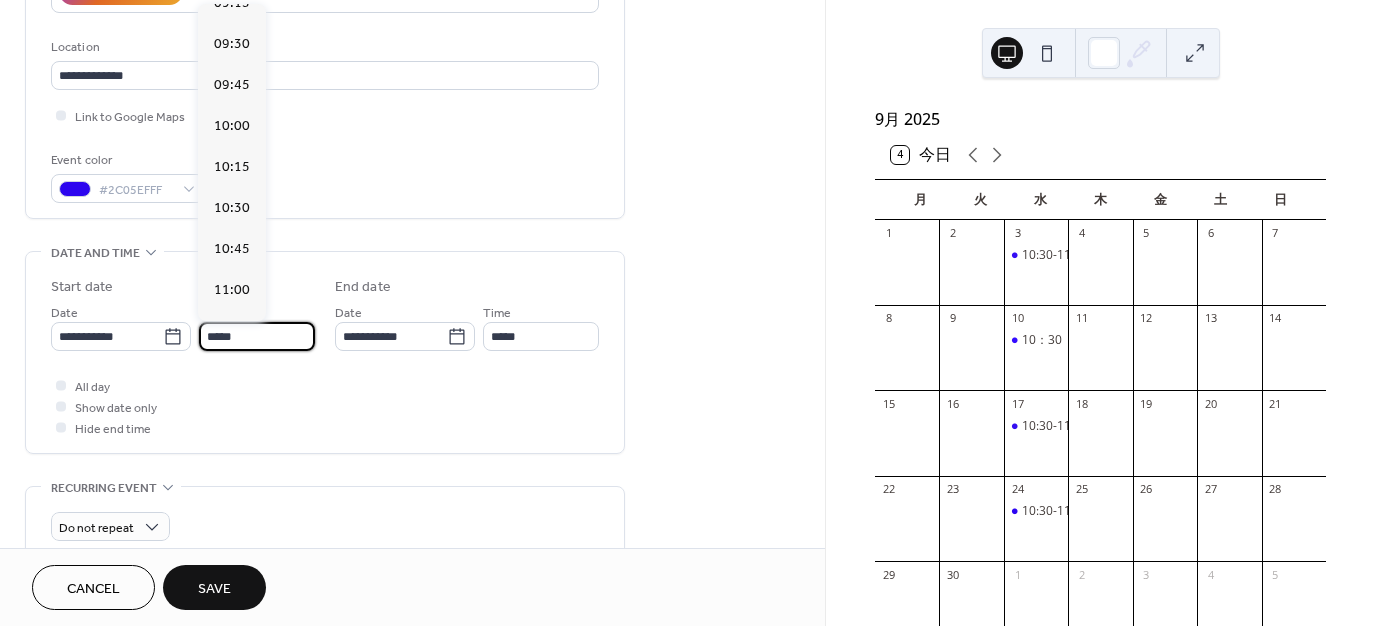 scroll, scrollTop: 1368, scrollLeft: 0, axis: vertical 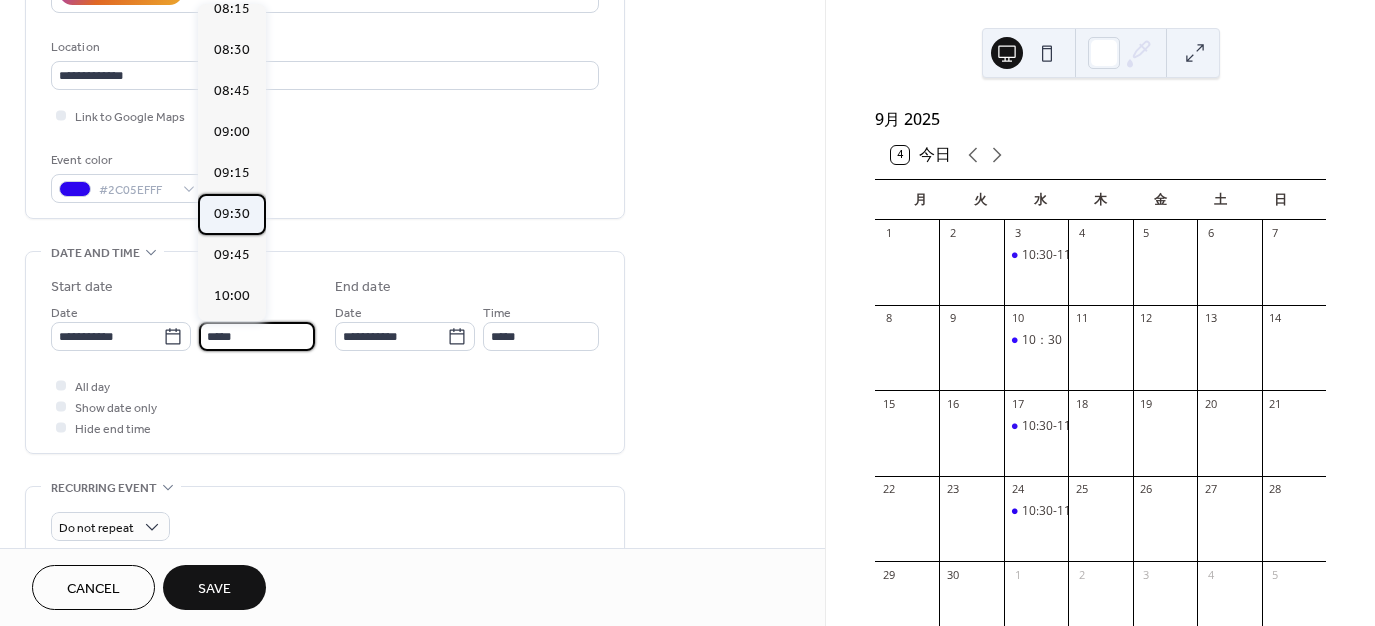 click on "09:30" at bounding box center [232, 214] 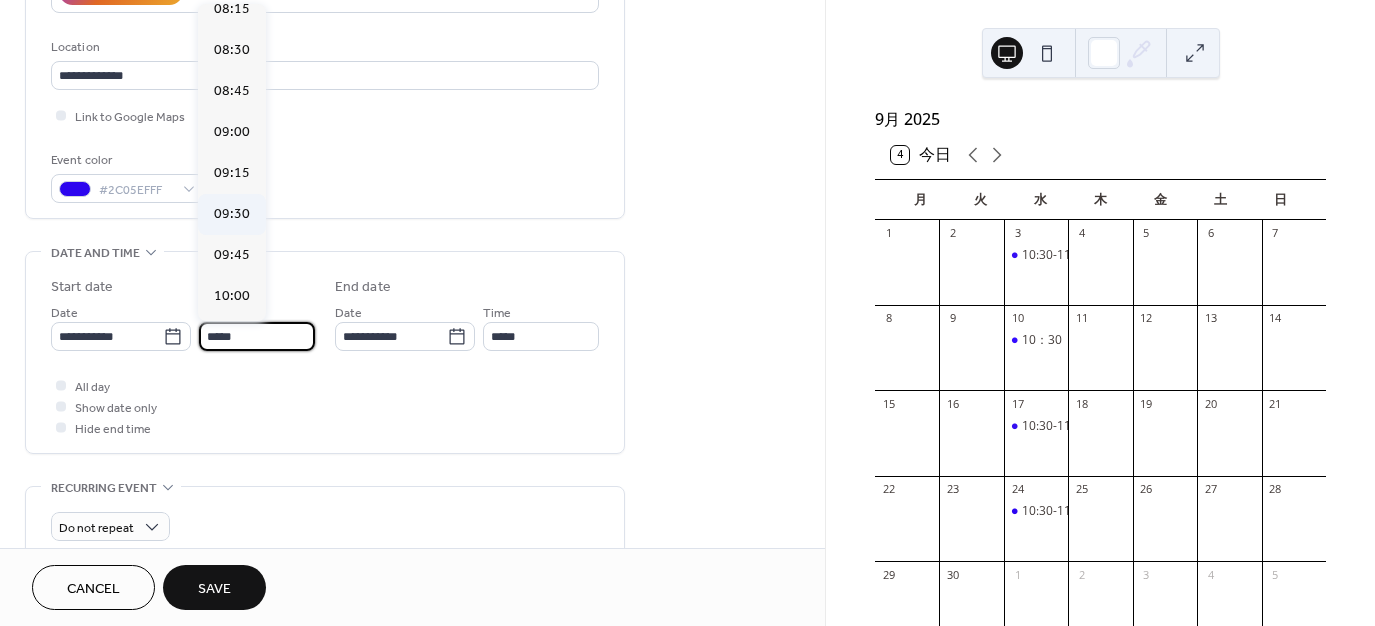 type on "*****" 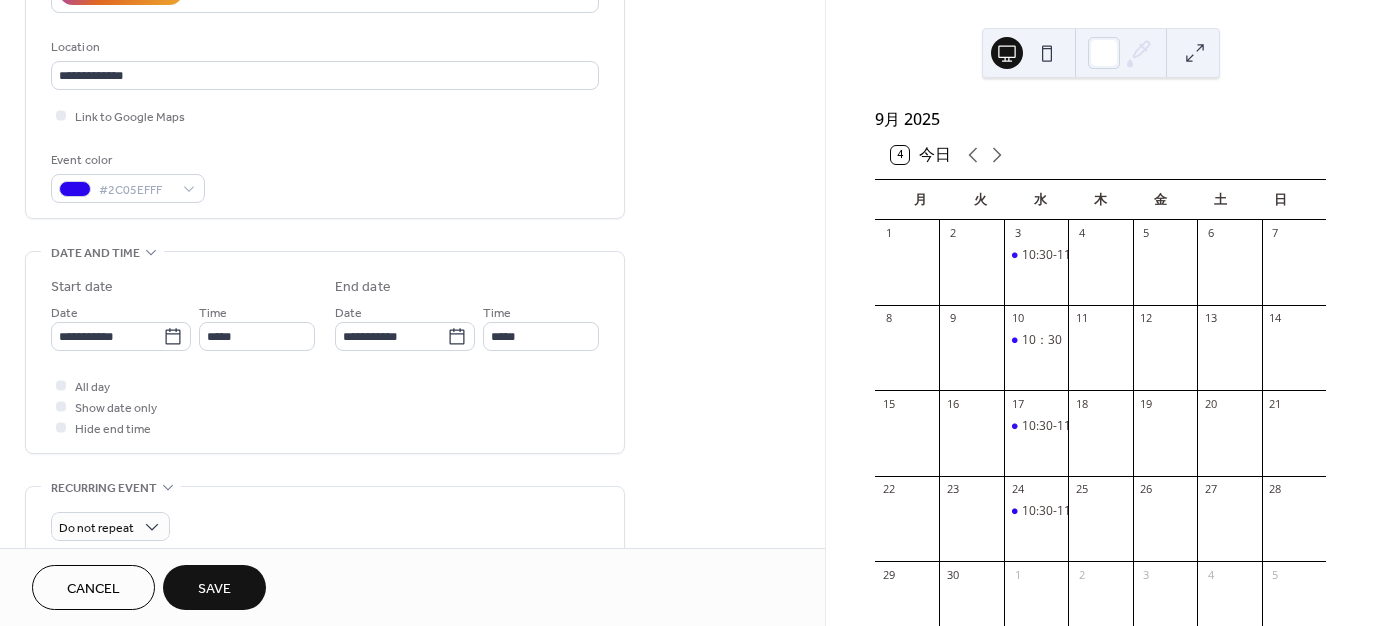 click on "Save" at bounding box center [214, 587] 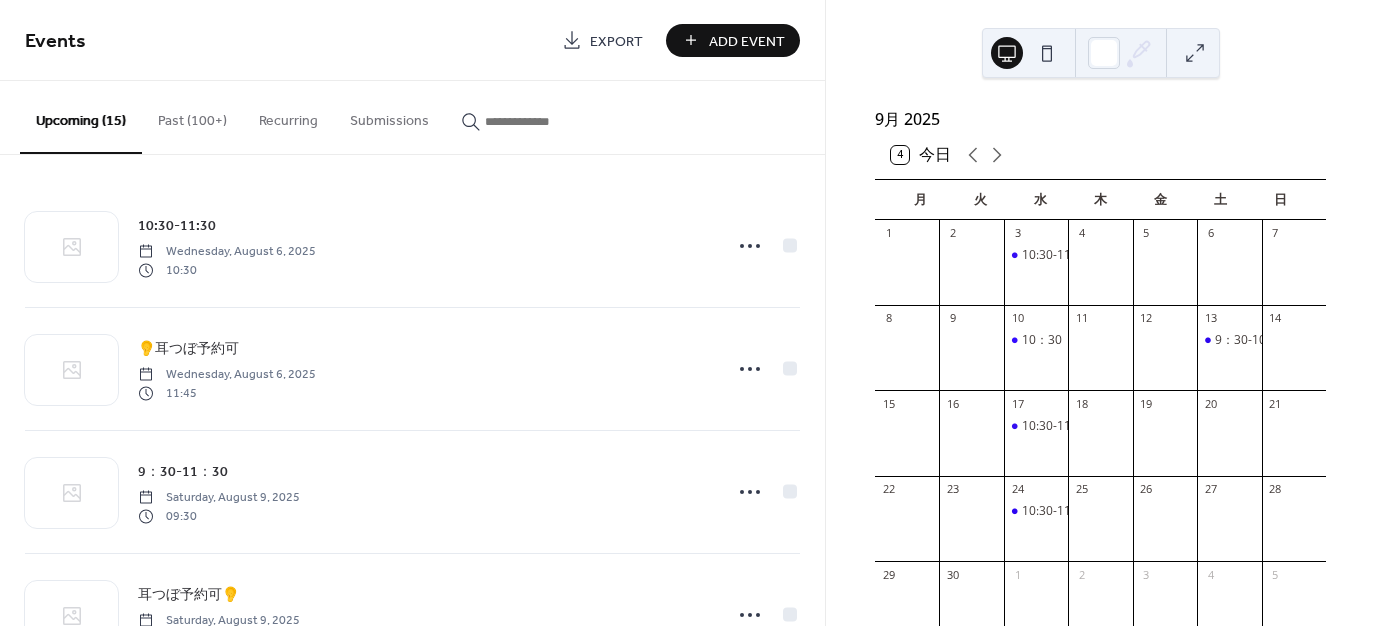 click on "Add Event" at bounding box center (747, 41) 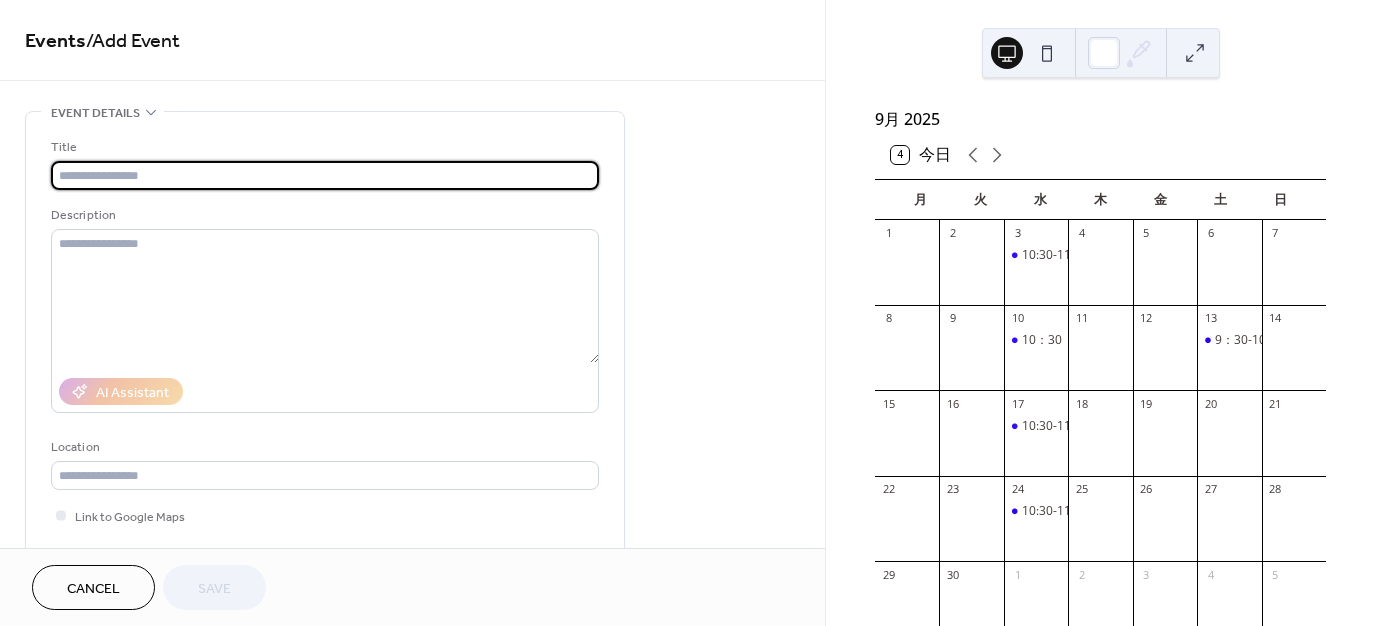 click at bounding box center [325, 175] 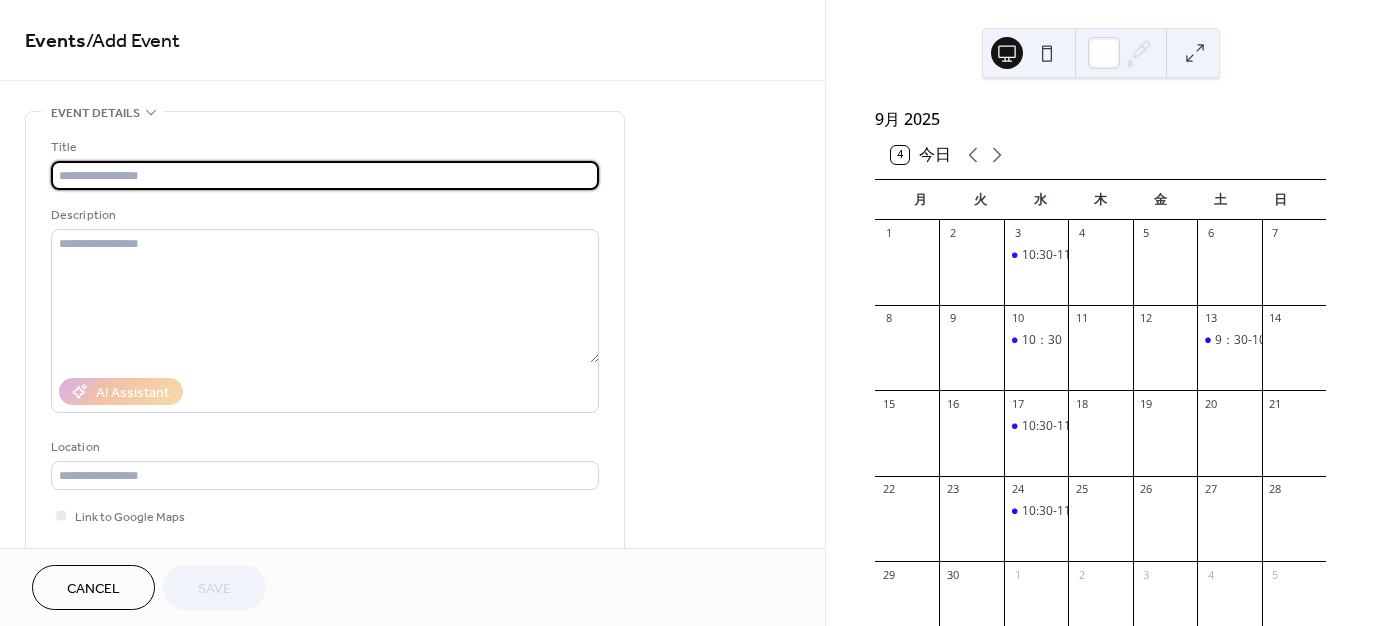 type on "**********" 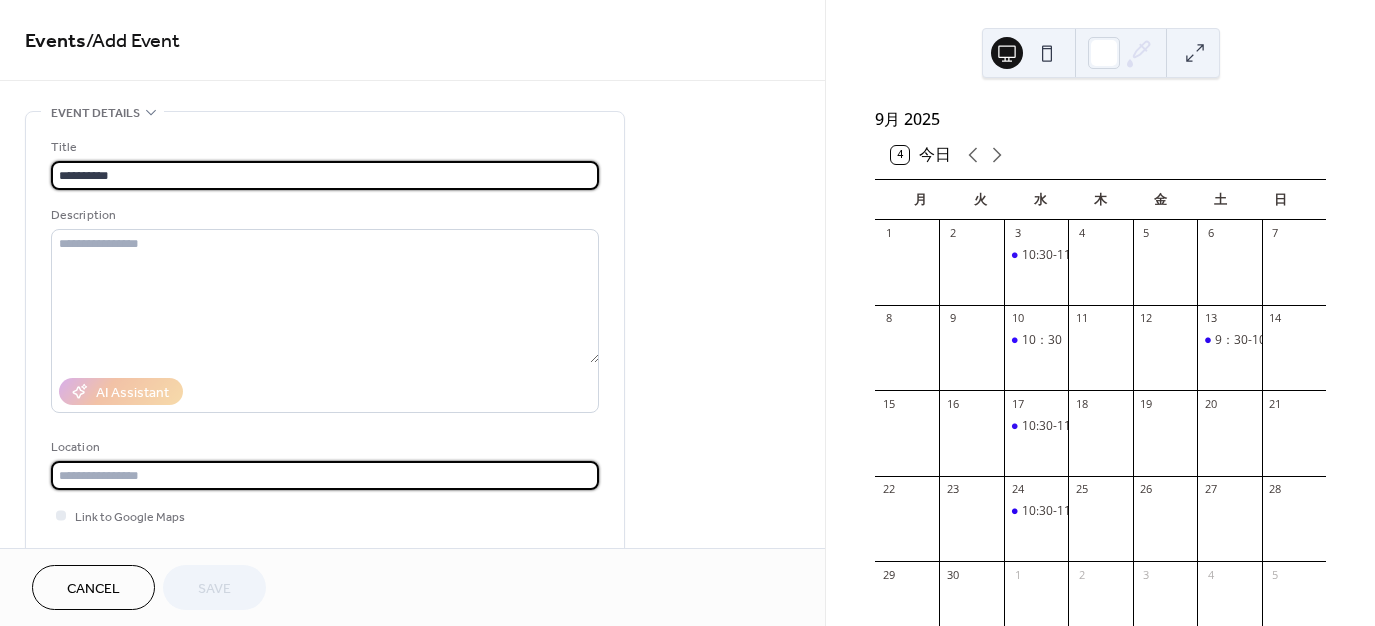 type on "**********" 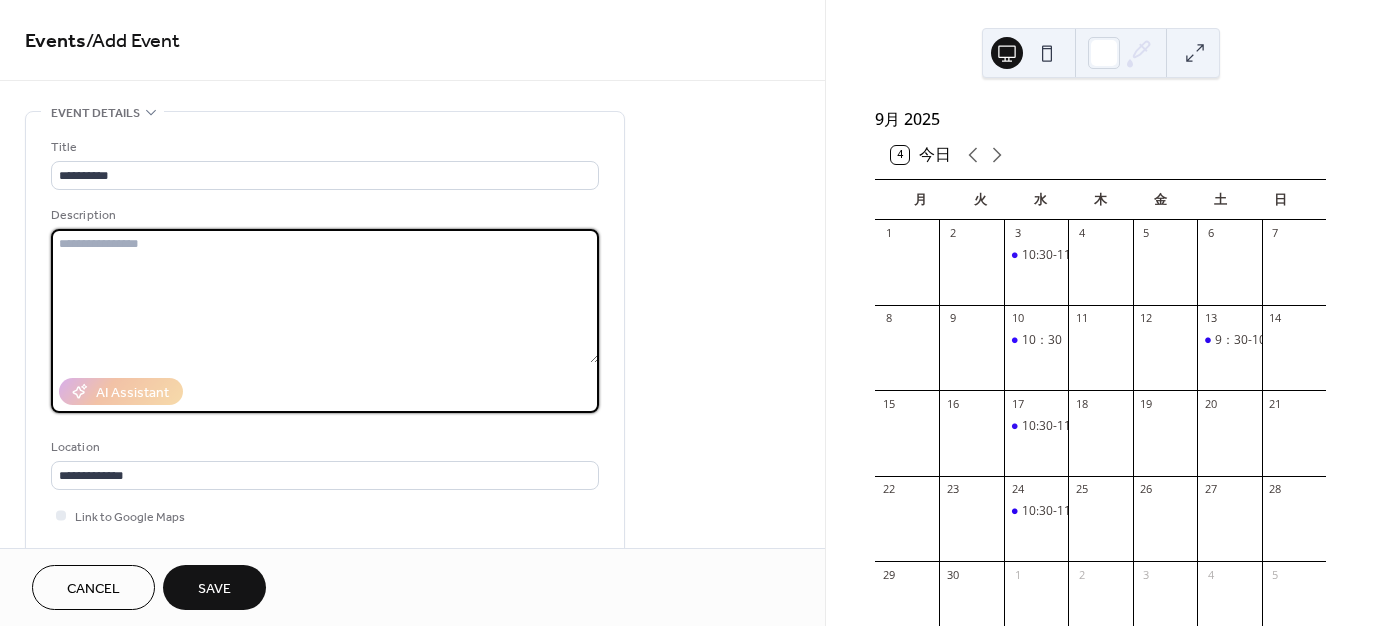 click at bounding box center (325, 296) 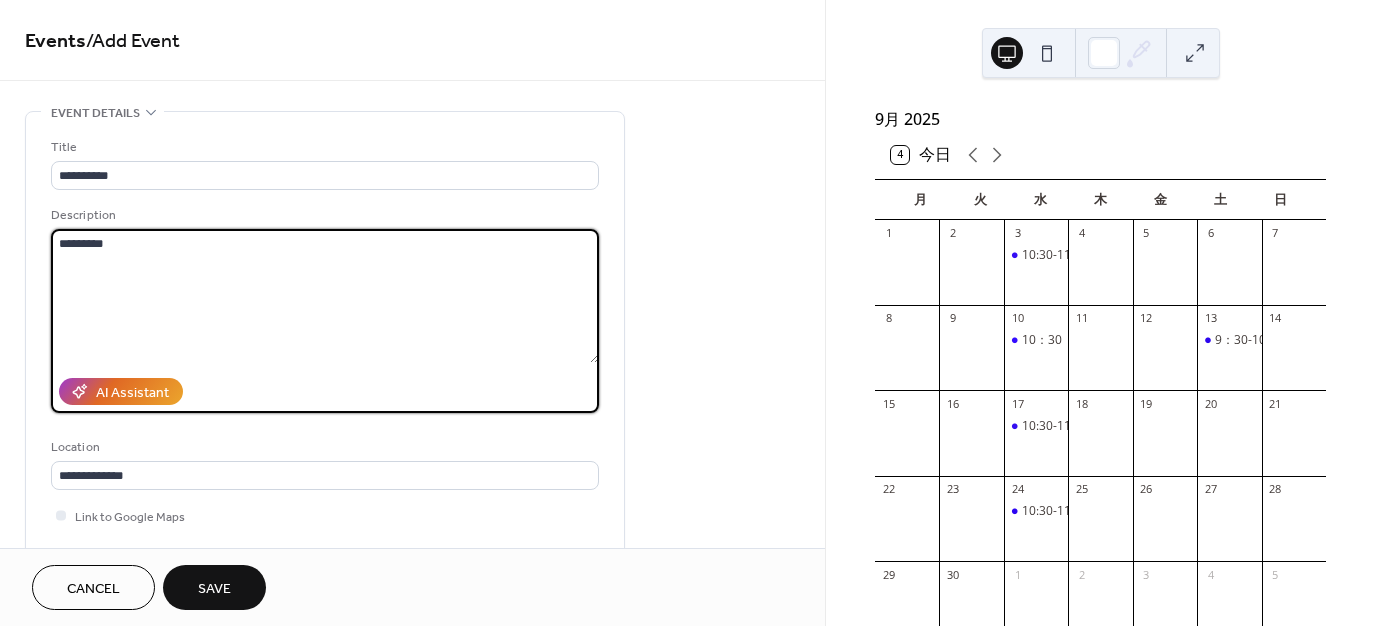 scroll, scrollTop: 200, scrollLeft: 0, axis: vertical 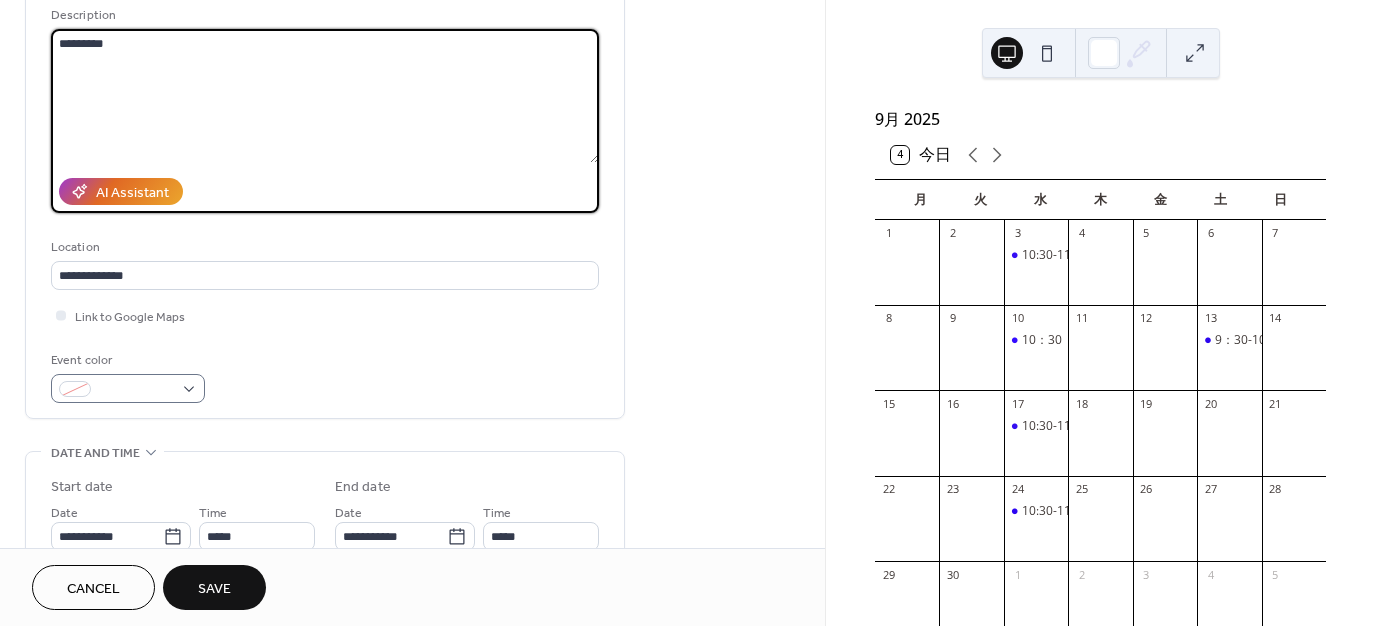 type on "*********" 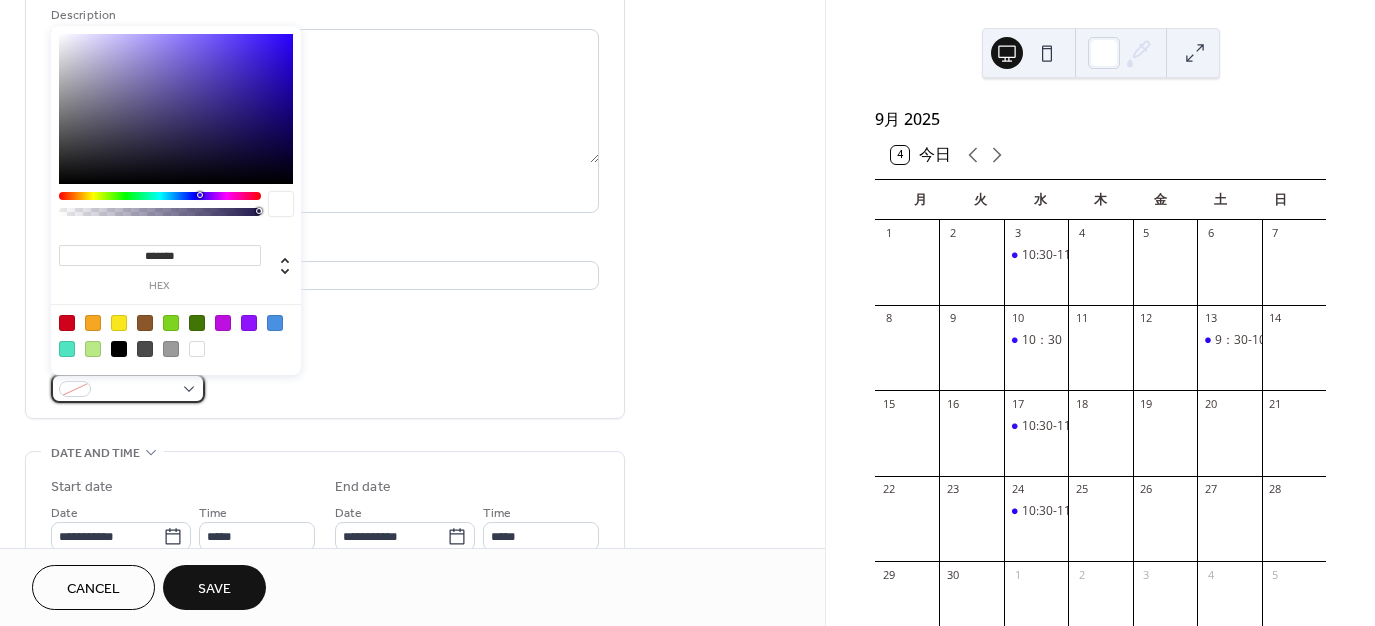 click at bounding box center [128, 388] 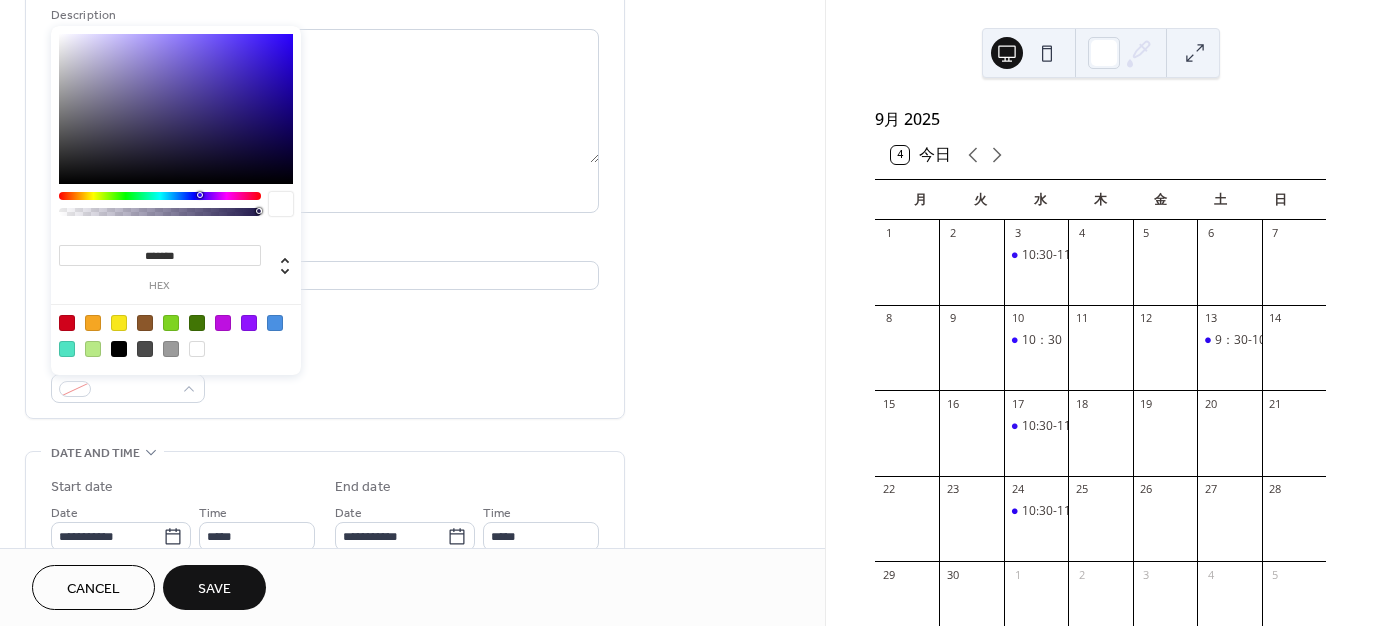 type on "*******" 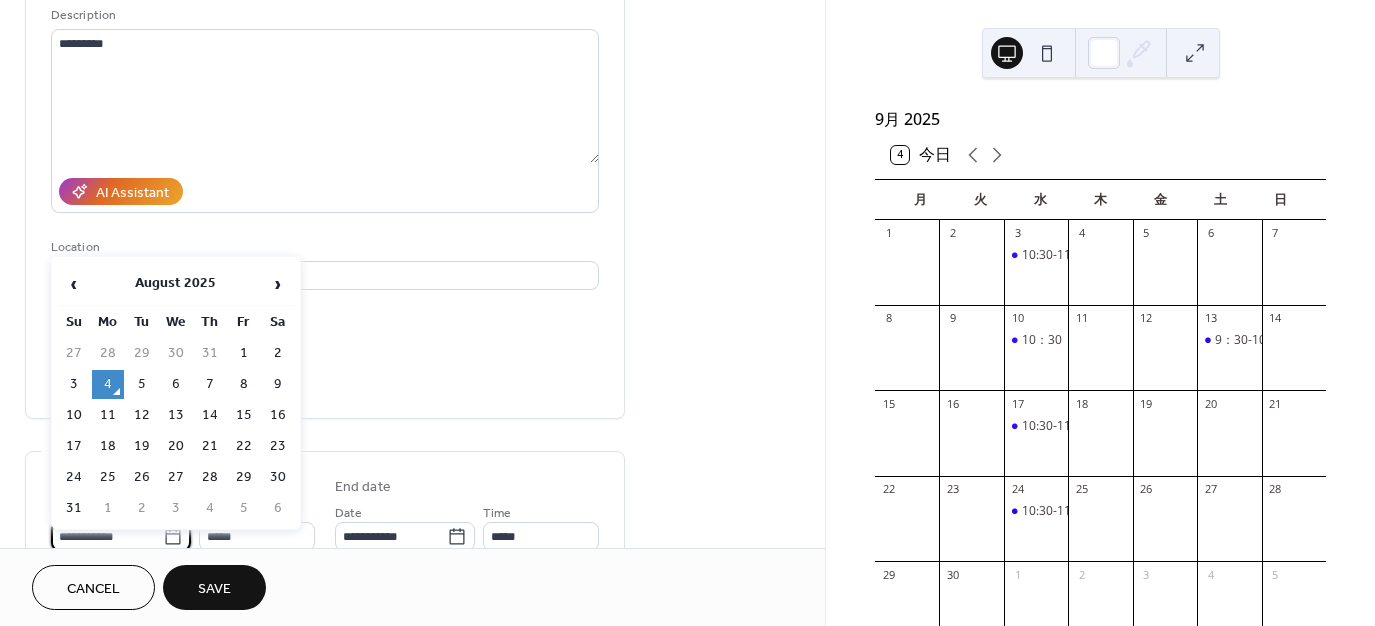 click on "**********" at bounding box center [107, 536] 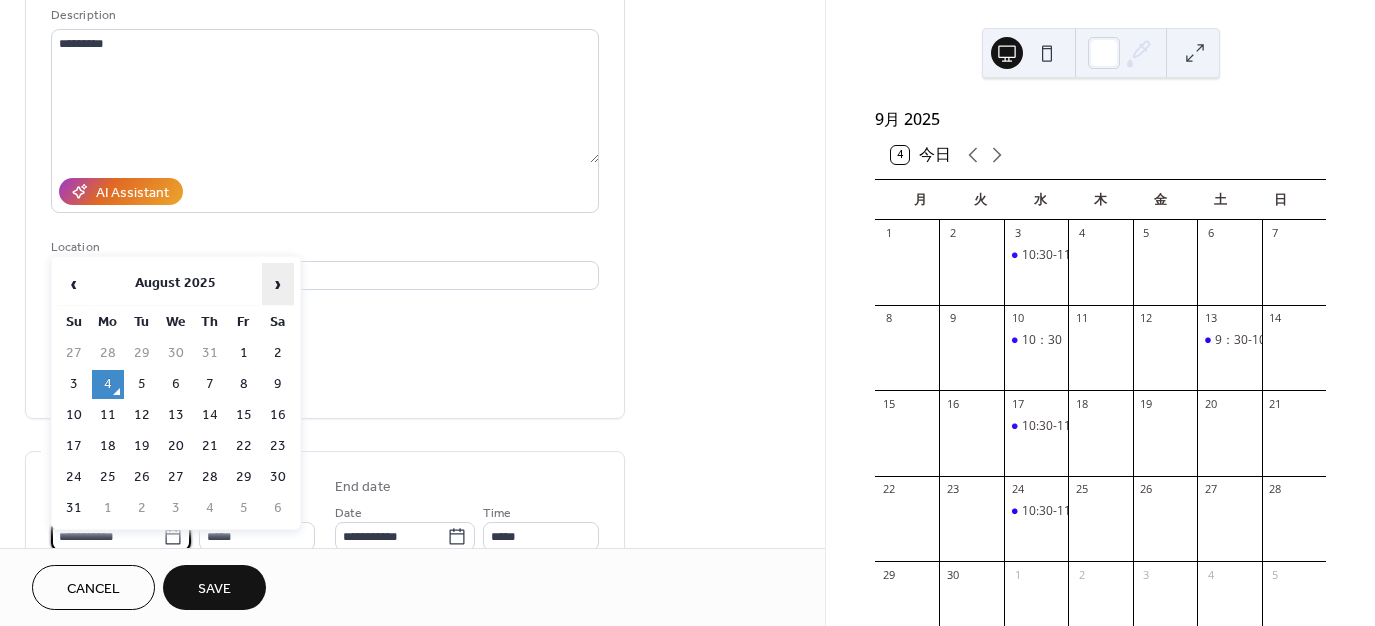 click on "›" at bounding box center (278, 284) 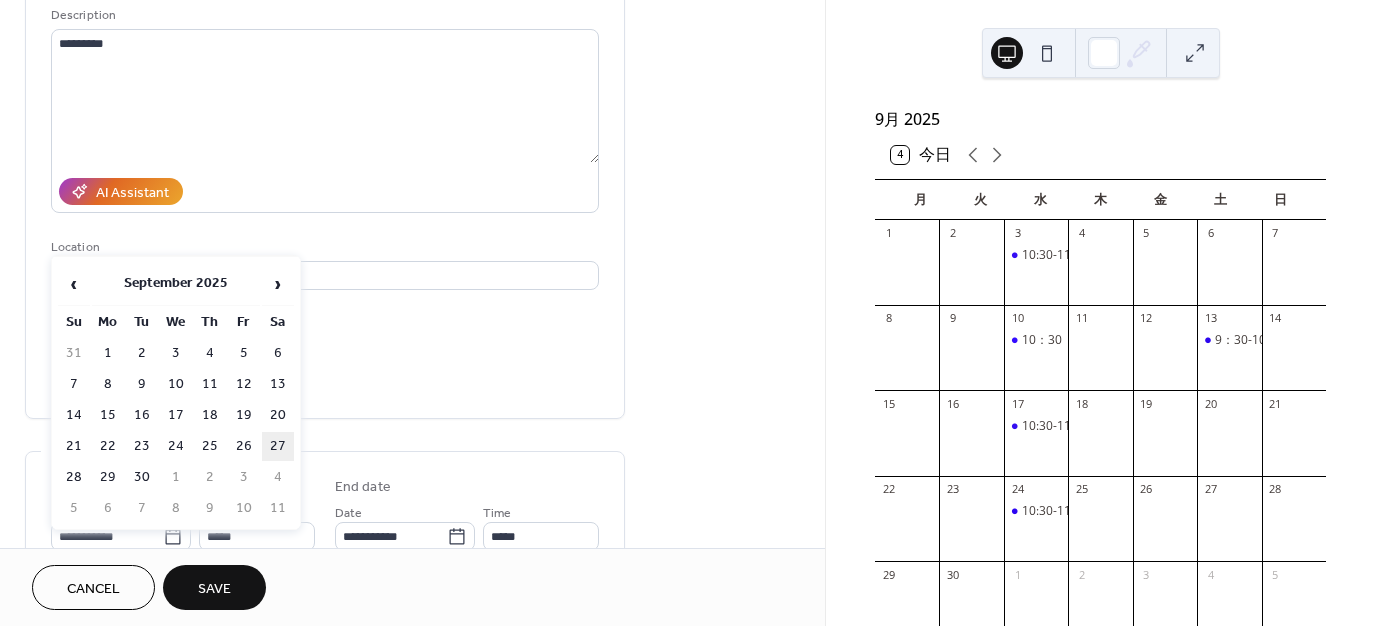 click on "27" at bounding box center [278, 446] 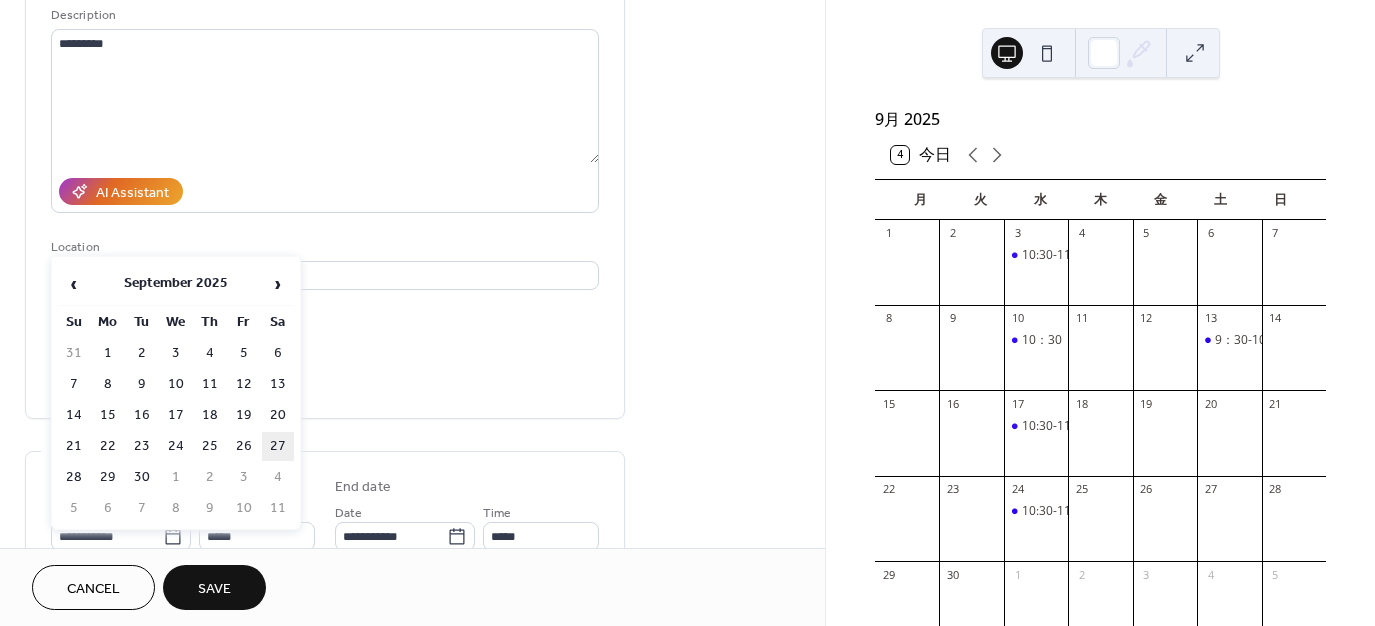 type on "**********" 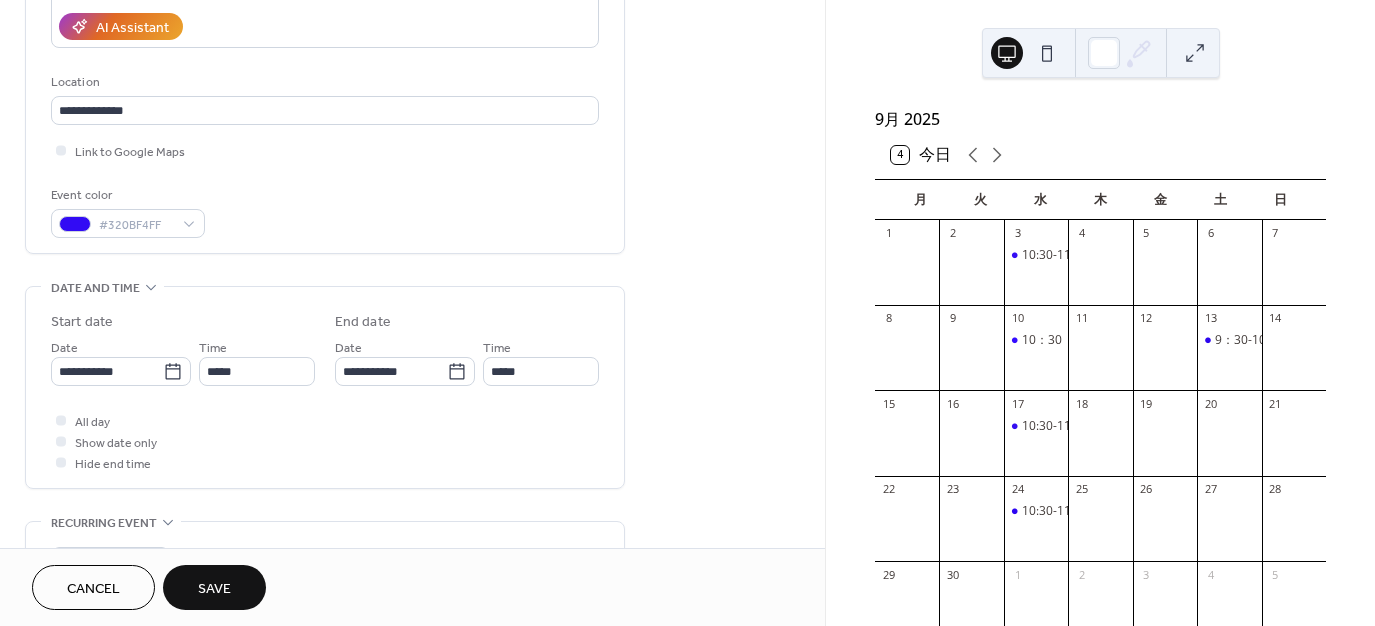 scroll, scrollTop: 400, scrollLeft: 0, axis: vertical 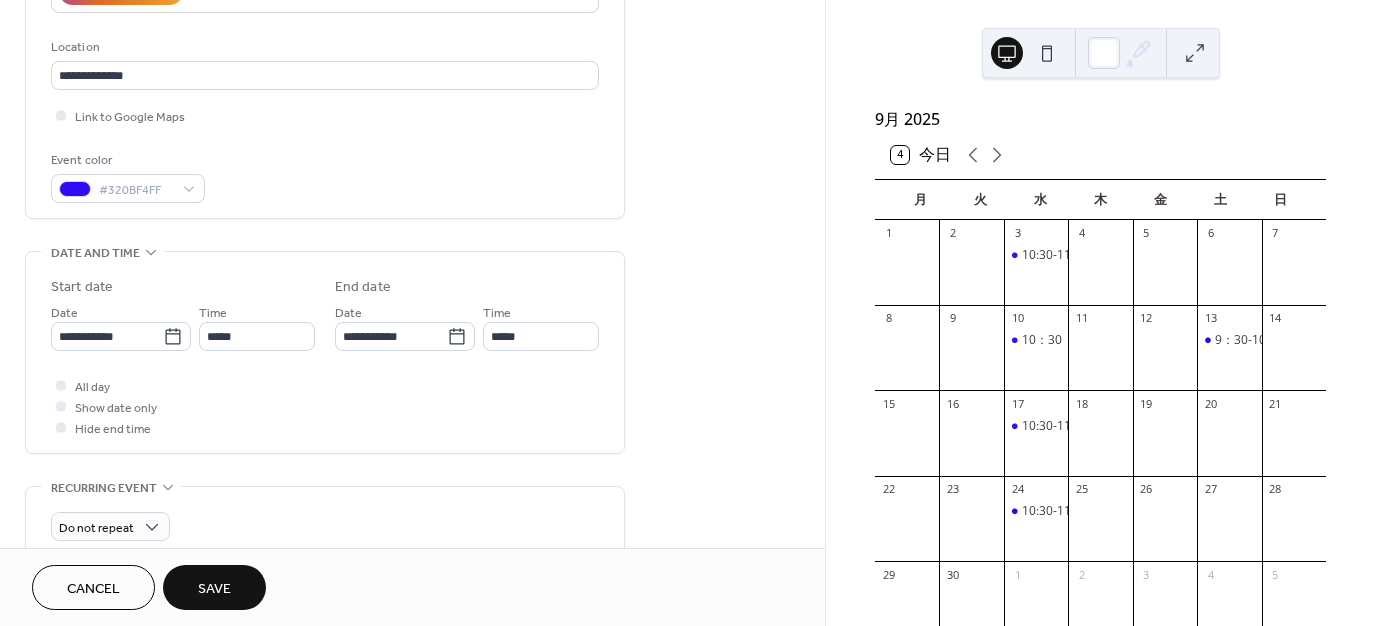 click on "**********" at bounding box center [325, 357] 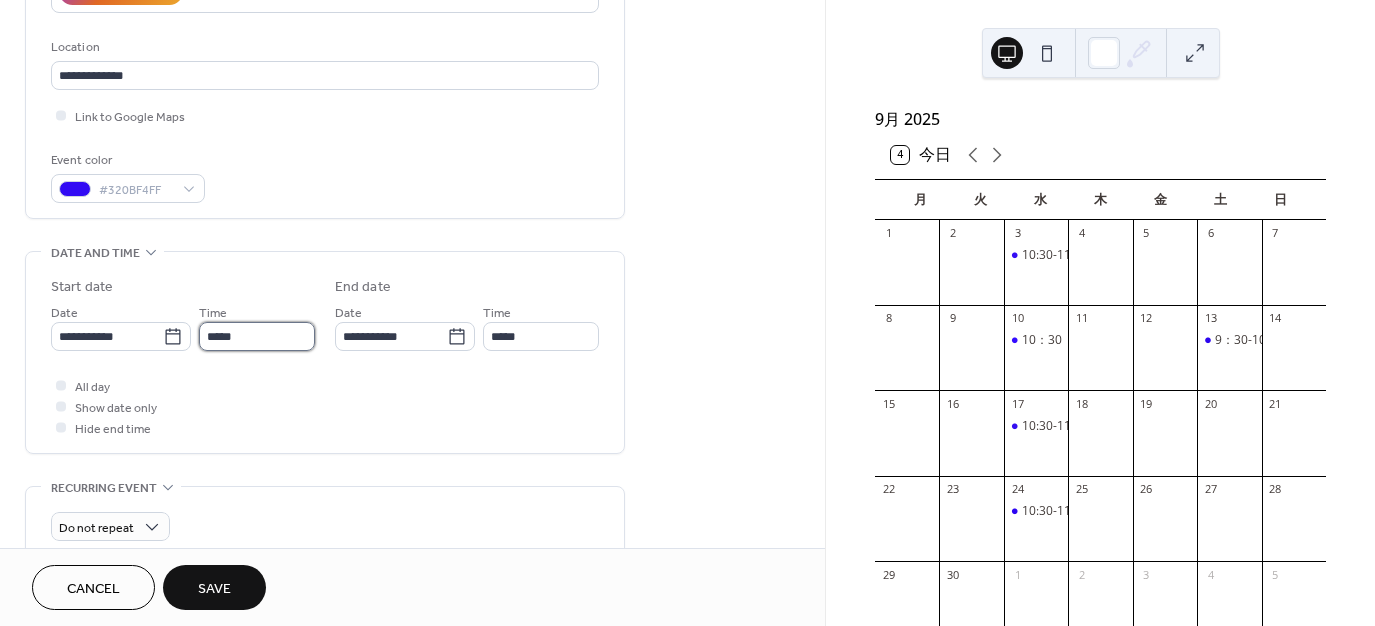 click on "*****" at bounding box center (257, 336) 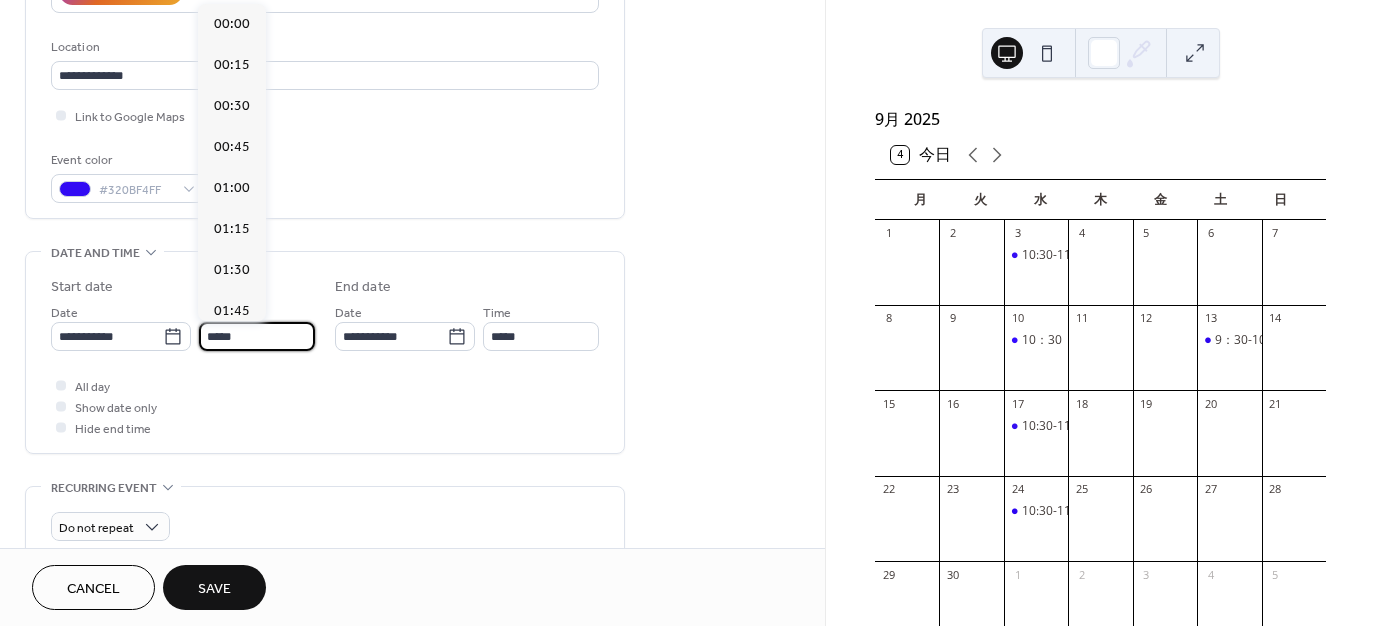 scroll, scrollTop: 1968, scrollLeft: 0, axis: vertical 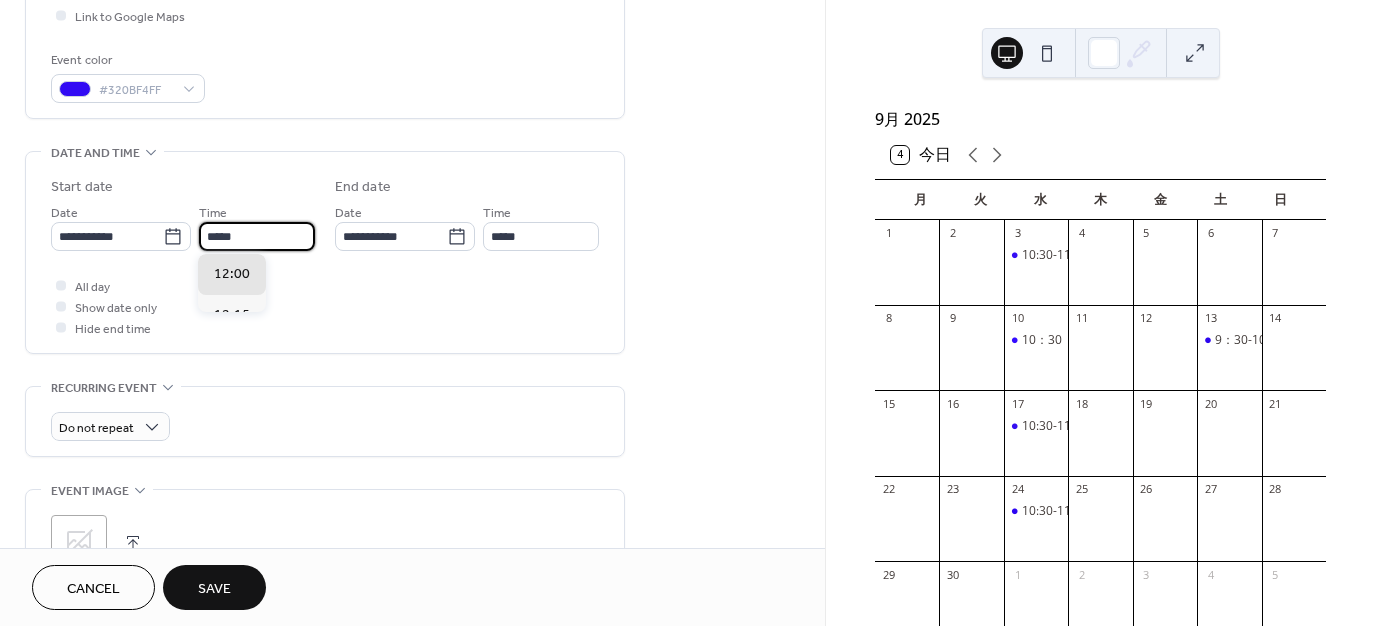 click on "*****" at bounding box center [257, 236] 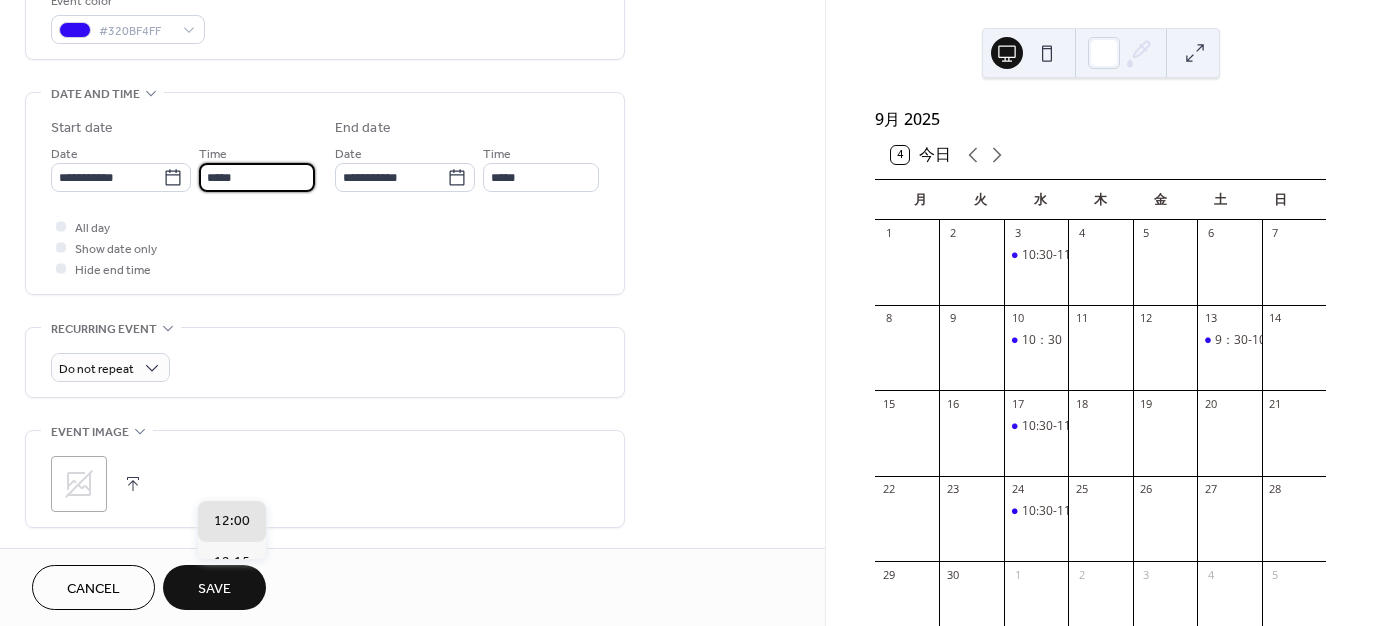 scroll, scrollTop: 600, scrollLeft: 0, axis: vertical 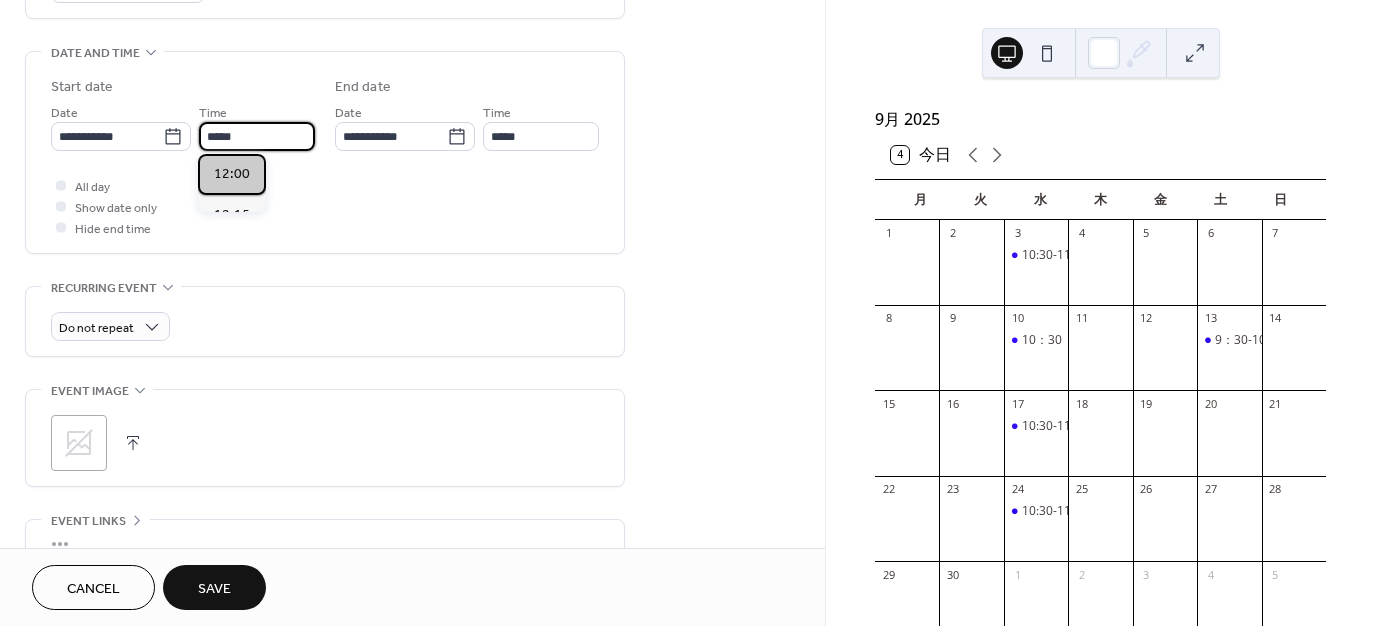 click on "12:00" at bounding box center [232, 174] 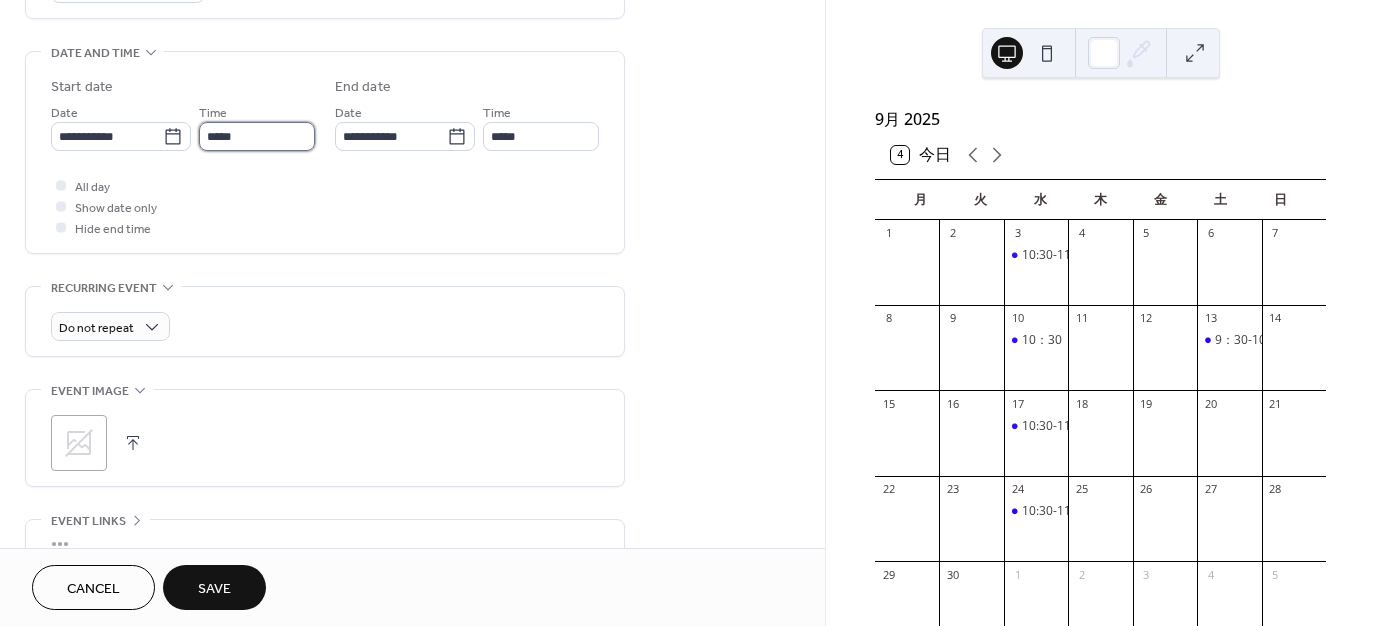 click on "*****" at bounding box center (257, 136) 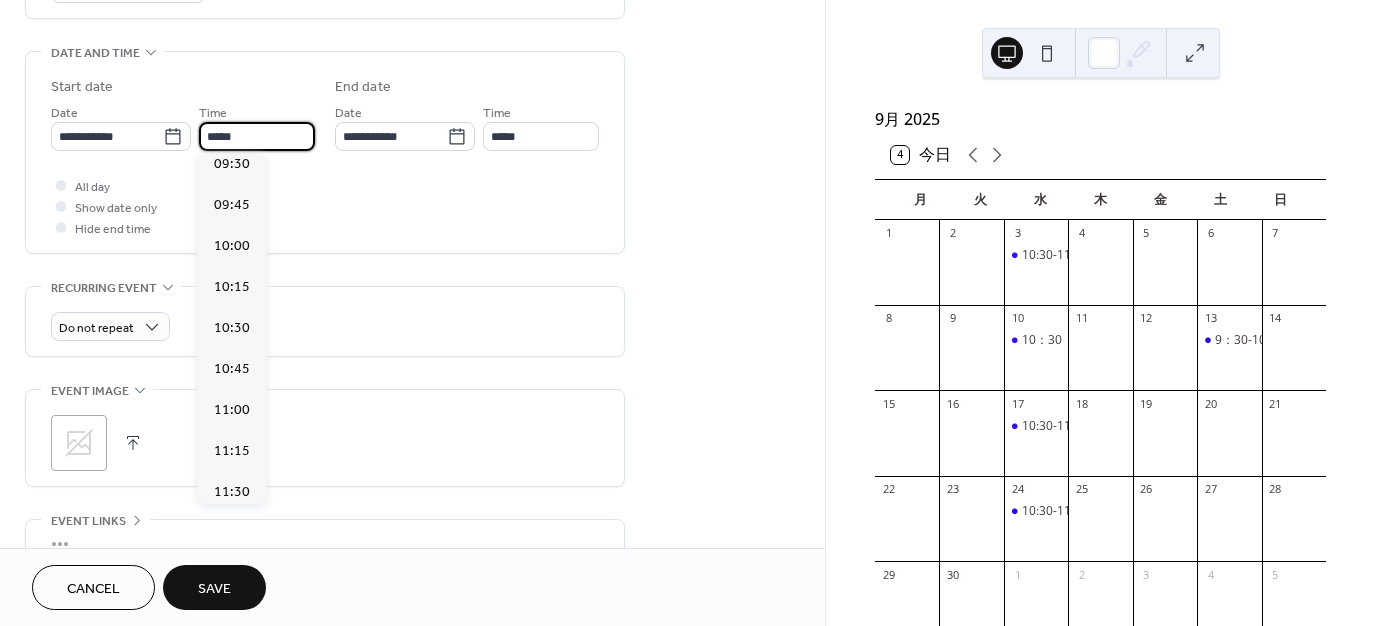 scroll, scrollTop: 1568, scrollLeft: 0, axis: vertical 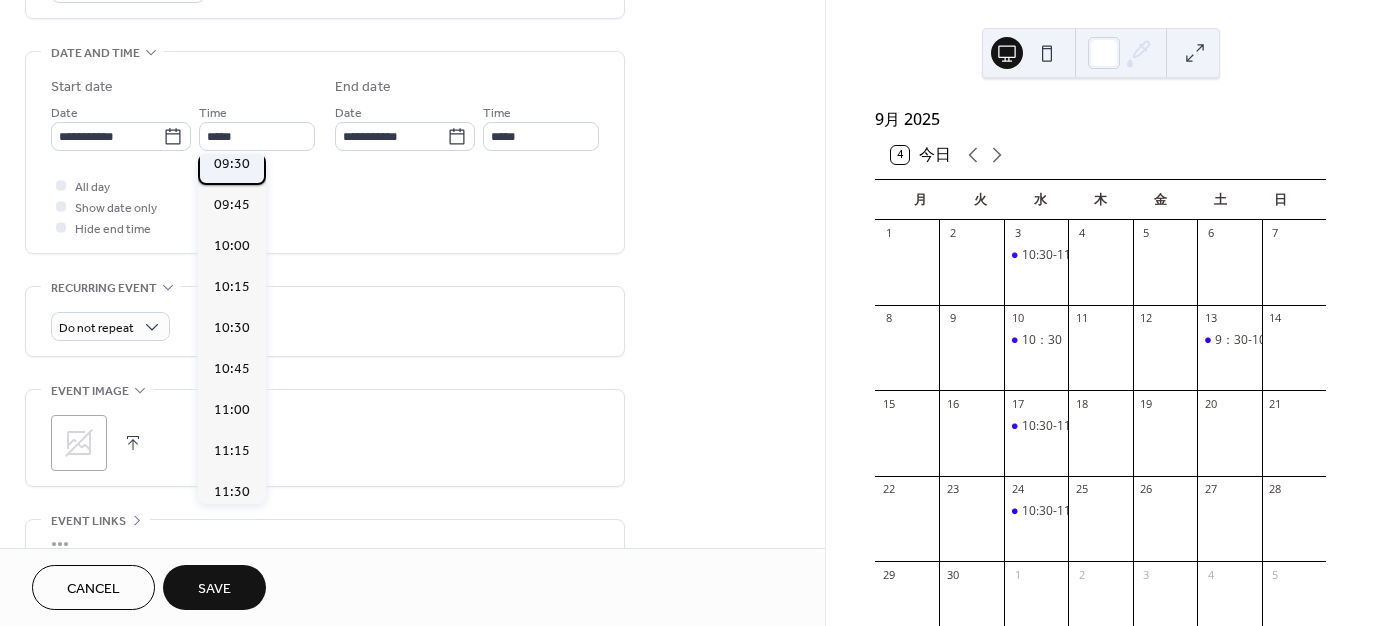 click on "09:30" at bounding box center (232, 164) 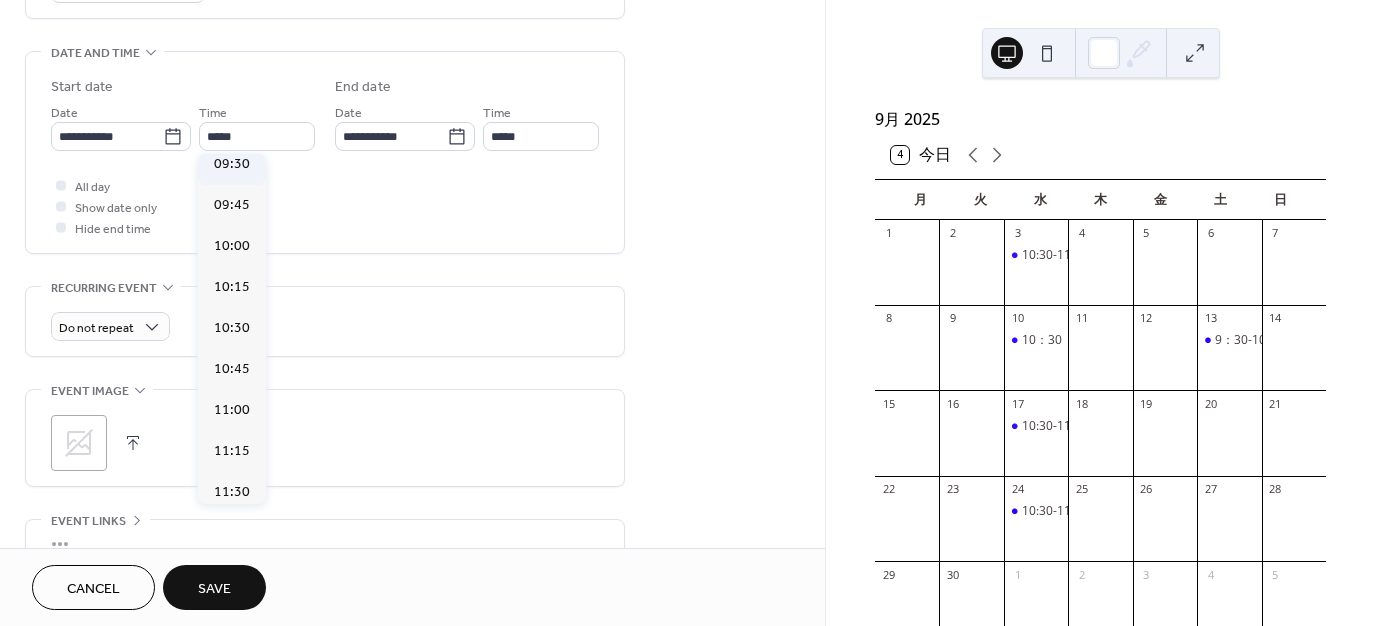 type on "*****" 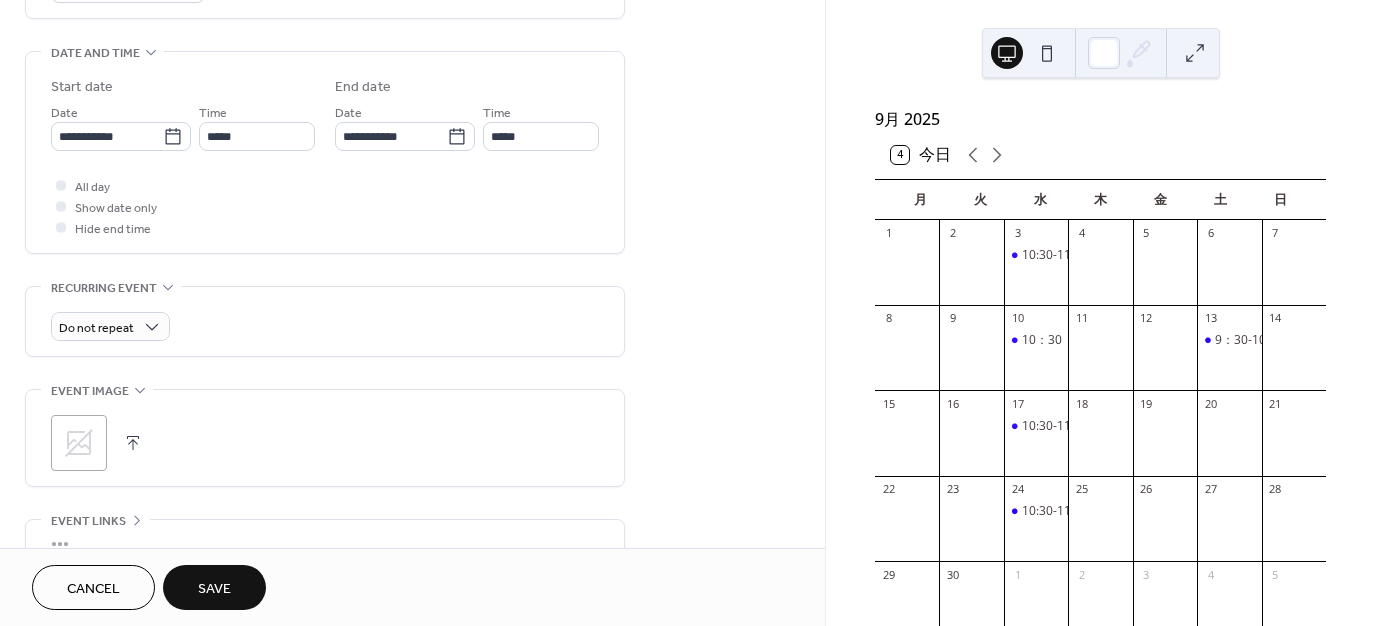 click on "Save" at bounding box center [214, 587] 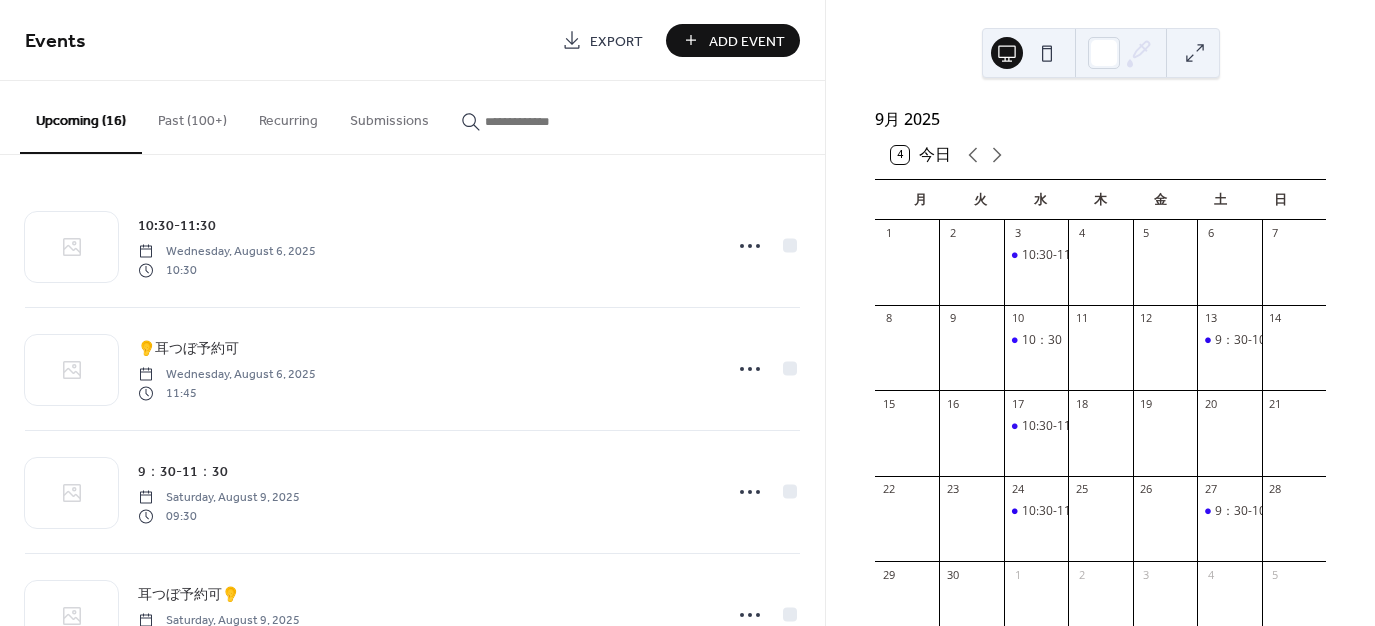 click on "Add Event" at bounding box center (747, 41) 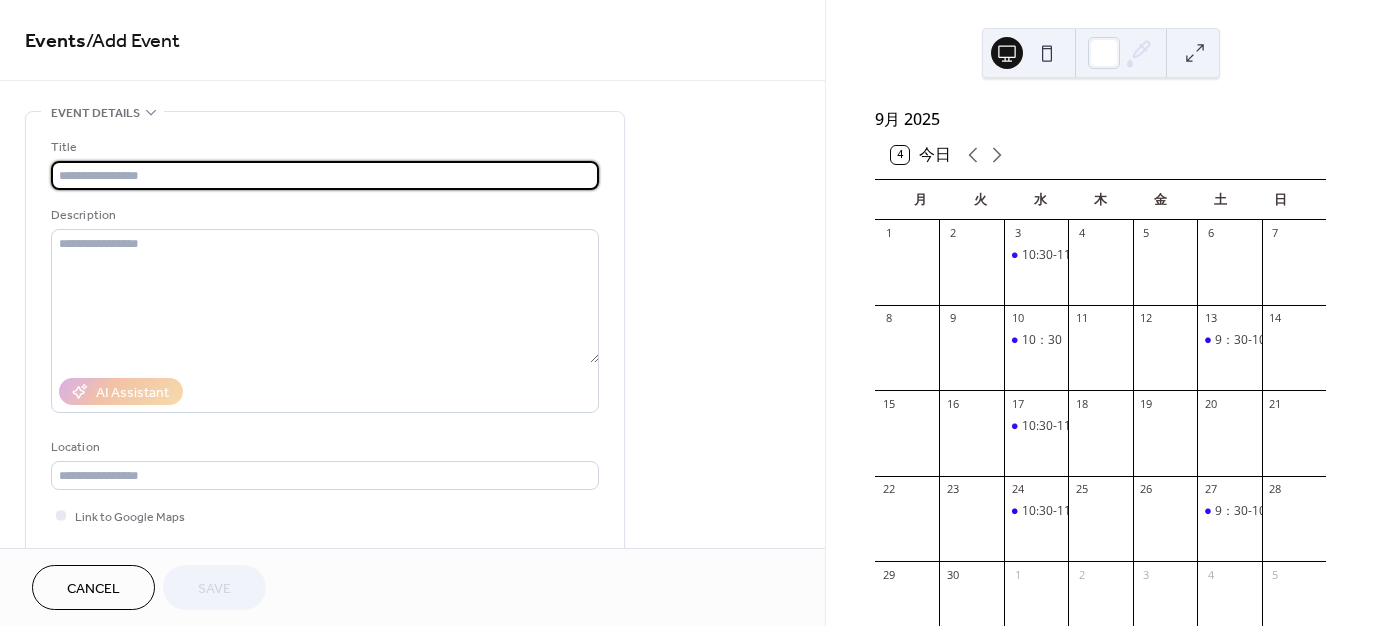 click at bounding box center [325, 175] 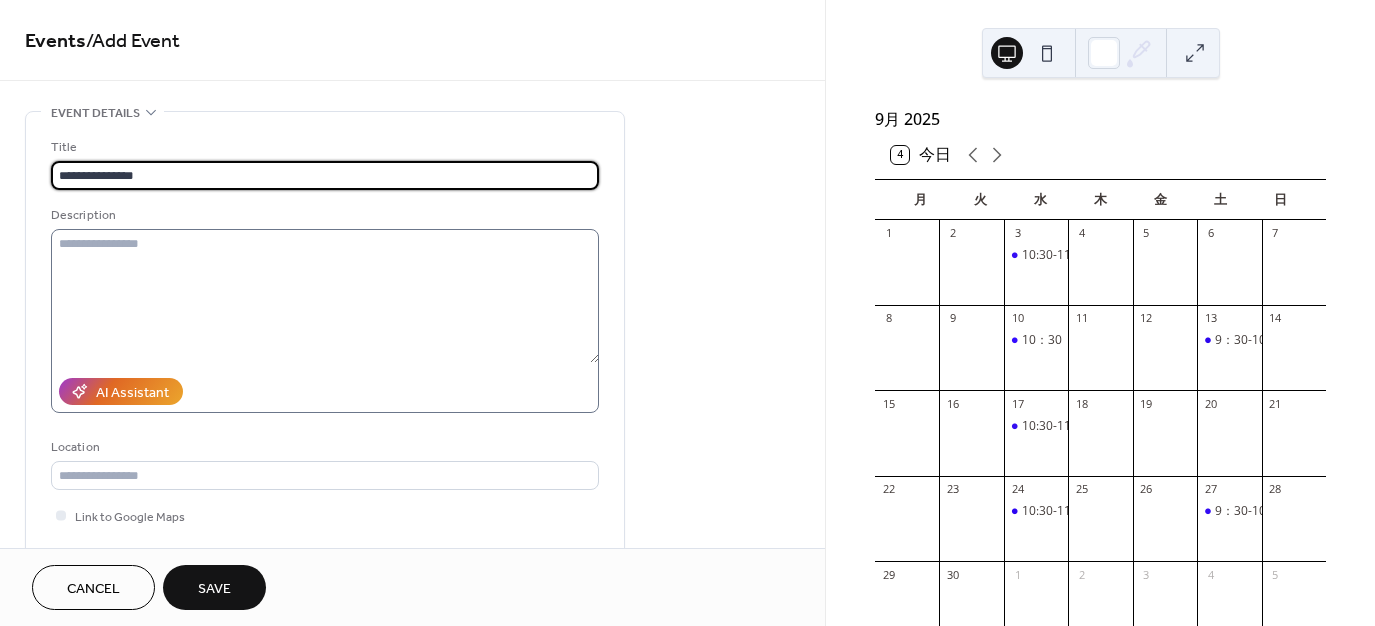 type on "****" 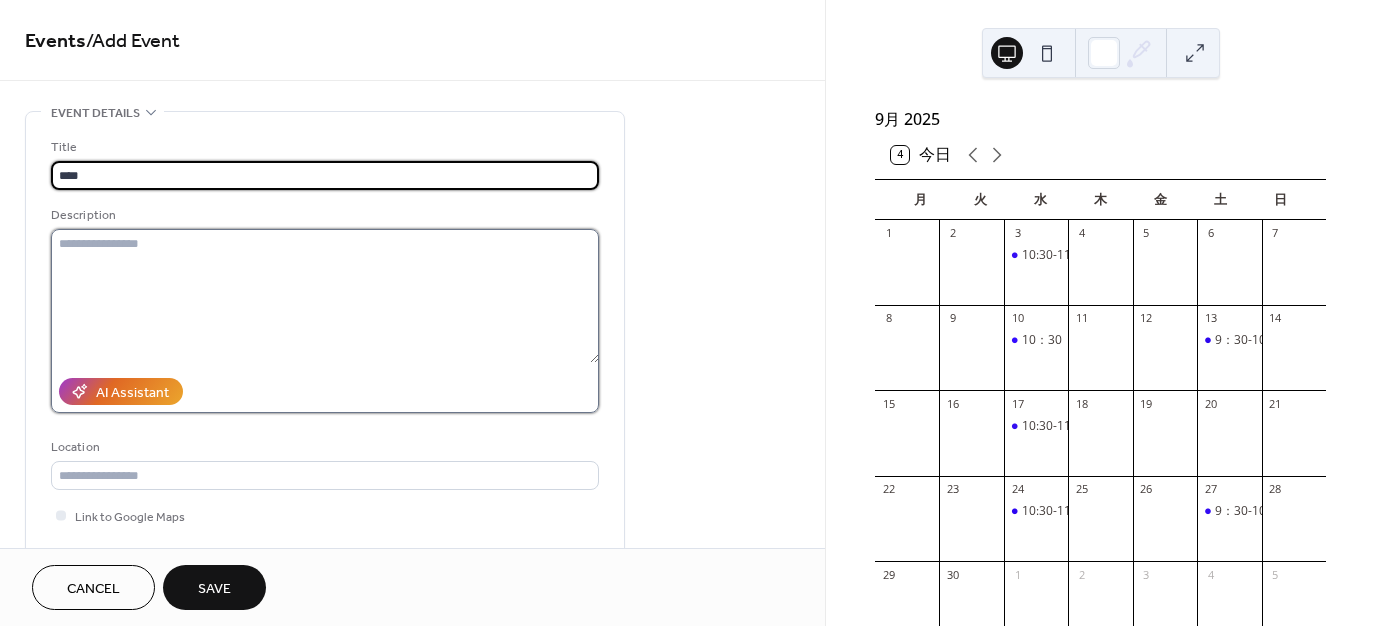 click at bounding box center [325, 296] 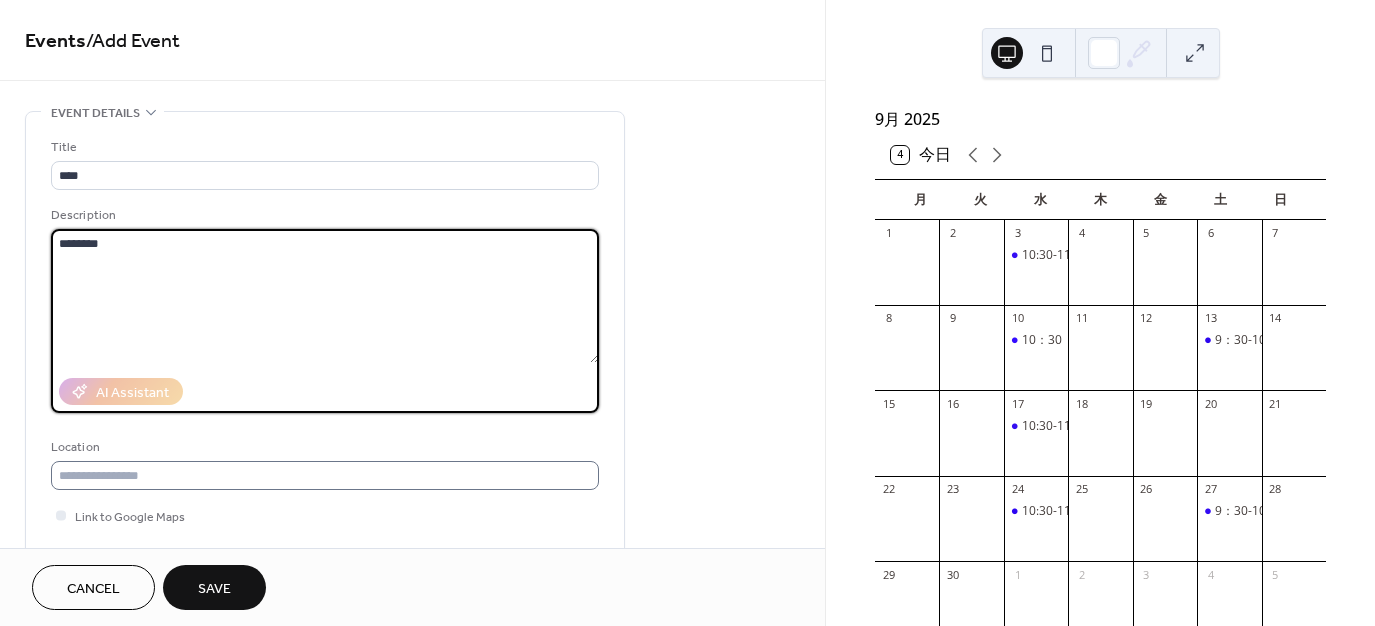 type on "********" 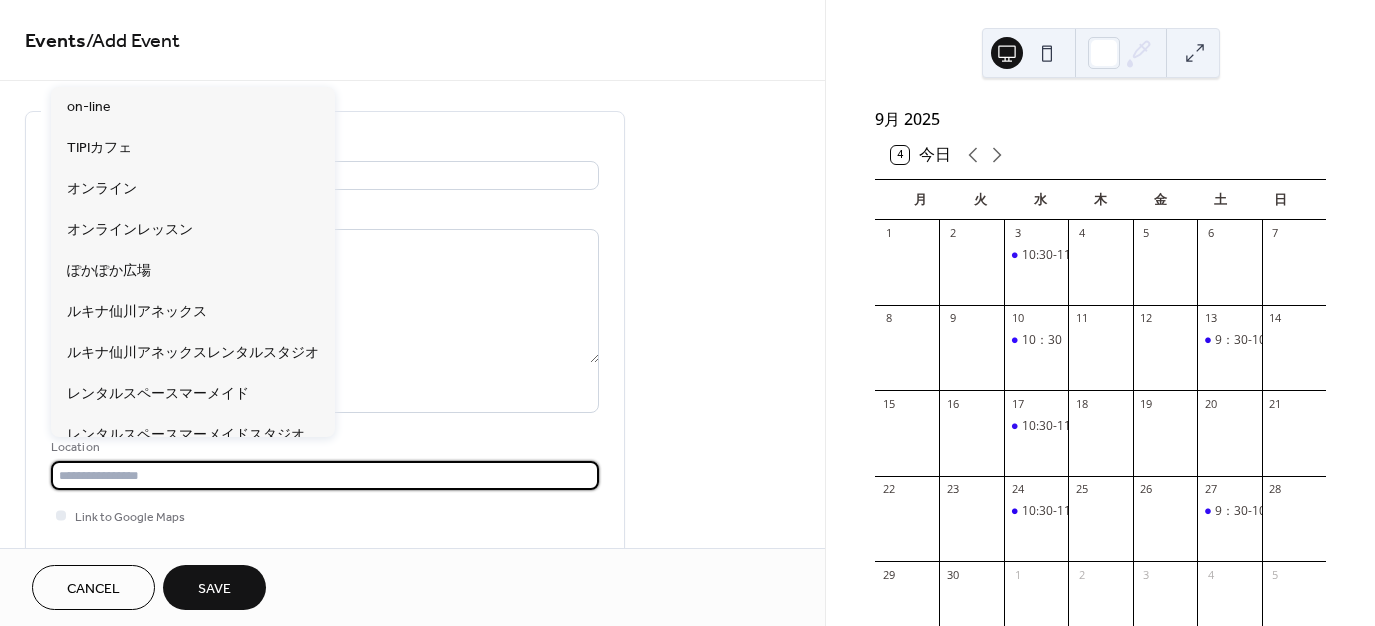 click at bounding box center (325, 475) 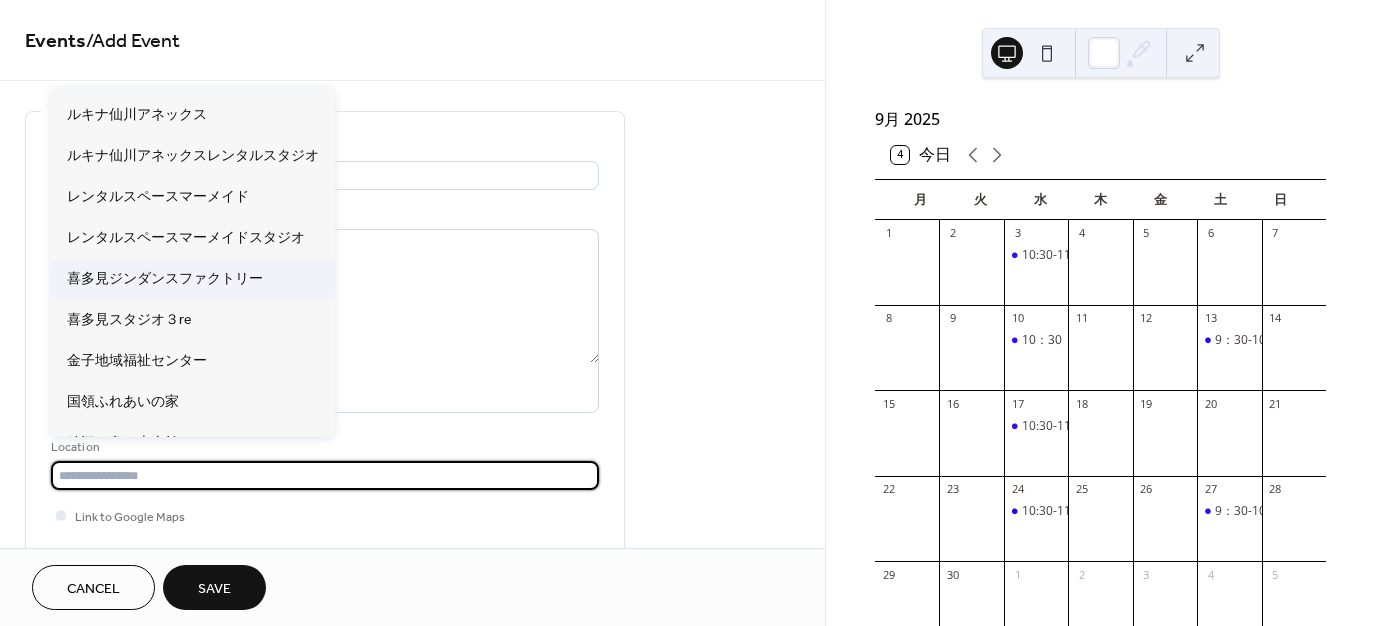 scroll, scrollTop: 300, scrollLeft: 0, axis: vertical 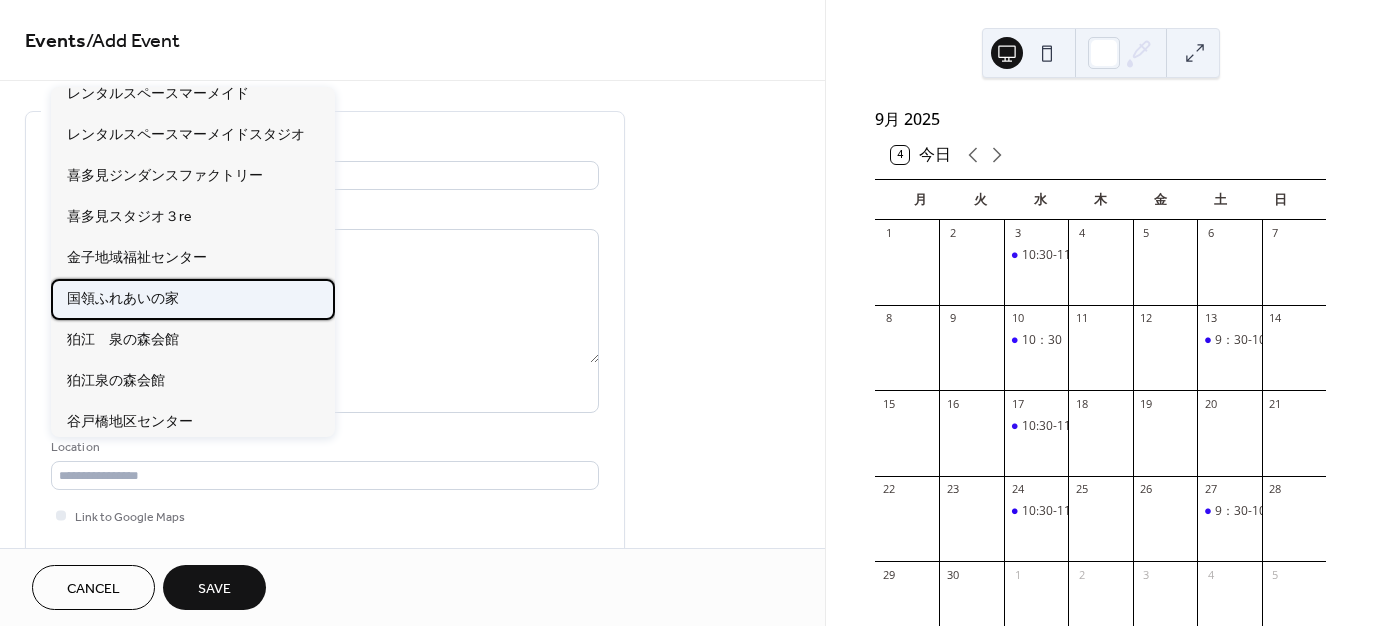 click on "国領ふれあいの家" at bounding box center (123, 298) 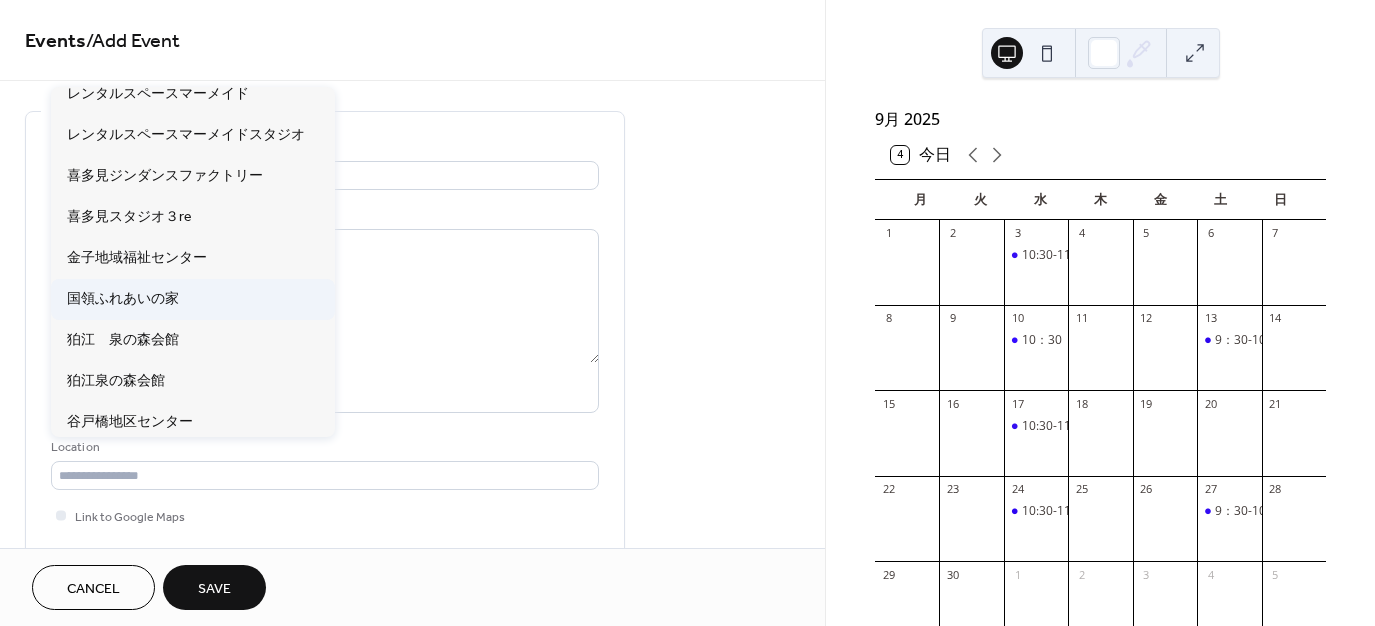 type on "********" 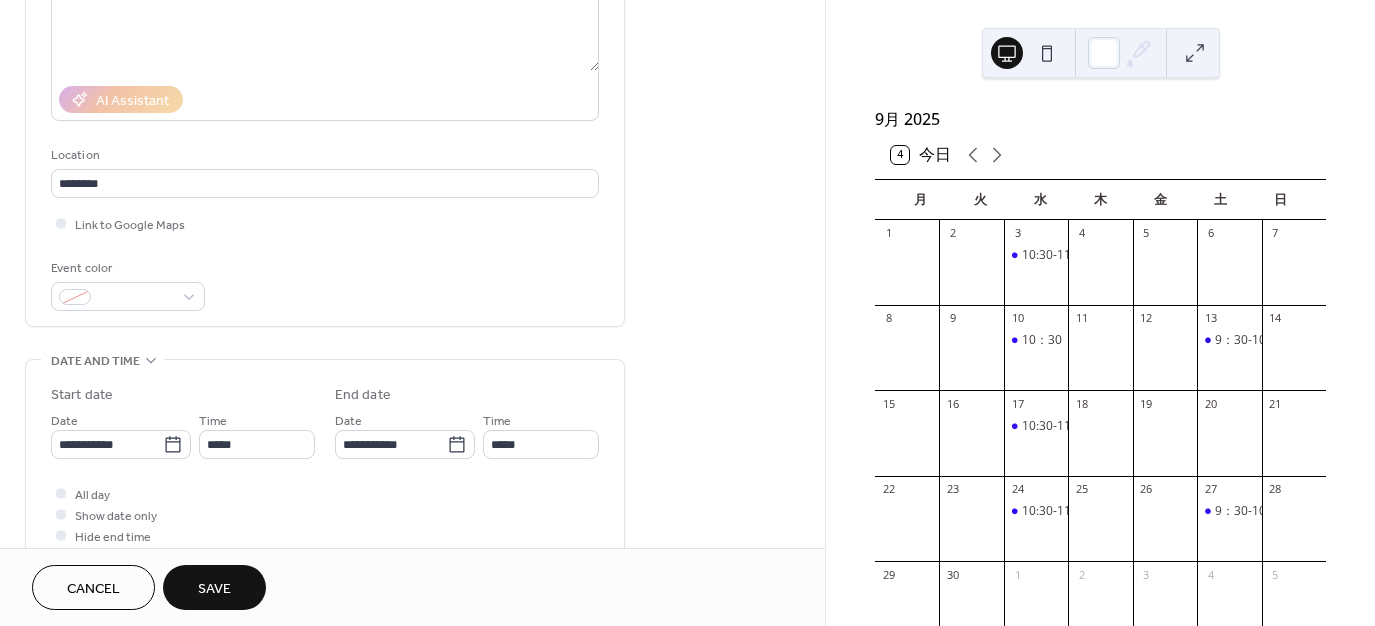 scroll, scrollTop: 400, scrollLeft: 0, axis: vertical 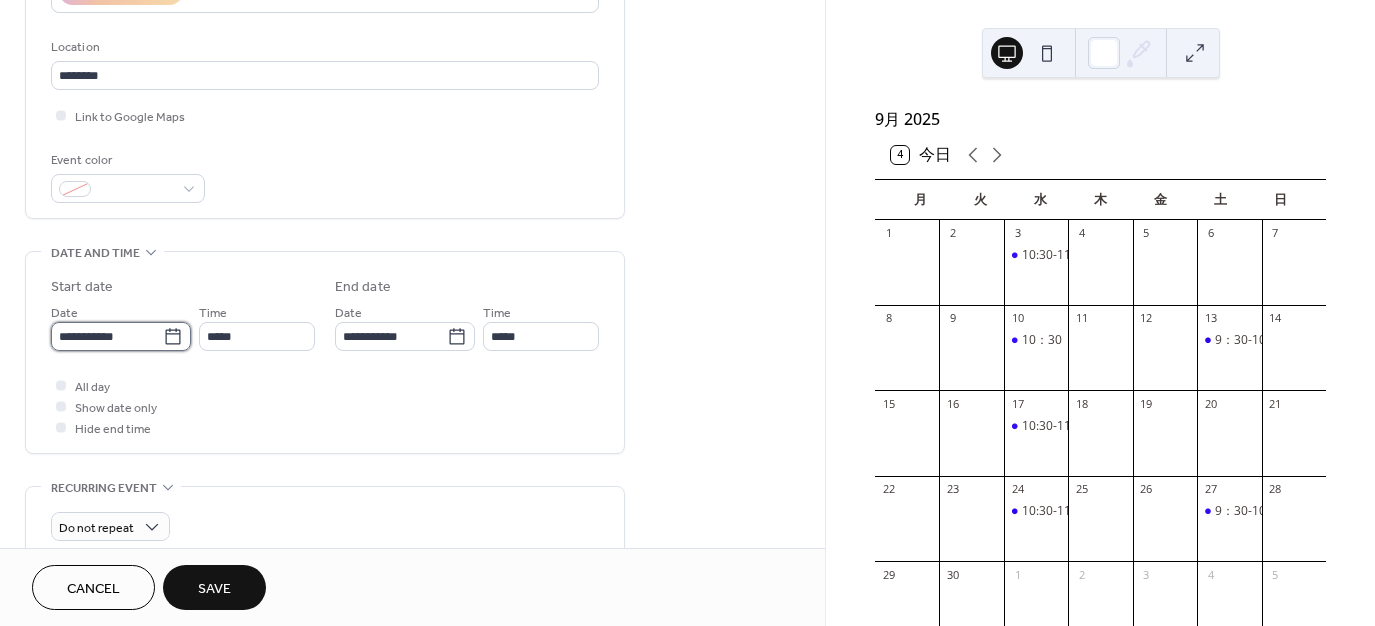 click on "**********" at bounding box center (107, 336) 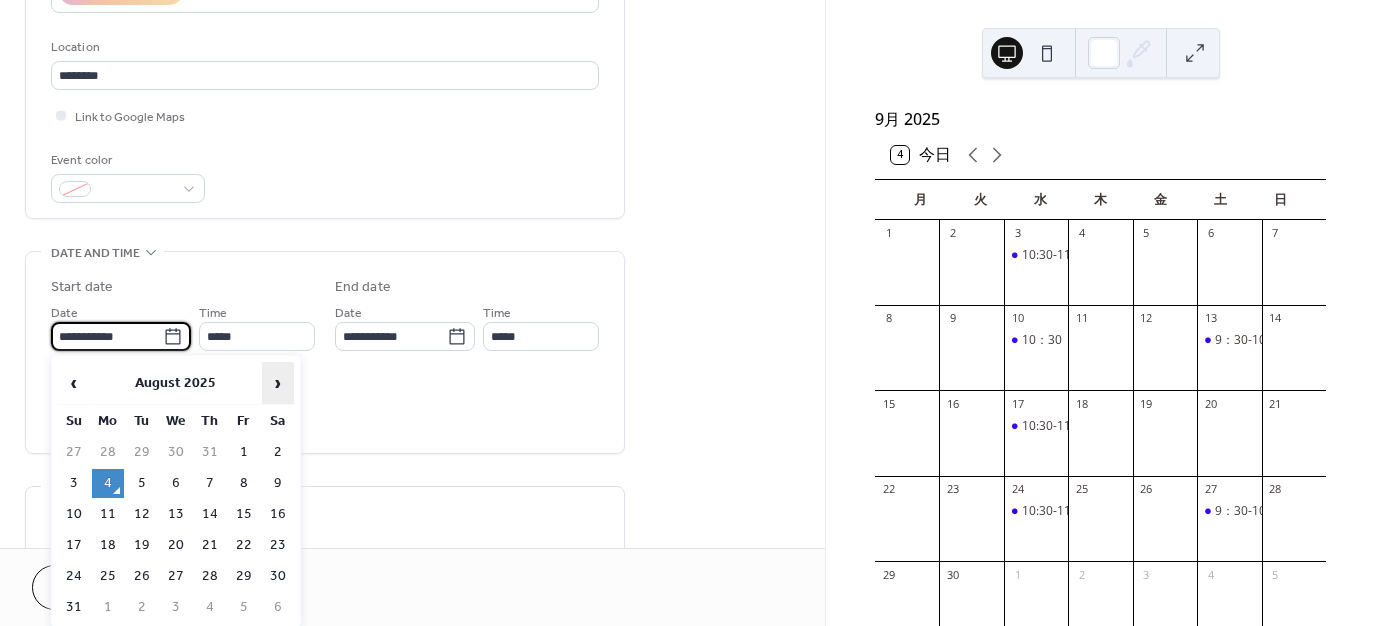 click on "›" at bounding box center [278, 383] 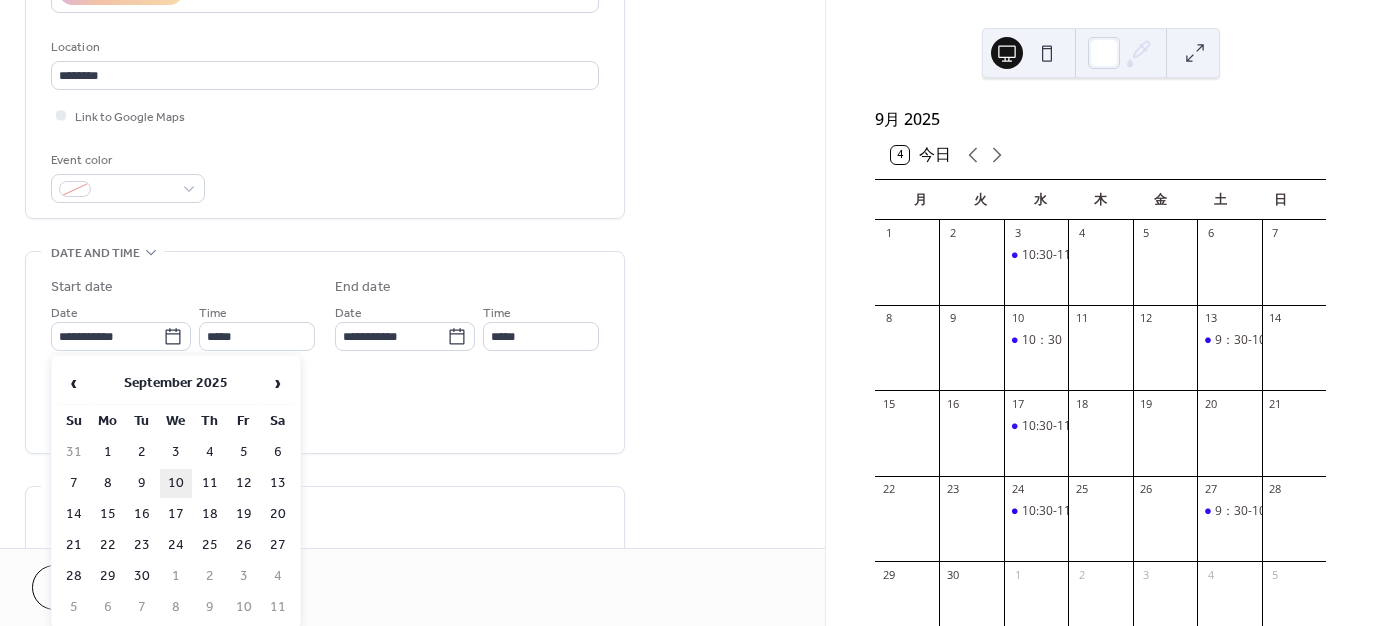 click on "10" at bounding box center [176, 483] 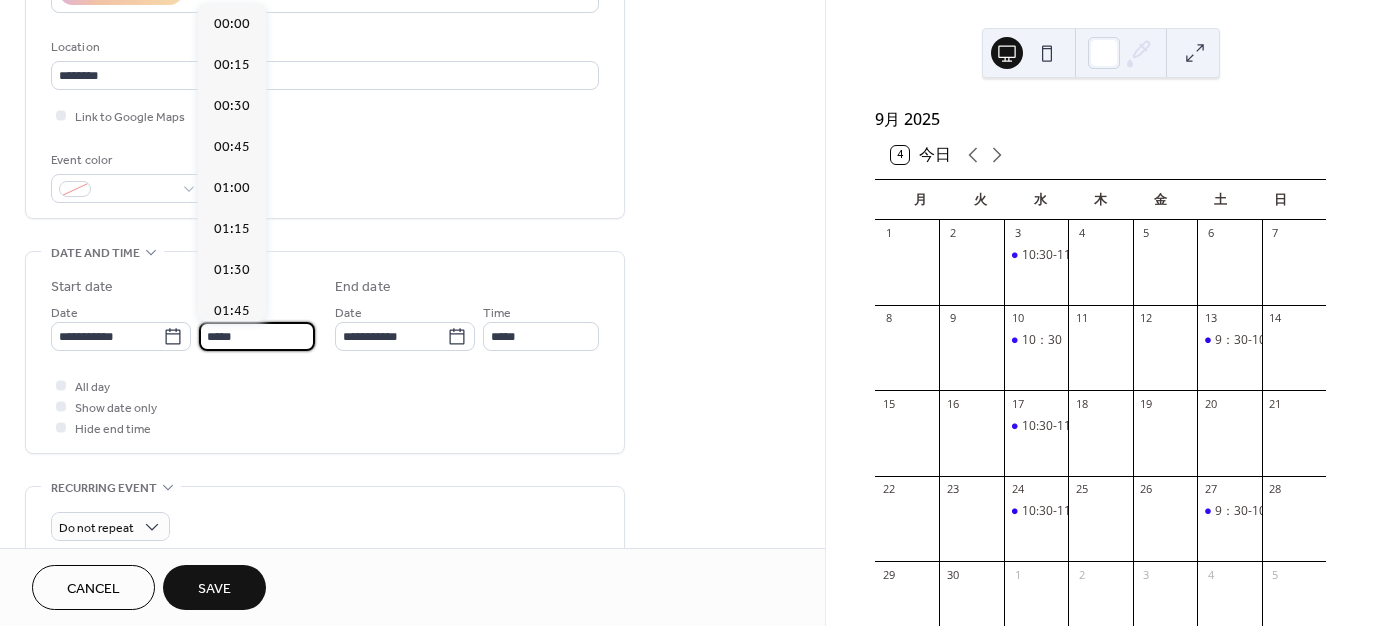 click on "*****" at bounding box center (257, 336) 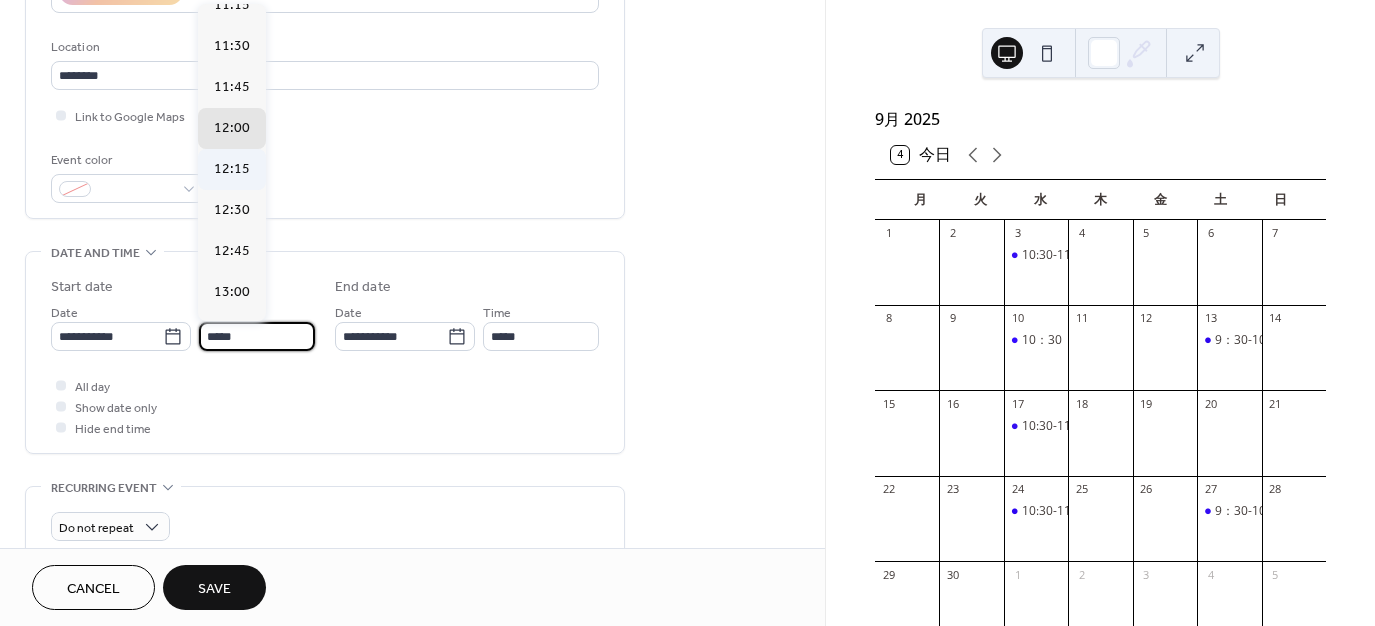 scroll, scrollTop: 1868, scrollLeft: 0, axis: vertical 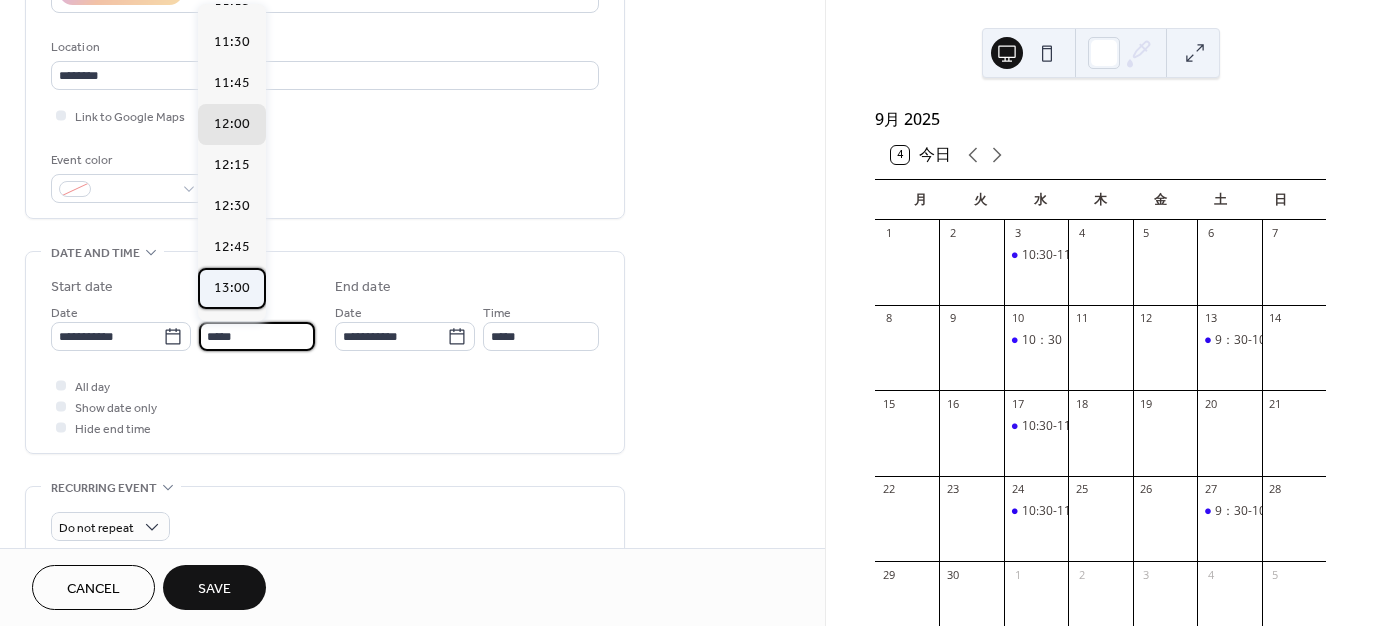 click on "13:00" at bounding box center (232, 288) 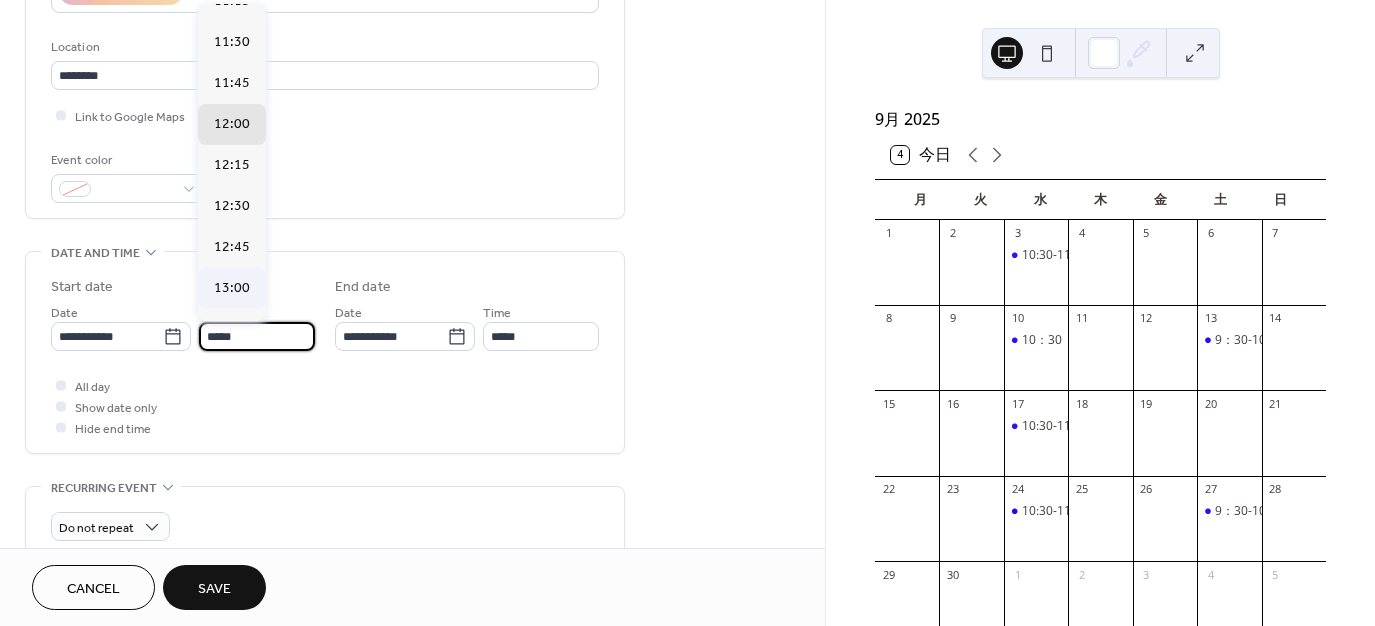 type on "*****" 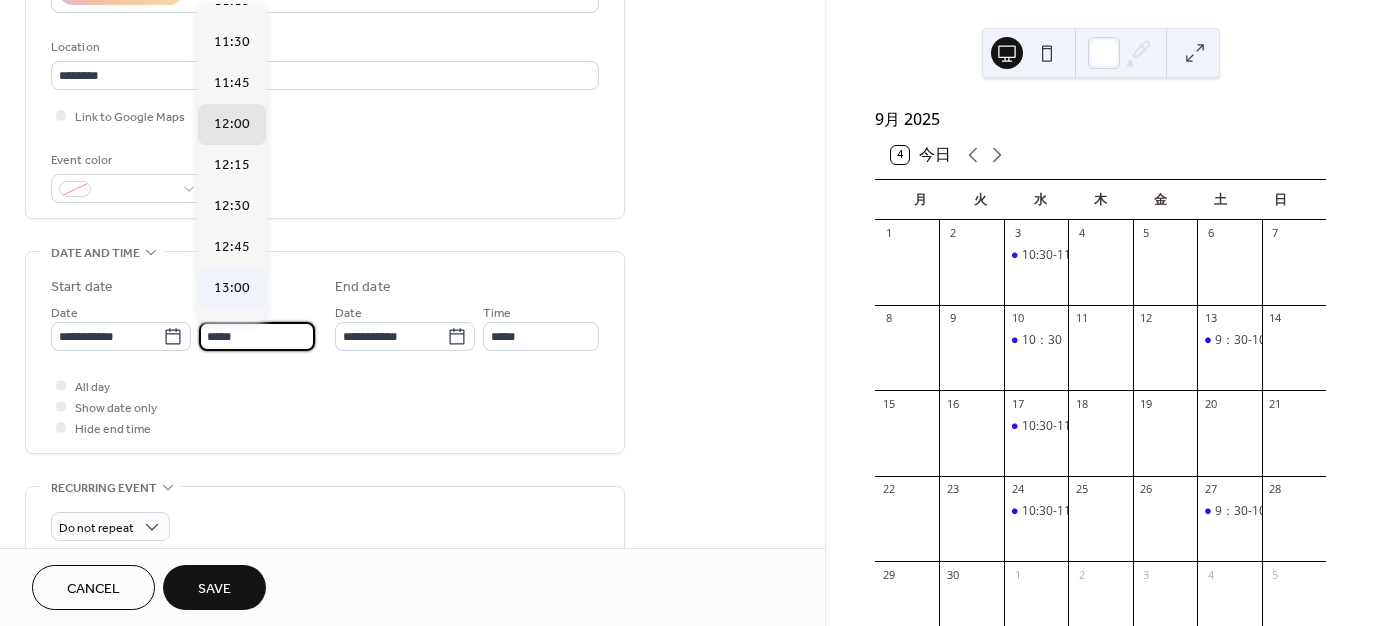 type on "*****" 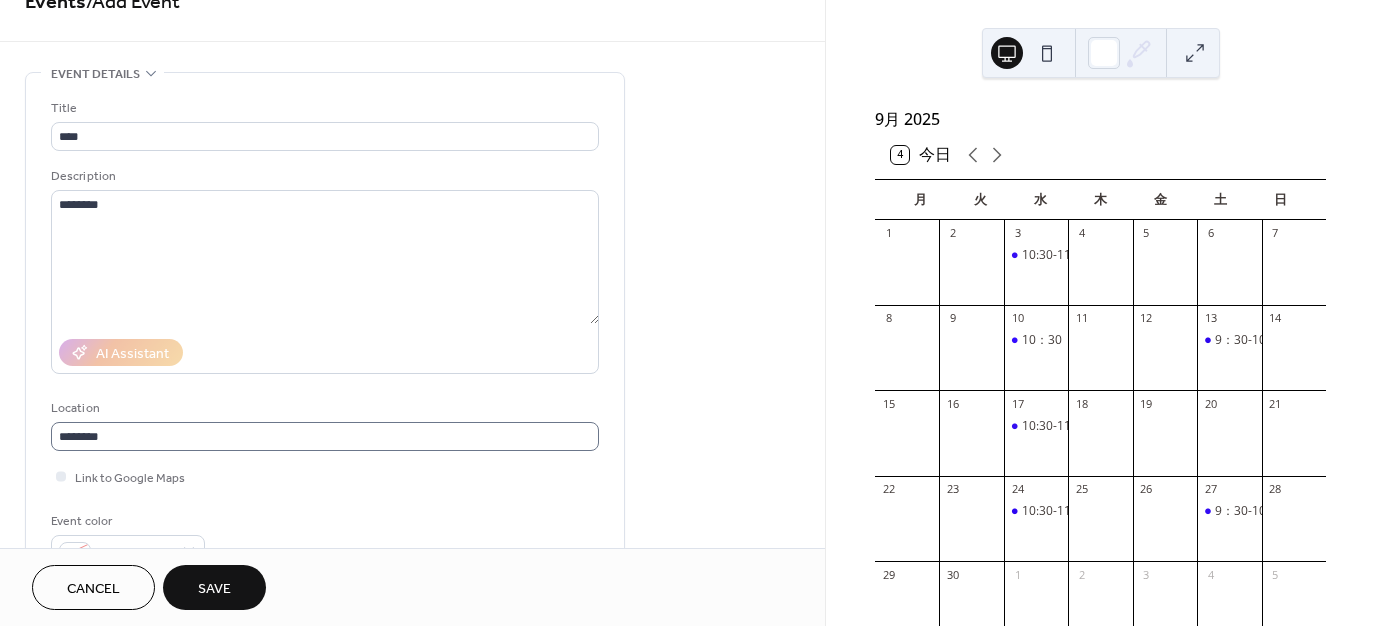 scroll, scrollTop: 100, scrollLeft: 0, axis: vertical 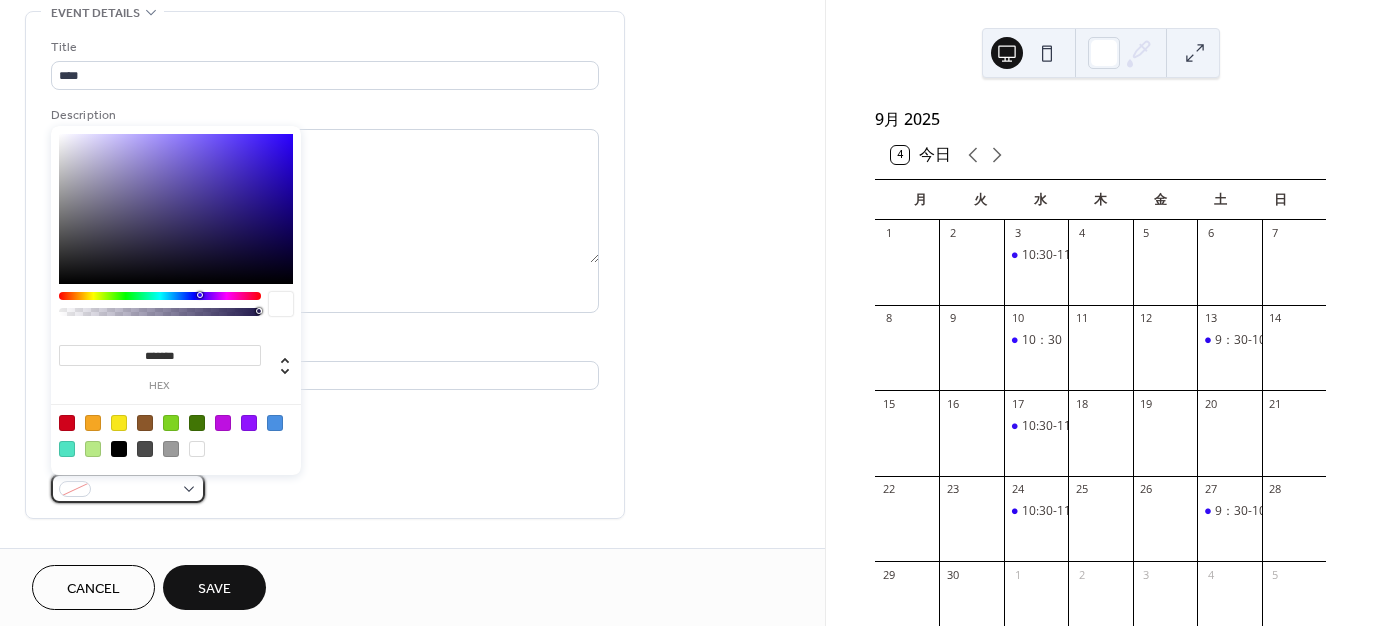 click at bounding box center (136, 490) 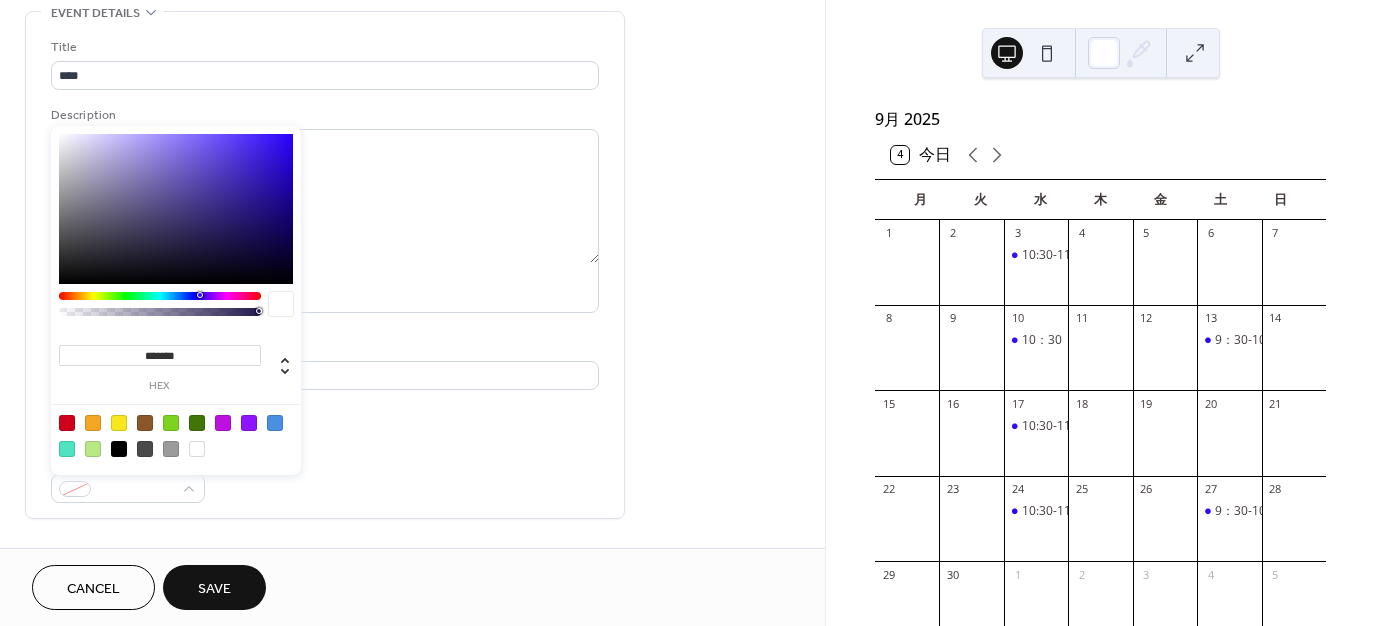 type on "*******" 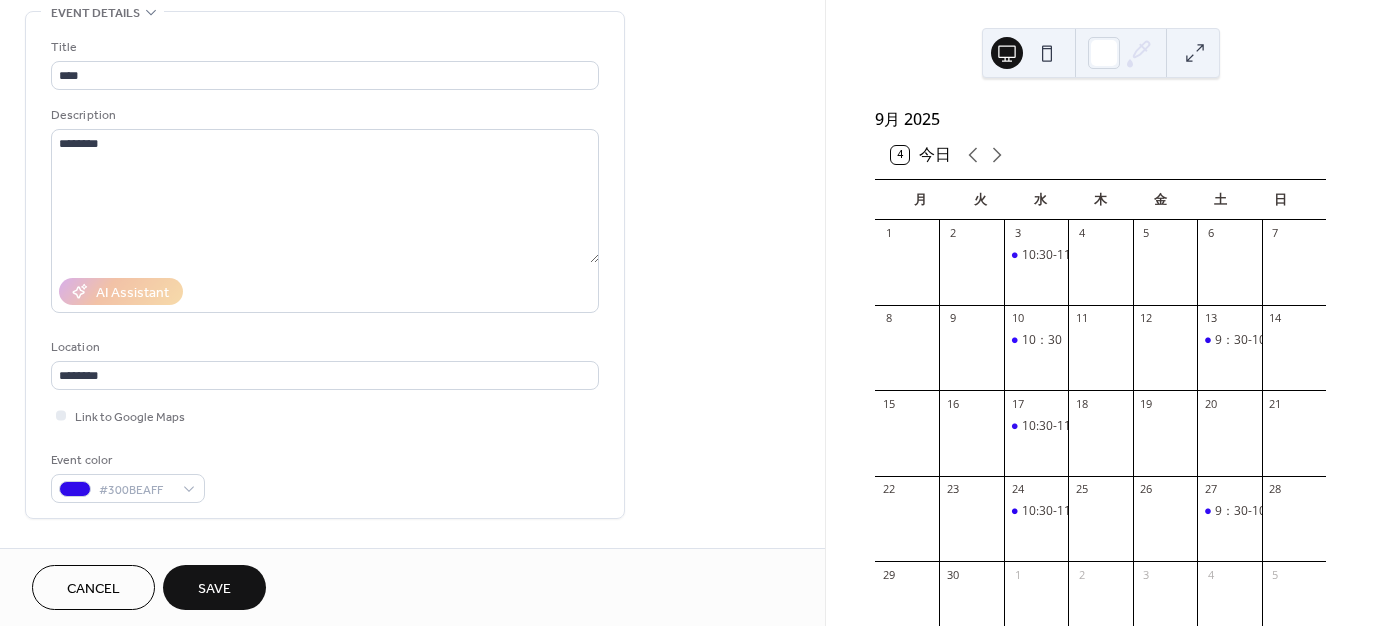 click on "Save" at bounding box center (214, 589) 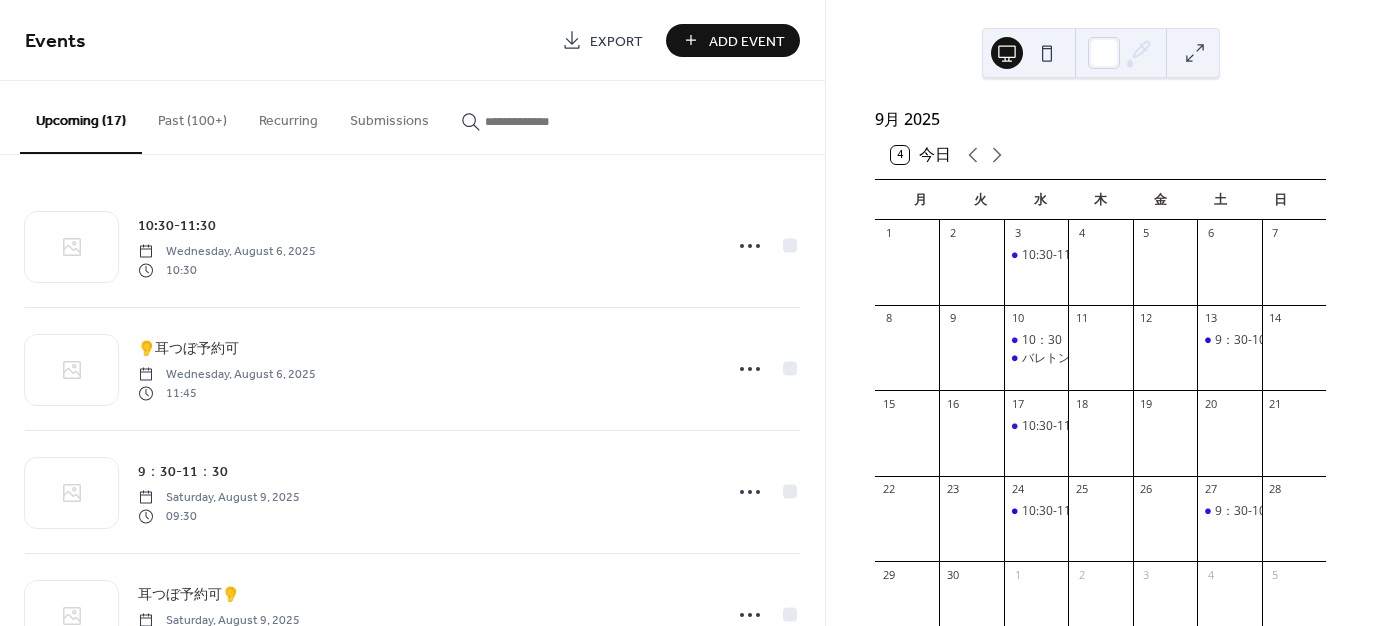 click on "Add Event" at bounding box center (747, 41) 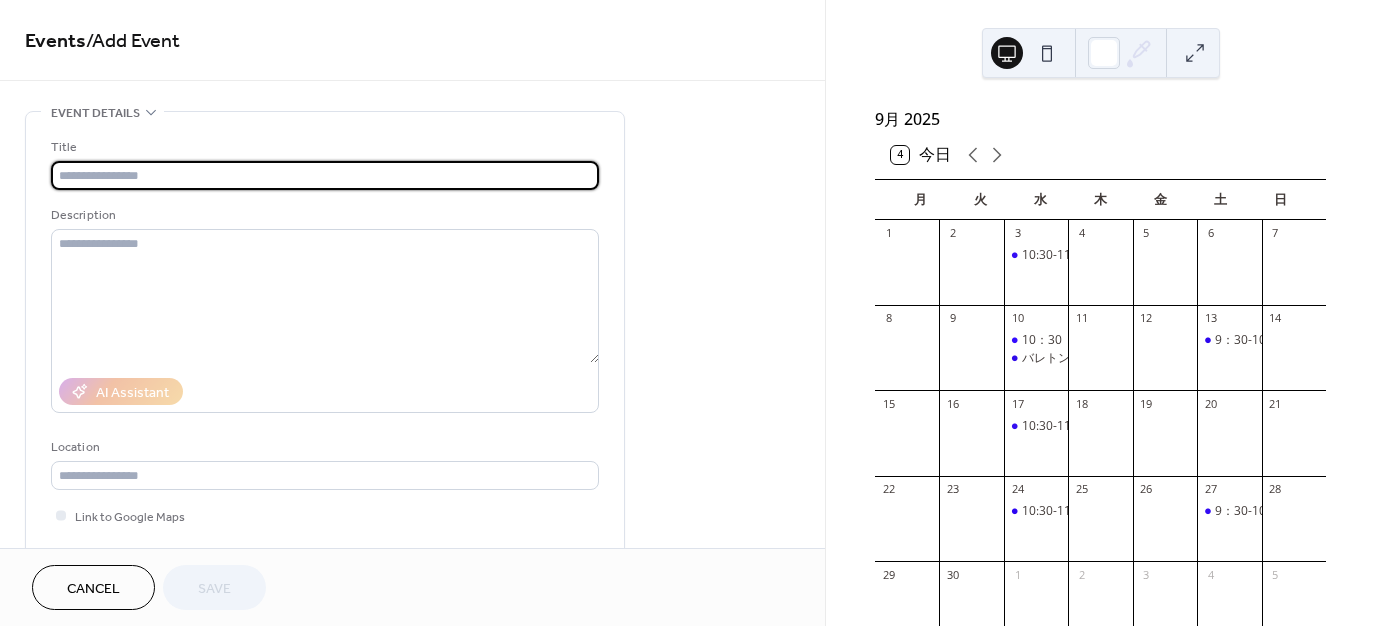 click at bounding box center [325, 175] 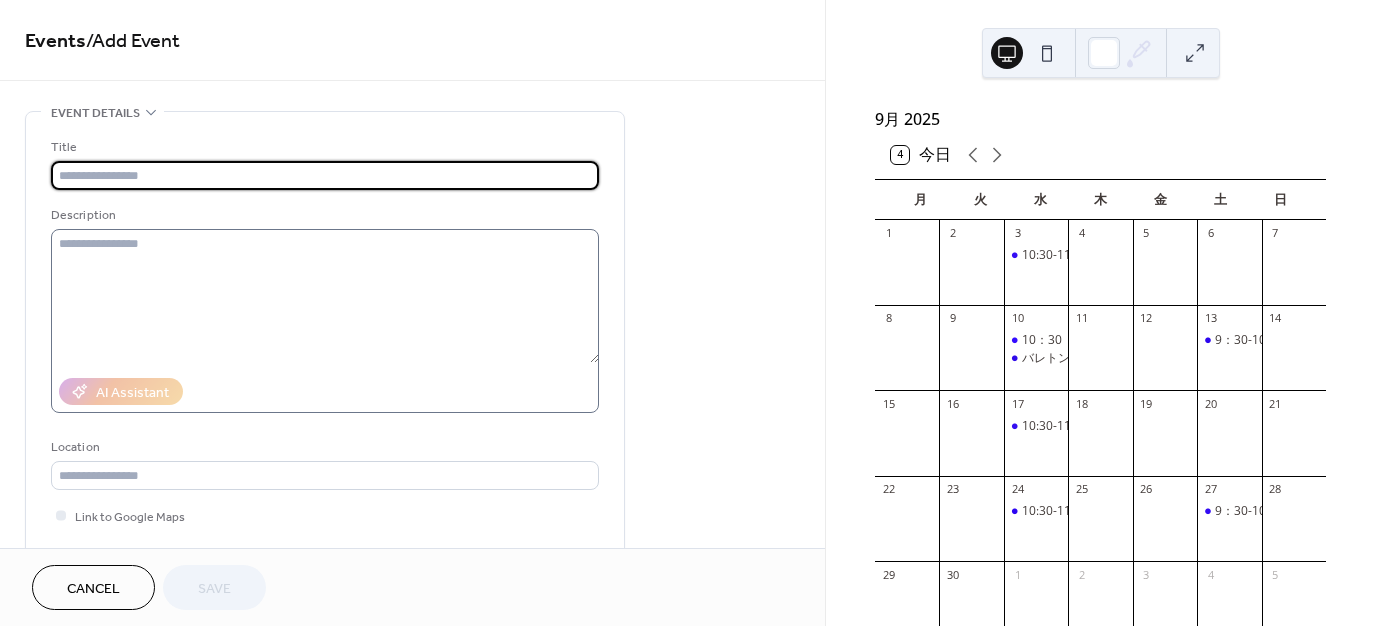 type on "****" 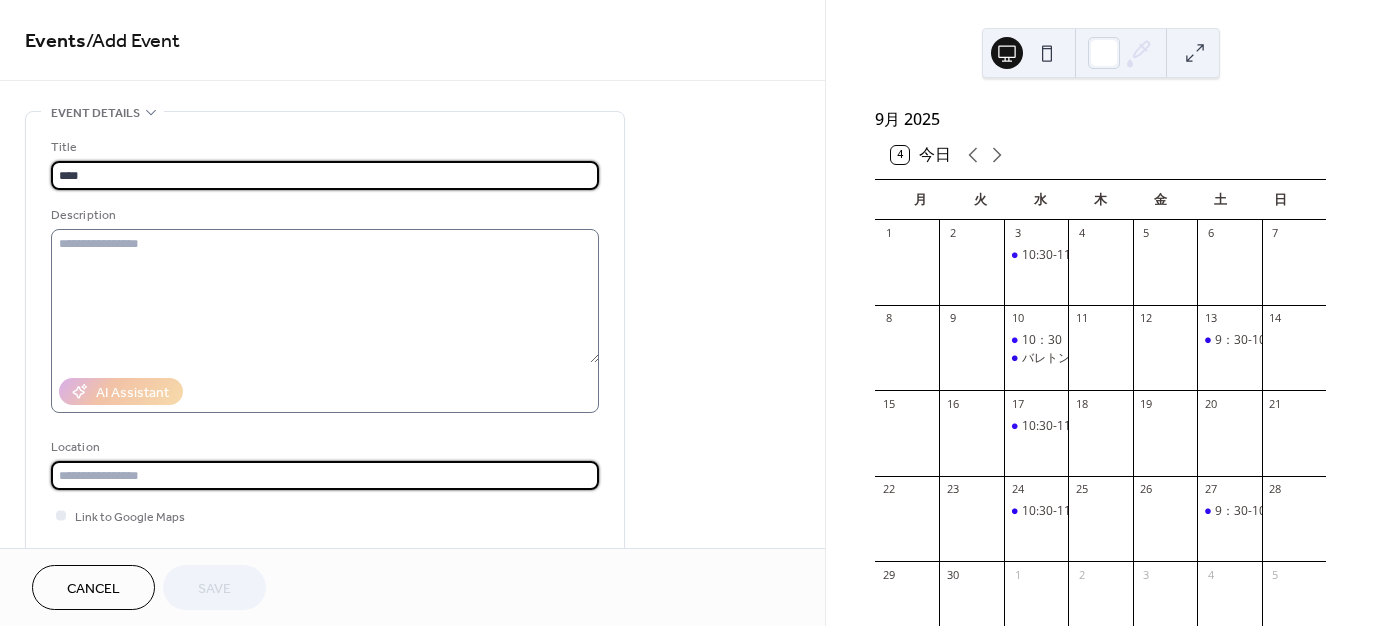 type on "********" 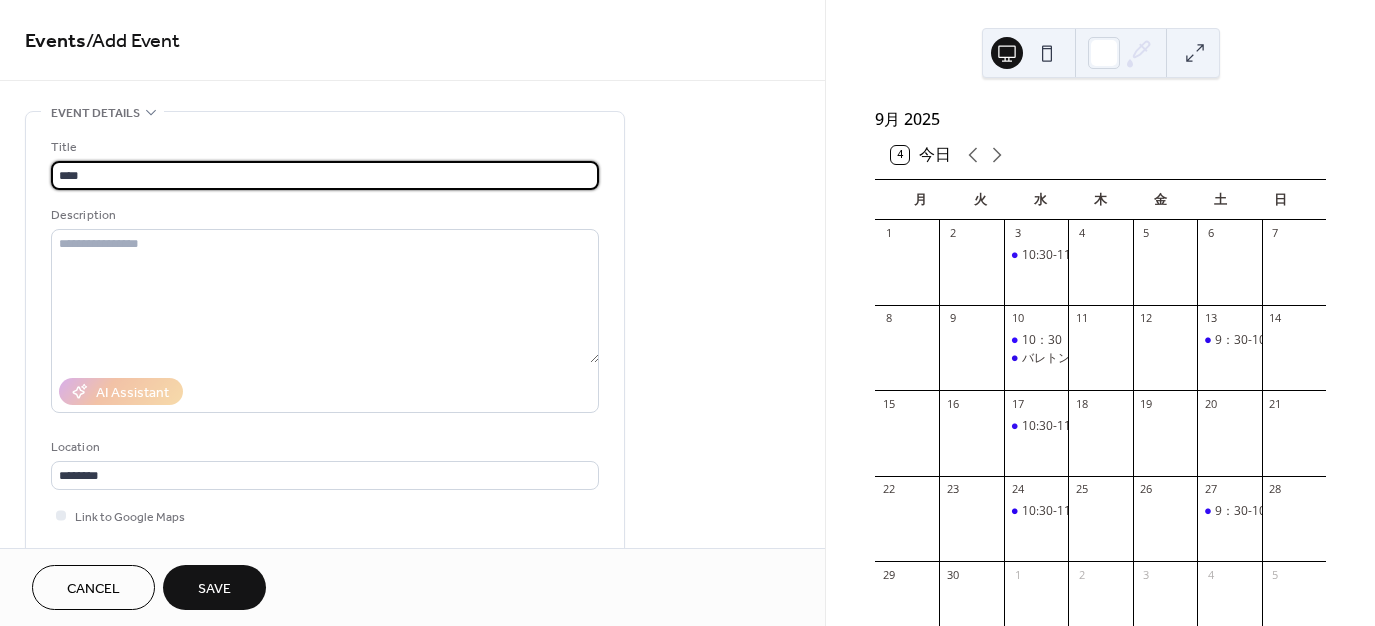 click on "****" at bounding box center (325, 175) 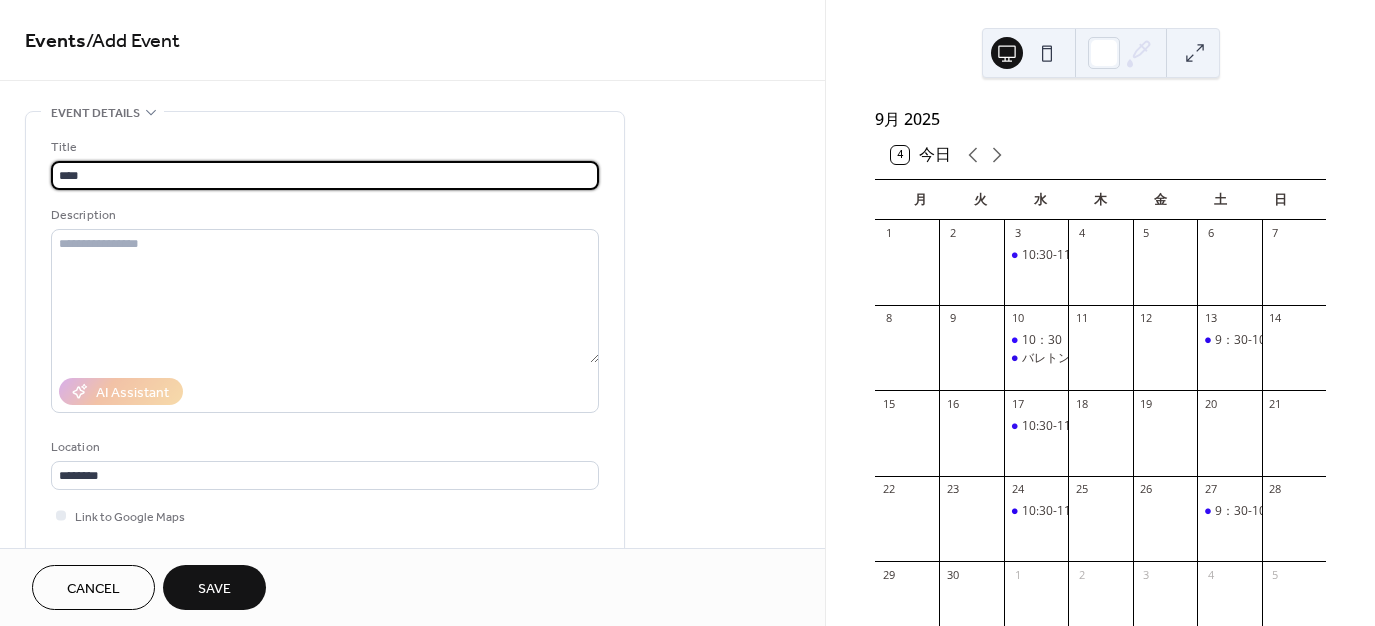 type on "**********" 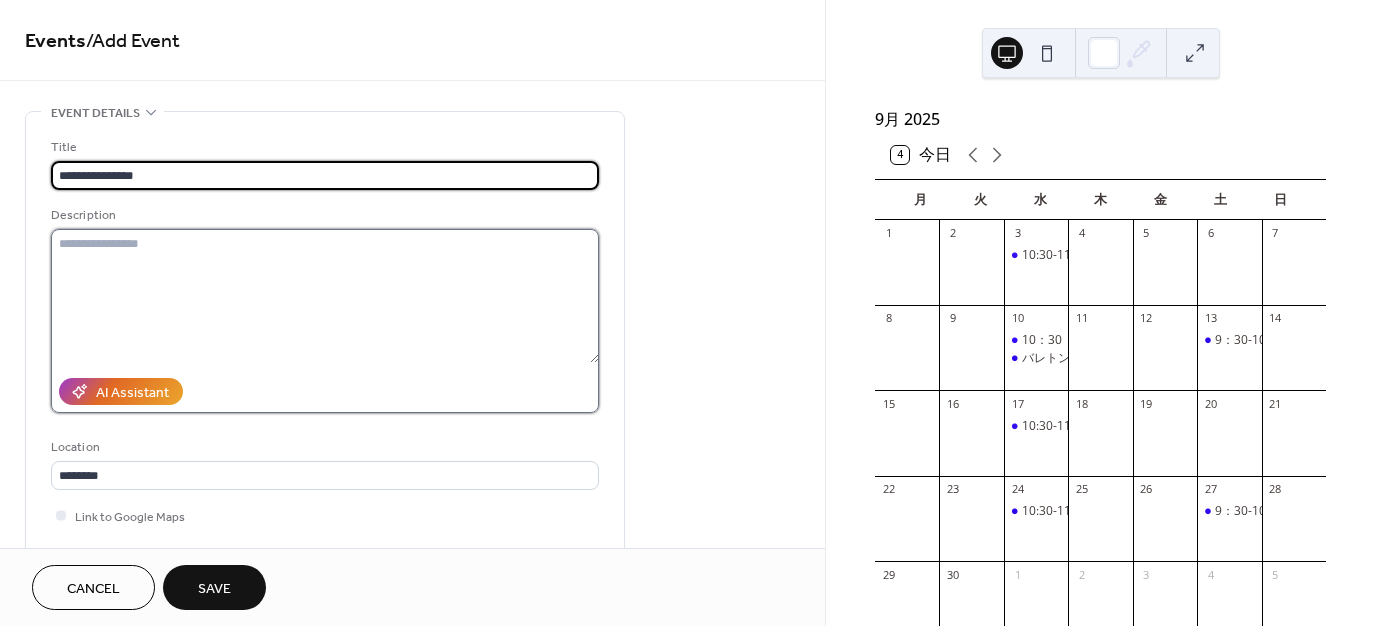 click at bounding box center (325, 296) 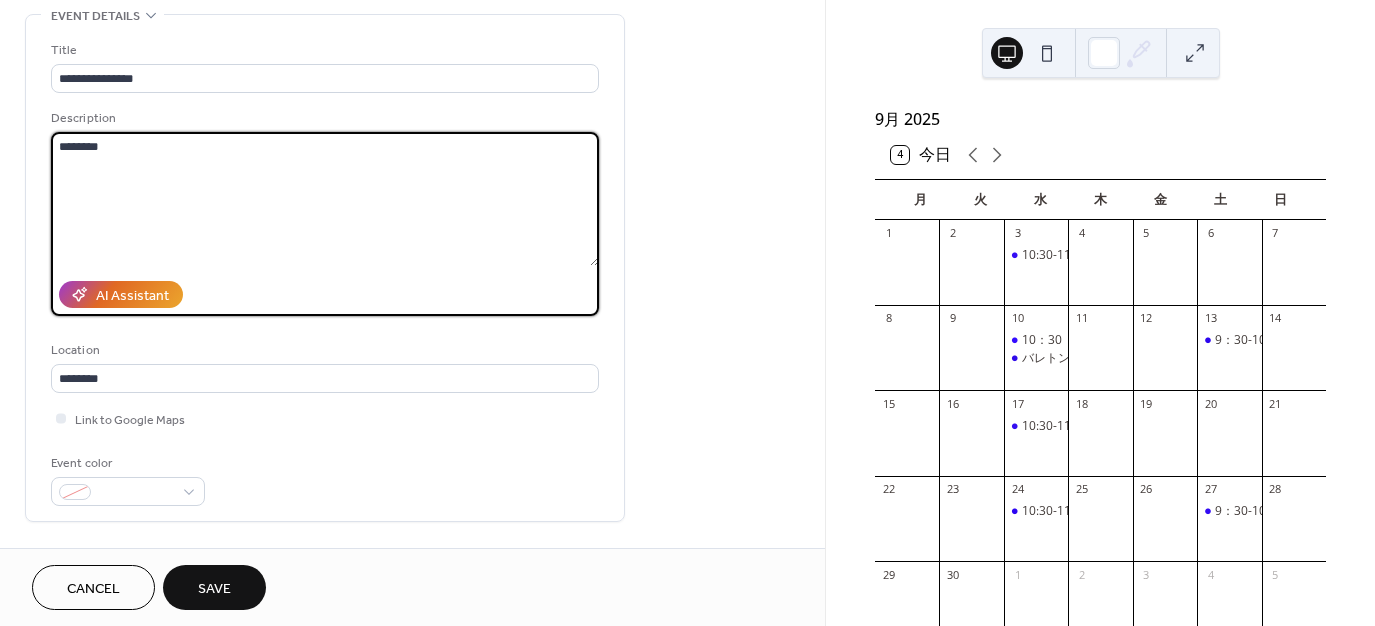 scroll, scrollTop: 100, scrollLeft: 0, axis: vertical 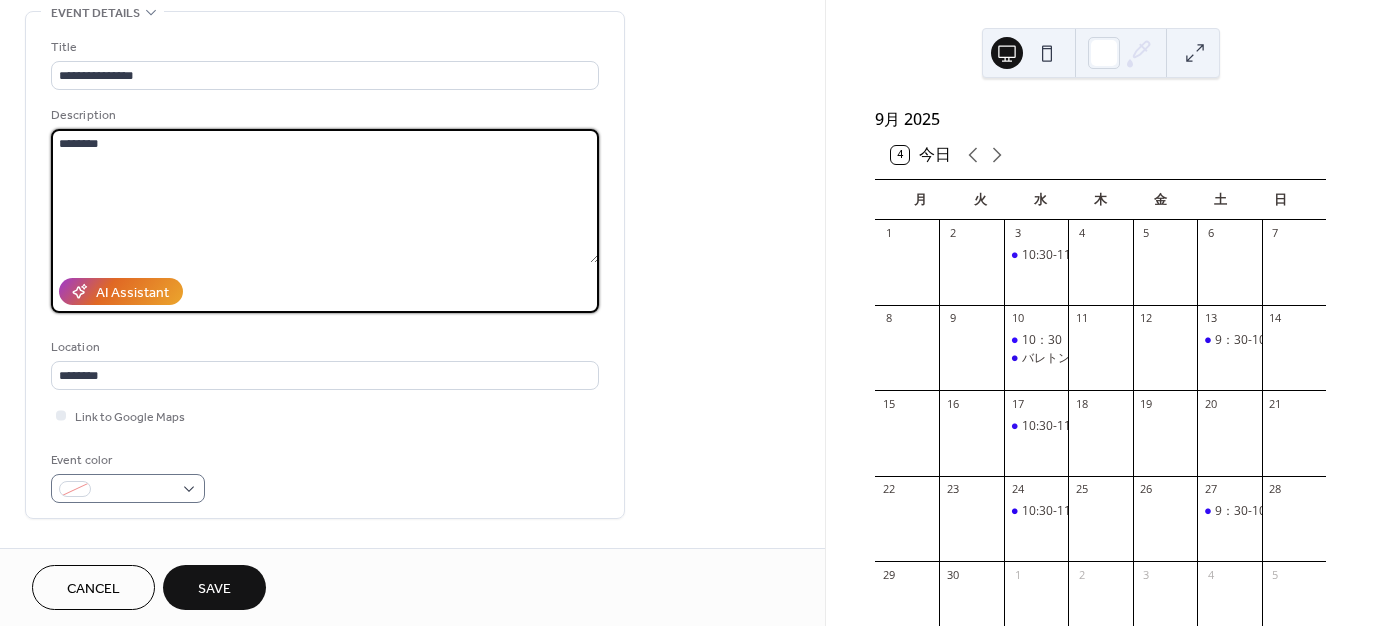 type on "********" 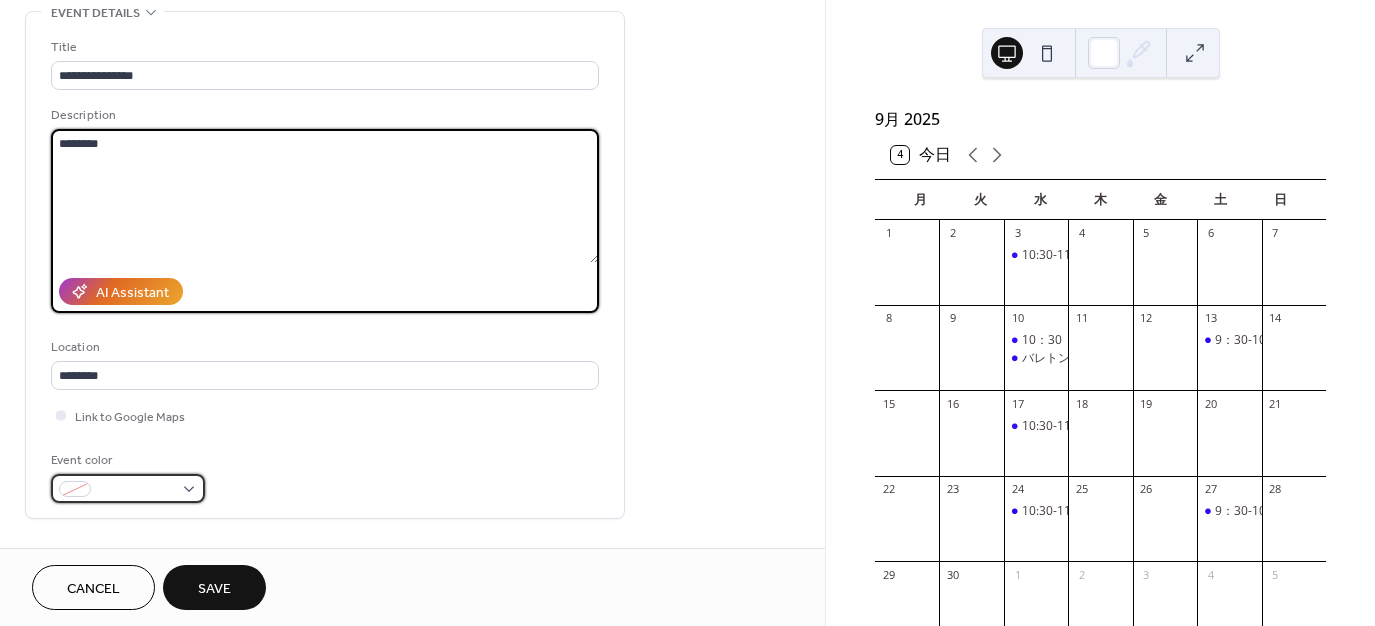 click at bounding box center (75, 489) 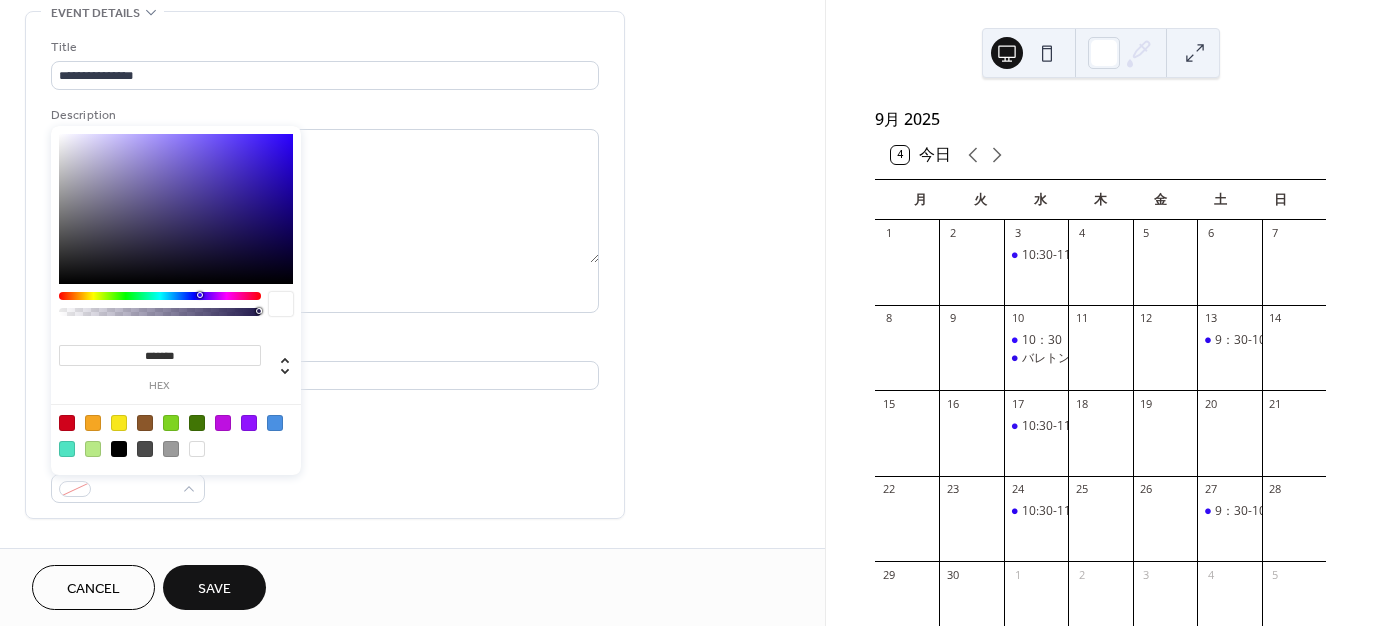 type on "*******" 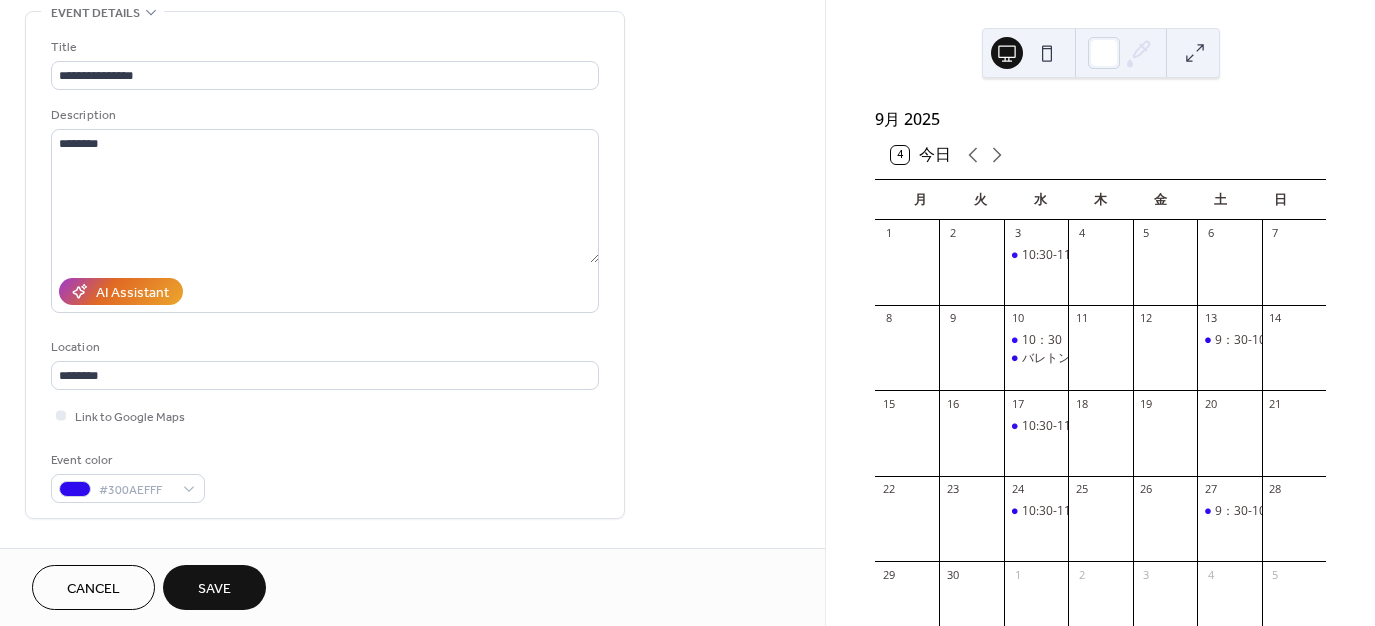 click on "Event color #300AEFFF" at bounding box center (325, 476) 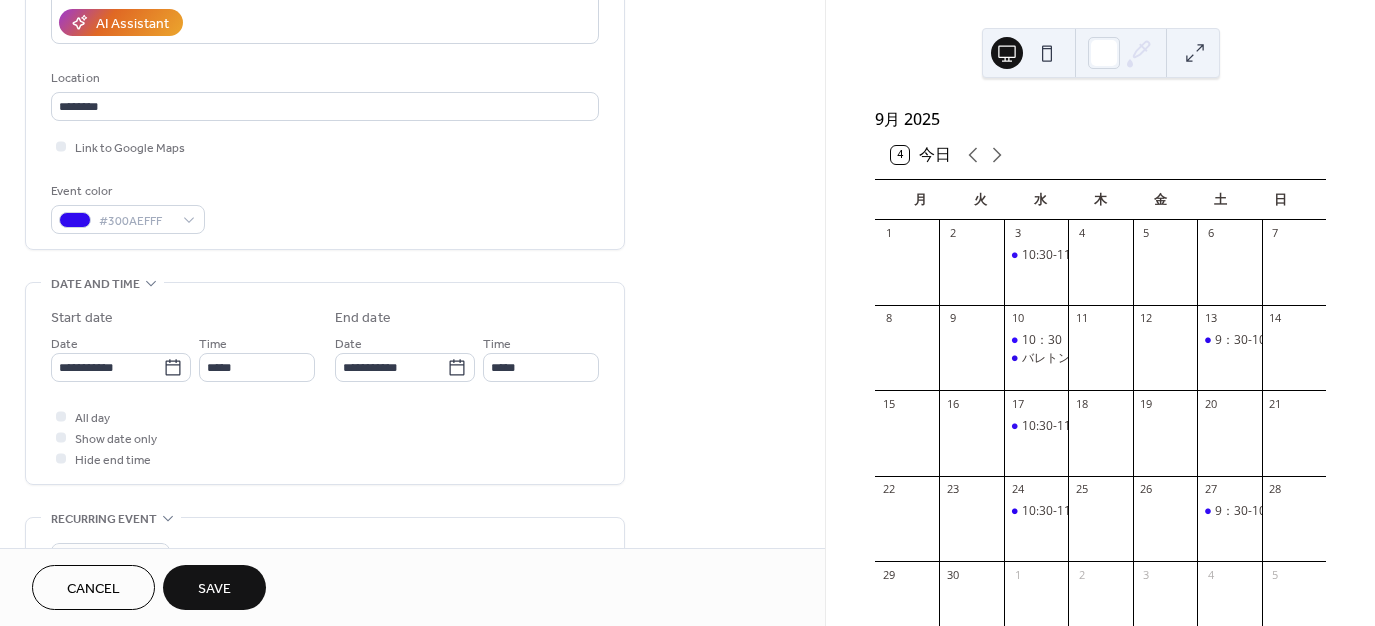 scroll, scrollTop: 400, scrollLeft: 0, axis: vertical 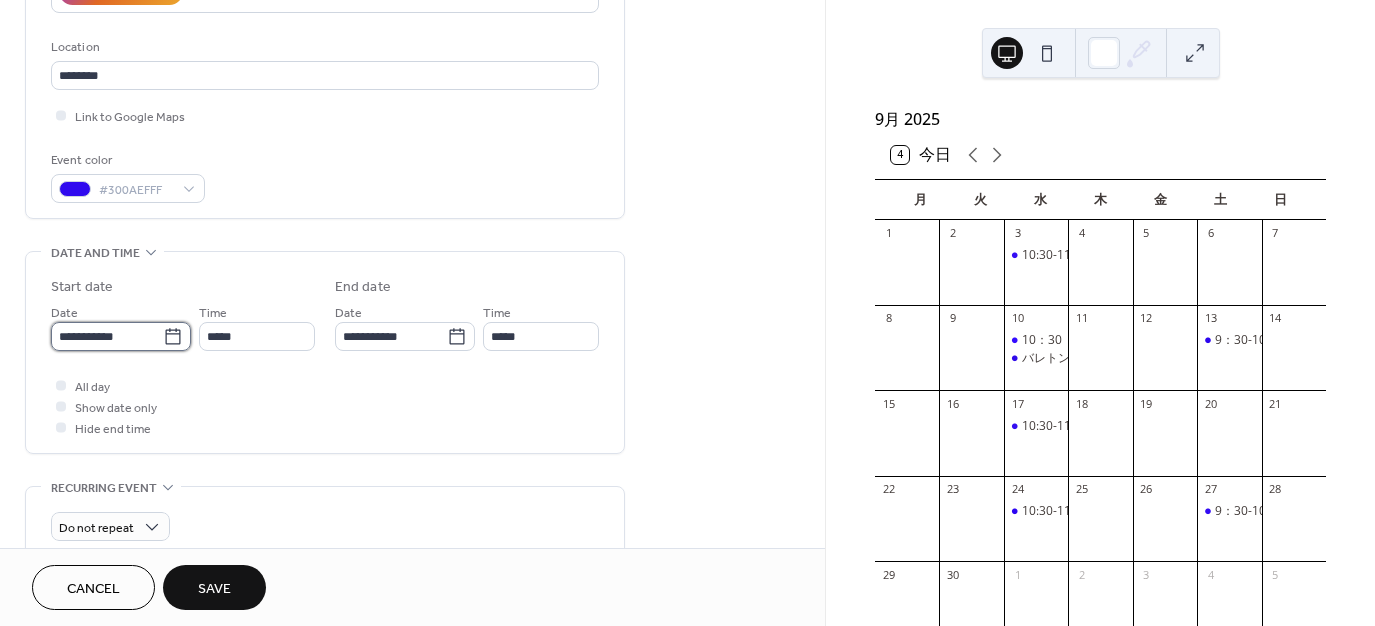 click on "**********" at bounding box center [107, 336] 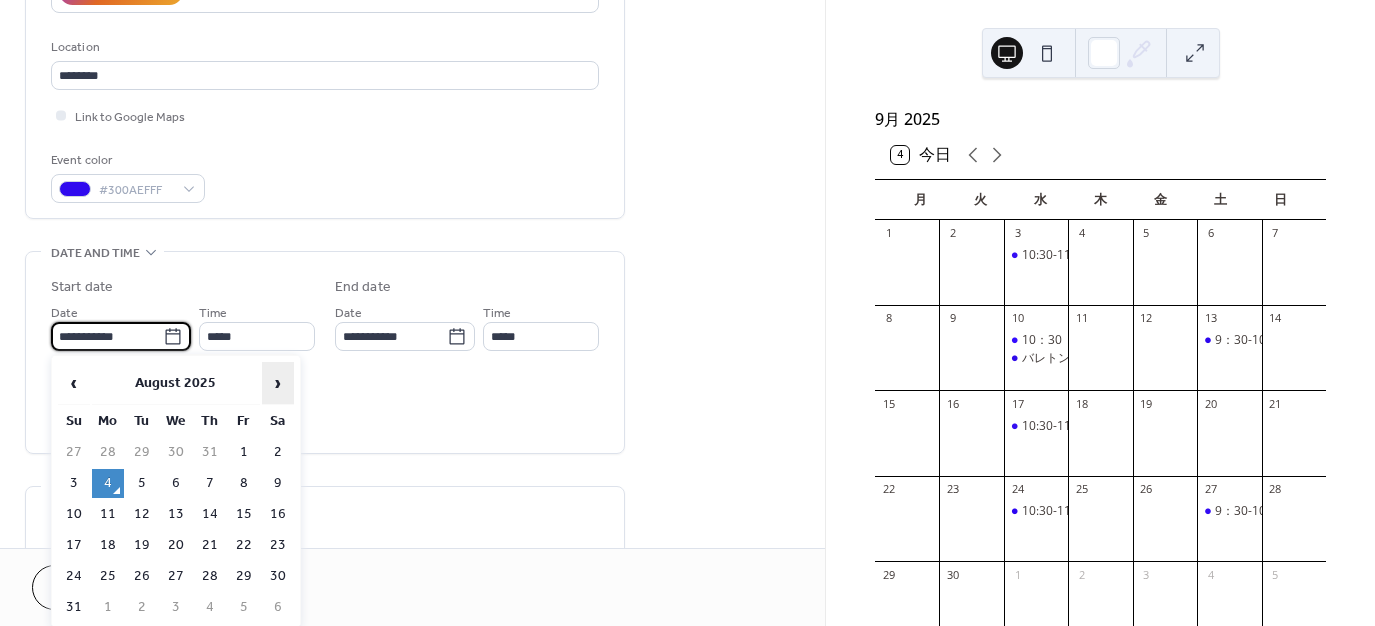 click on "›" at bounding box center (278, 383) 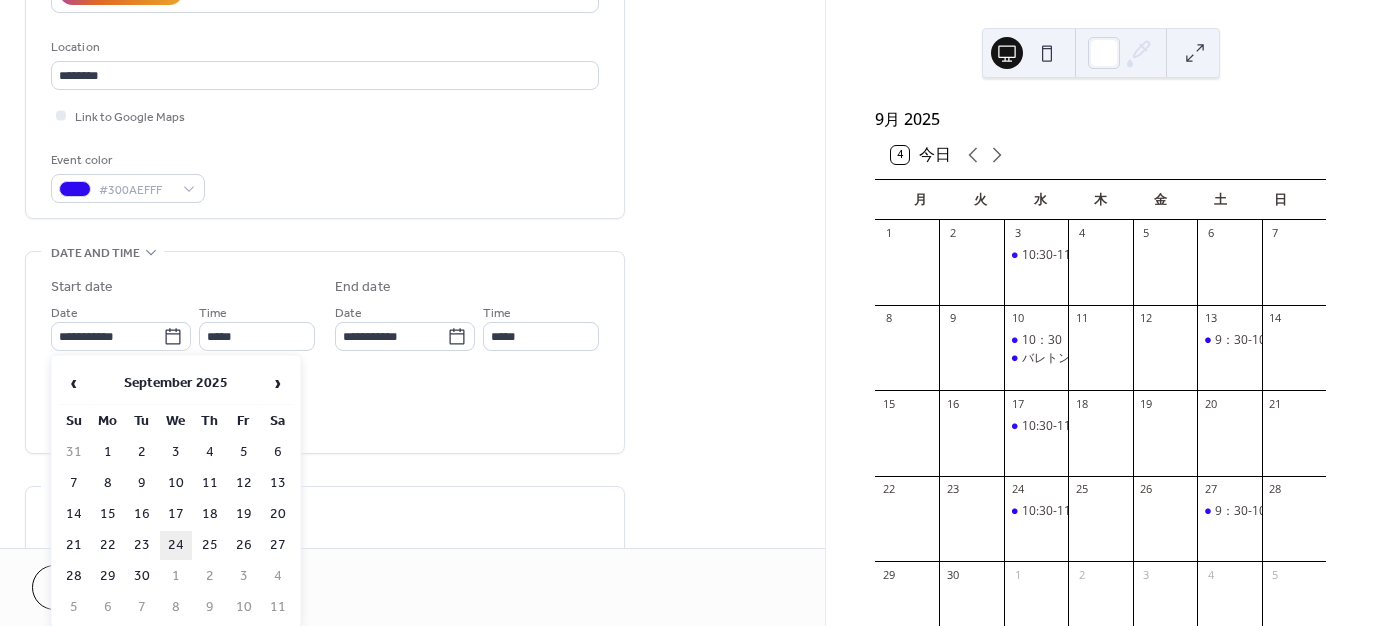 click on "24" at bounding box center (176, 545) 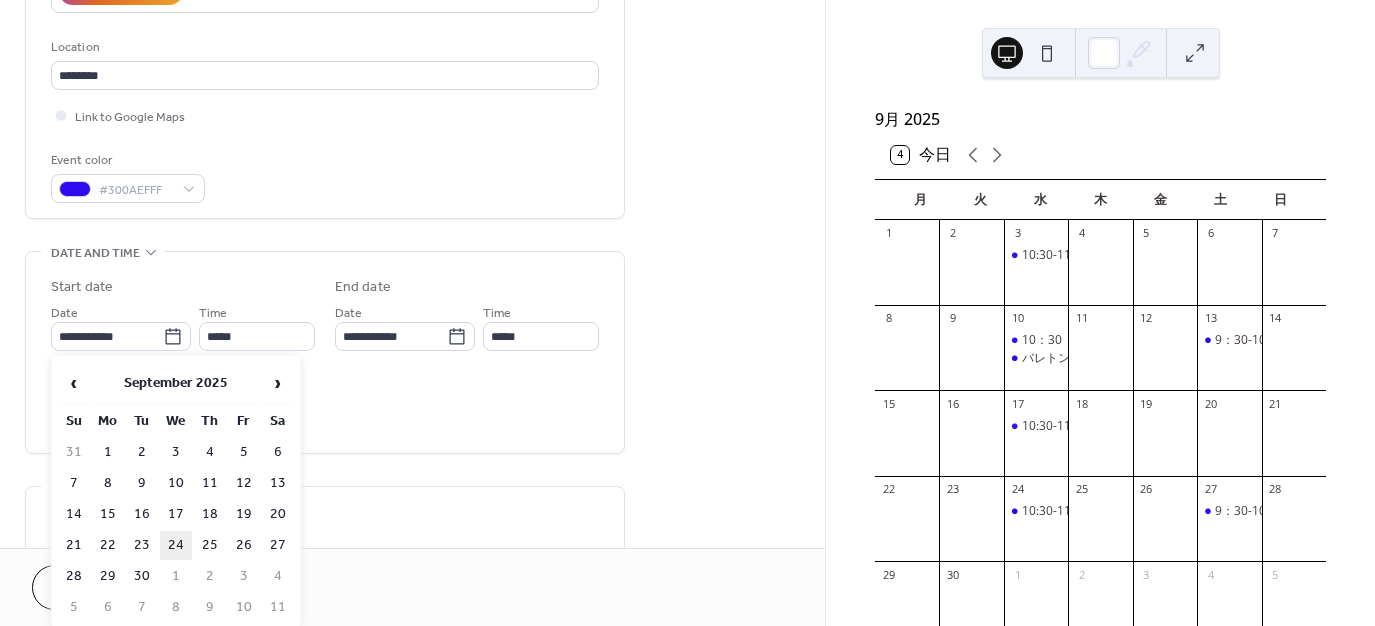 type on "**********" 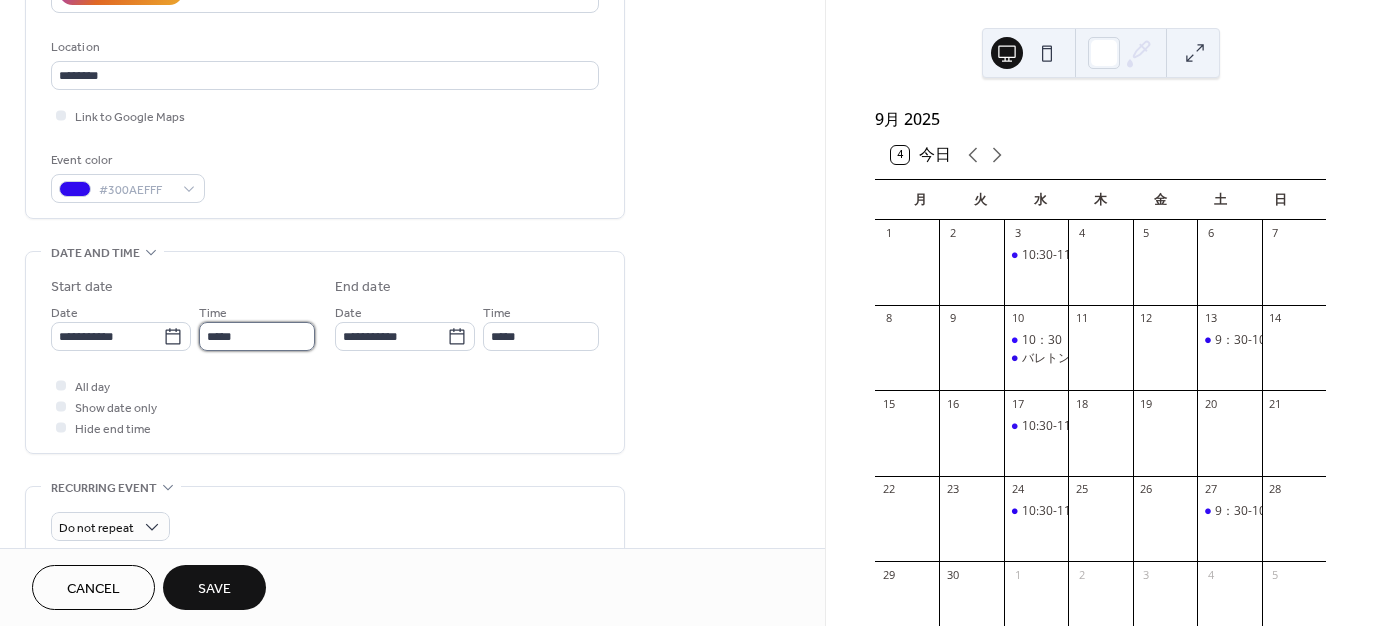 click on "*****" at bounding box center [257, 336] 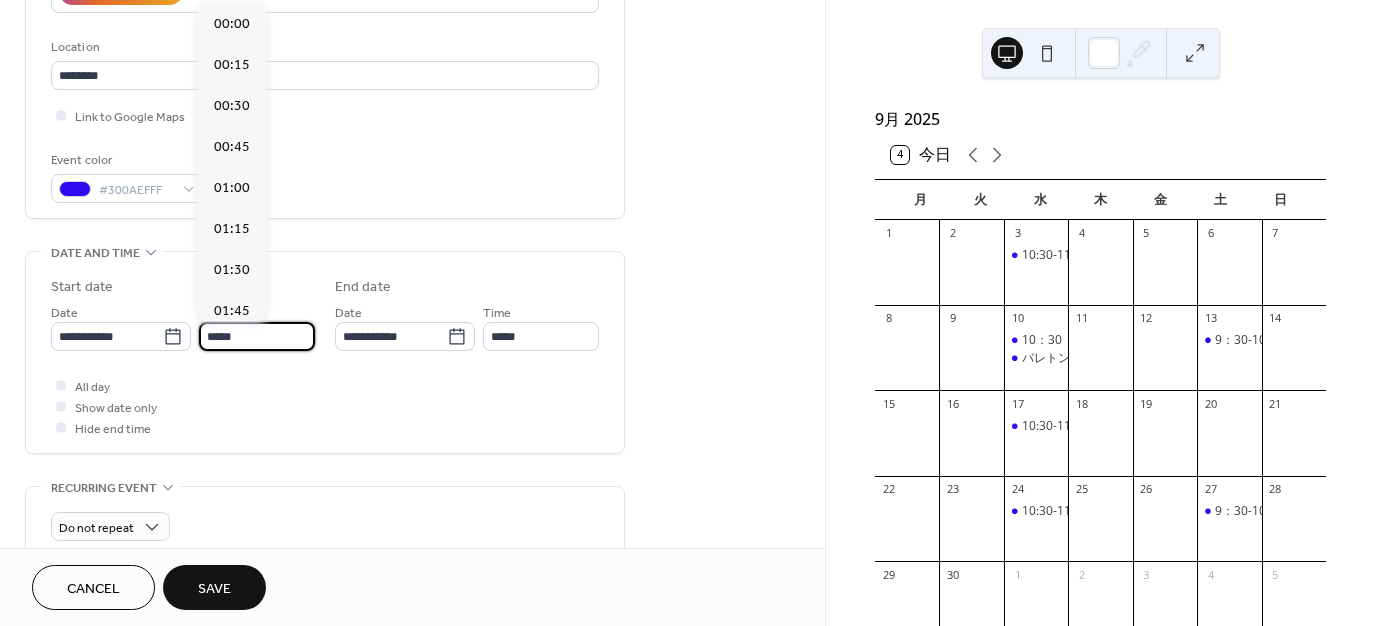 scroll, scrollTop: 1968, scrollLeft: 0, axis: vertical 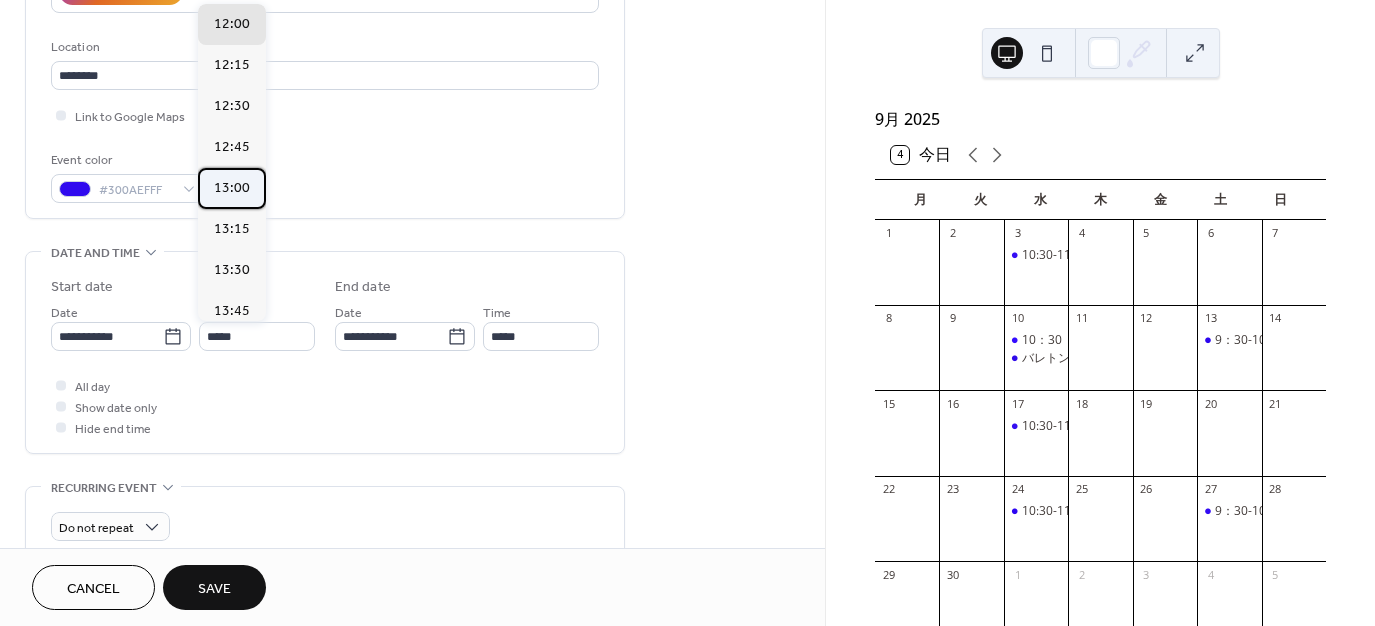 click on "13:00" at bounding box center [232, 188] 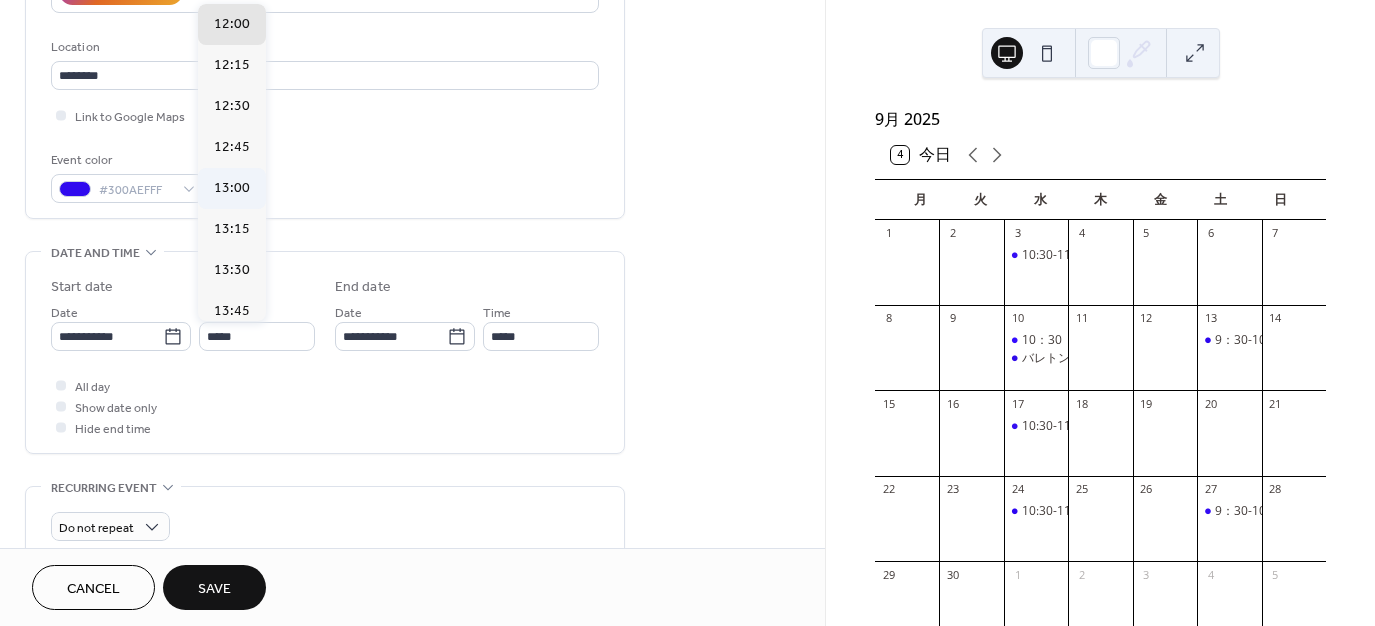 type on "*****" 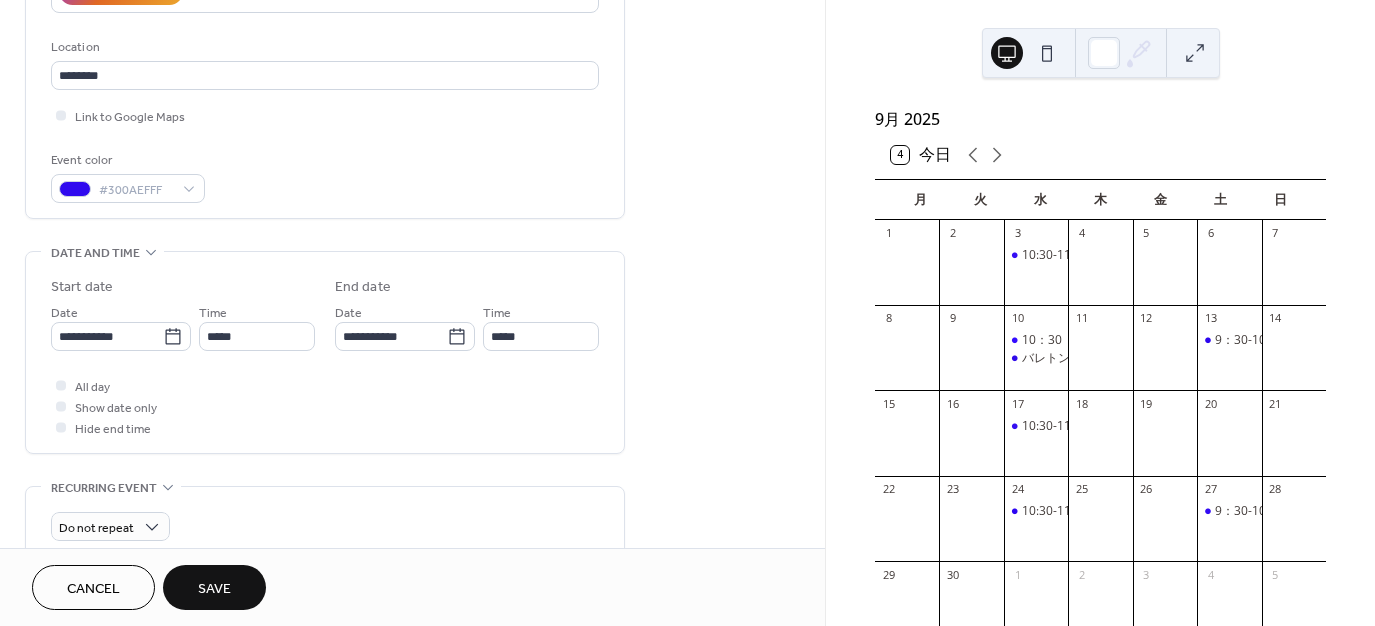 click on "Cancel Save" at bounding box center (412, 587) 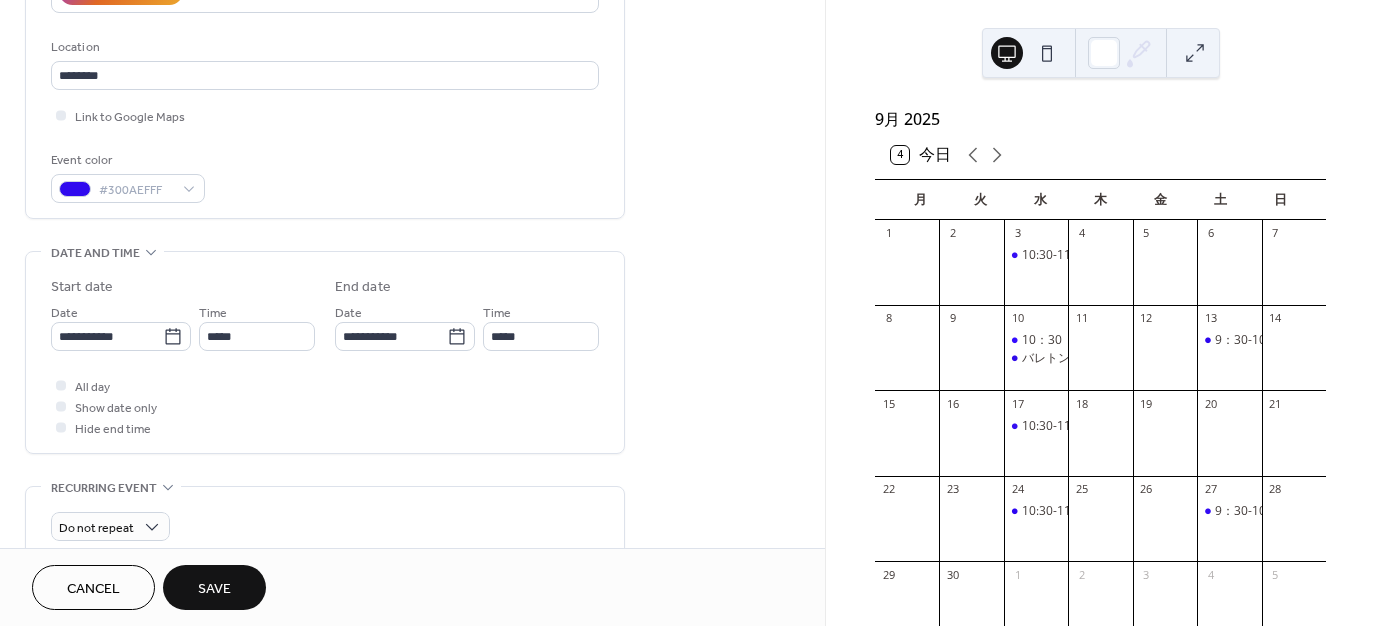 click on "Save" at bounding box center (214, 589) 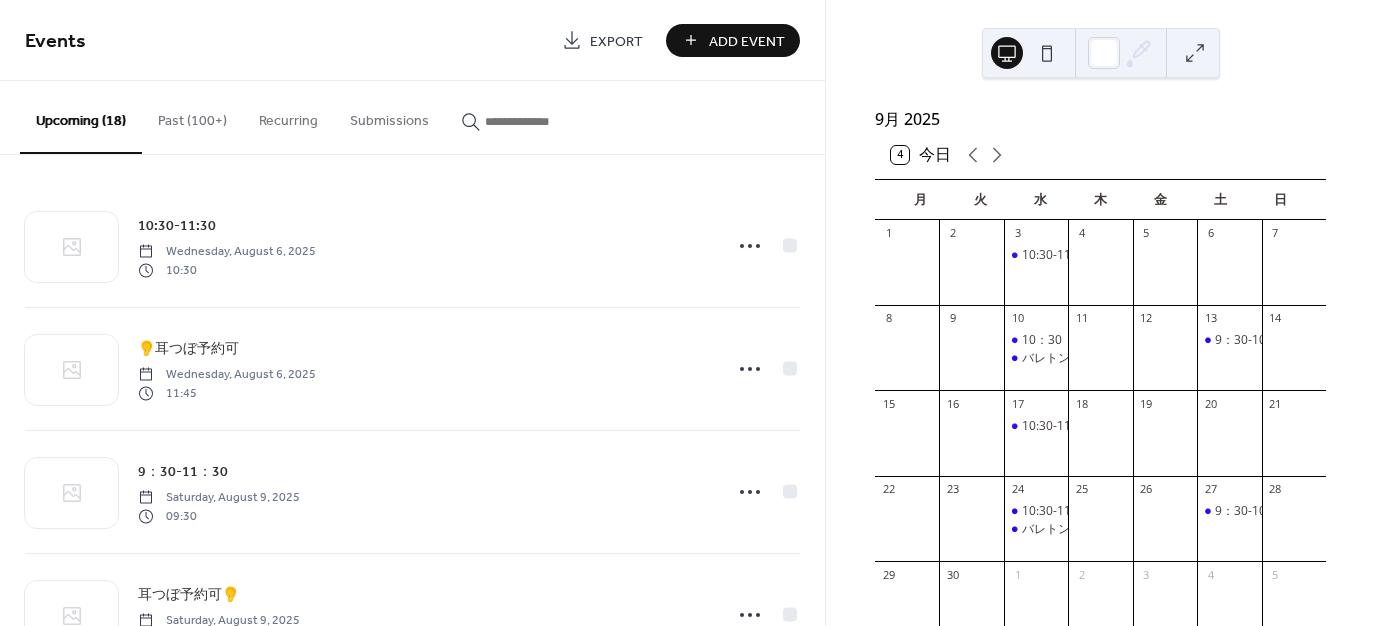 click on "Add Event" at bounding box center (747, 41) 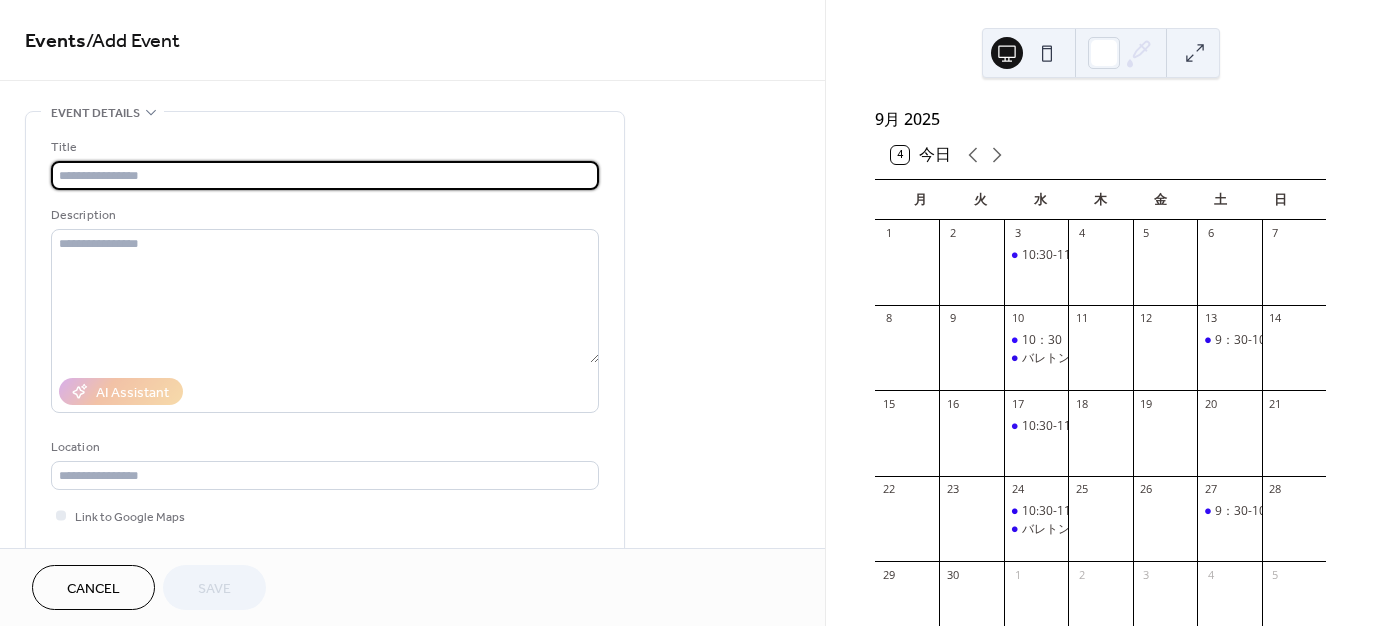 click at bounding box center [325, 175] 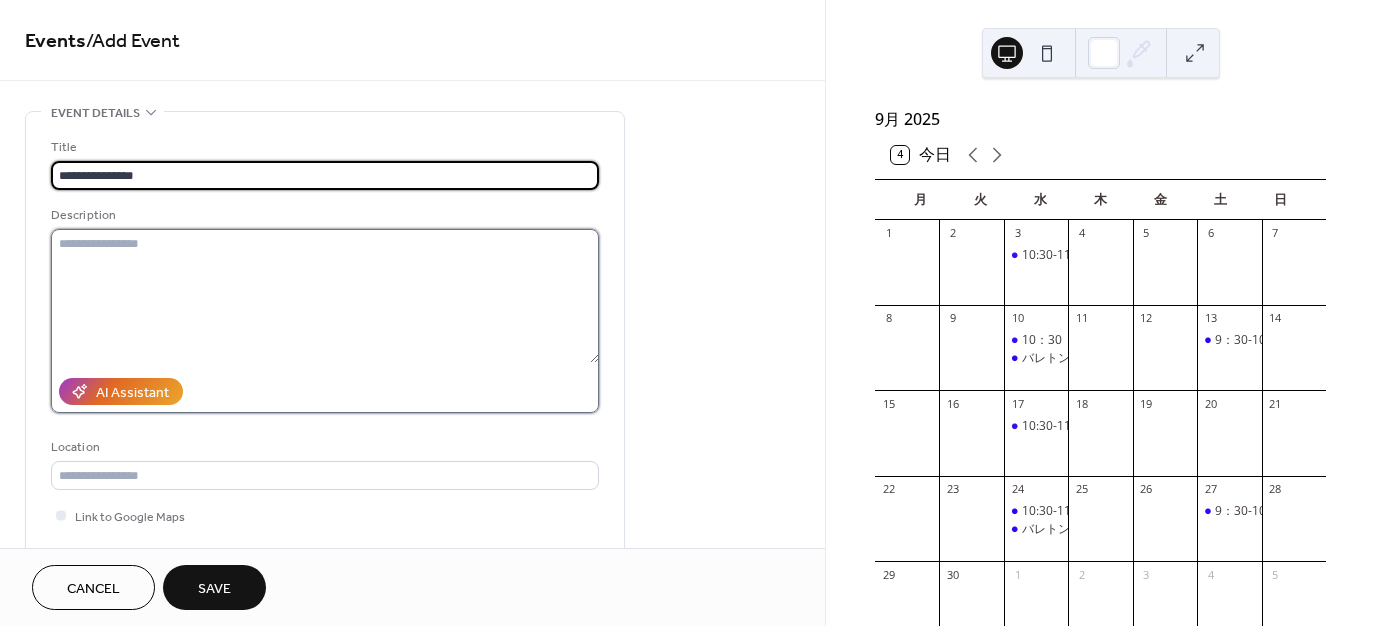 click at bounding box center (325, 296) 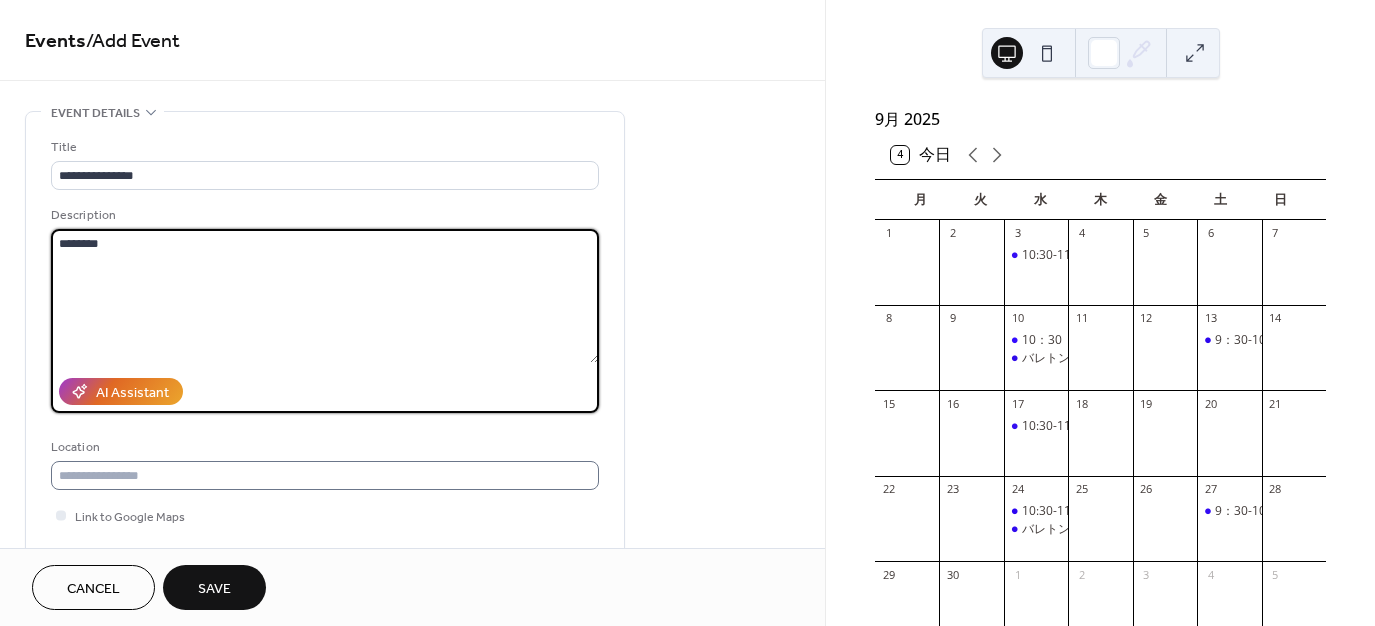 type on "********" 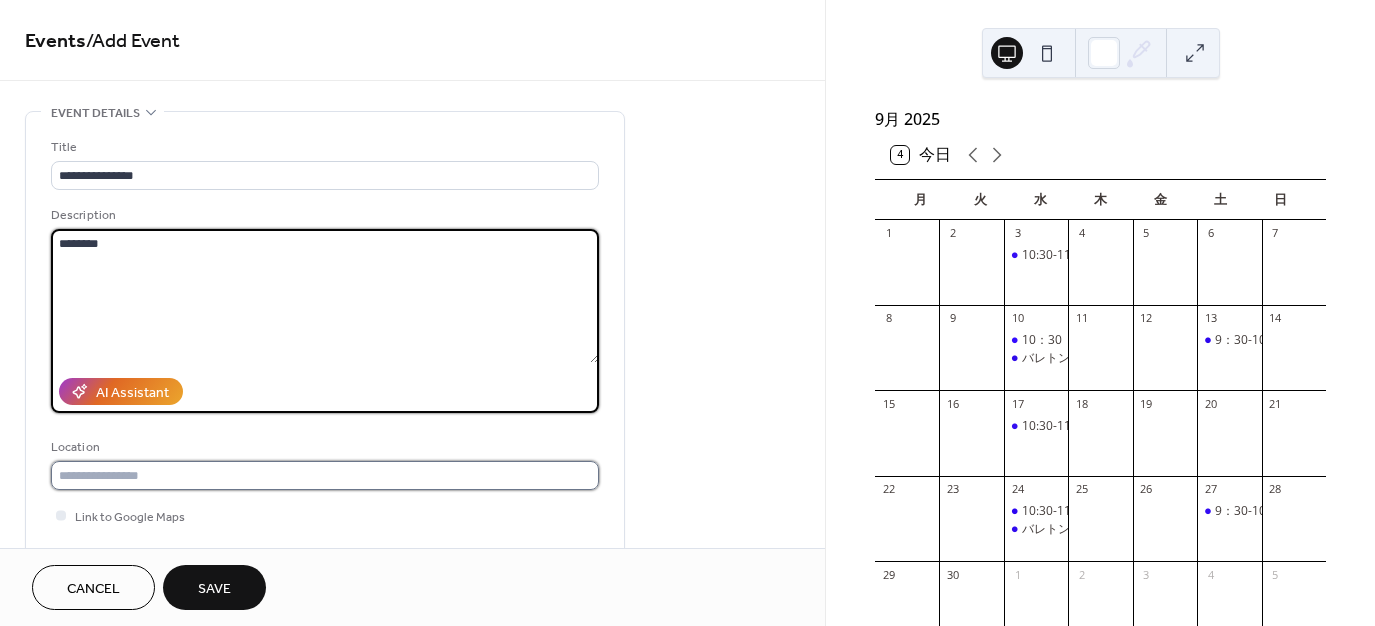click at bounding box center (325, 475) 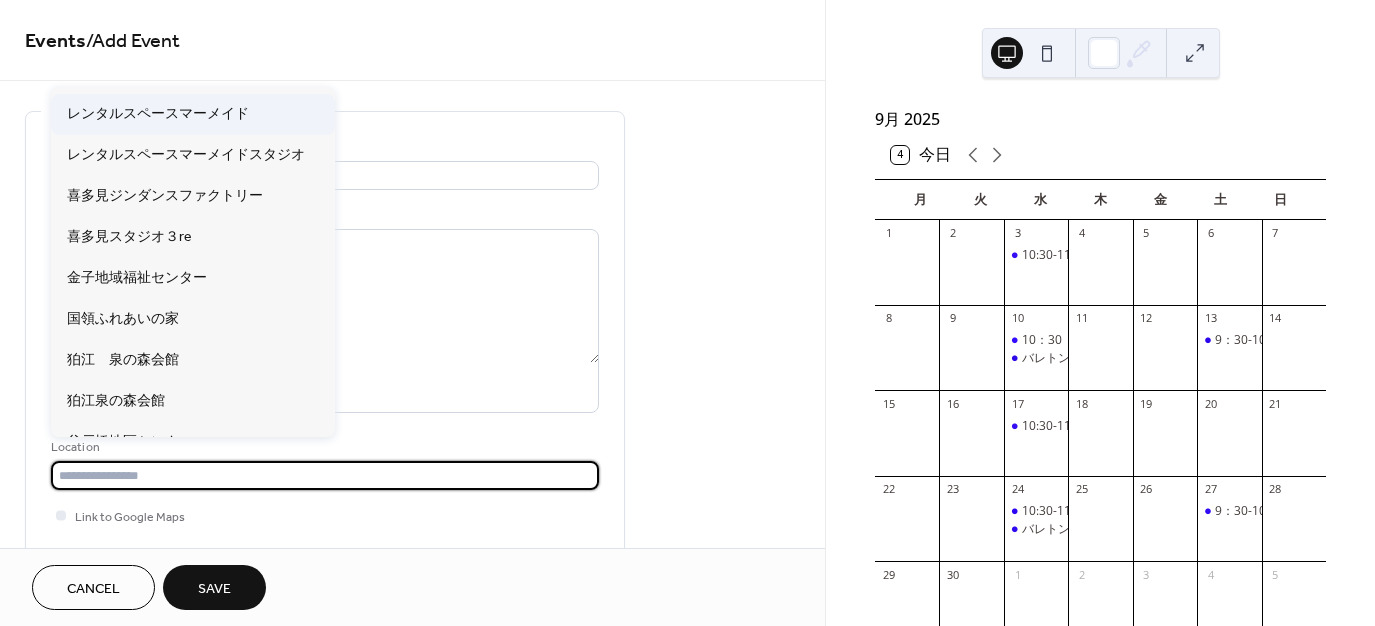scroll, scrollTop: 300, scrollLeft: 0, axis: vertical 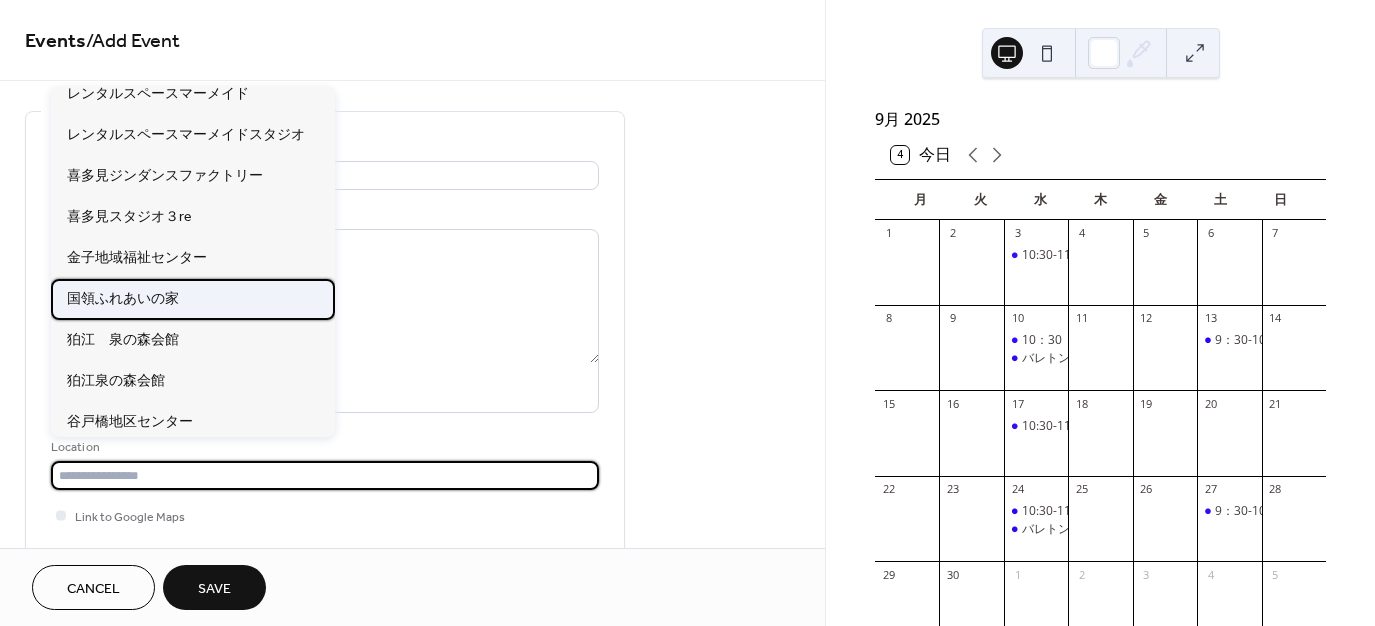 click on "国領ふれあいの家" at bounding box center (123, 298) 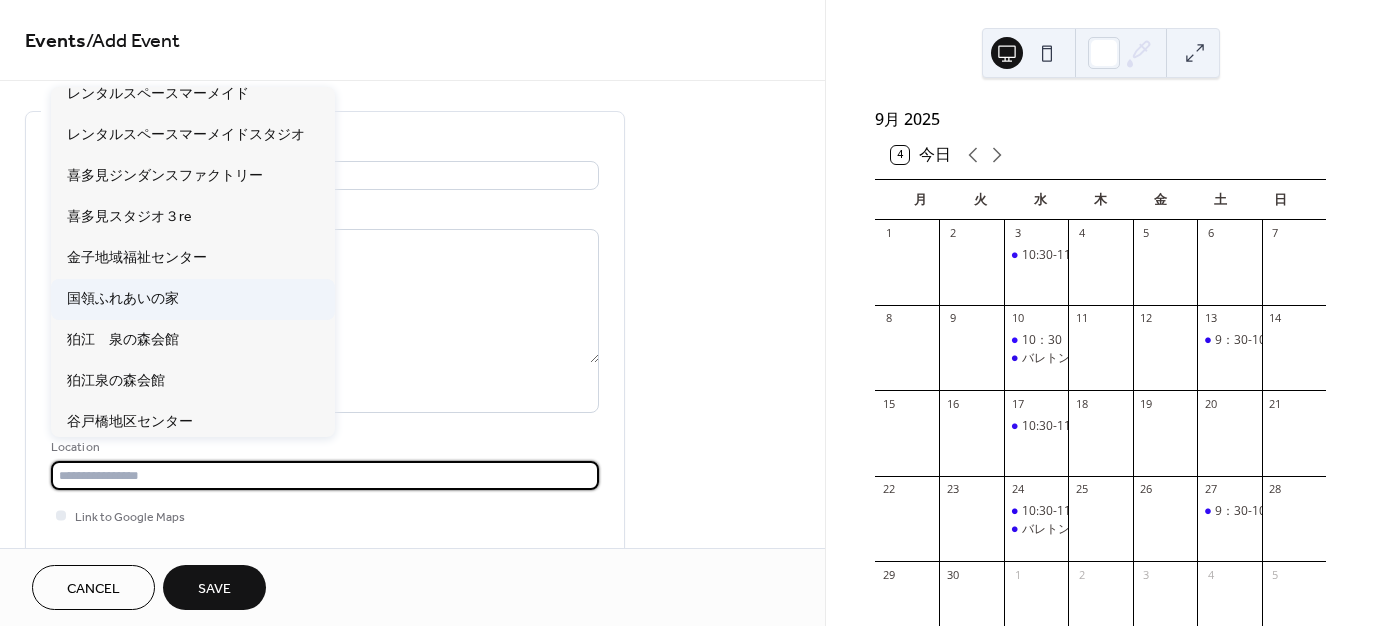 type on "********" 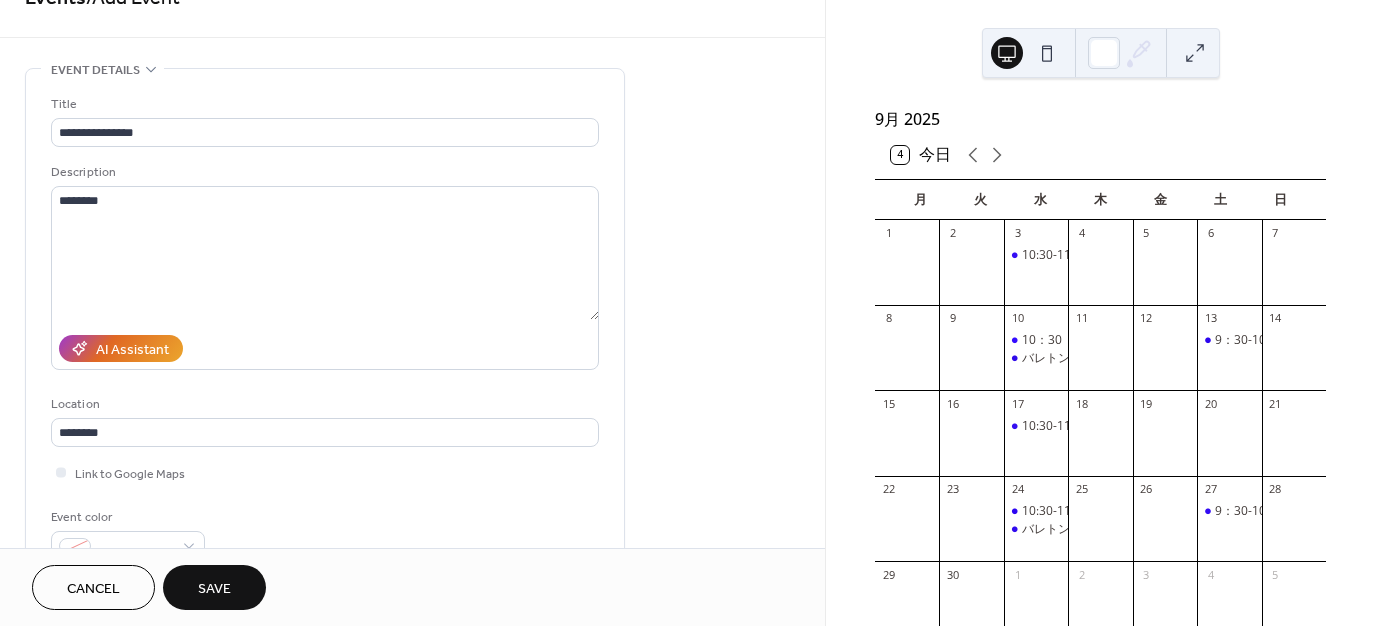 scroll, scrollTop: 200, scrollLeft: 0, axis: vertical 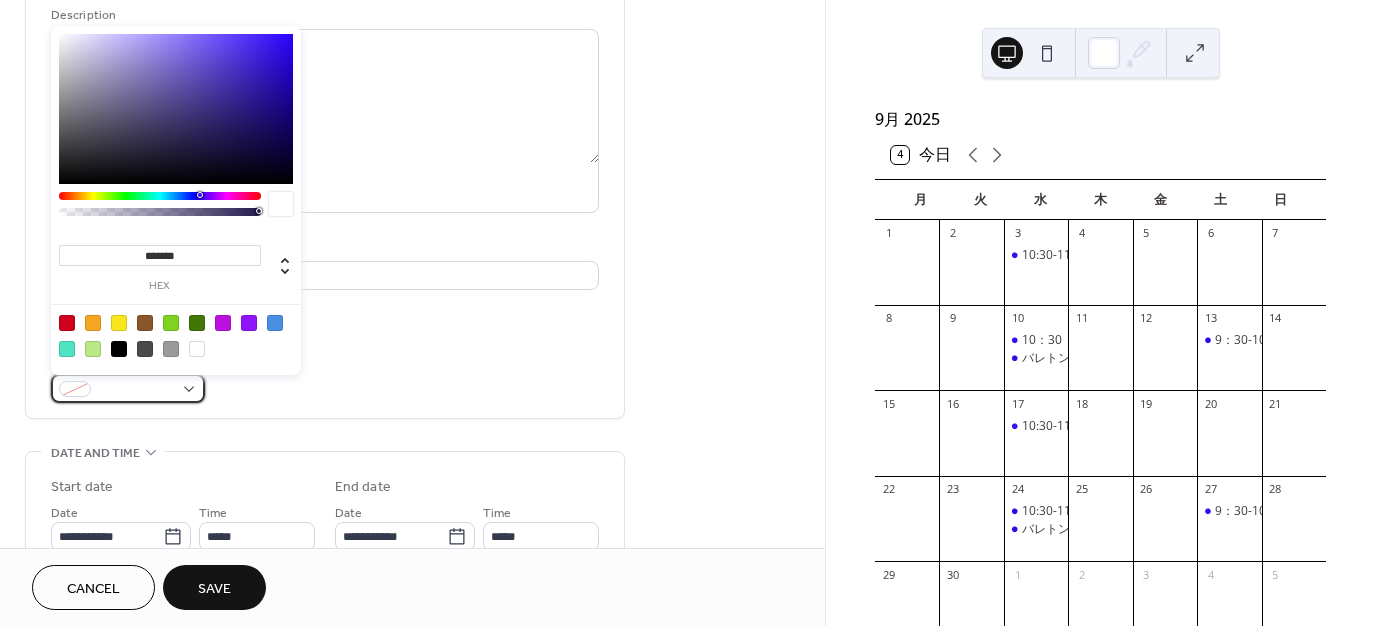 click at bounding box center [136, 390] 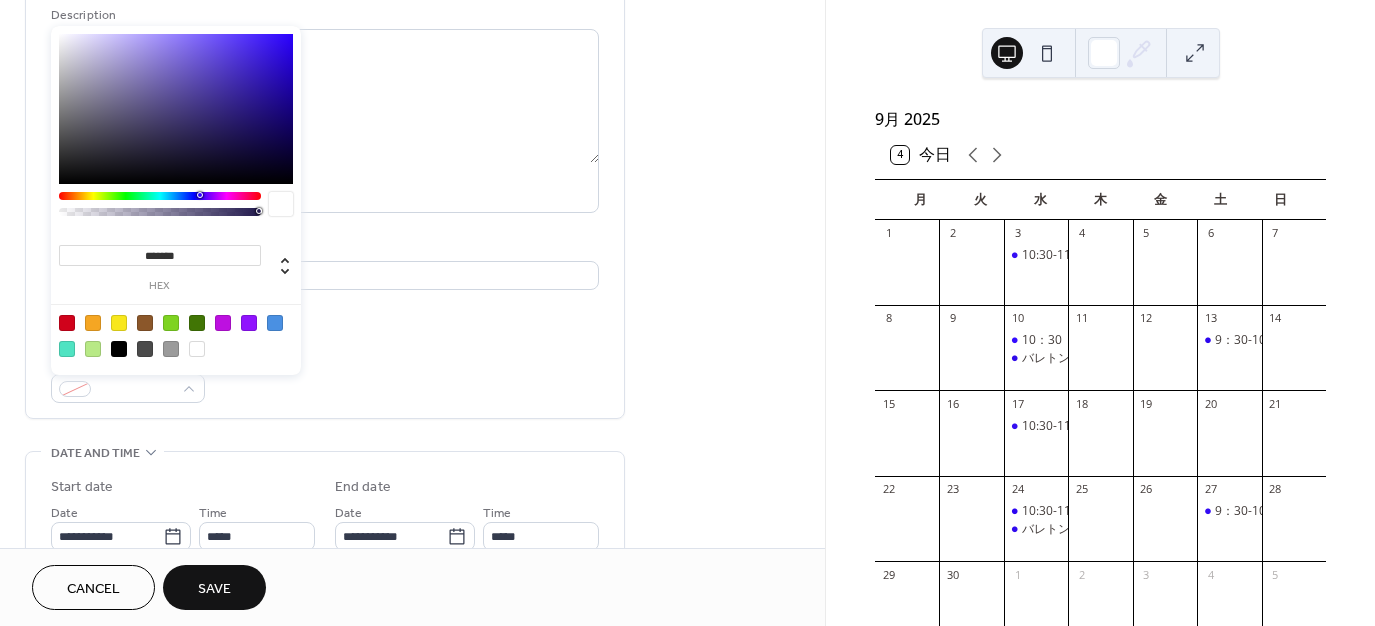 type on "*******" 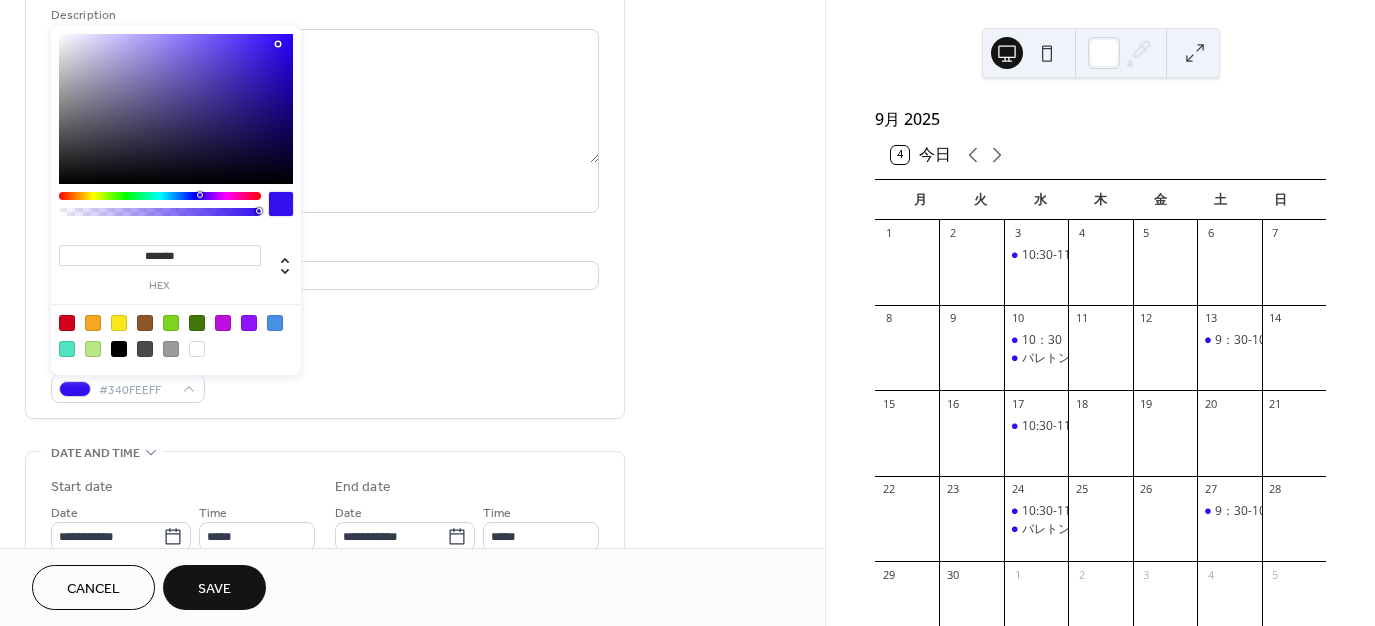 click at bounding box center [176, 109] 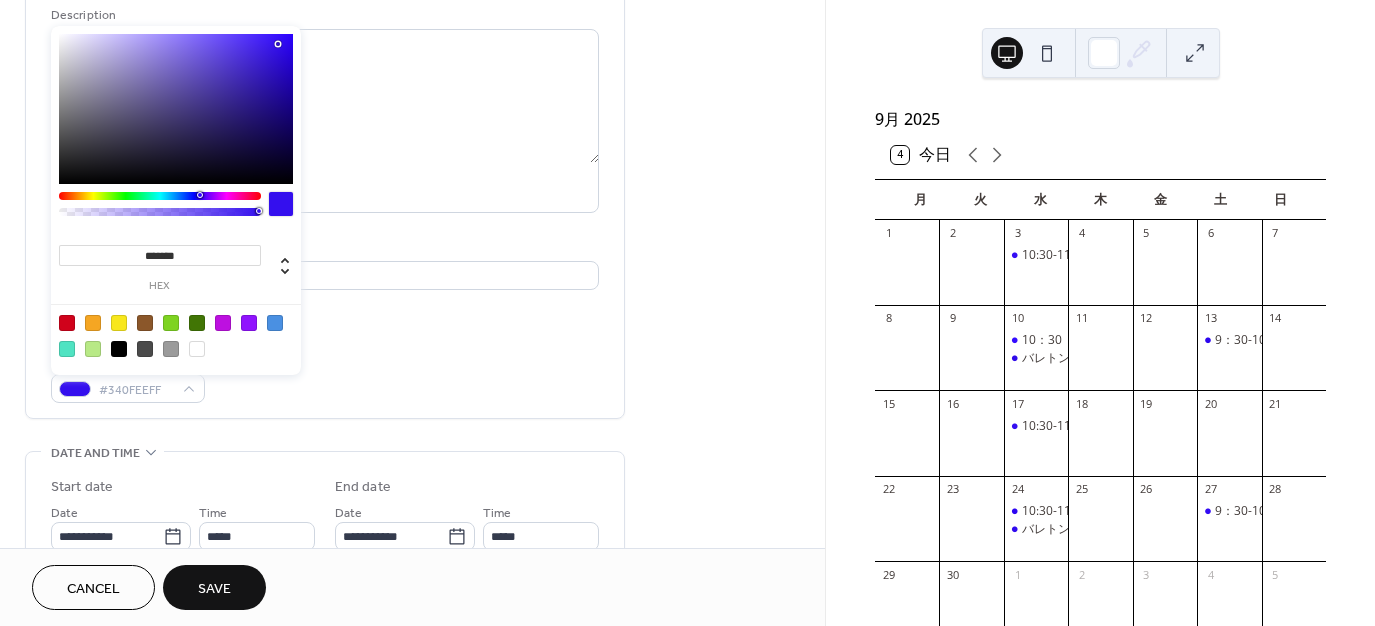 click on "Event color #340FEEFF" at bounding box center [325, 376] 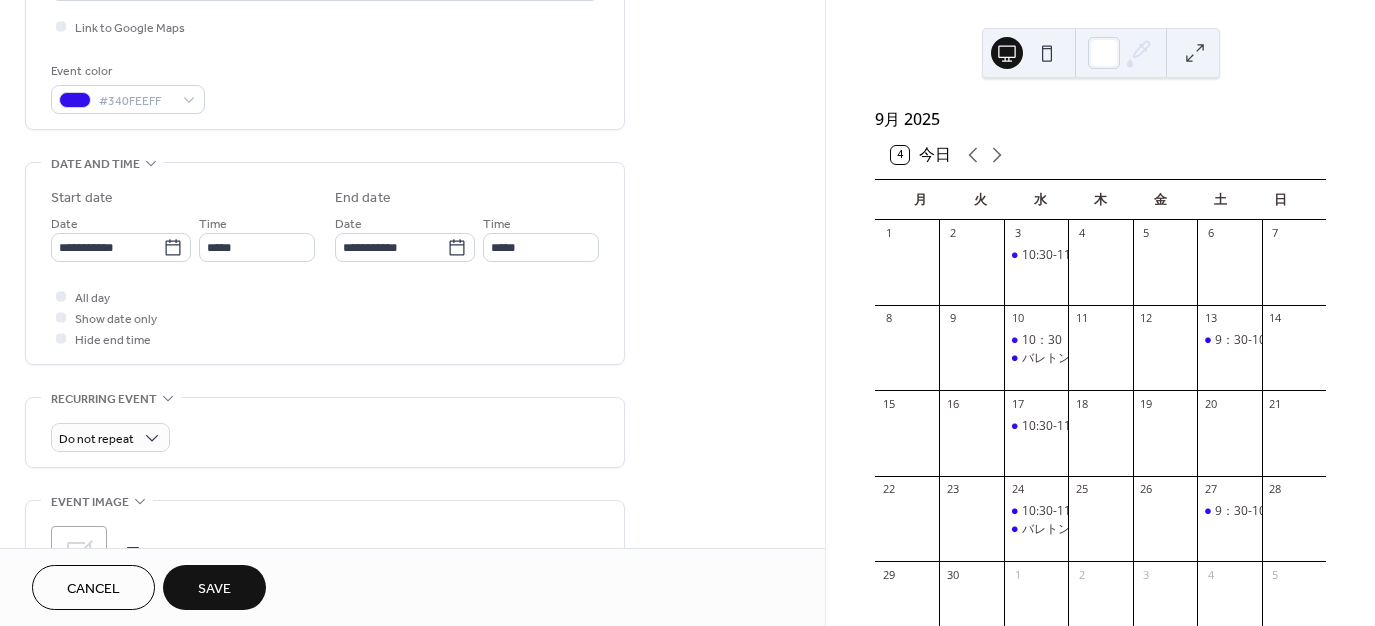 scroll, scrollTop: 500, scrollLeft: 0, axis: vertical 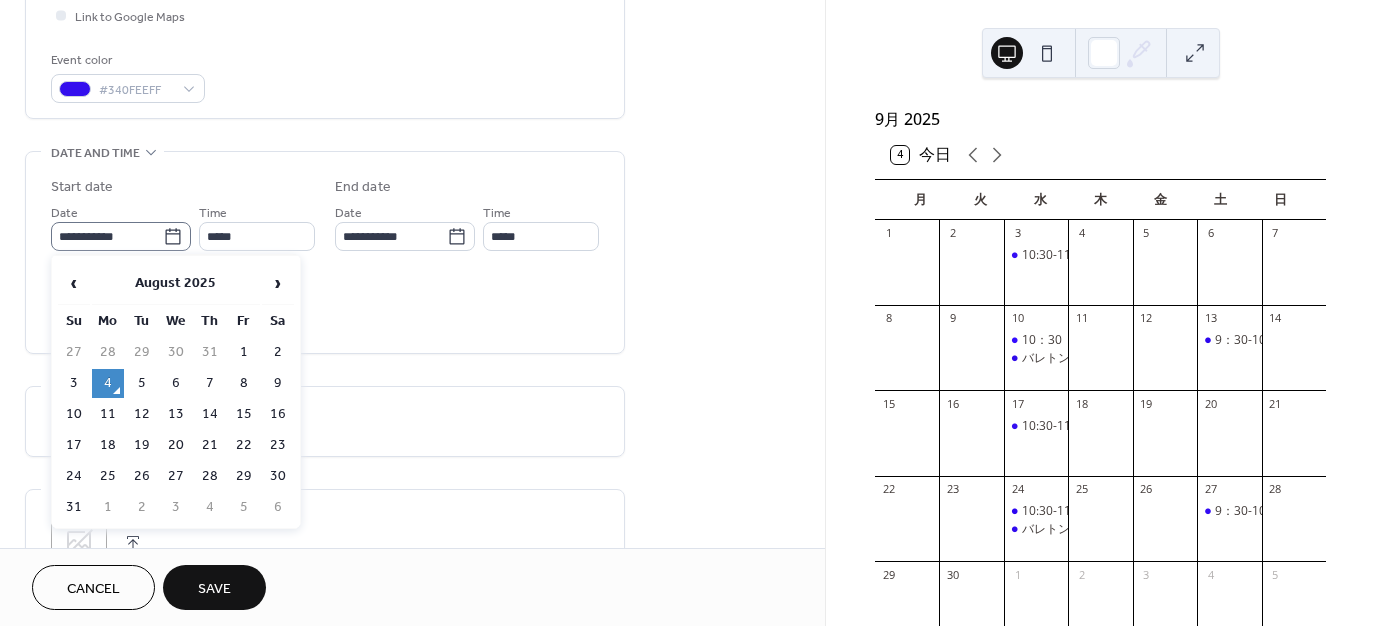 click on "**********" at bounding box center [121, 236] 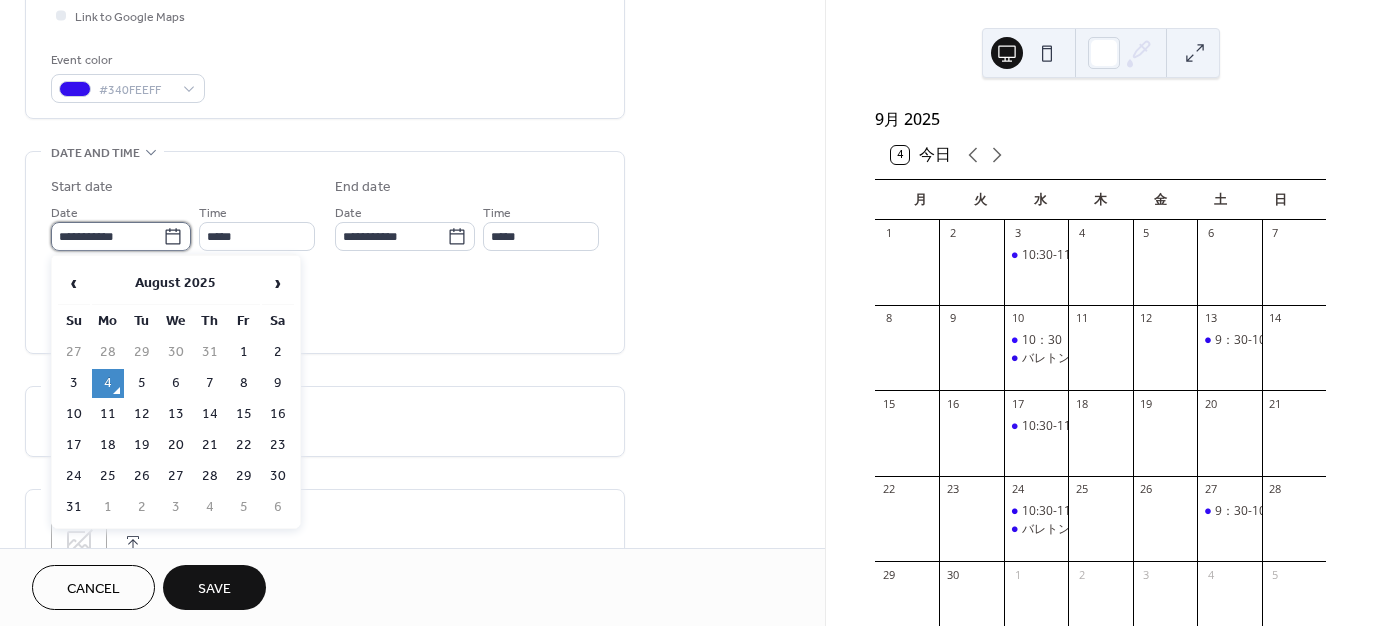 click on "**********" at bounding box center (107, 236) 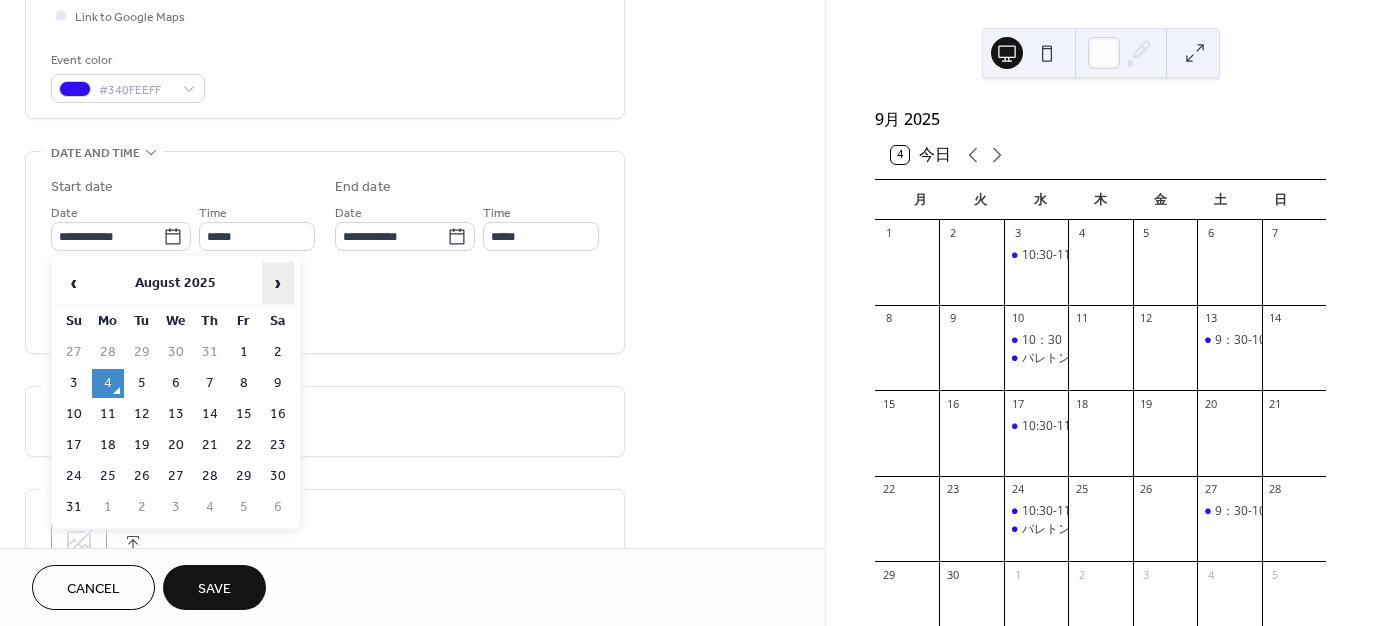 click on "›" at bounding box center [278, 283] 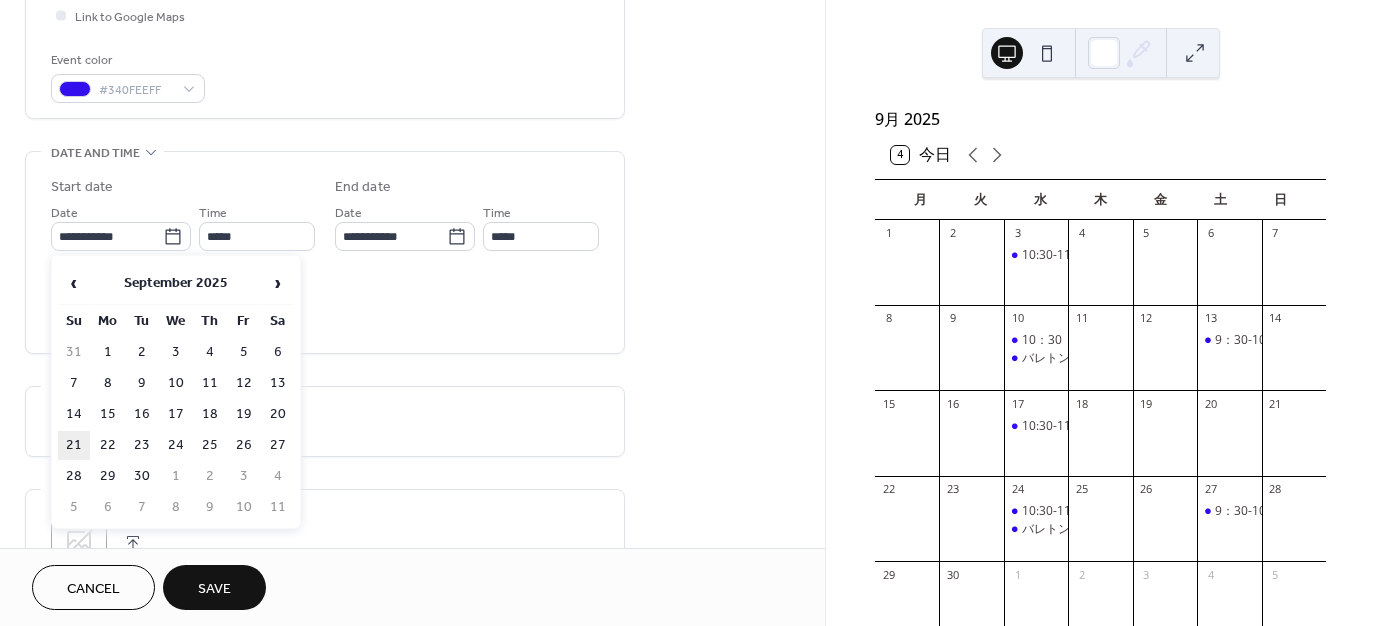 click on "21" at bounding box center [74, 445] 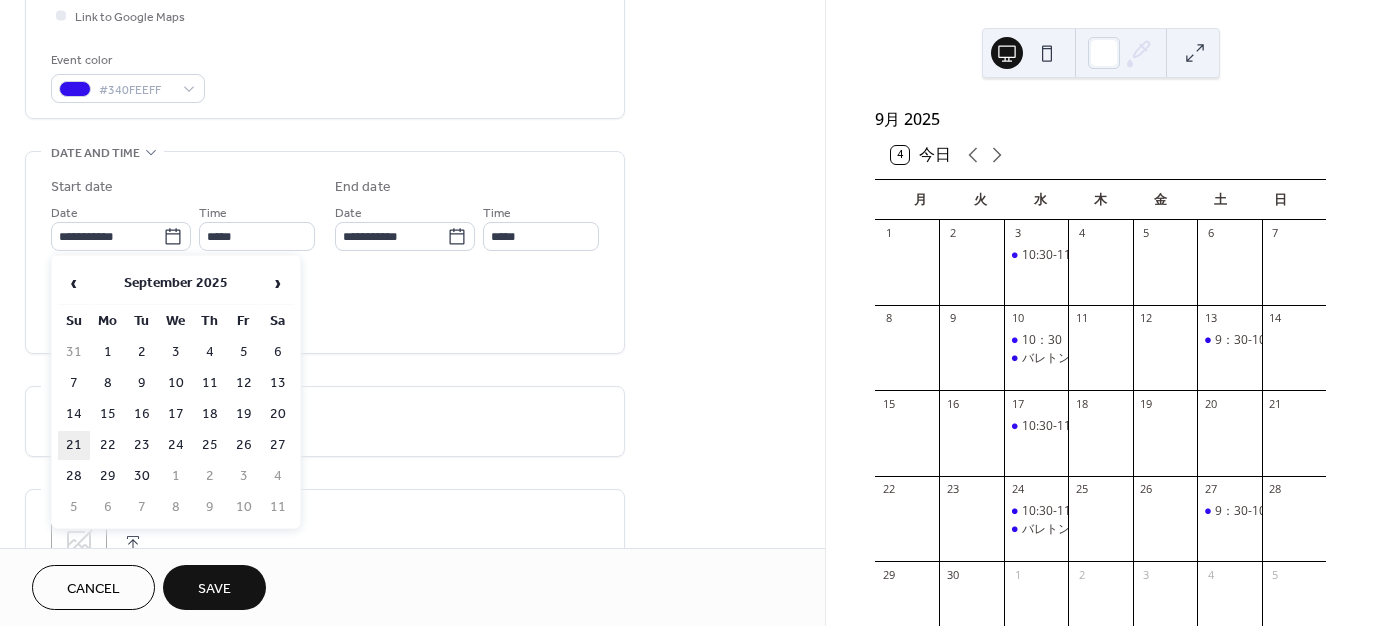 type on "**********" 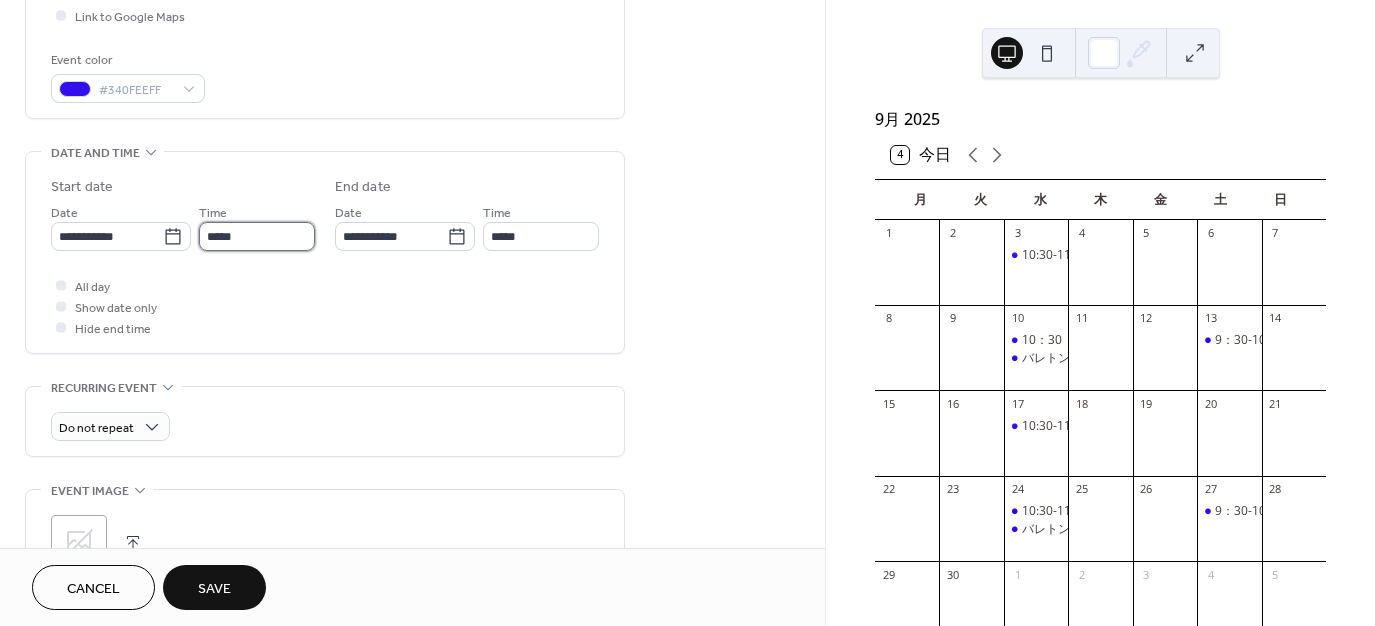 click on "*****" at bounding box center [257, 236] 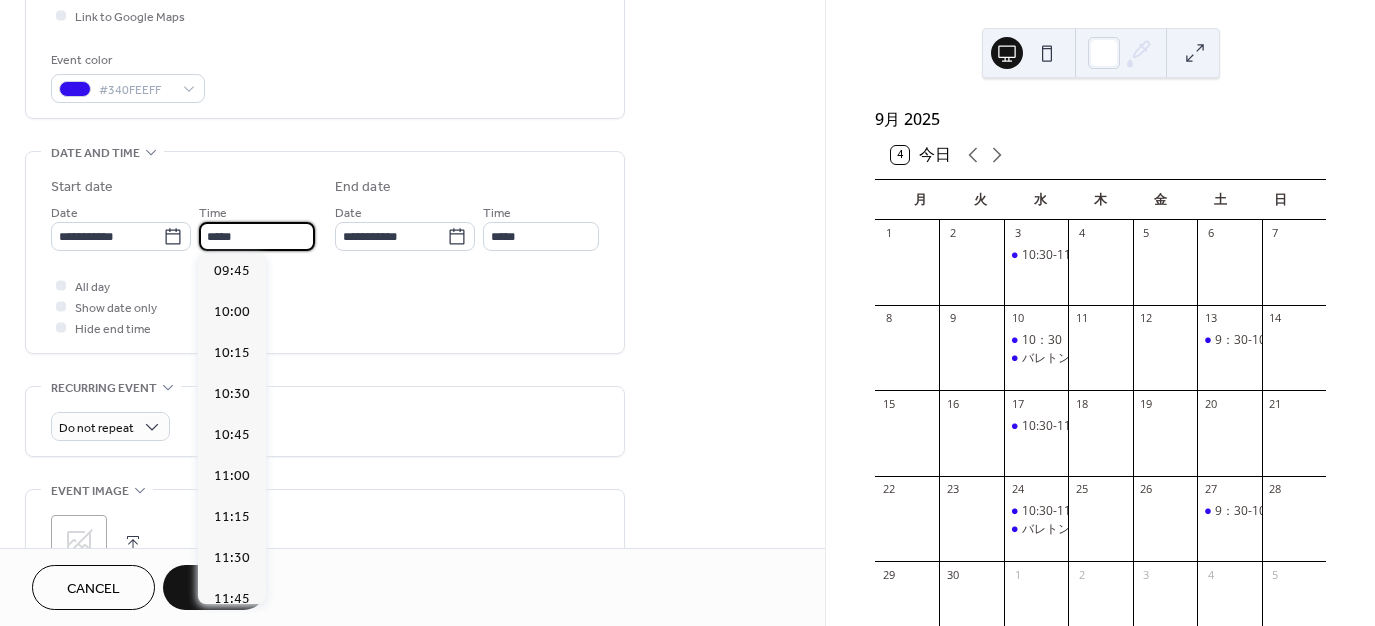 scroll, scrollTop: 1568, scrollLeft: 0, axis: vertical 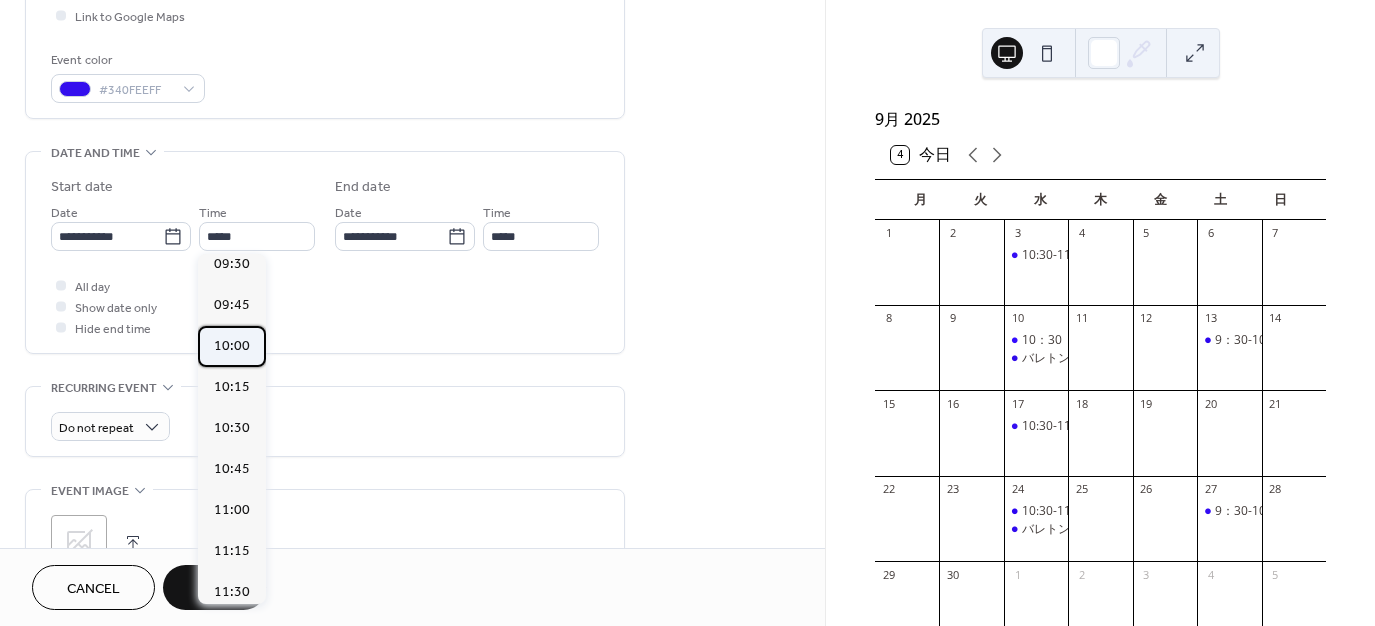 click on "10:00" at bounding box center [232, 346] 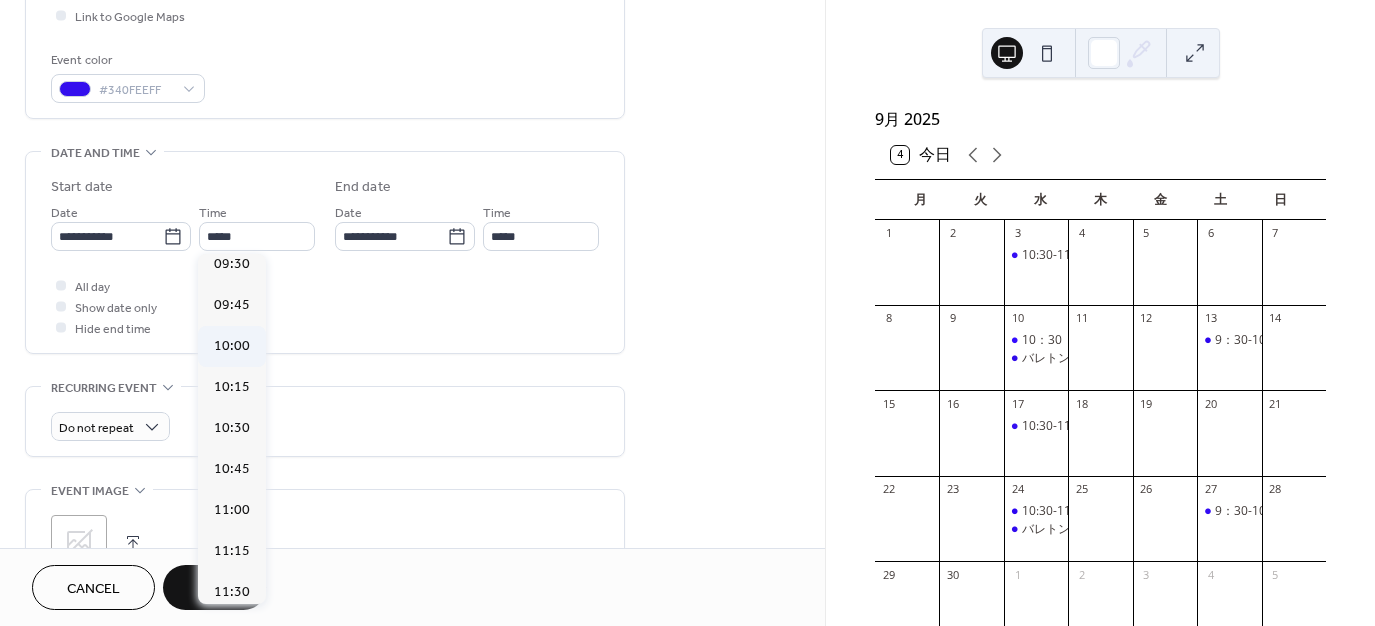 type on "*****" 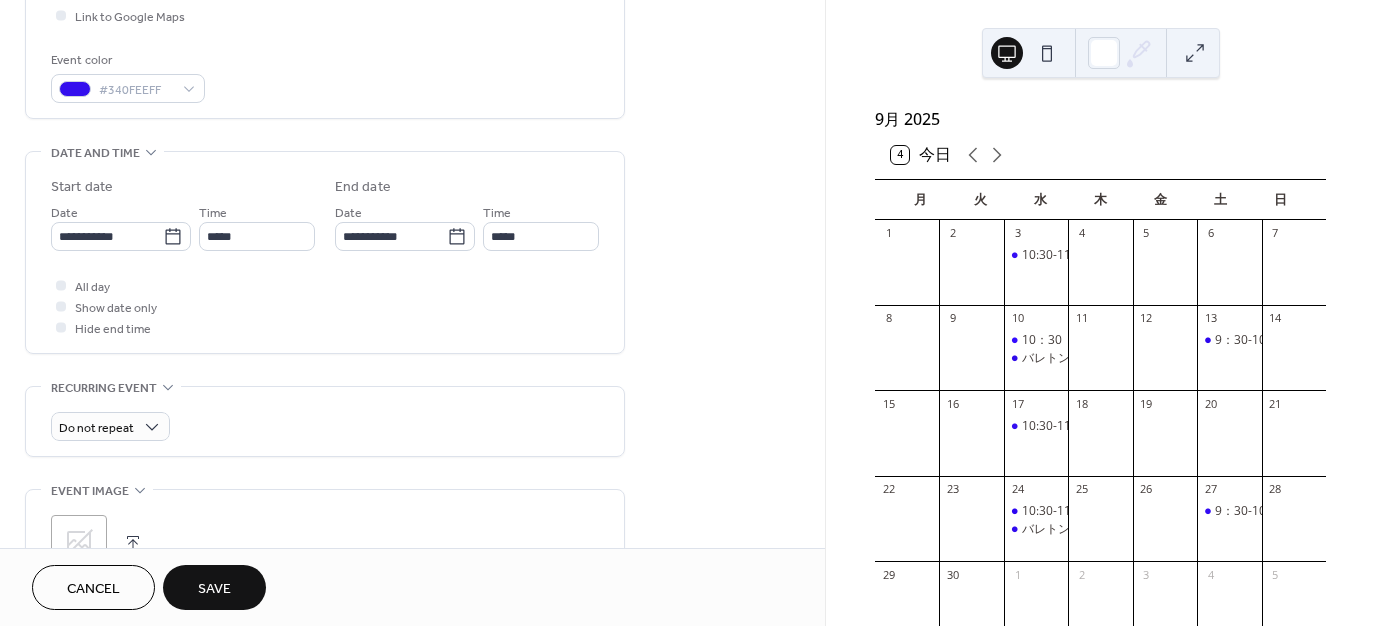 click on "Save" at bounding box center [214, 589] 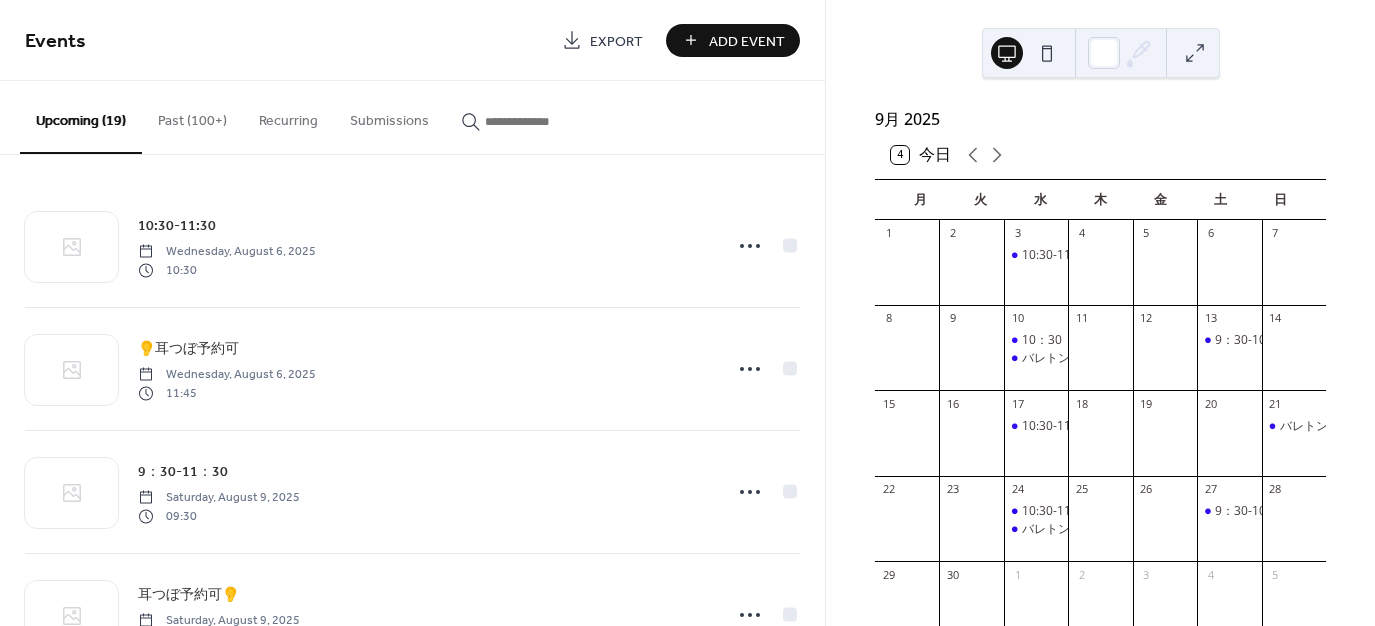 click on "Add Event" at bounding box center [747, 41] 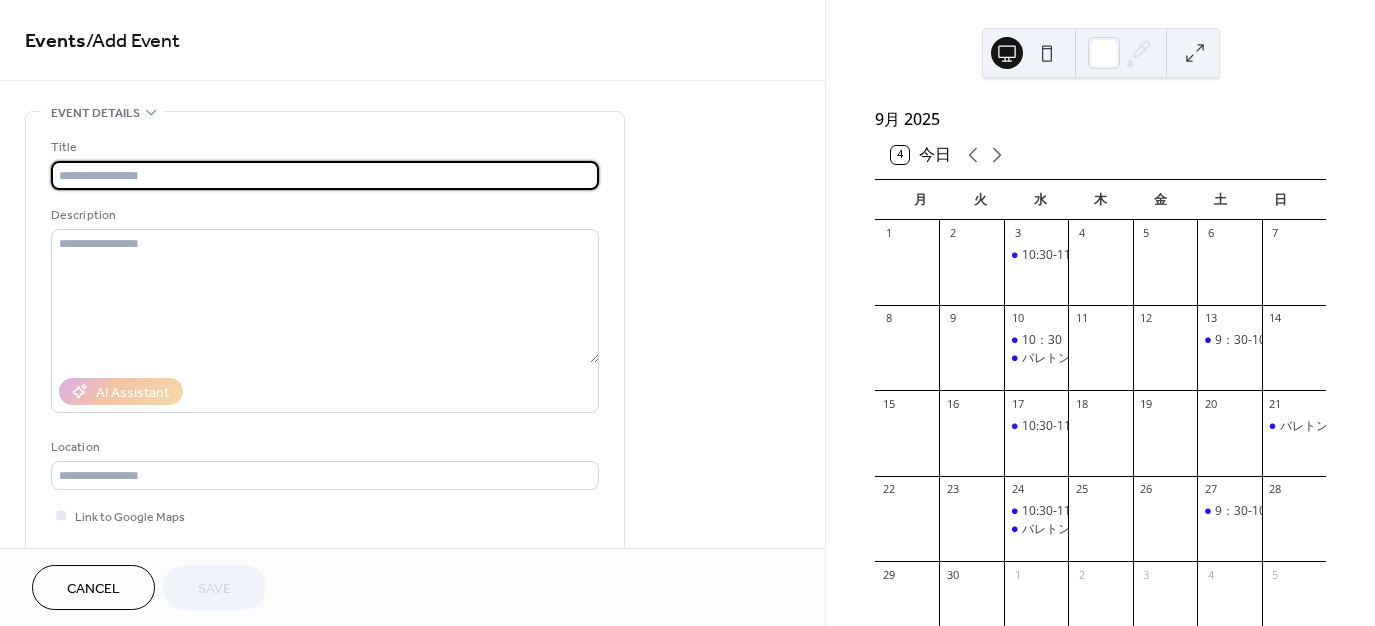 click at bounding box center (325, 175) 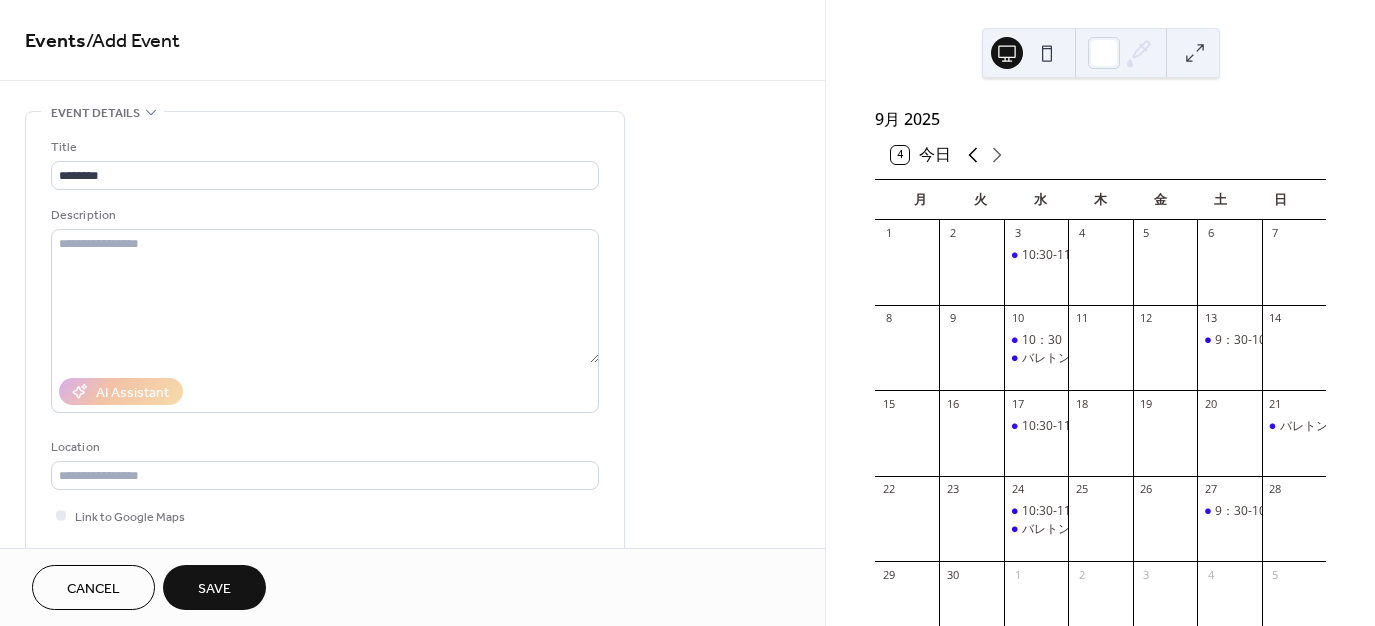 click 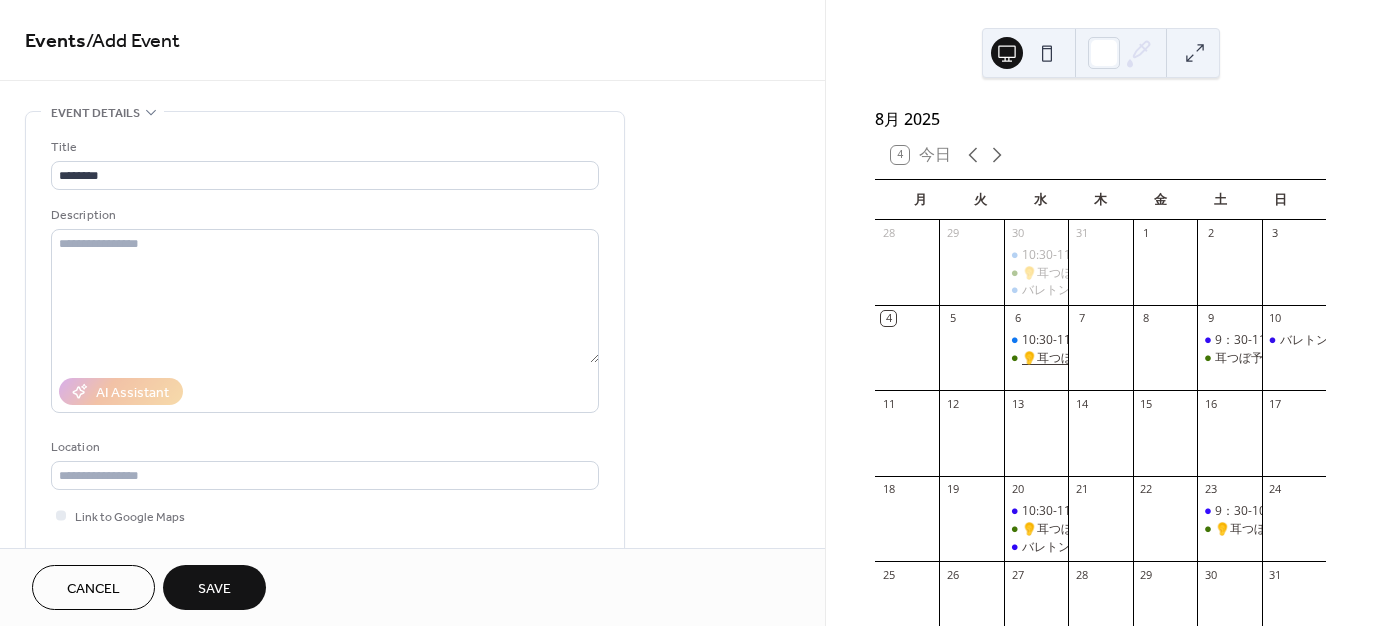 click on "👂耳つぼ予約可" at bounding box center (1065, 358) 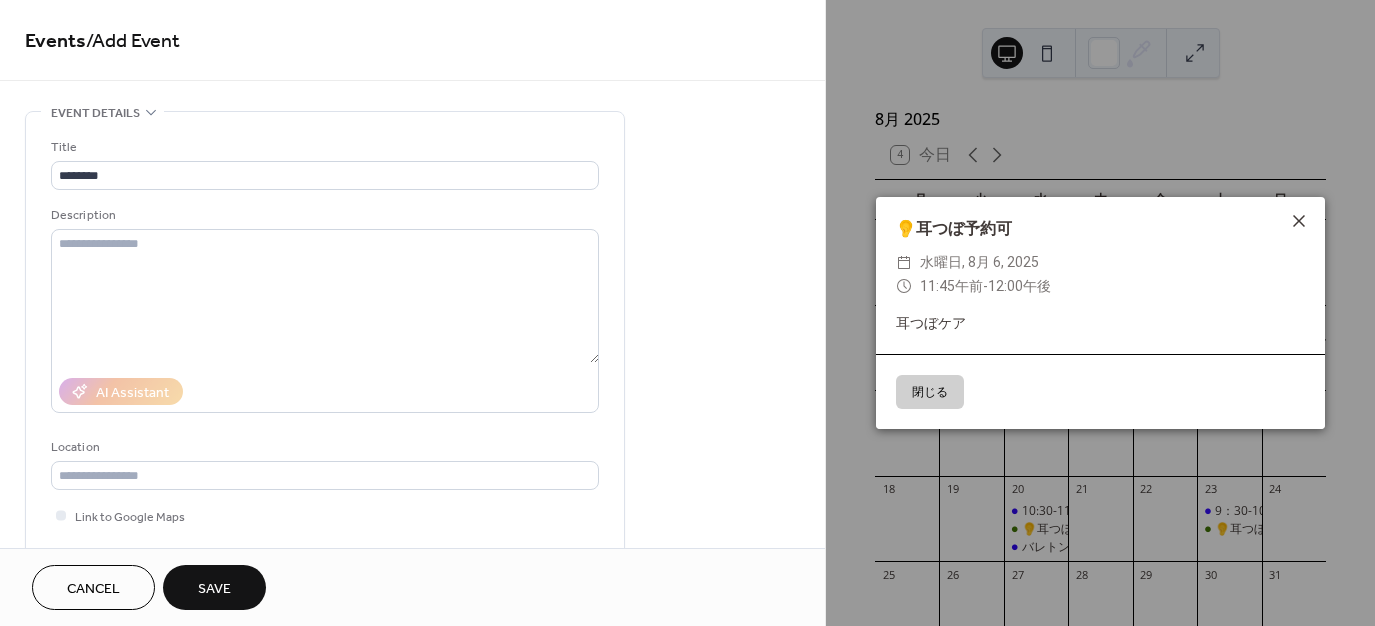 click 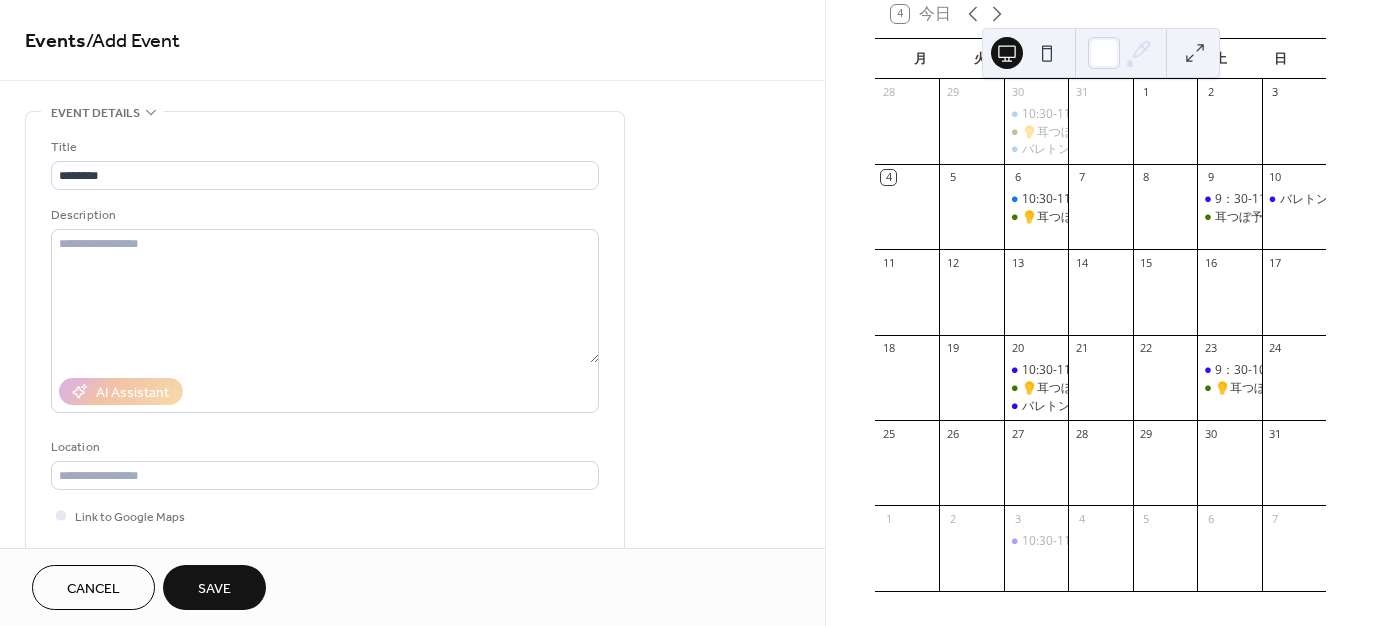 scroll, scrollTop: 164, scrollLeft: 0, axis: vertical 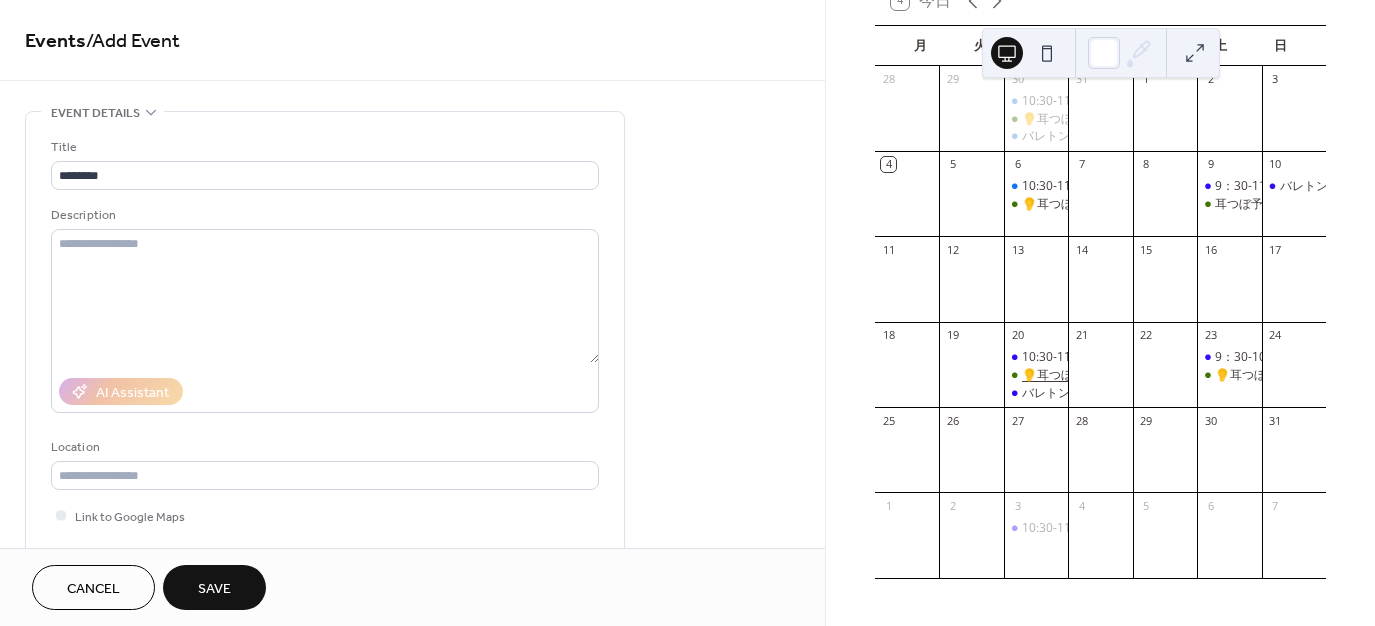 click on "👂耳つぼ予約可" at bounding box center [1065, 375] 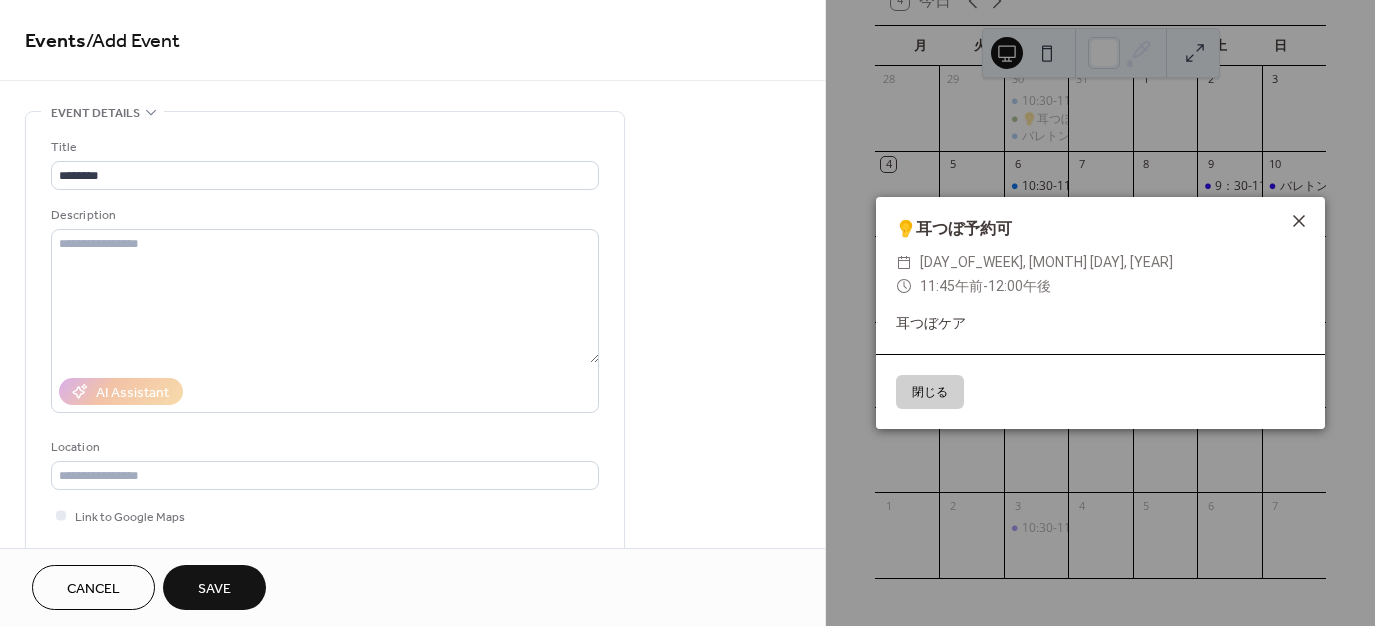 click 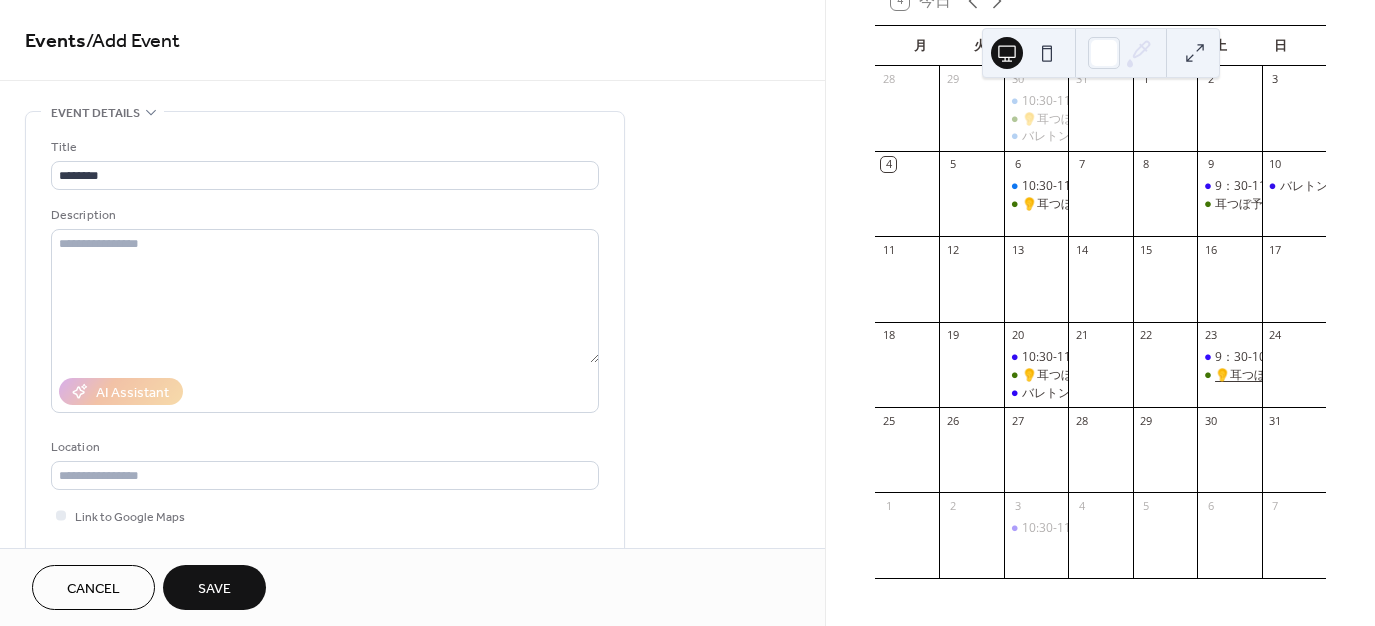 click on "👂耳つぼ予約可" at bounding box center [1258, 375] 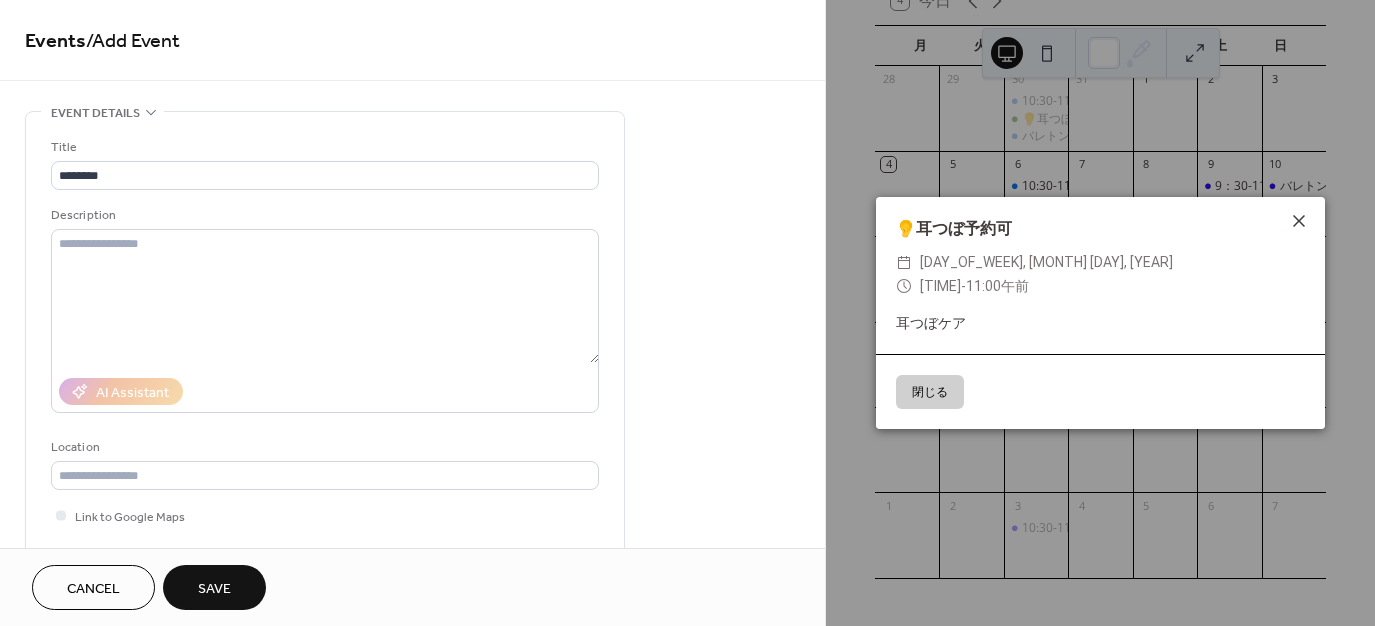 click 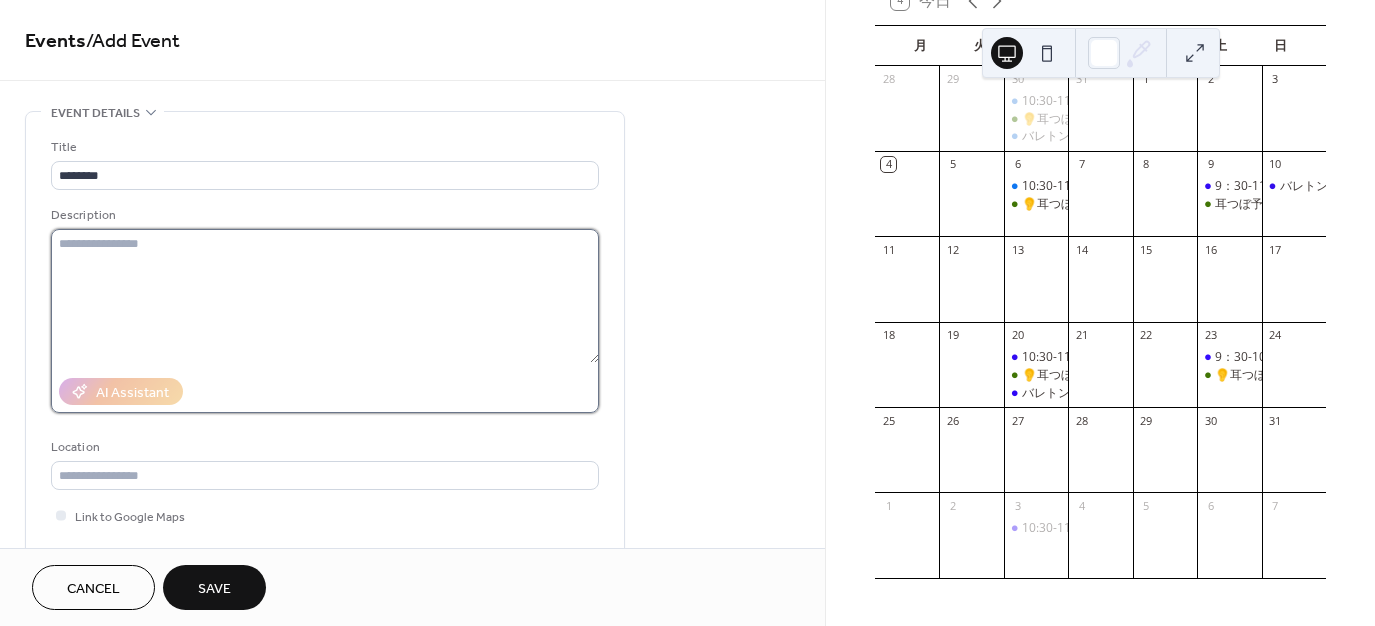 click at bounding box center (325, 296) 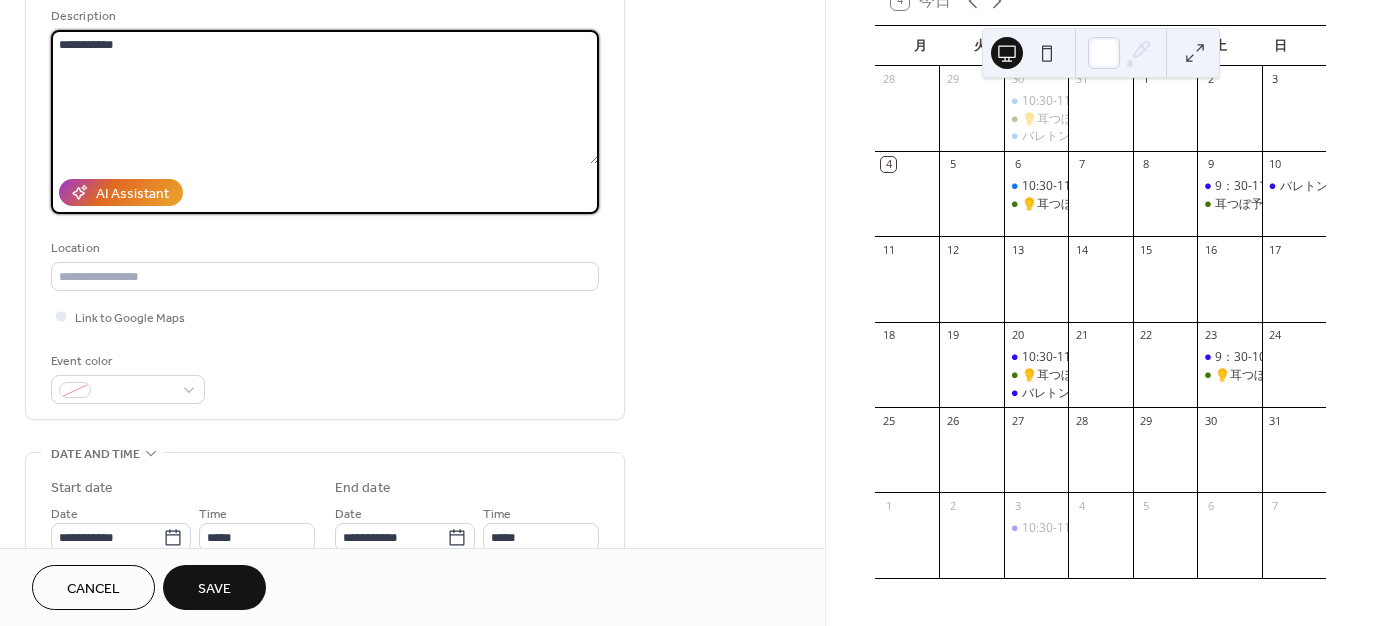 scroll, scrollTop: 200, scrollLeft: 0, axis: vertical 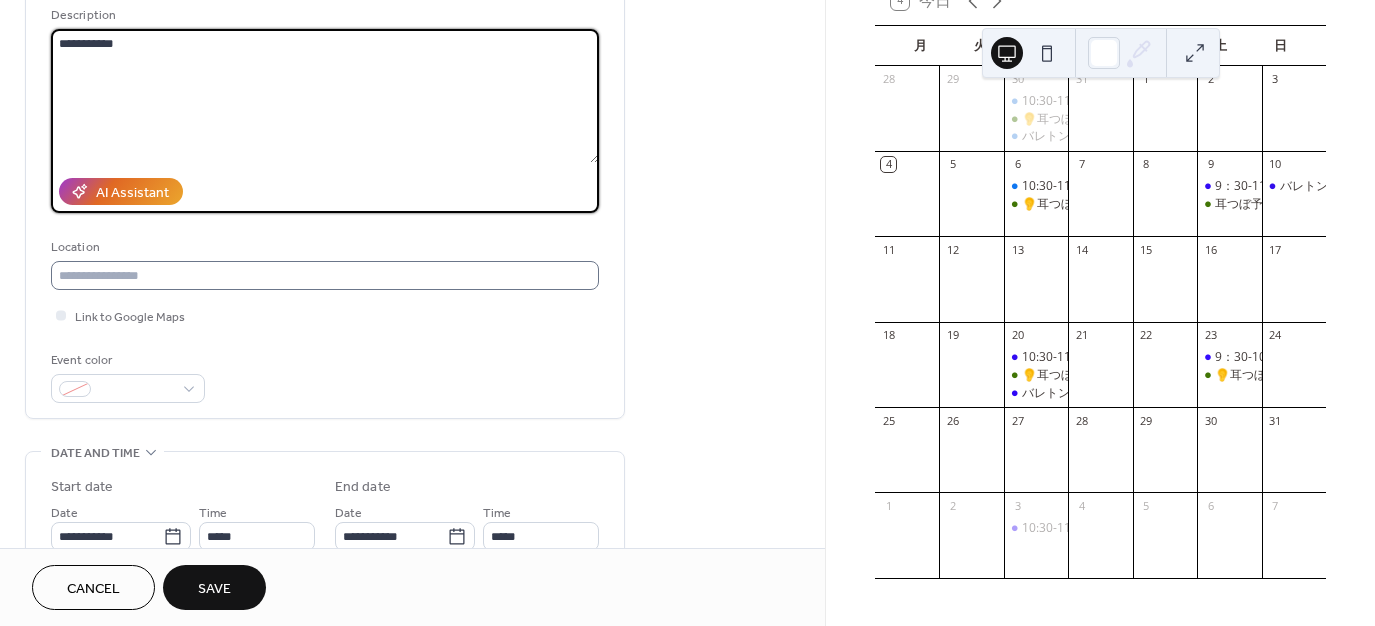 type on "**********" 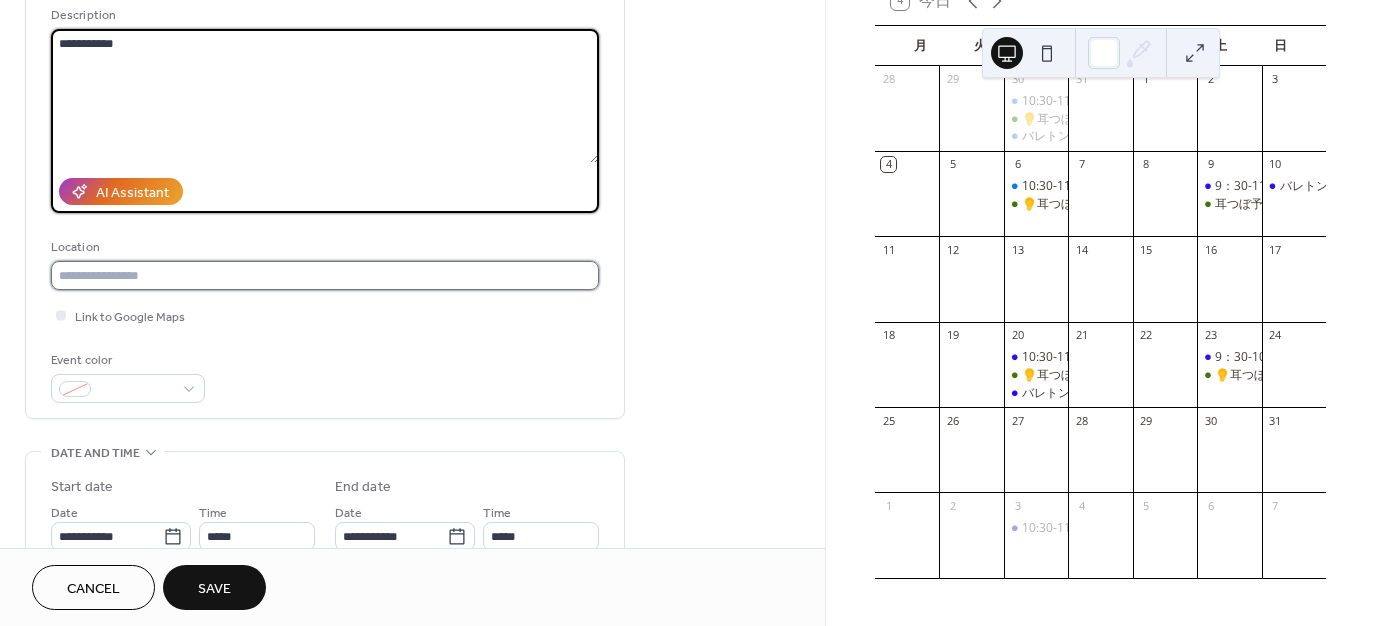click at bounding box center (325, 275) 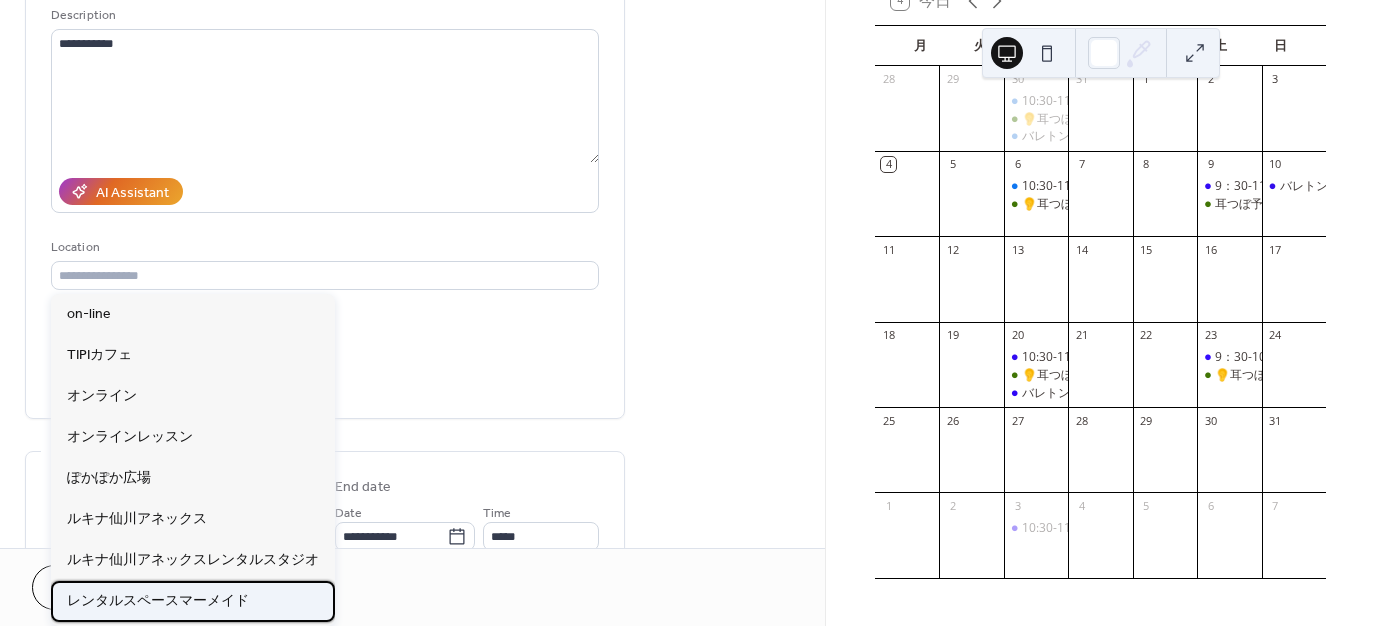click on "レンタルスペースマーメイド" at bounding box center [158, 600] 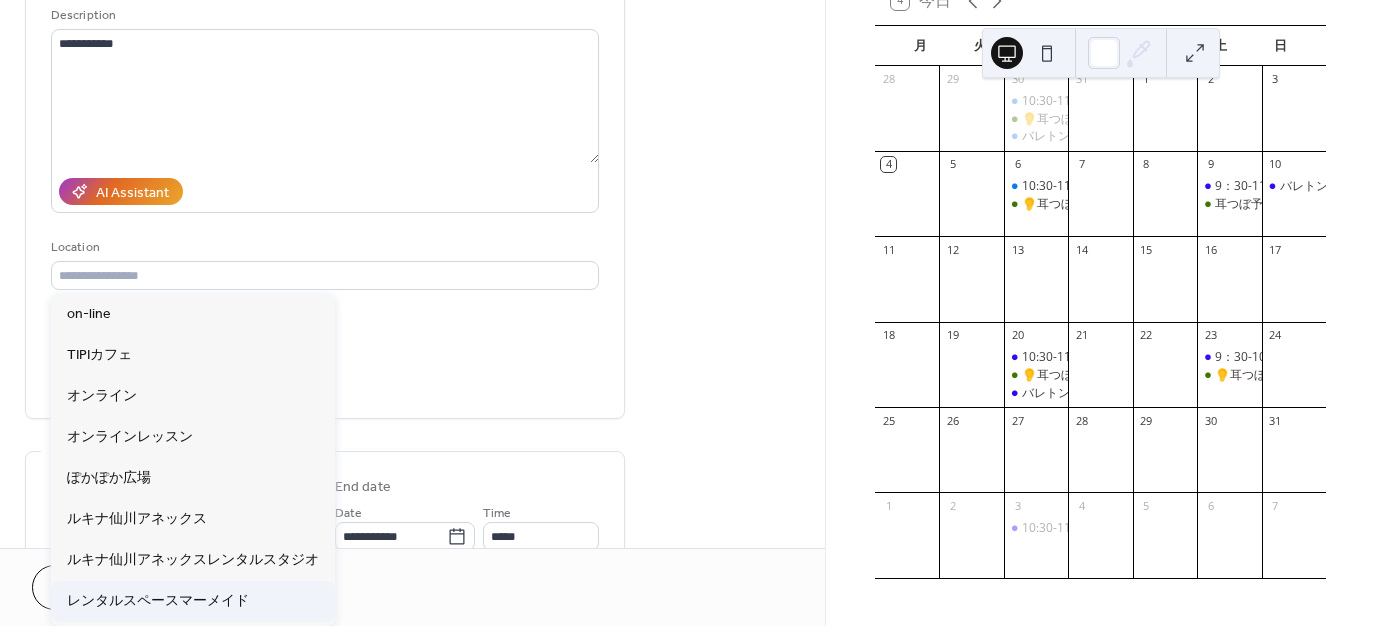 type on "**********" 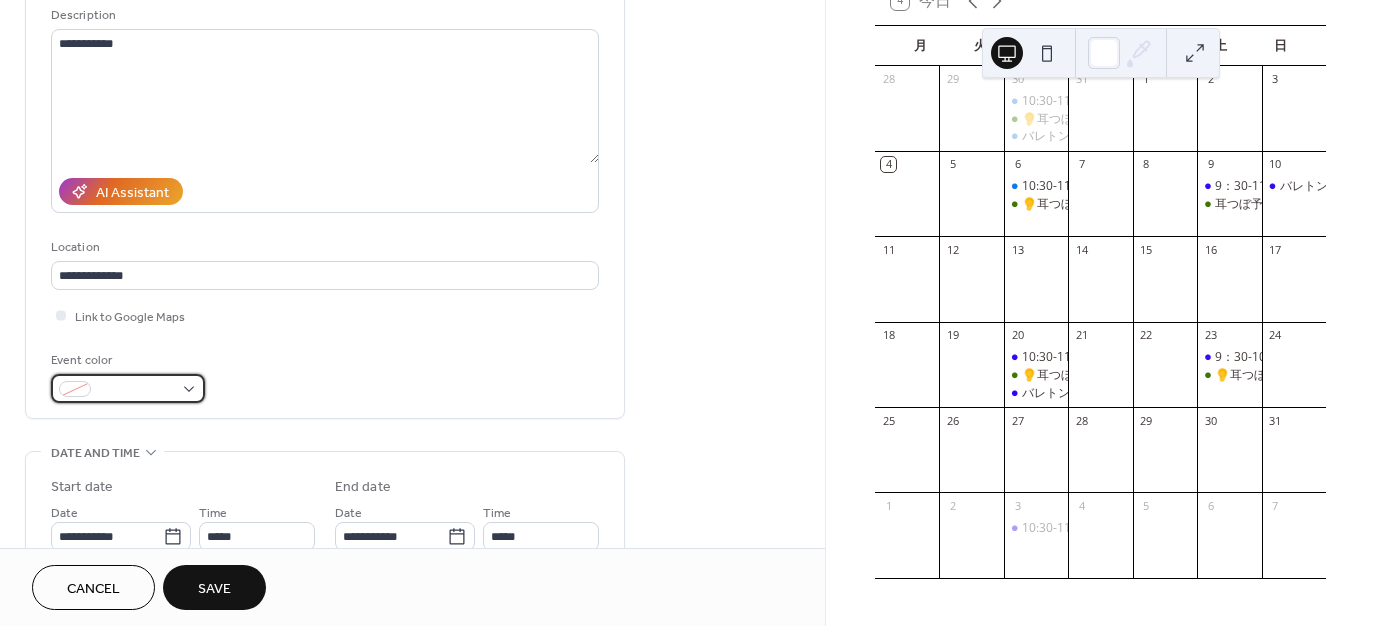 click at bounding box center (136, 390) 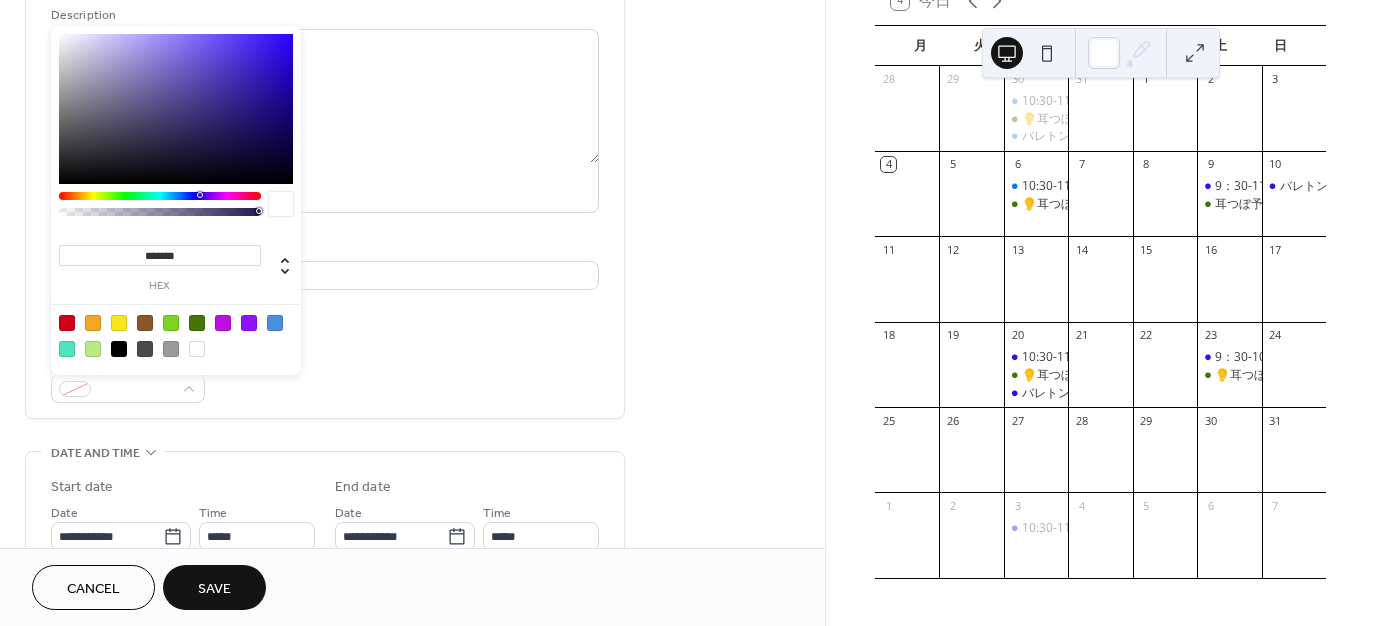 click at bounding box center [197, 323] 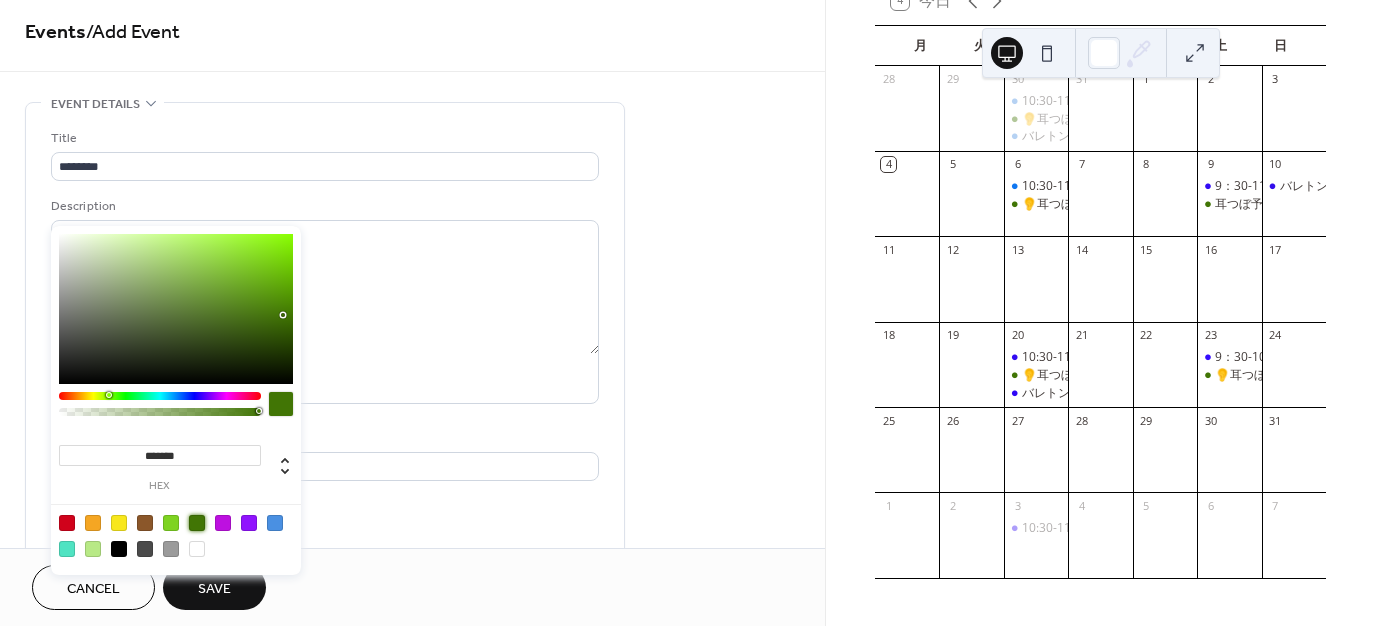 scroll, scrollTop: 0, scrollLeft: 0, axis: both 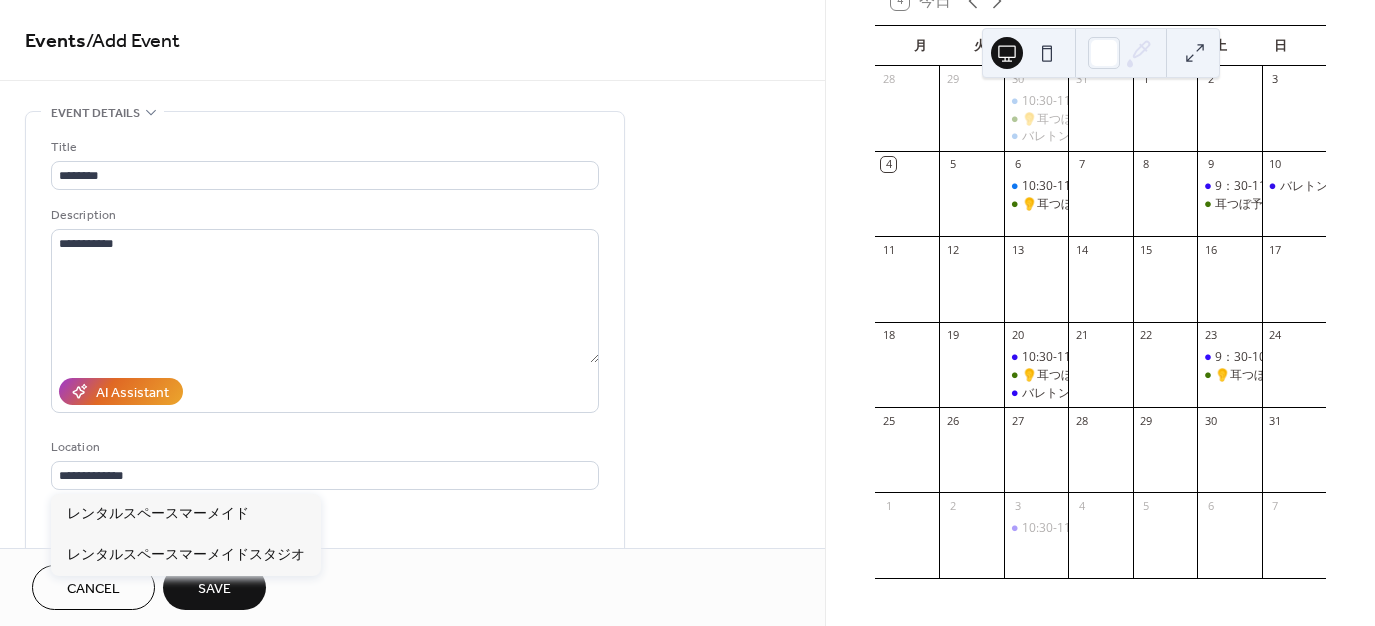click on "Location" at bounding box center (323, 447) 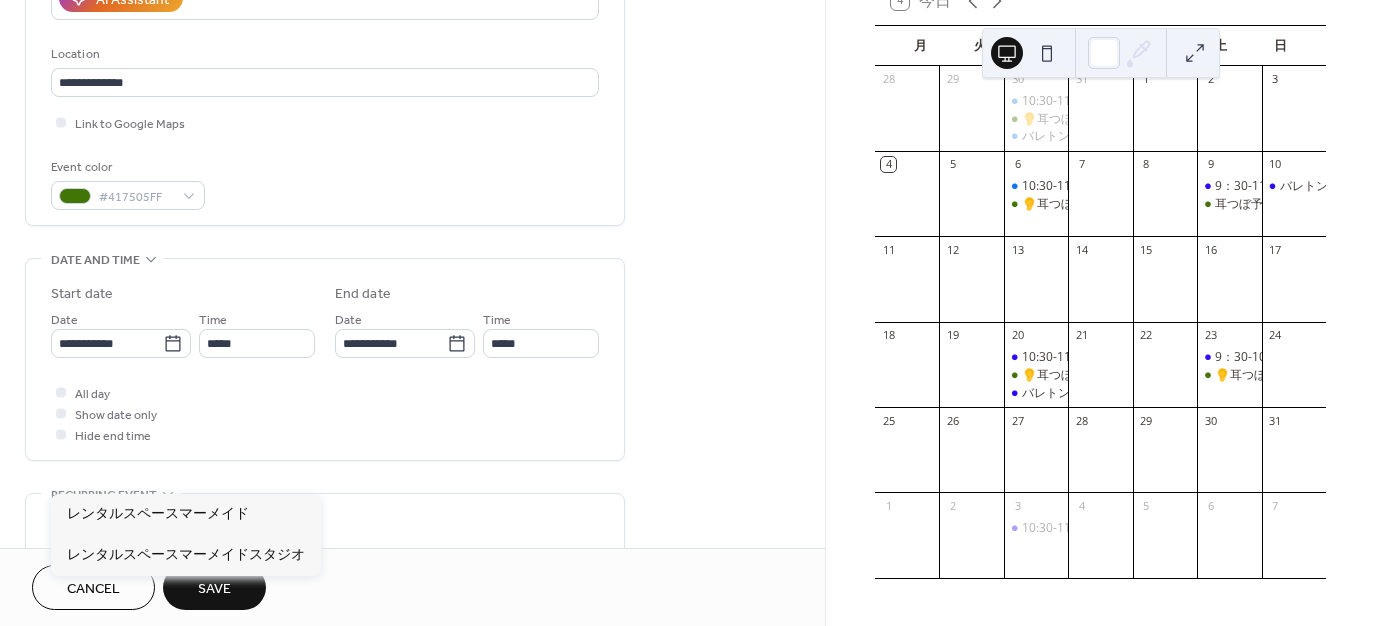scroll, scrollTop: 400, scrollLeft: 0, axis: vertical 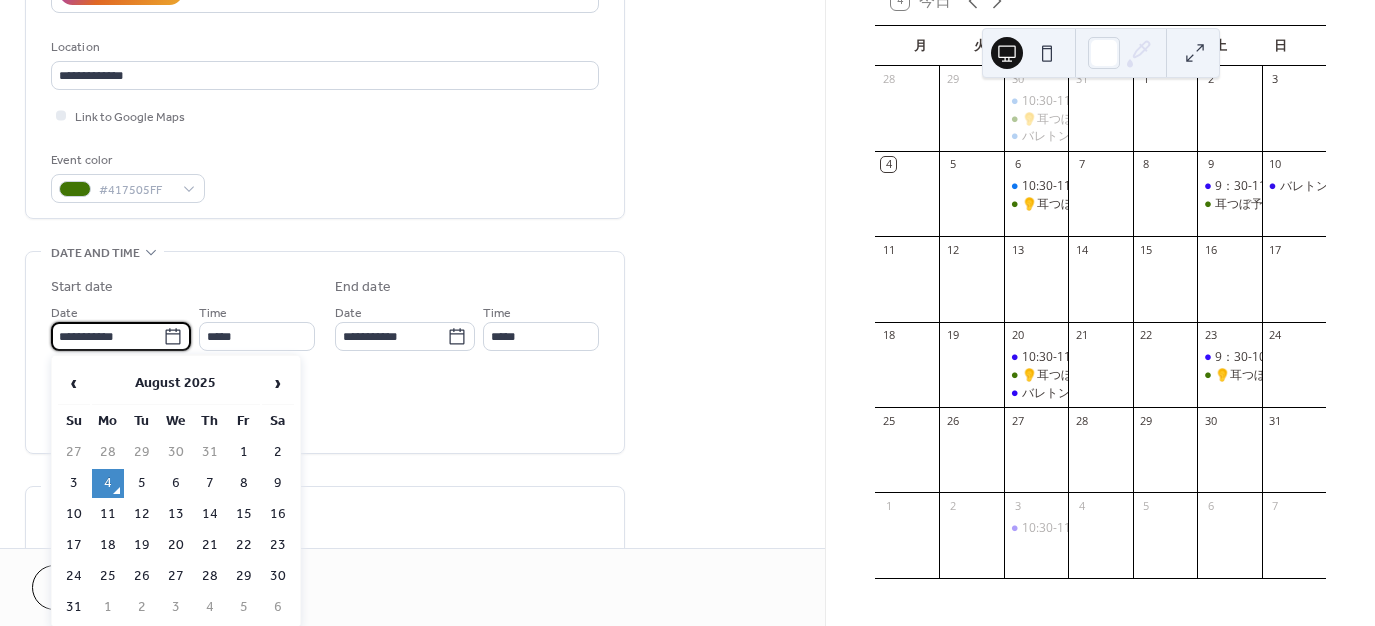 click on "**********" at bounding box center (107, 336) 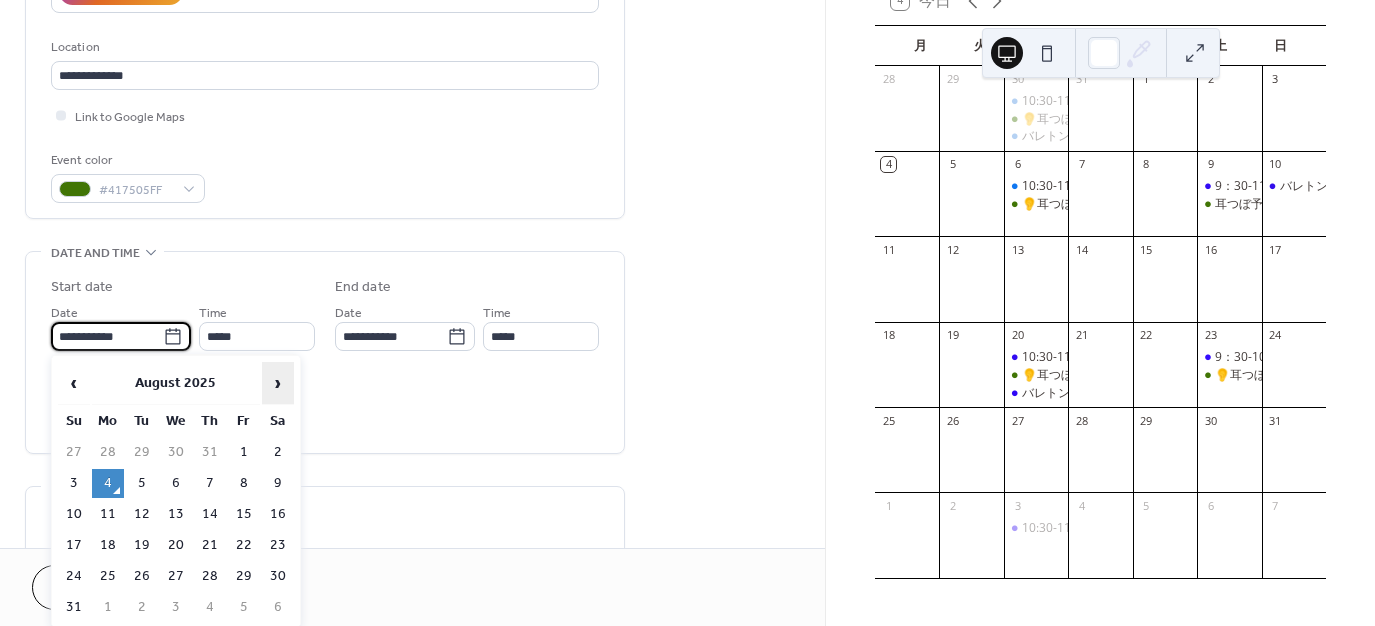click on "›" at bounding box center [278, 383] 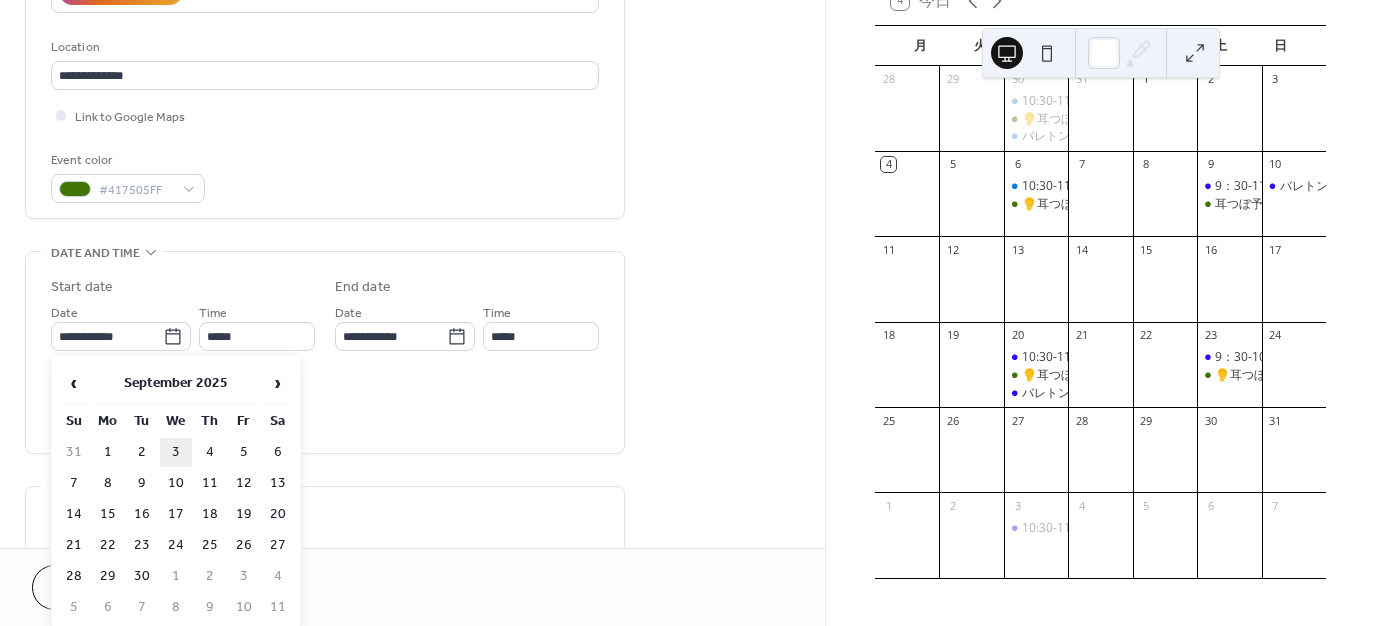 click on "3" at bounding box center [176, 452] 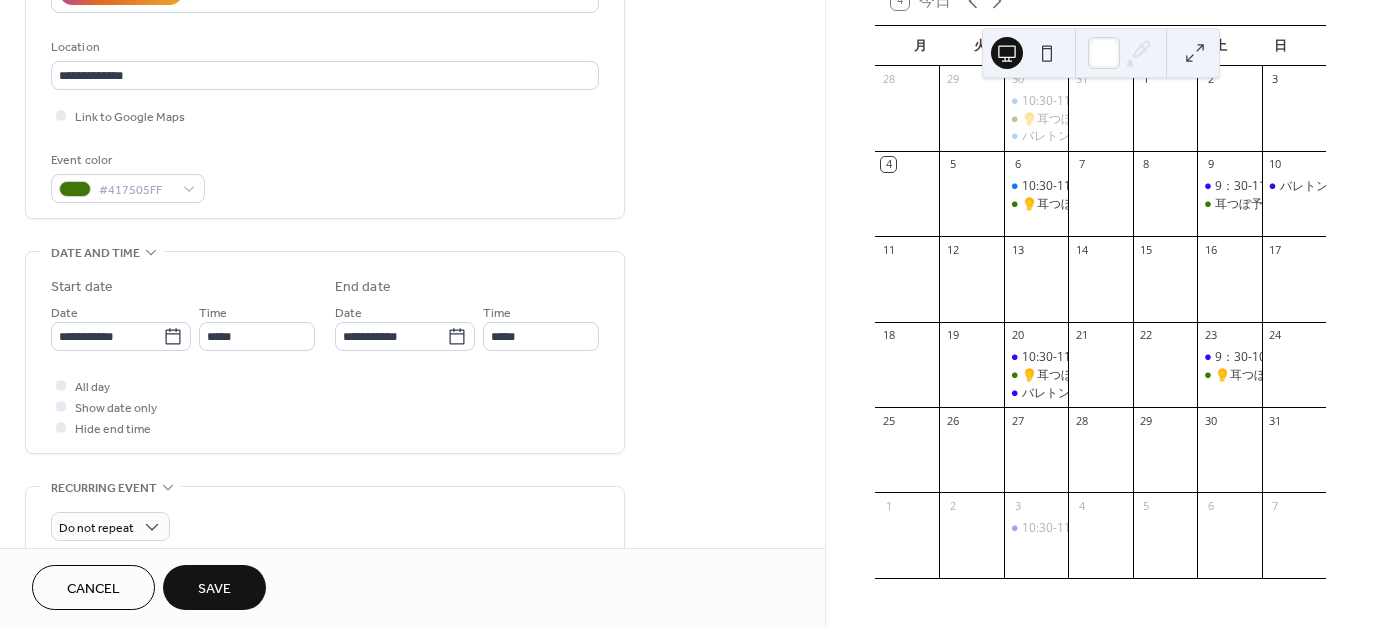 click on "Save" at bounding box center [214, 587] 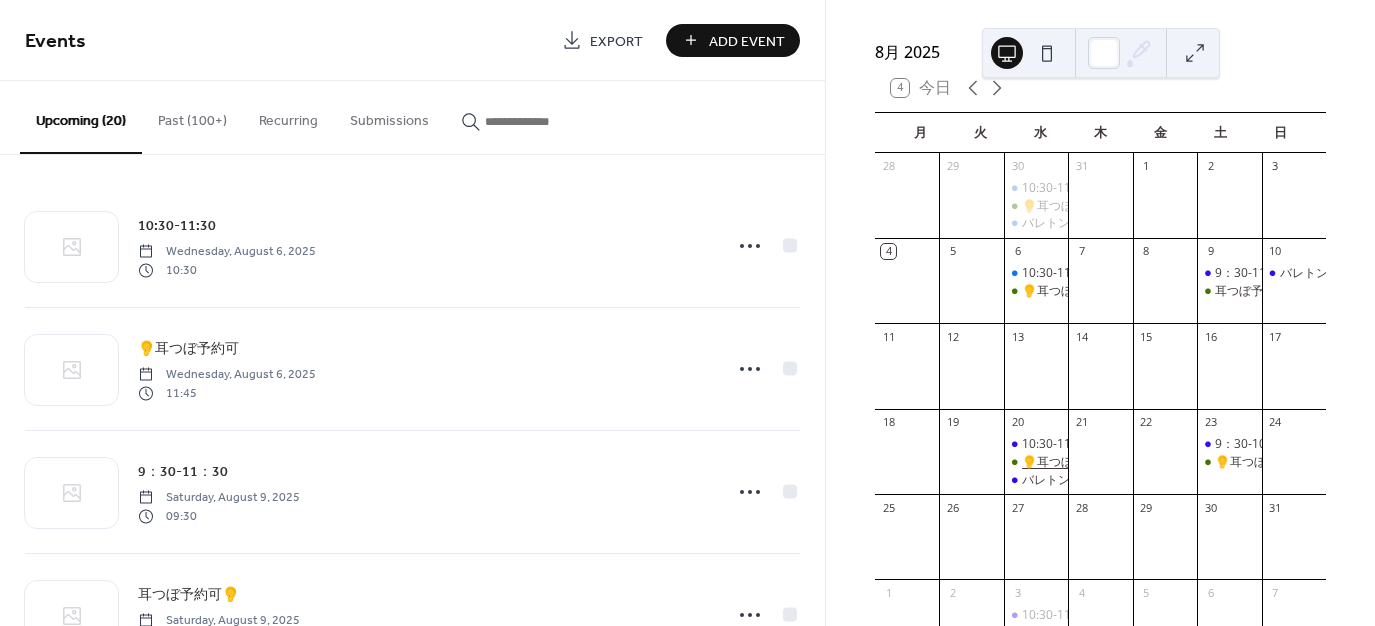 scroll, scrollTop: 0, scrollLeft: 0, axis: both 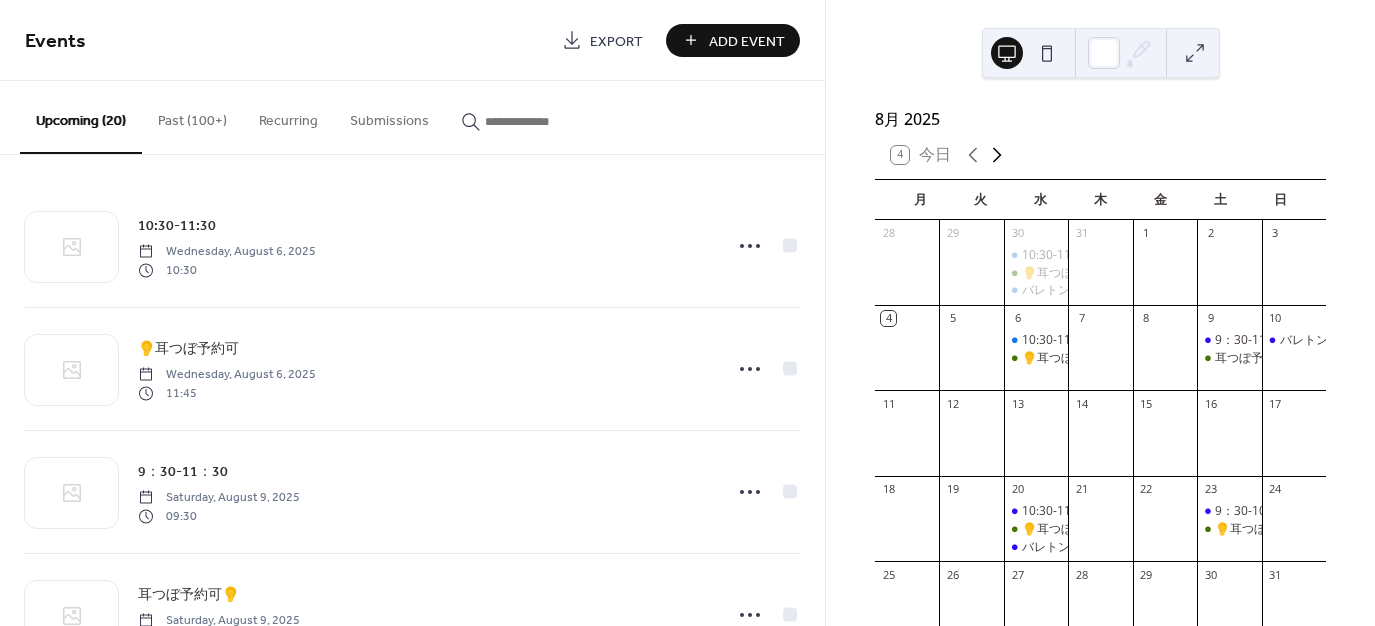 click 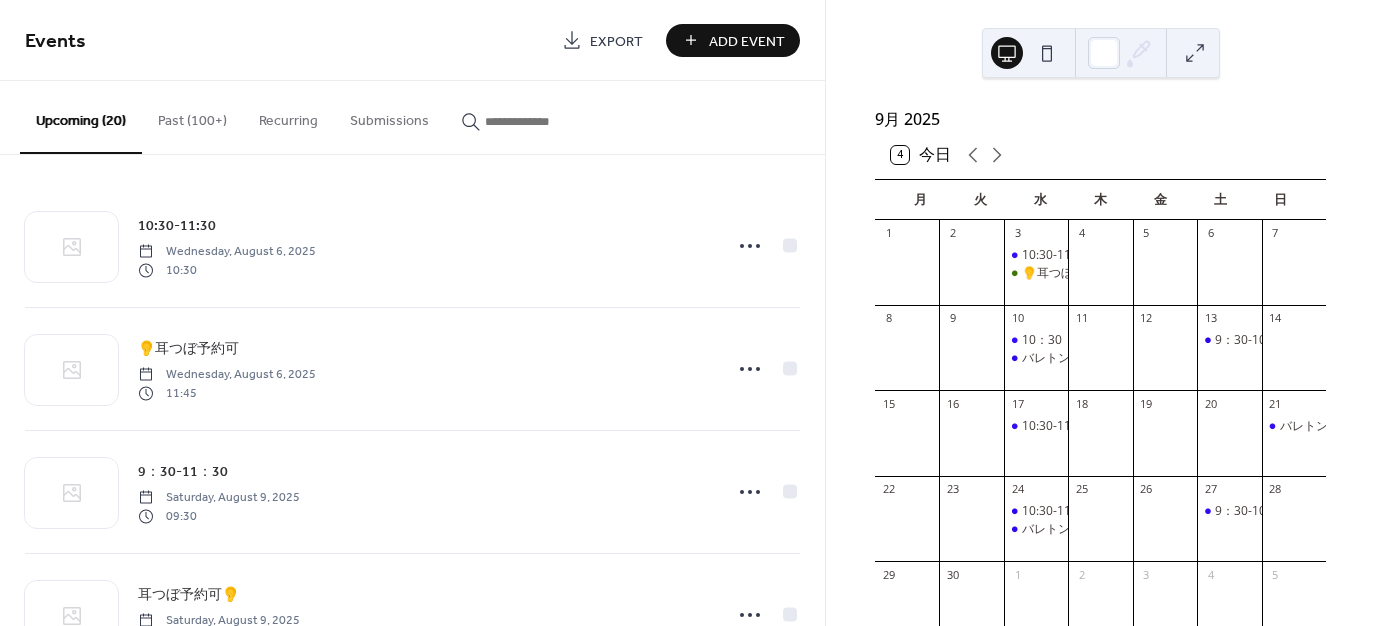 click on "Add Event" at bounding box center (747, 41) 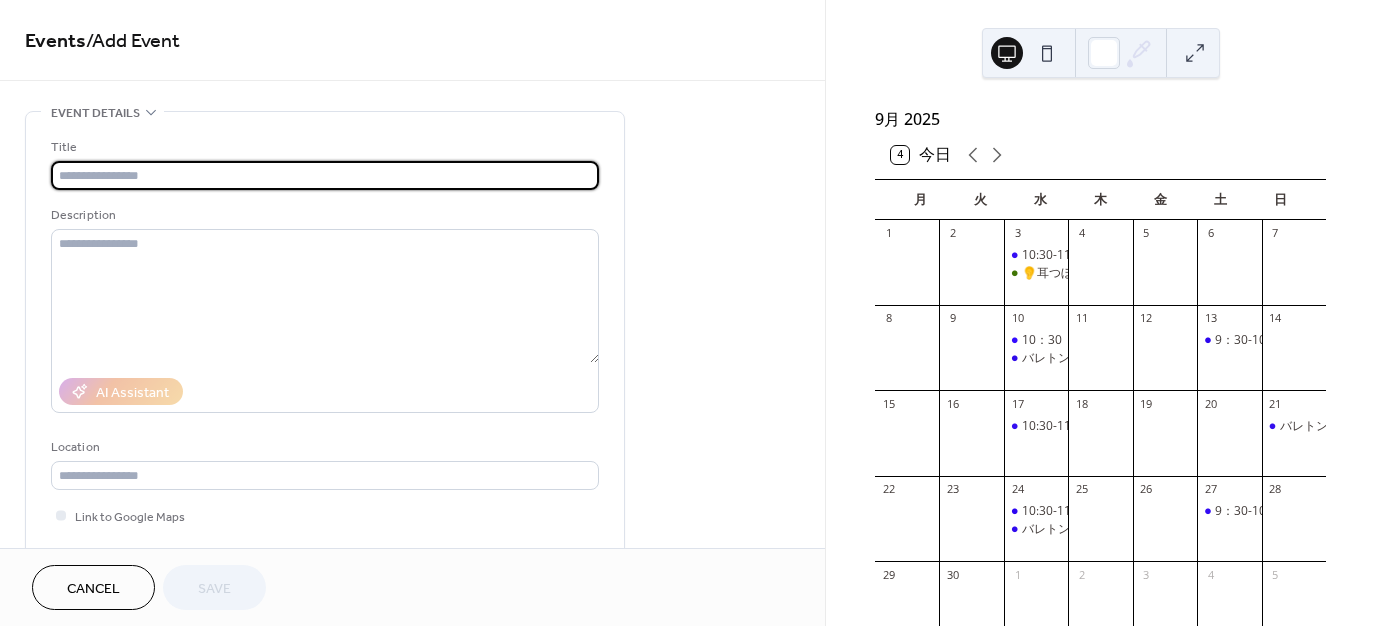 click at bounding box center [325, 175] 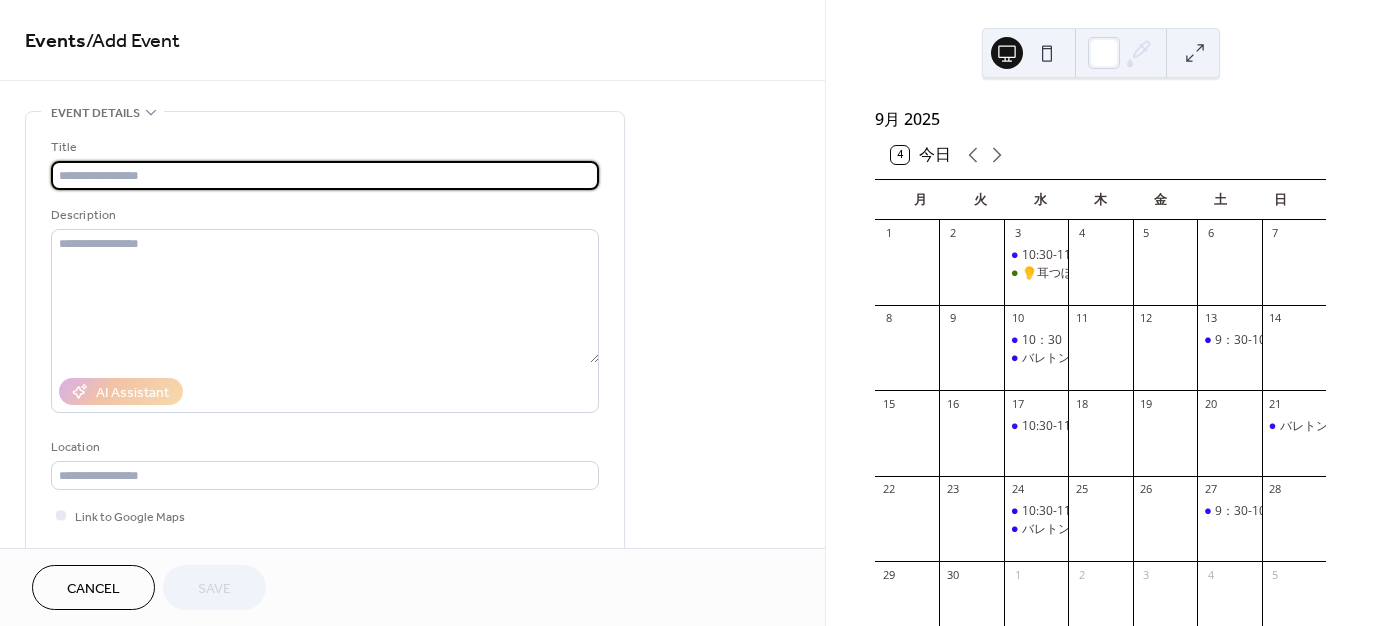 type on "********" 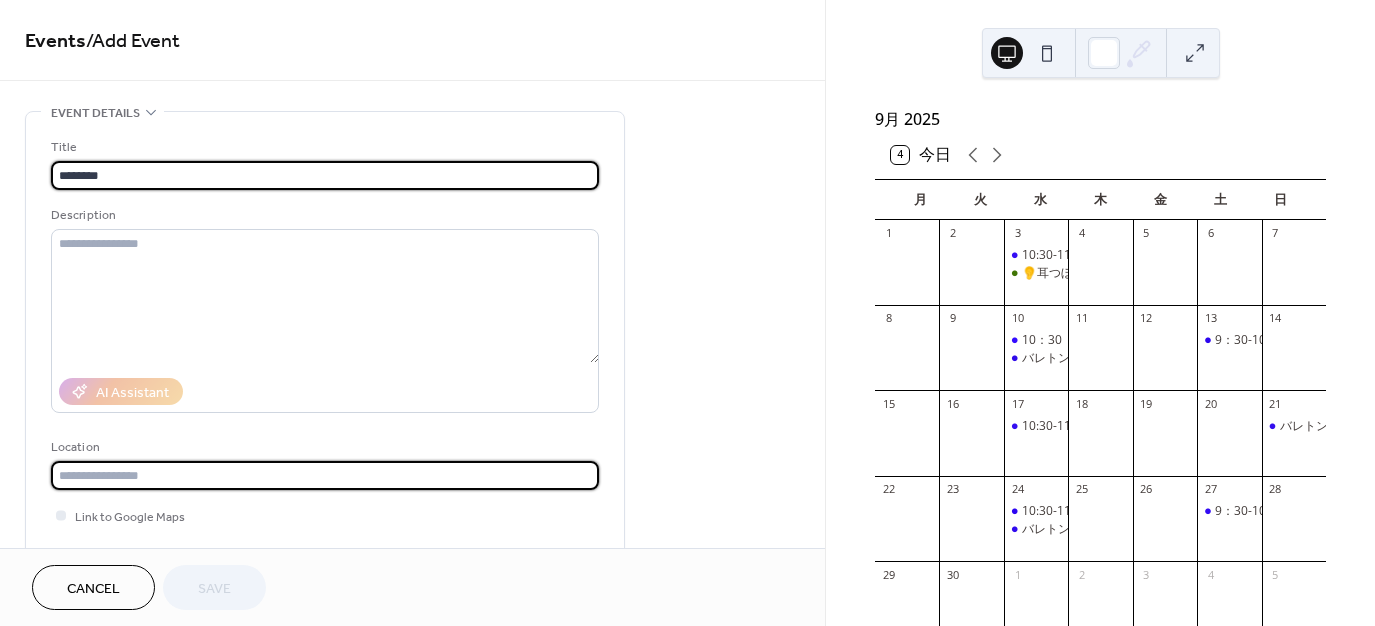 type on "**********" 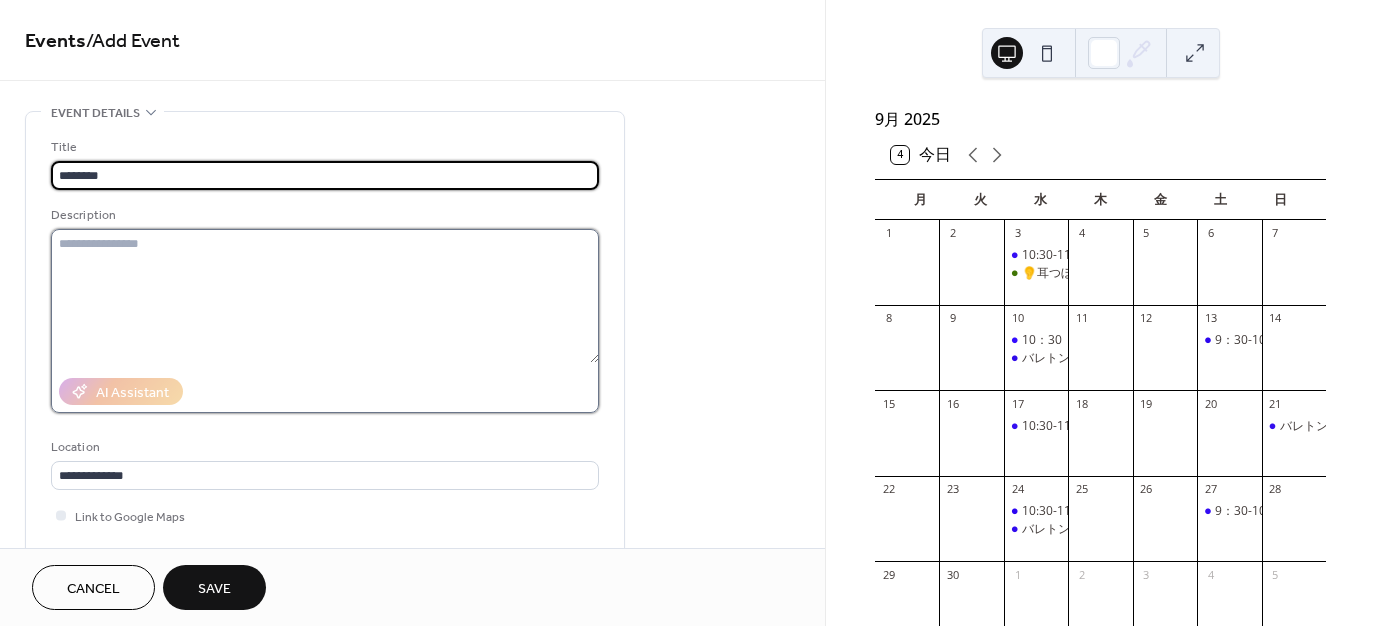 click at bounding box center (325, 296) 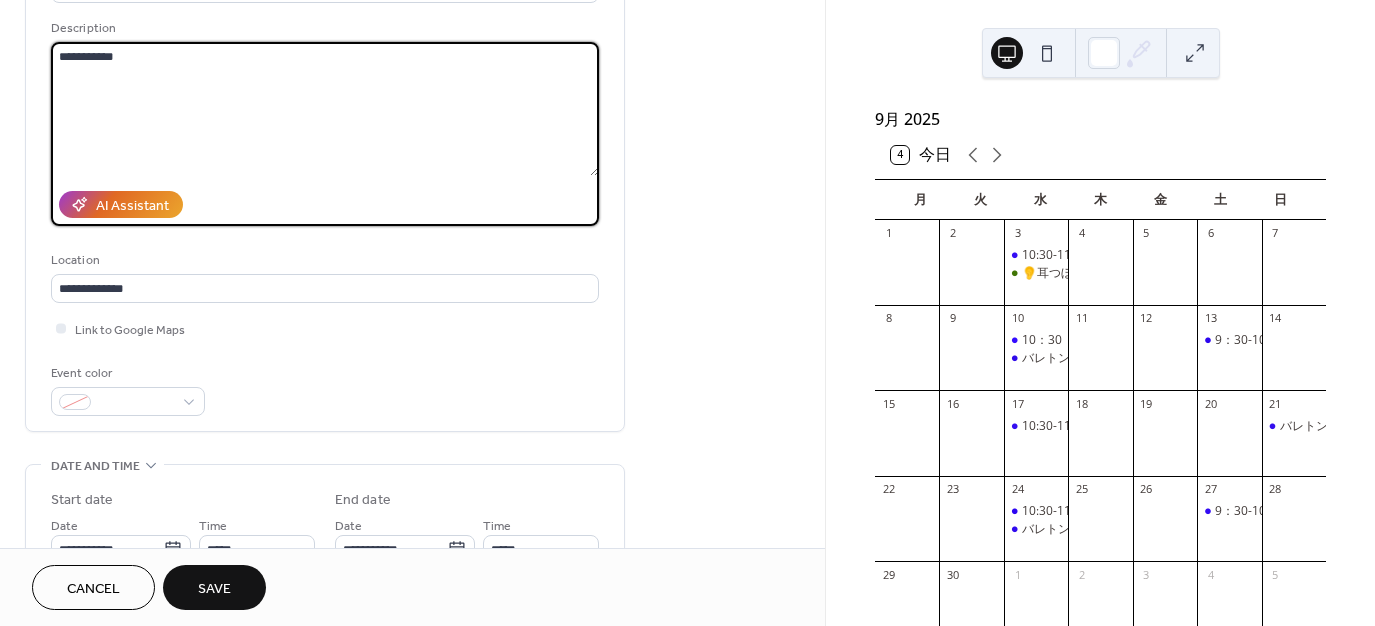 scroll, scrollTop: 200, scrollLeft: 0, axis: vertical 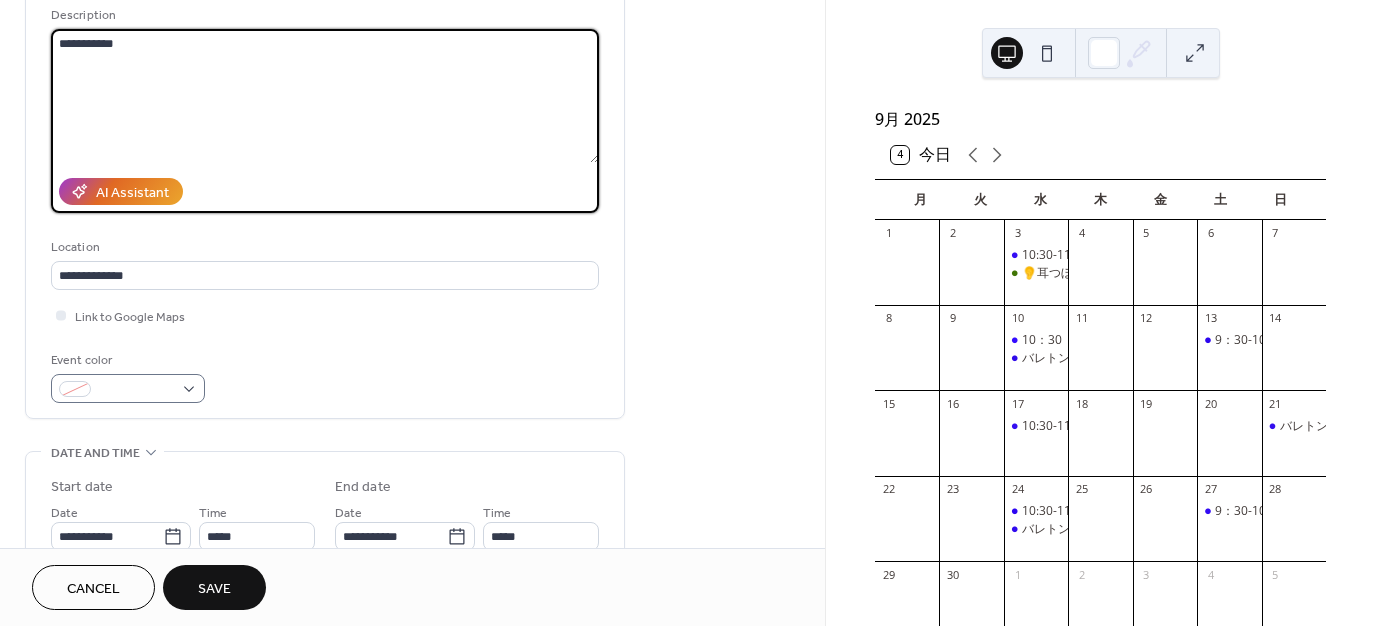 type on "**********" 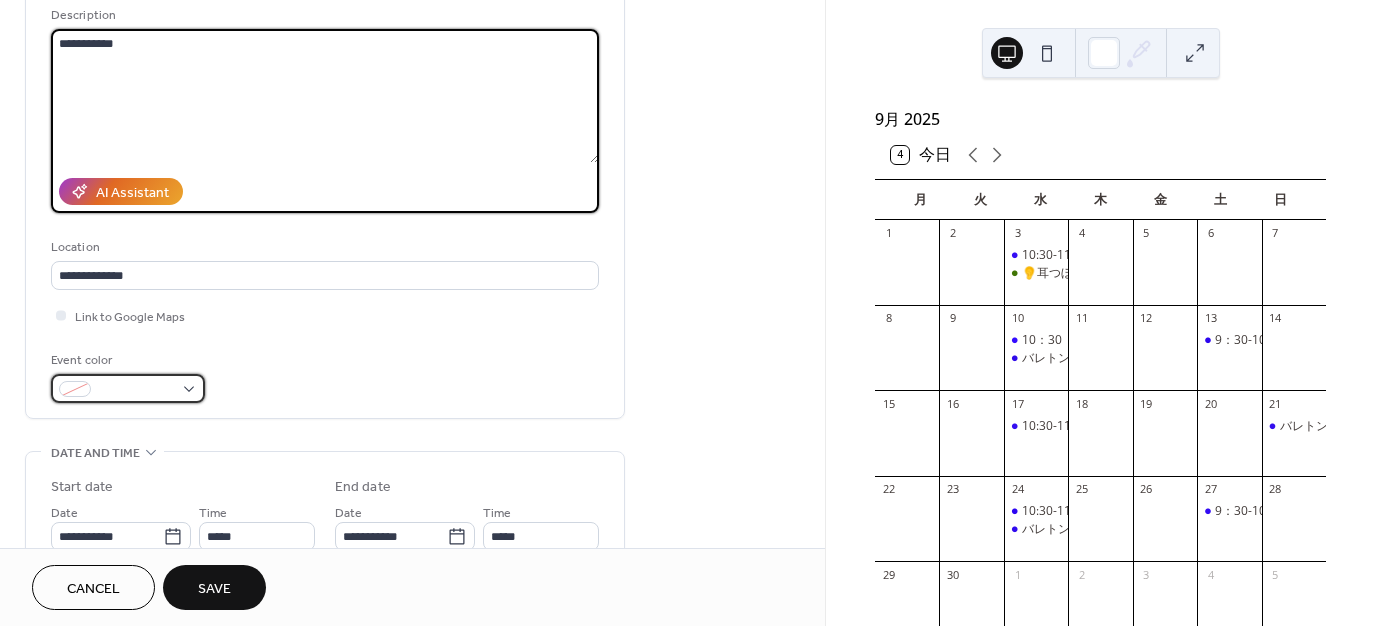 click at bounding box center [136, 390] 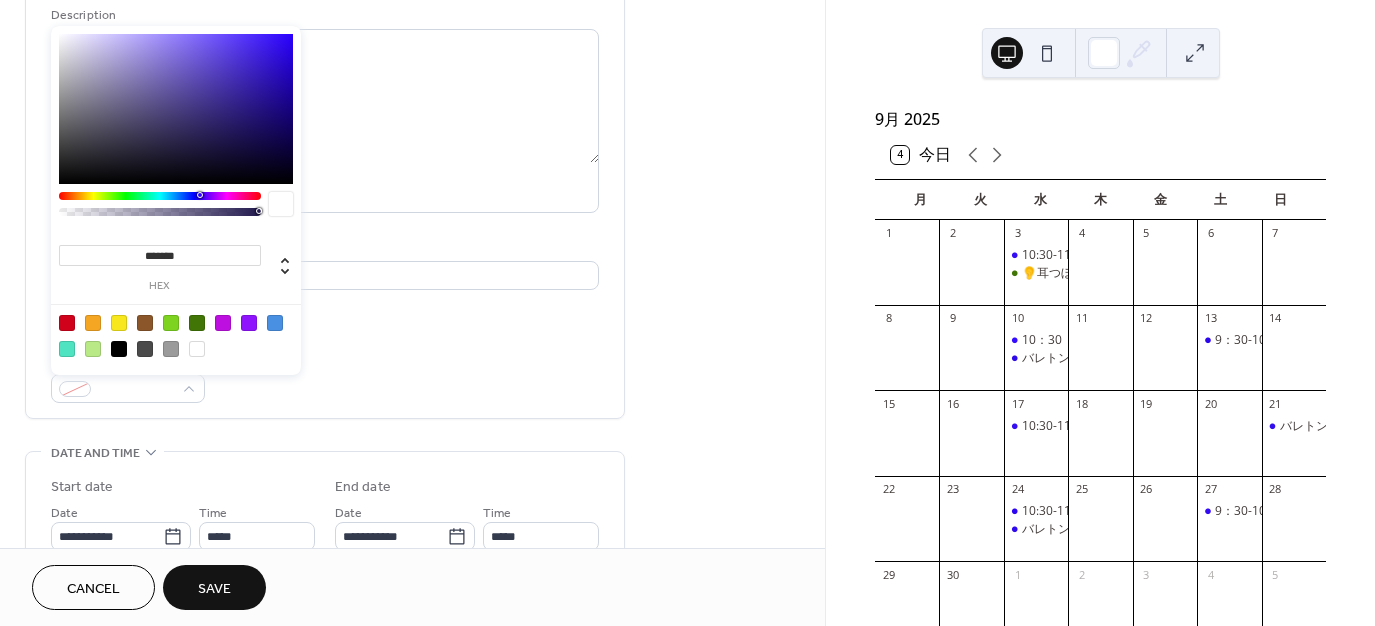 click at bounding box center (197, 323) 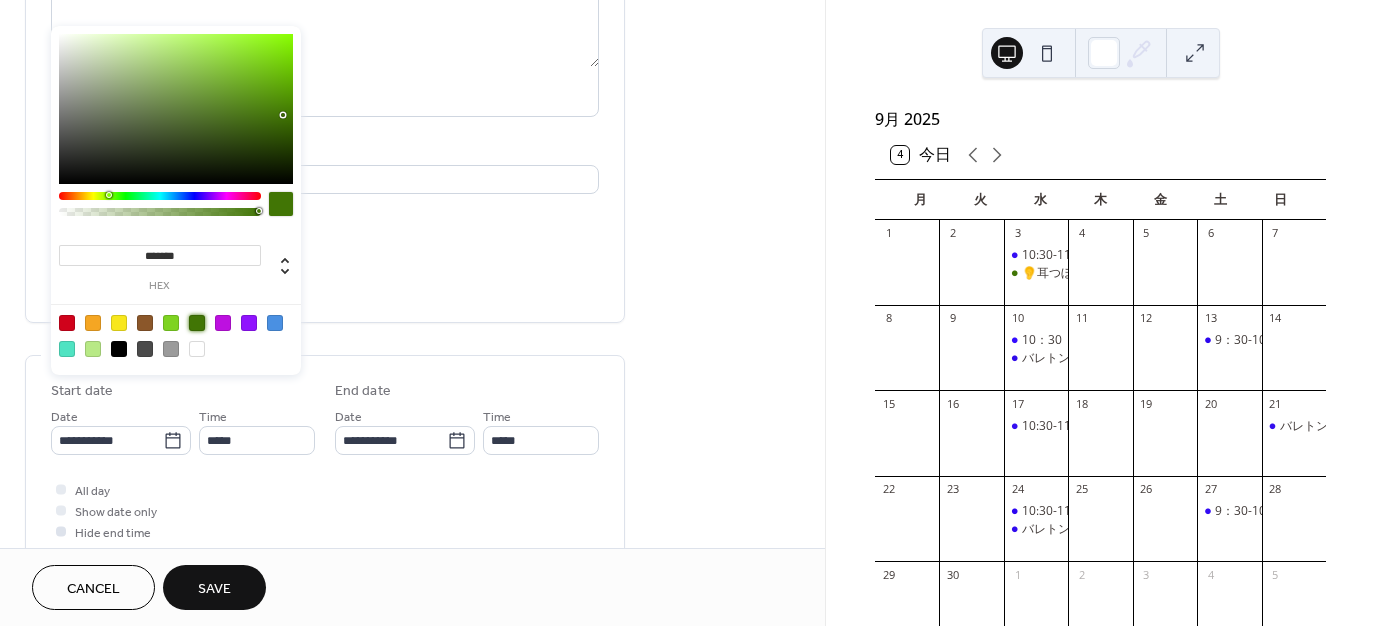 scroll, scrollTop: 300, scrollLeft: 0, axis: vertical 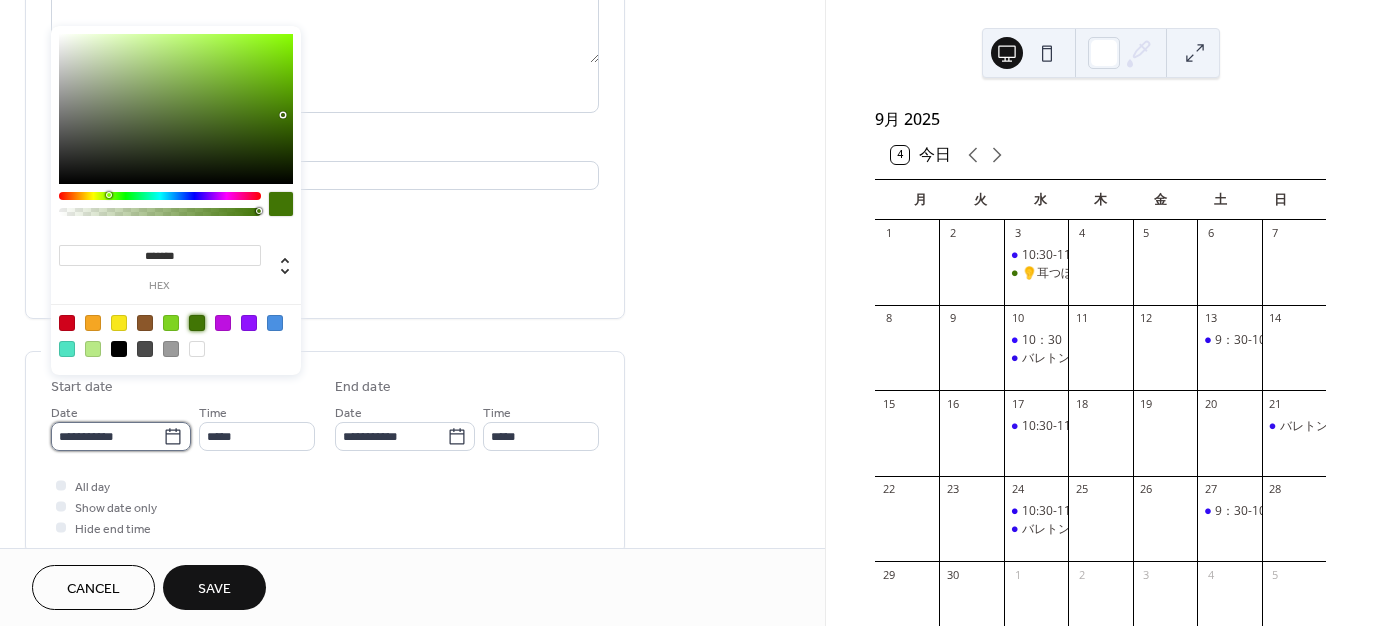 click on "**********" at bounding box center (107, 436) 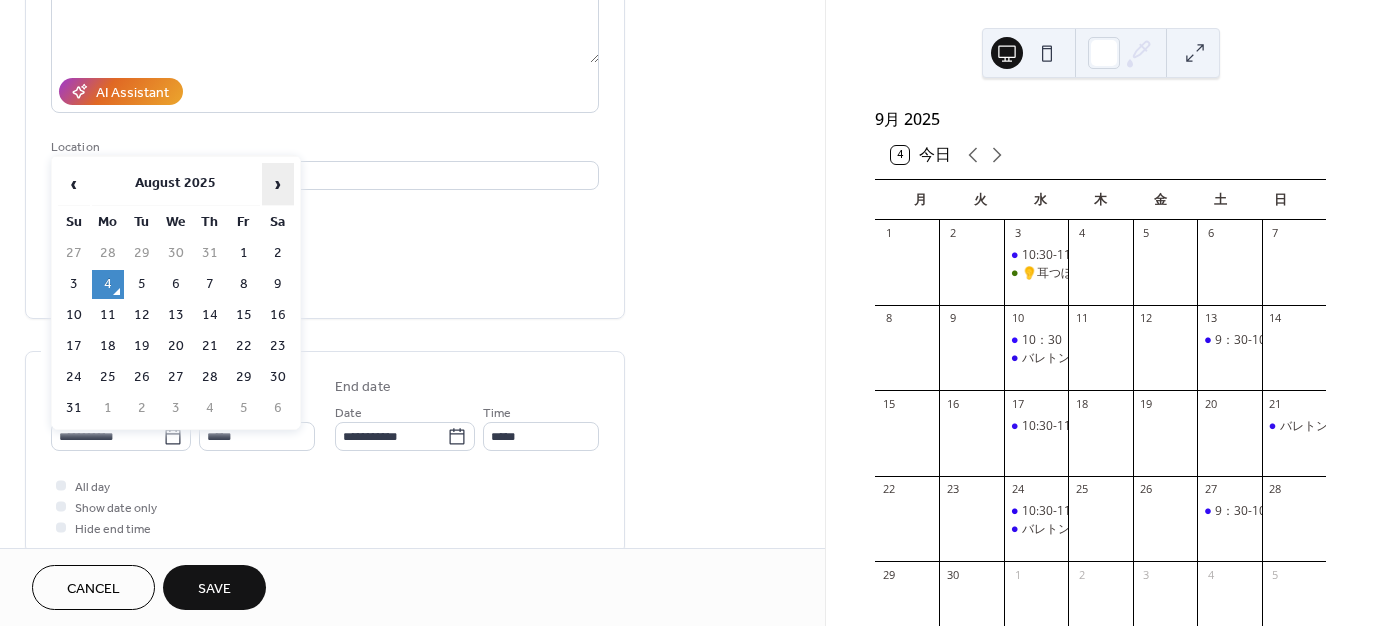 click on "›" at bounding box center [278, 184] 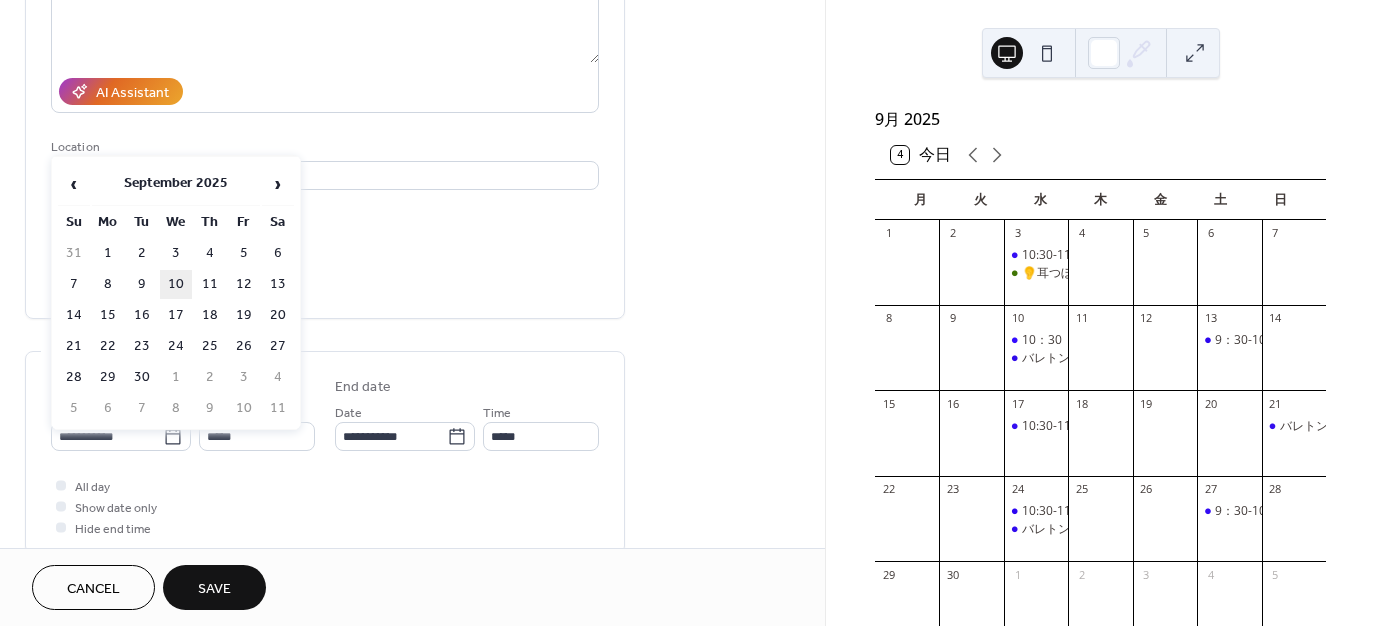 click on "10" at bounding box center (176, 284) 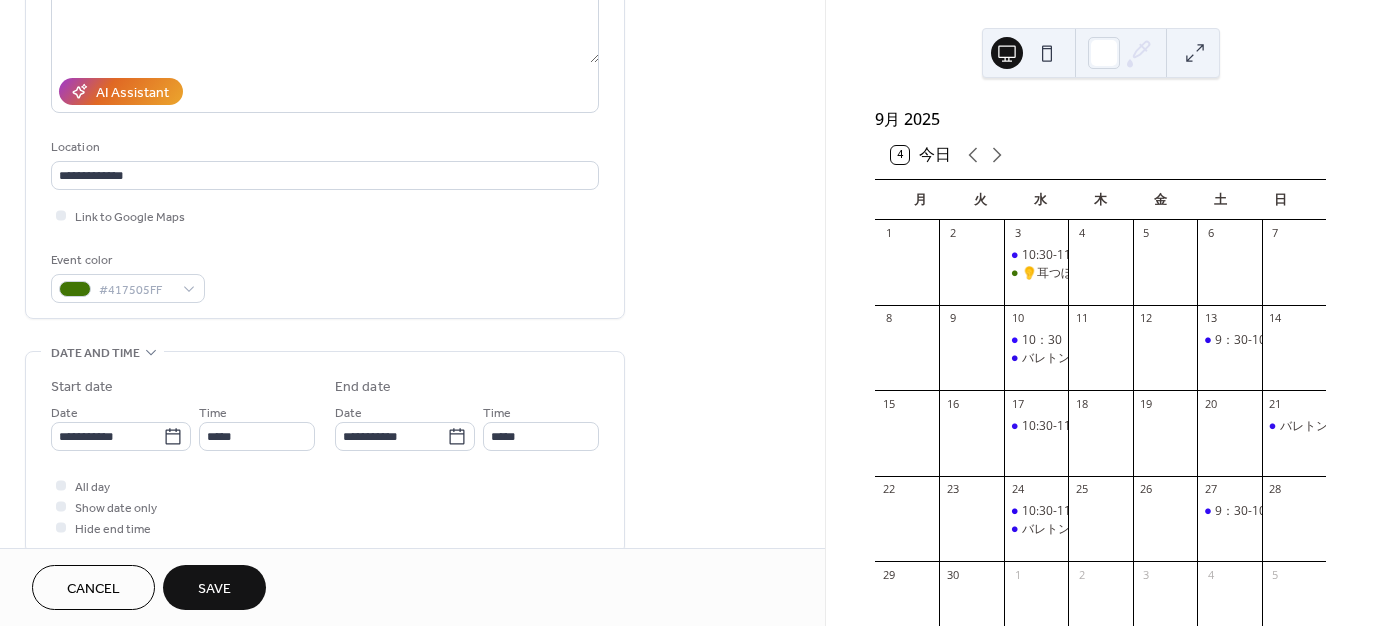type on "**********" 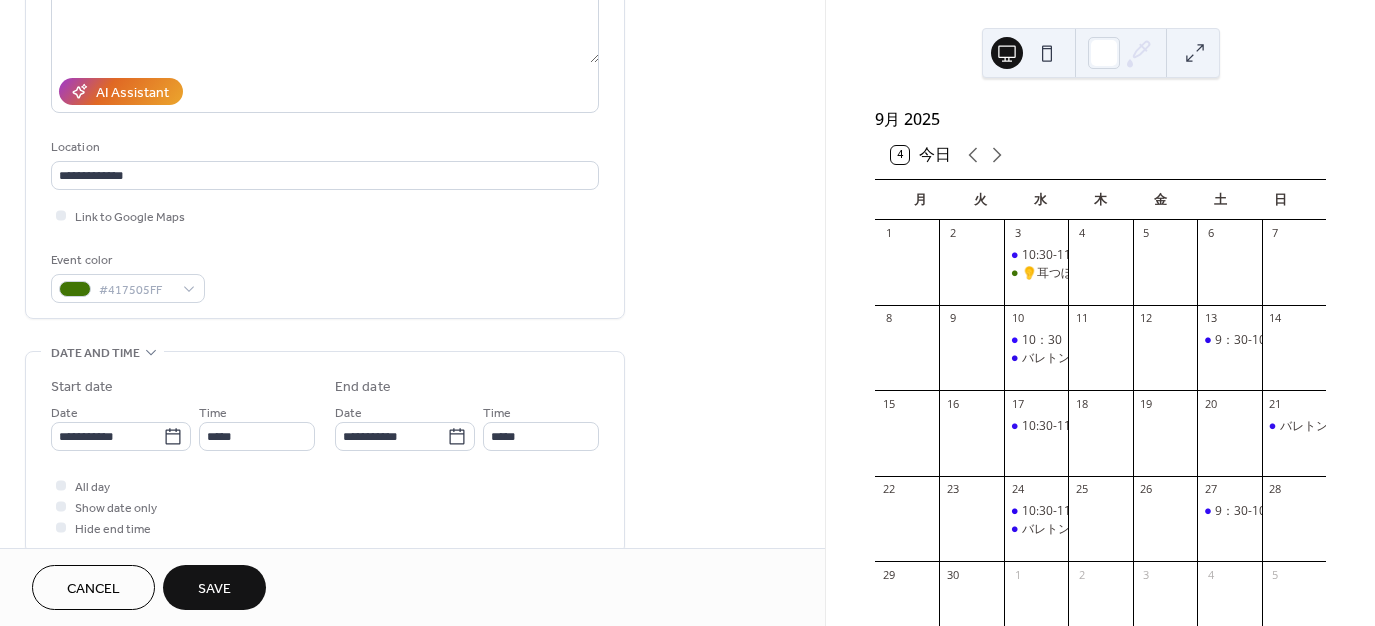 type on "**********" 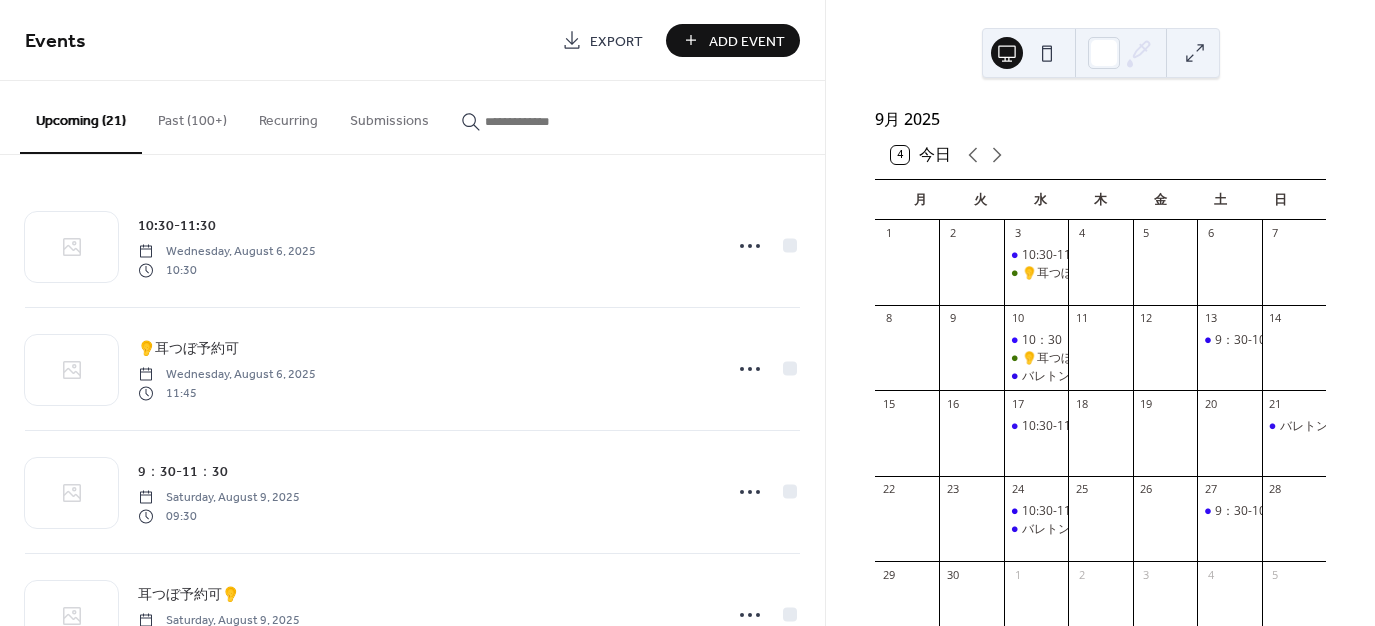 click on "Add Event" at bounding box center [747, 41] 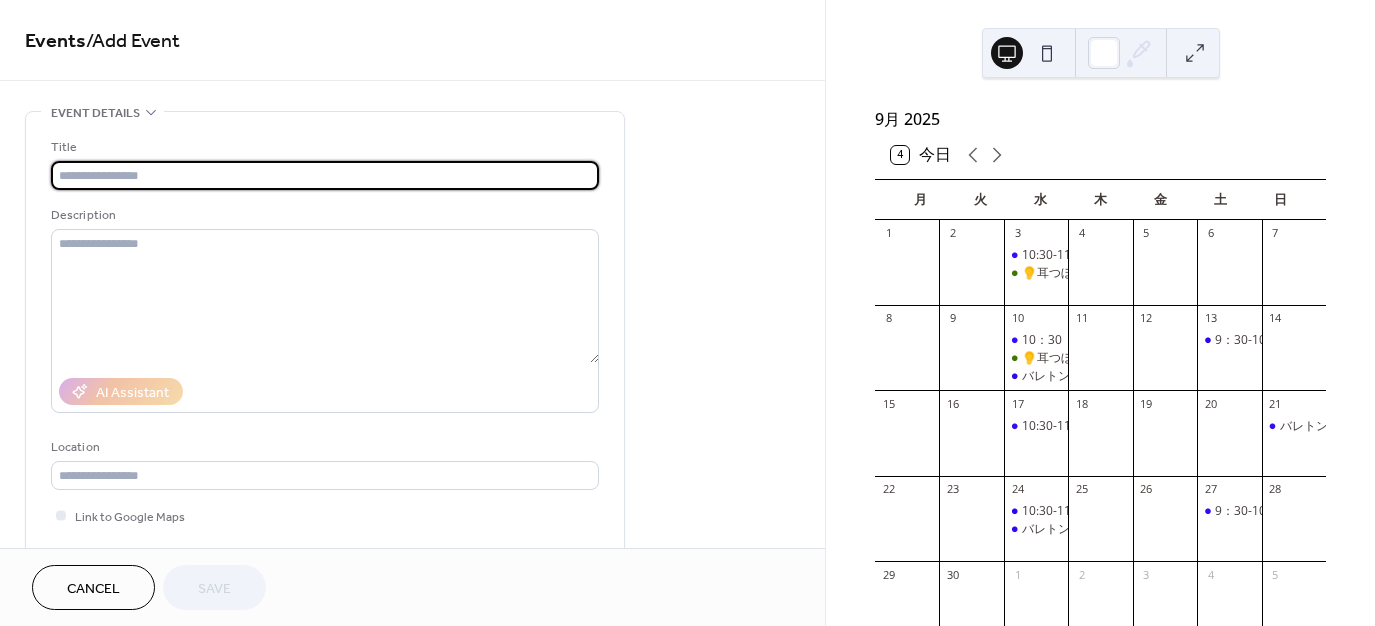 click at bounding box center [325, 175] 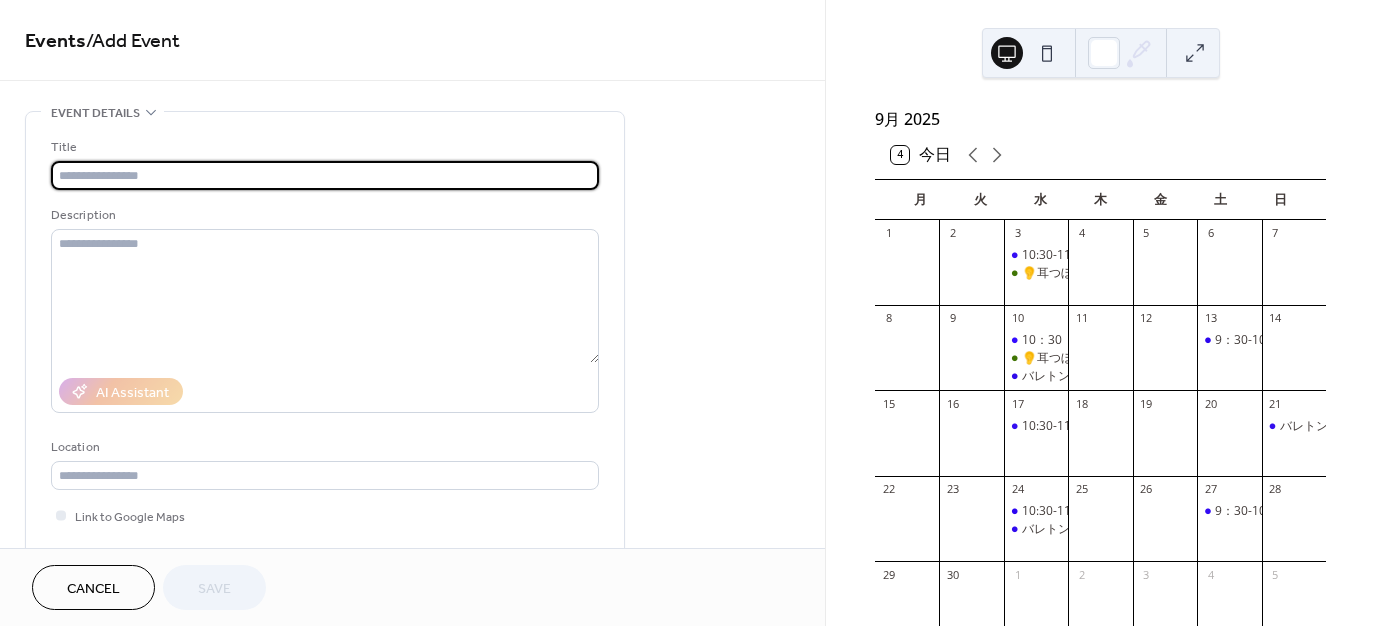 type on "********" 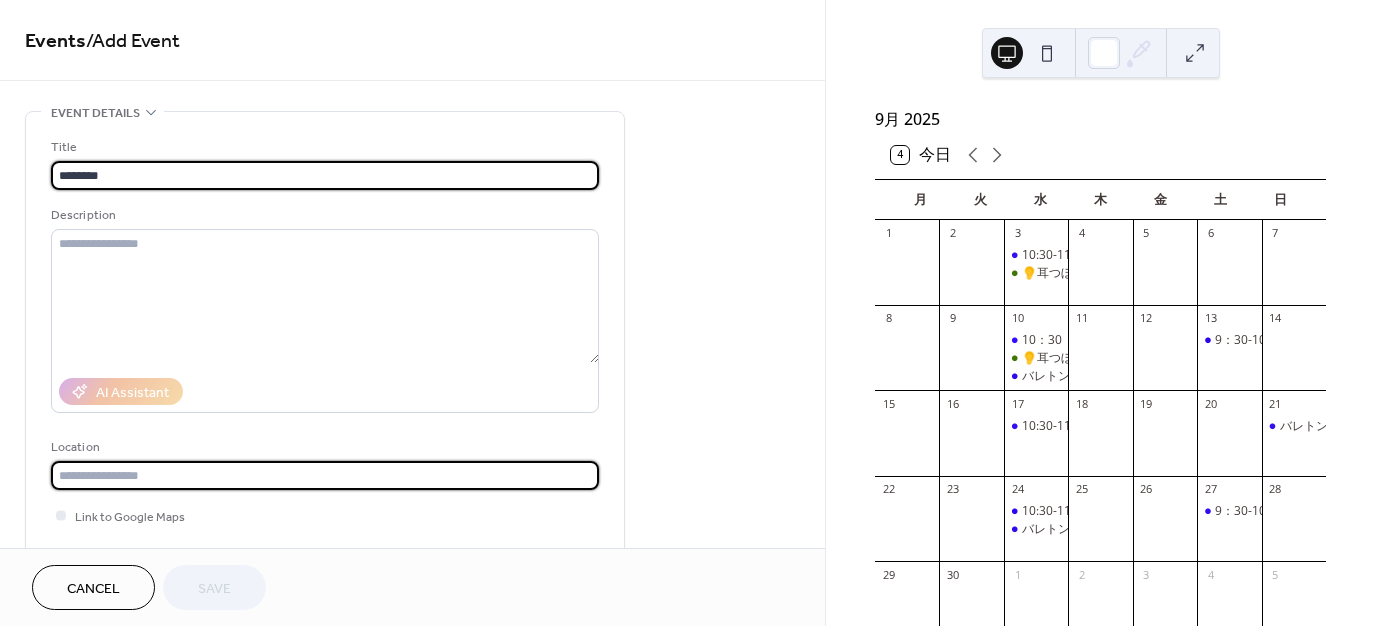 type on "**********" 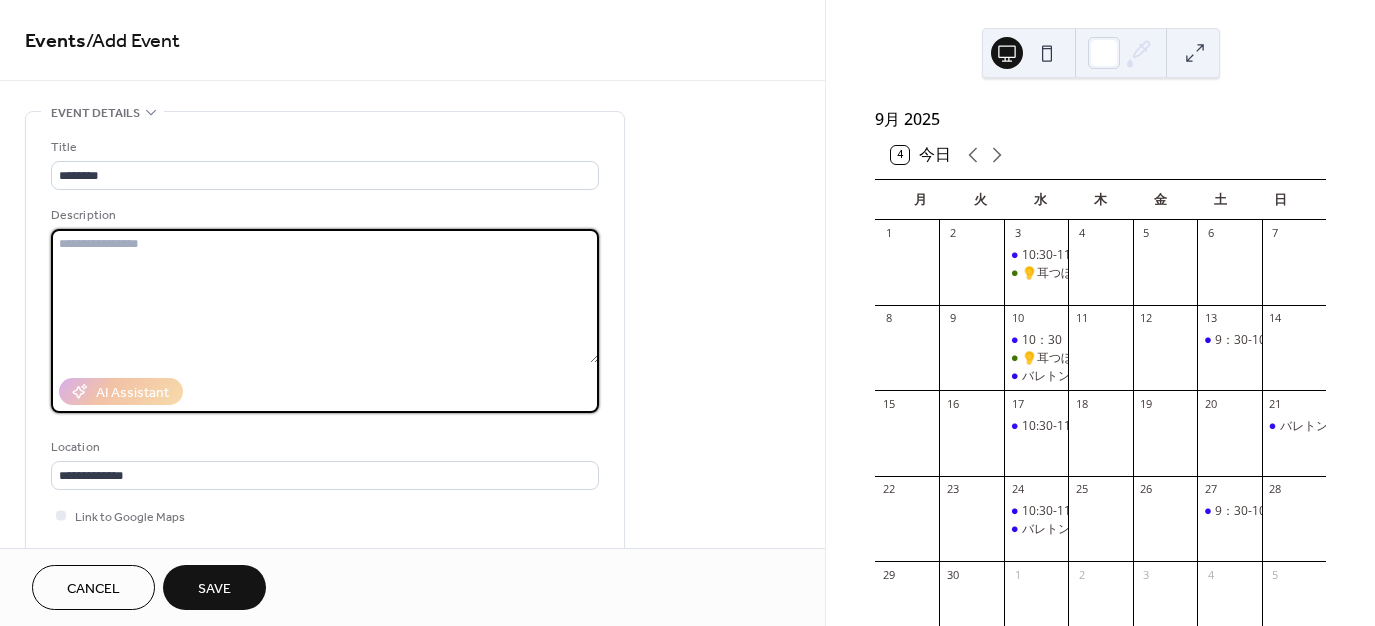 click at bounding box center [325, 296] 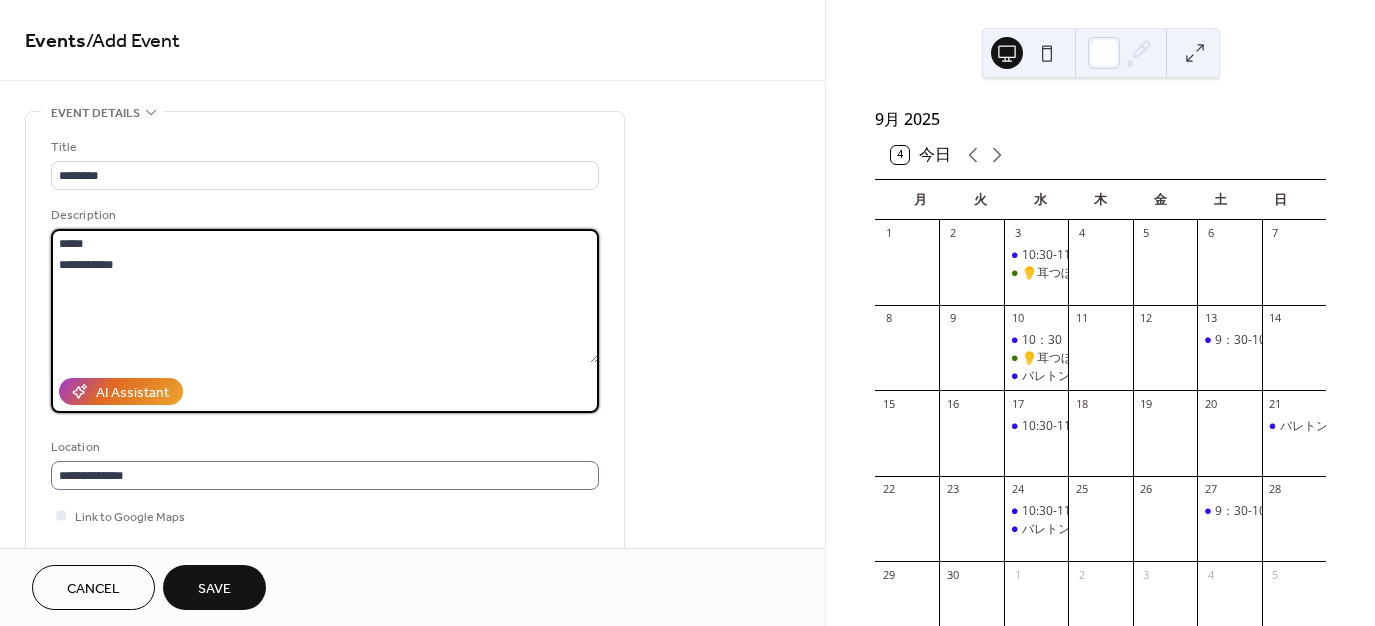 scroll, scrollTop: 1, scrollLeft: 0, axis: vertical 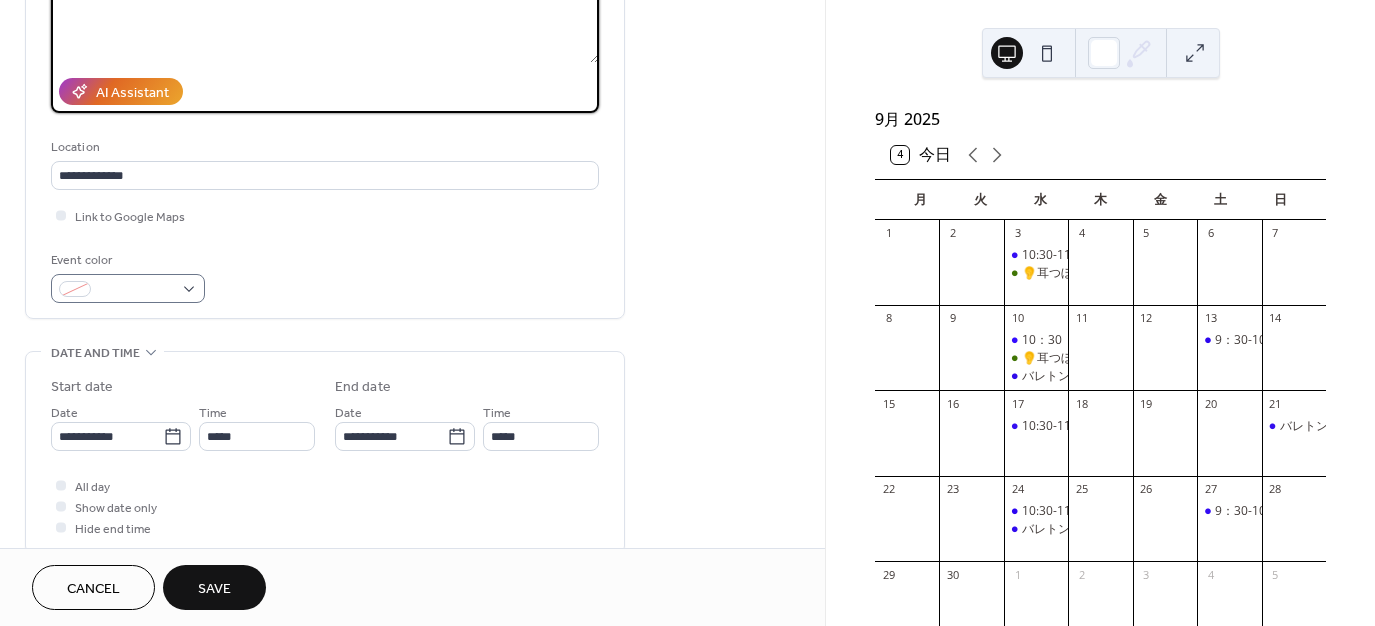 type on "**********" 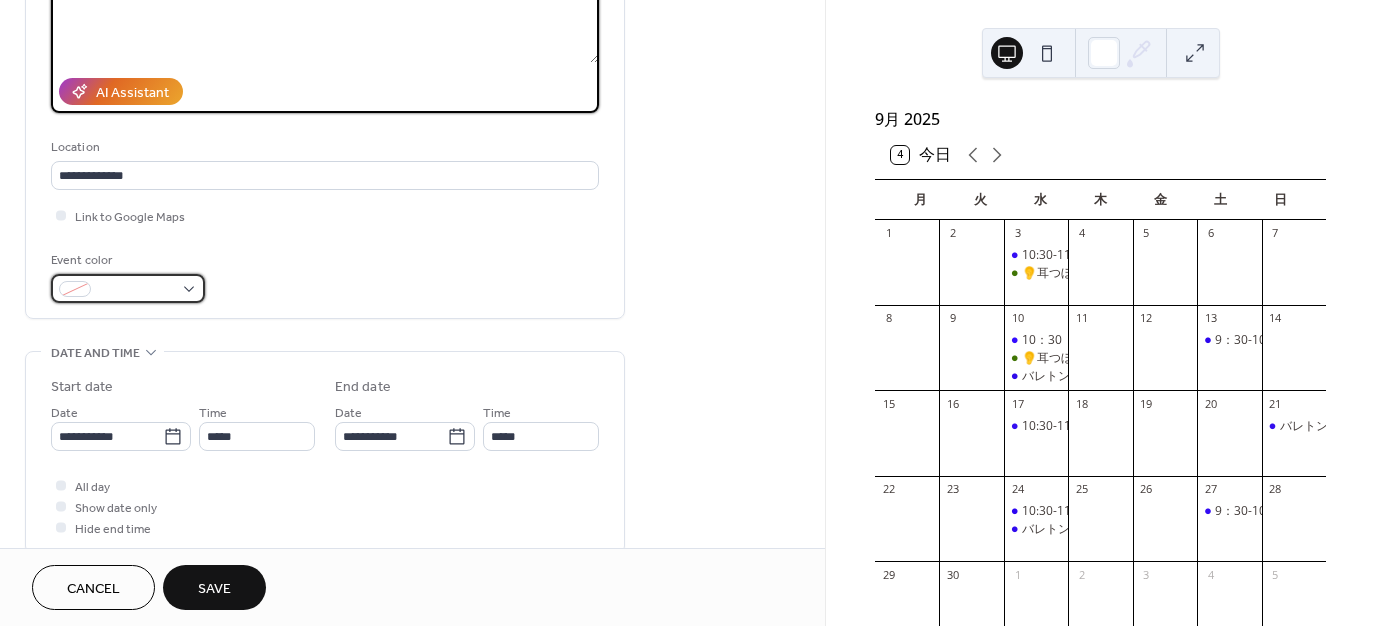 click at bounding box center (136, 290) 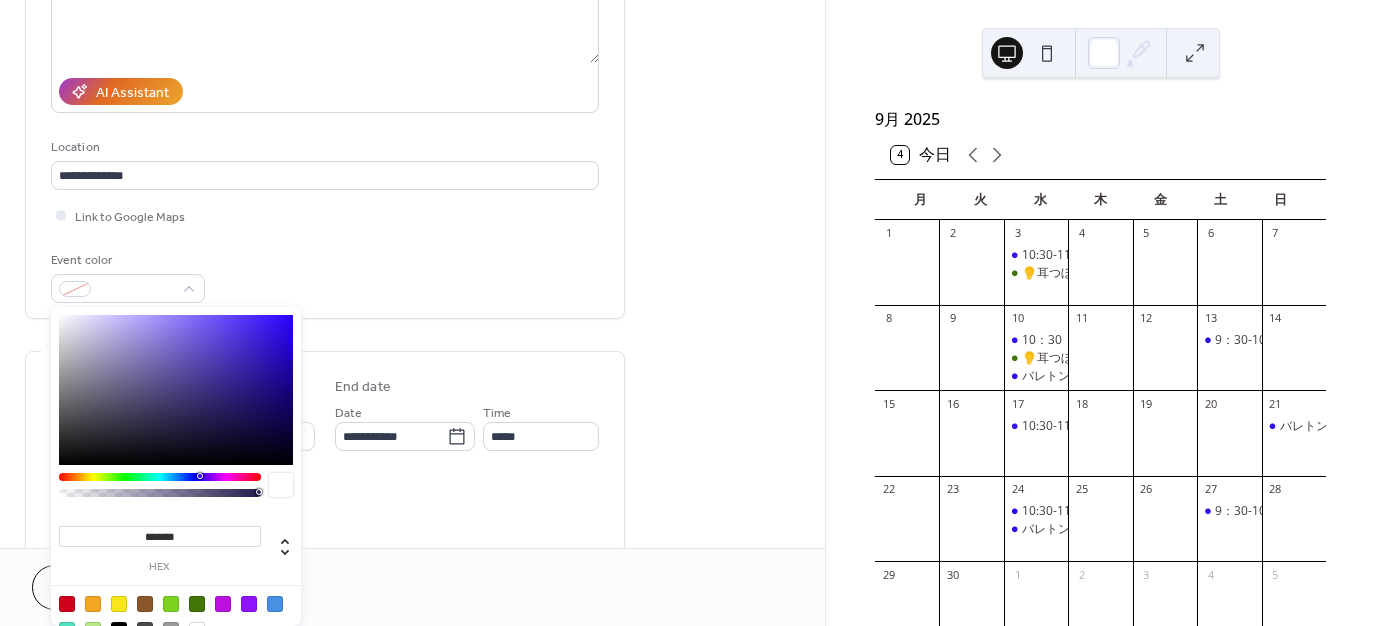 click at bounding box center [197, 604] 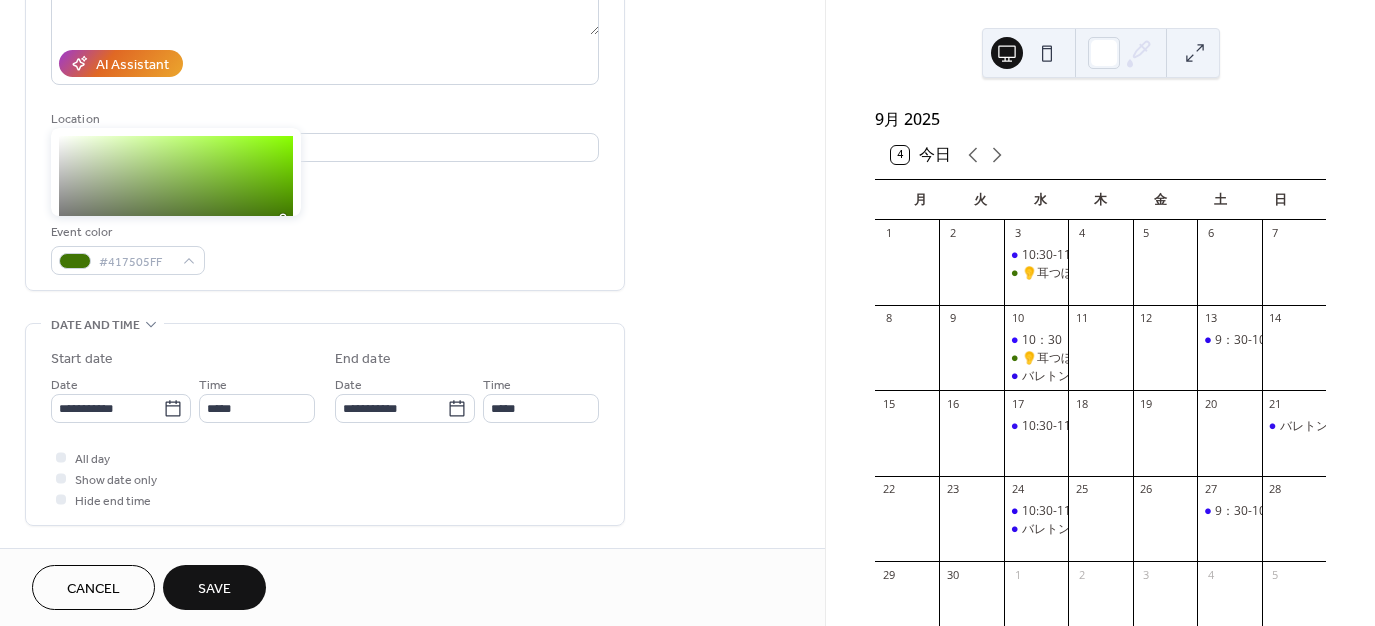 scroll, scrollTop: 278, scrollLeft: 0, axis: vertical 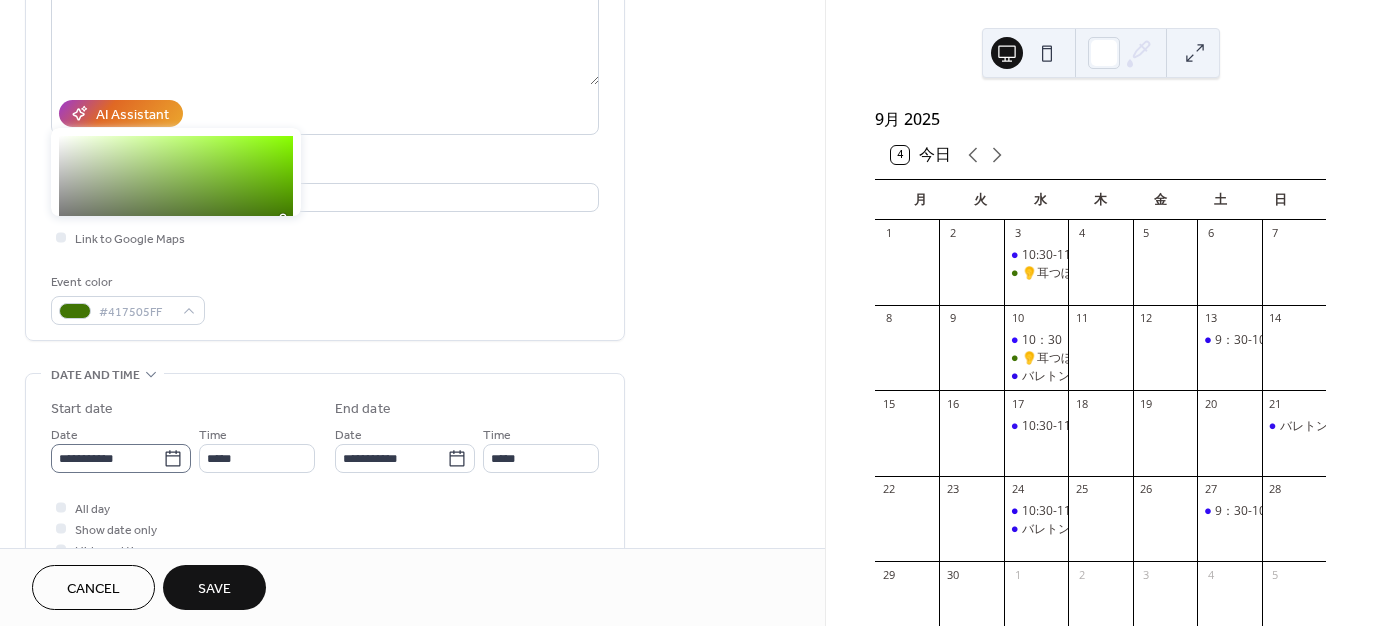 click 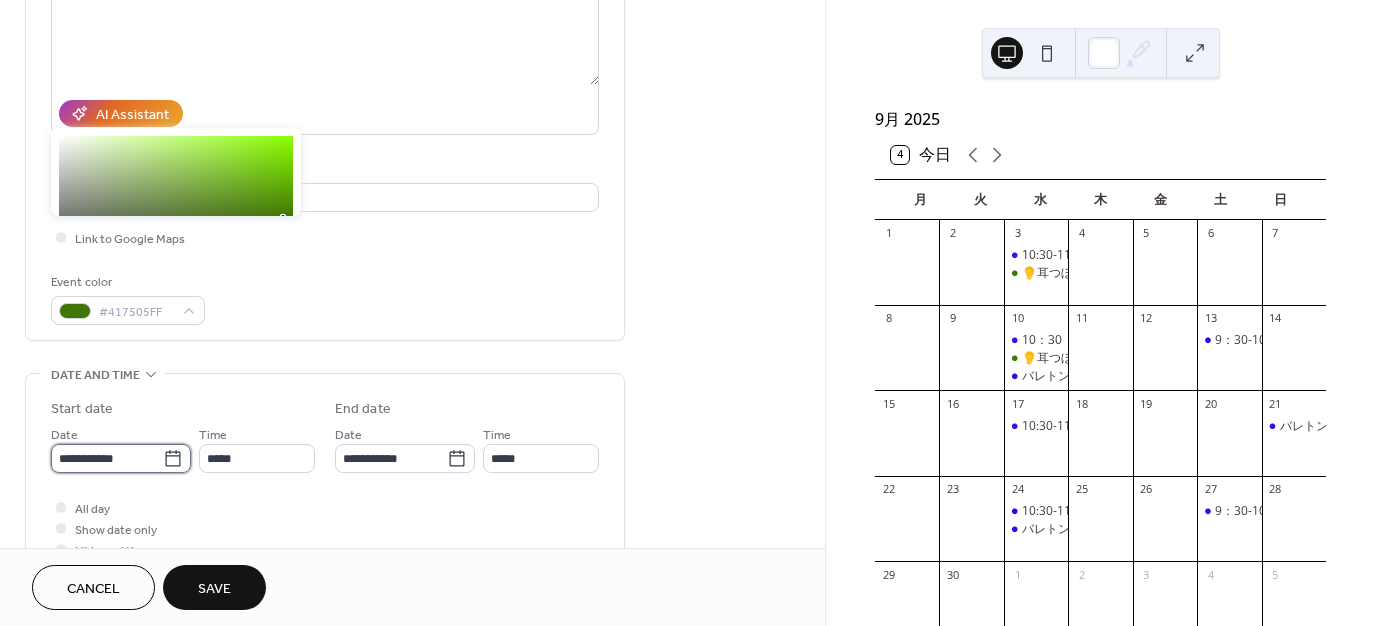 click on "**********" at bounding box center [107, 458] 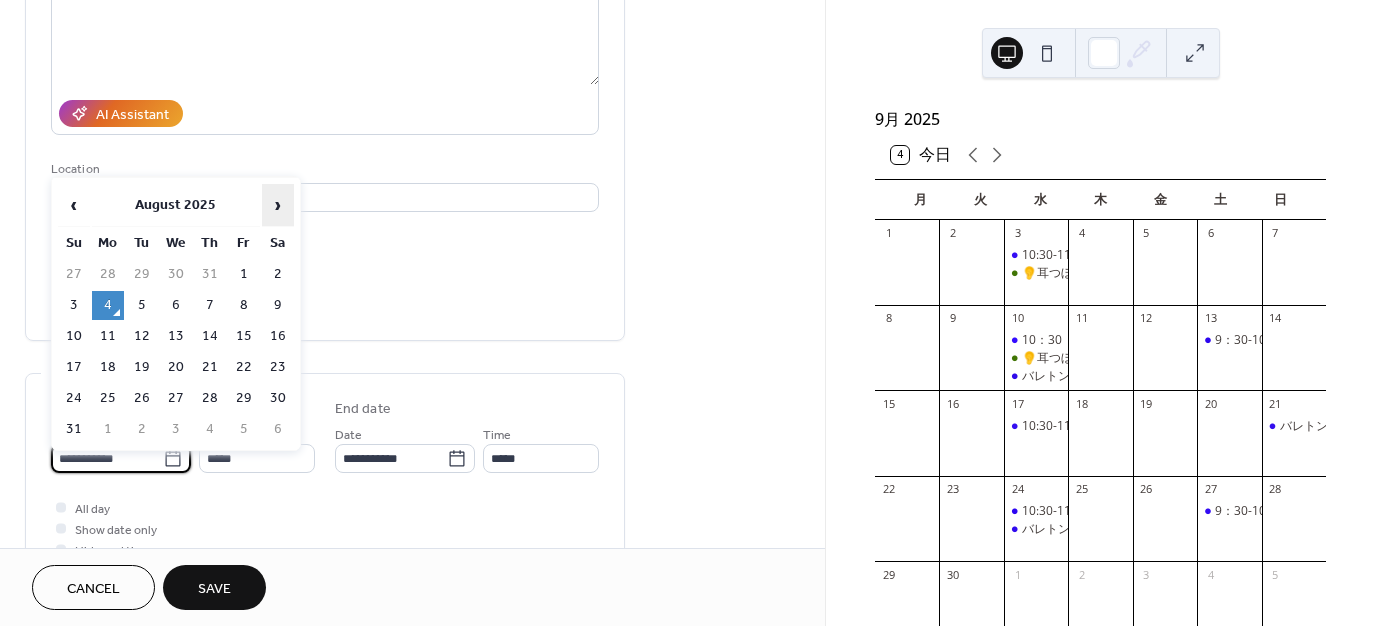 click on "›" at bounding box center [278, 205] 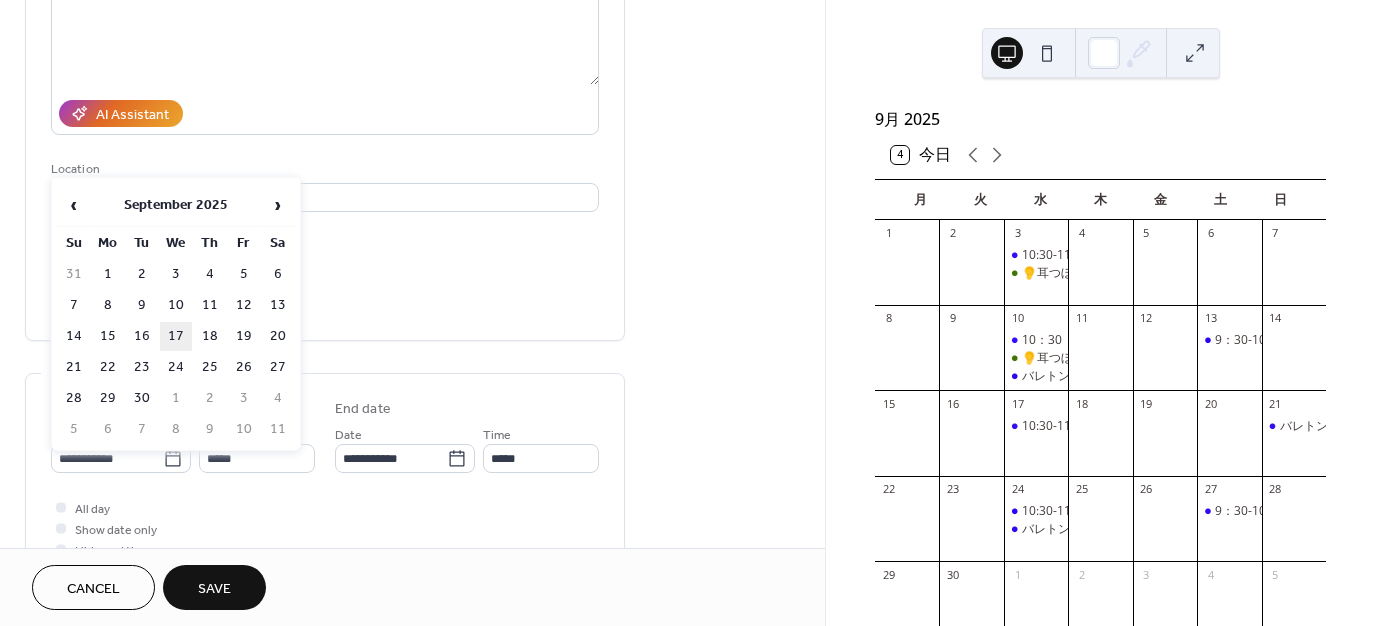 click on "17" at bounding box center [176, 336] 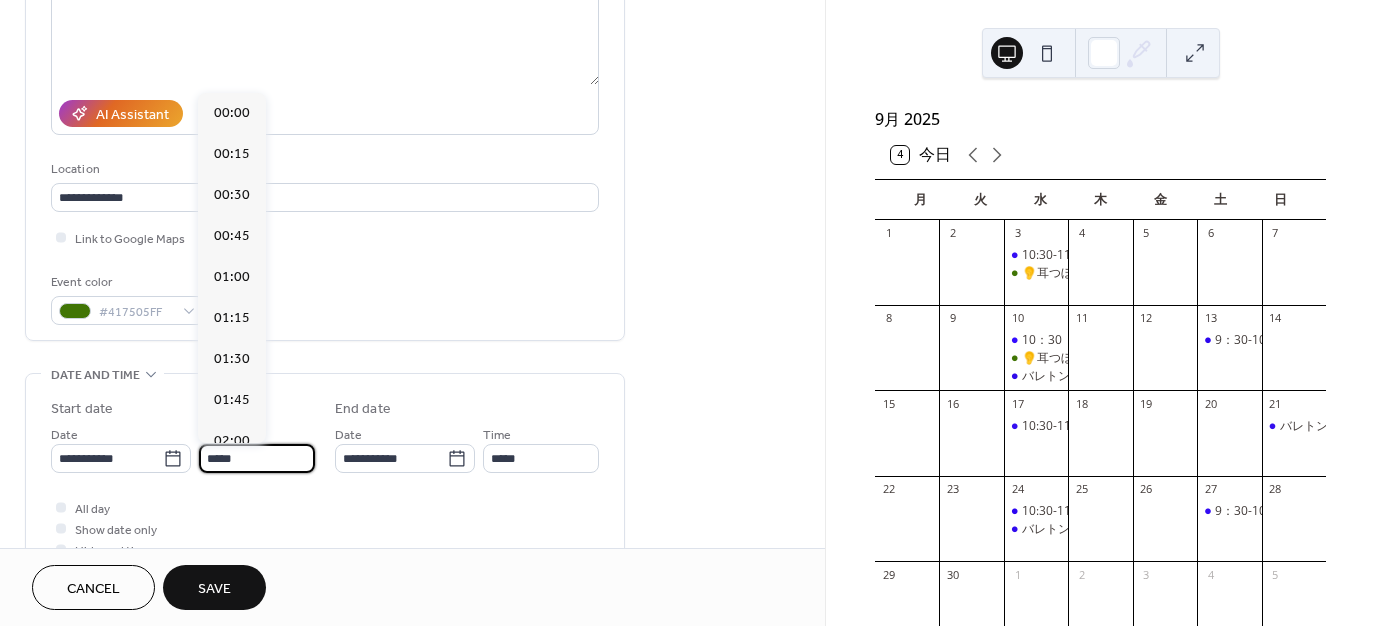click on "*****" at bounding box center [257, 458] 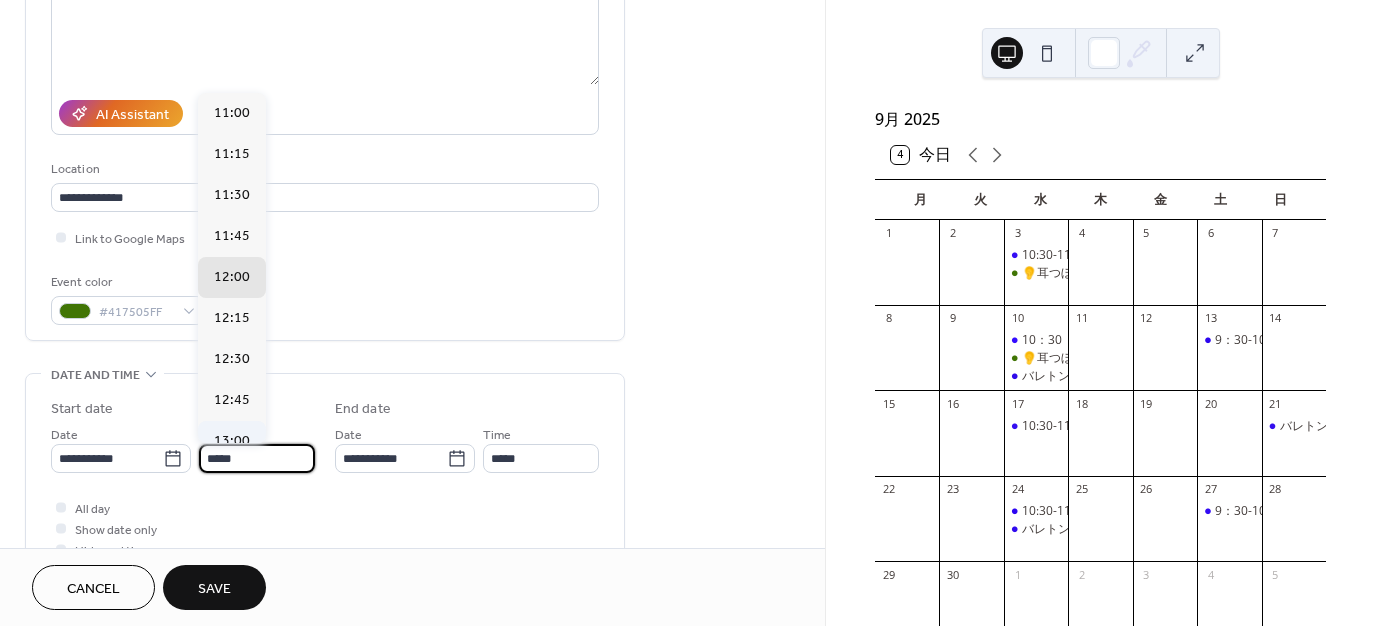scroll, scrollTop: 1768, scrollLeft: 0, axis: vertical 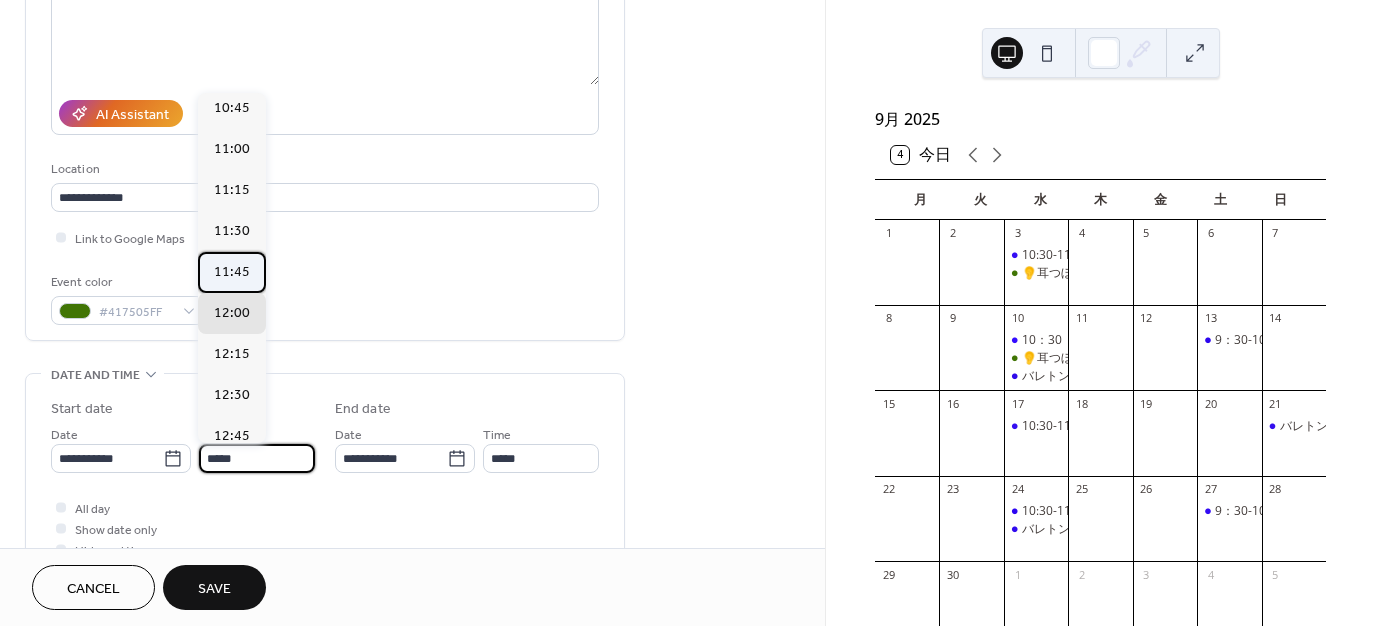 click on "11:45" at bounding box center [232, 271] 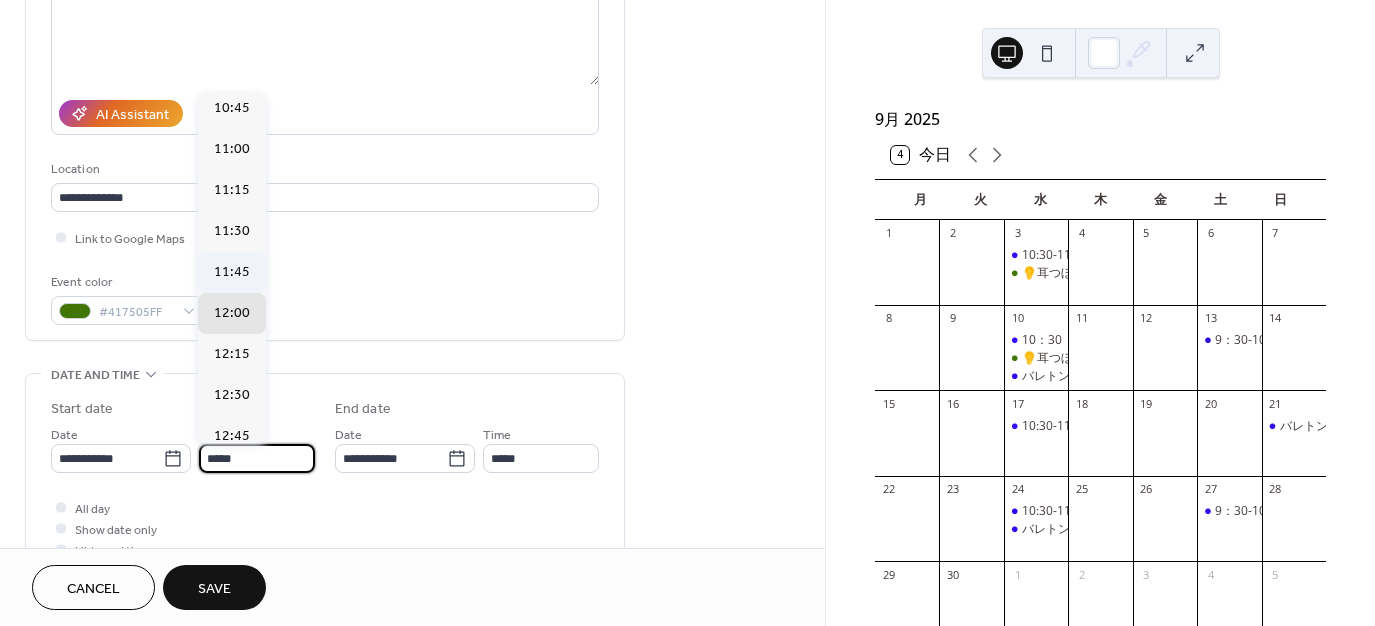 type on "*****" 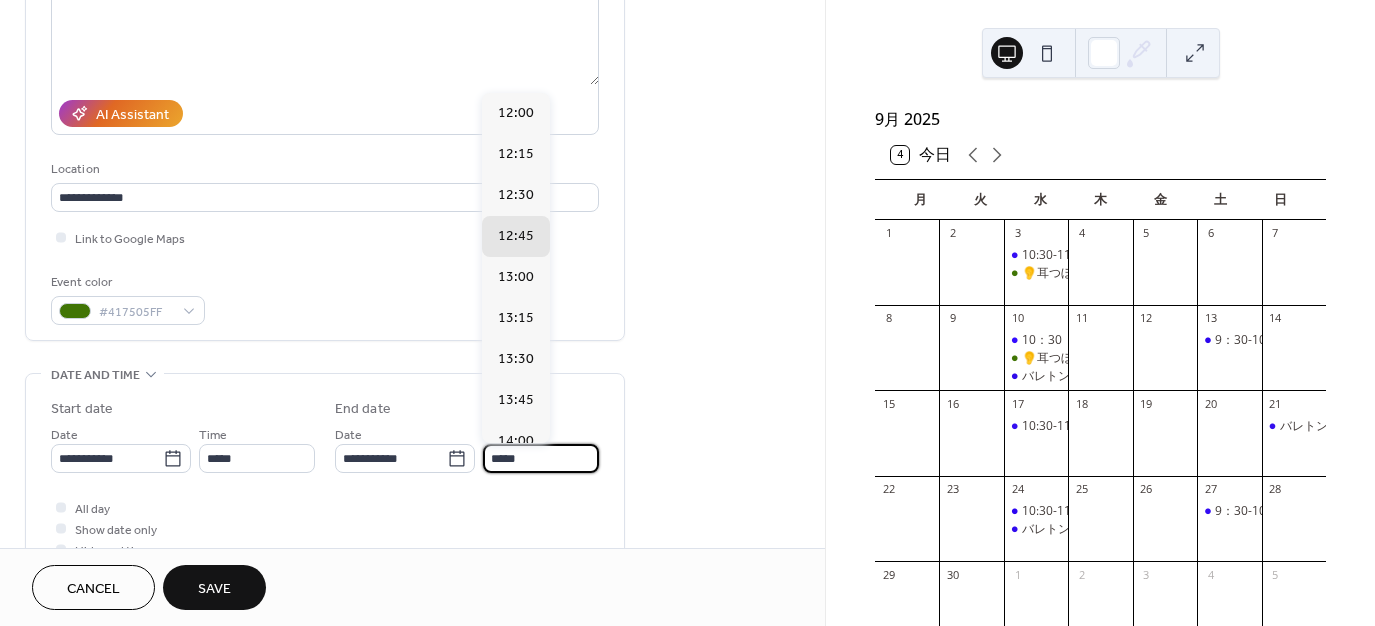 drag, startPoint x: 498, startPoint y: 451, endPoint x: 470, endPoint y: 374, distance: 81.9329 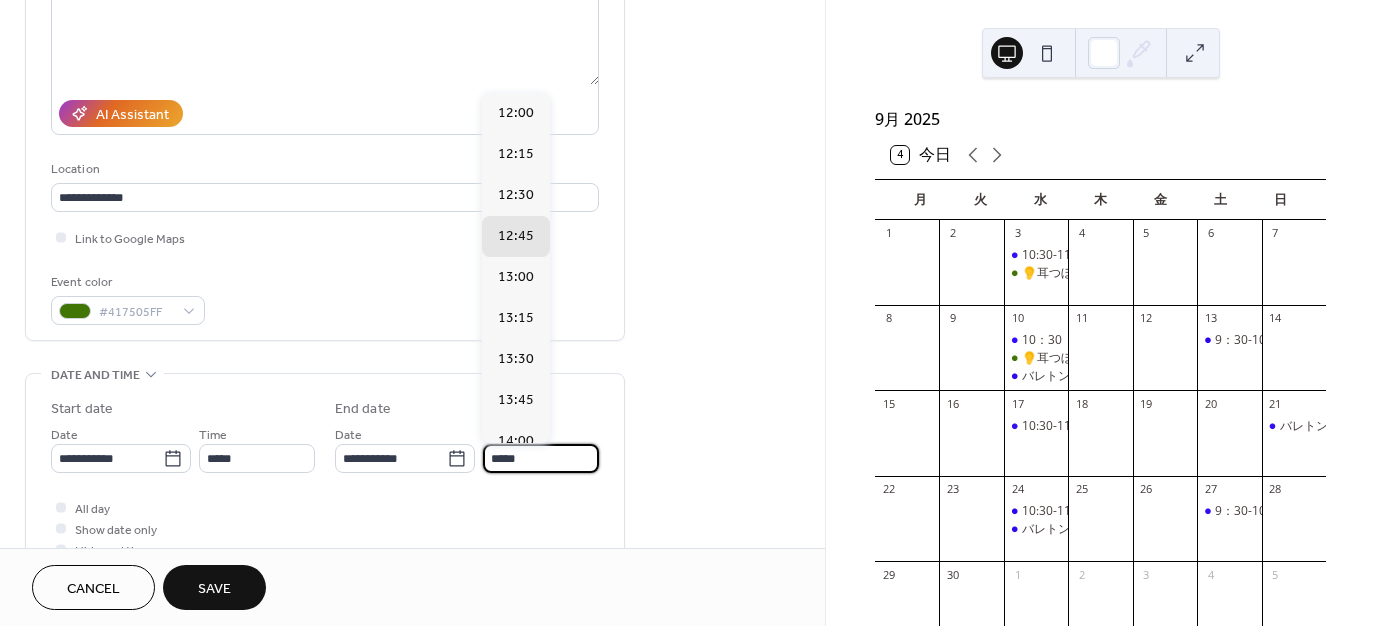 click on "*****" at bounding box center [541, 458] 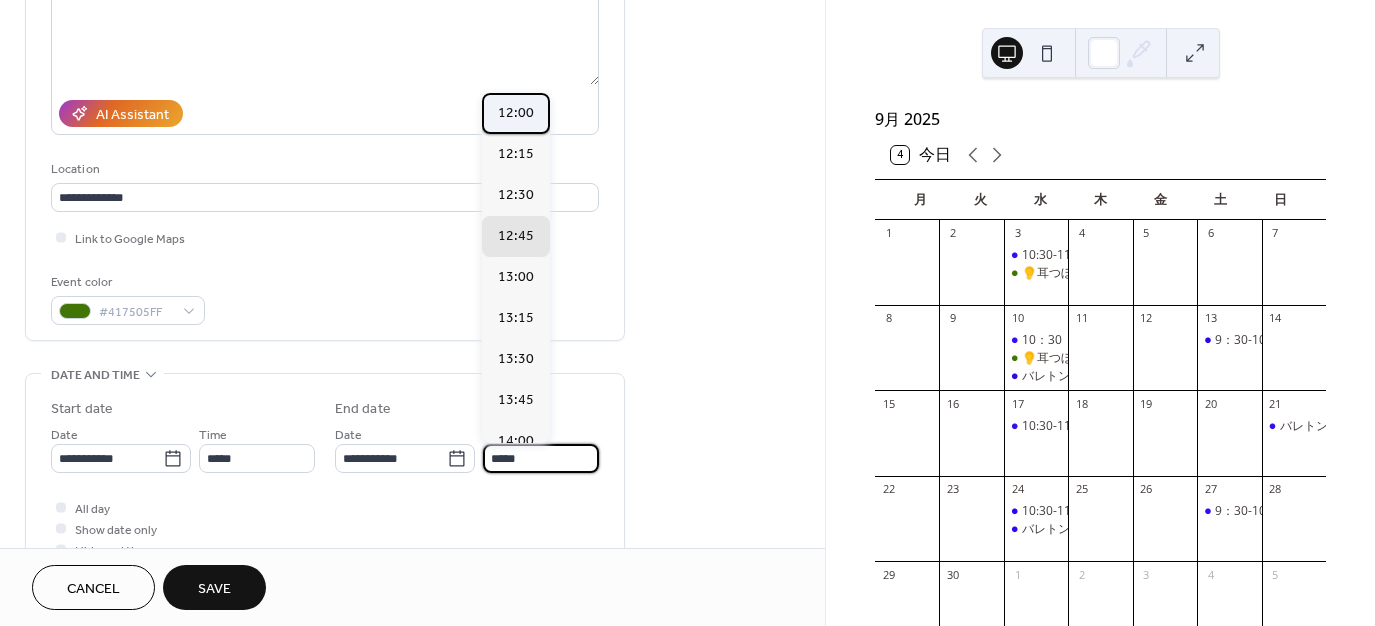 click on "12:00" at bounding box center [516, 112] 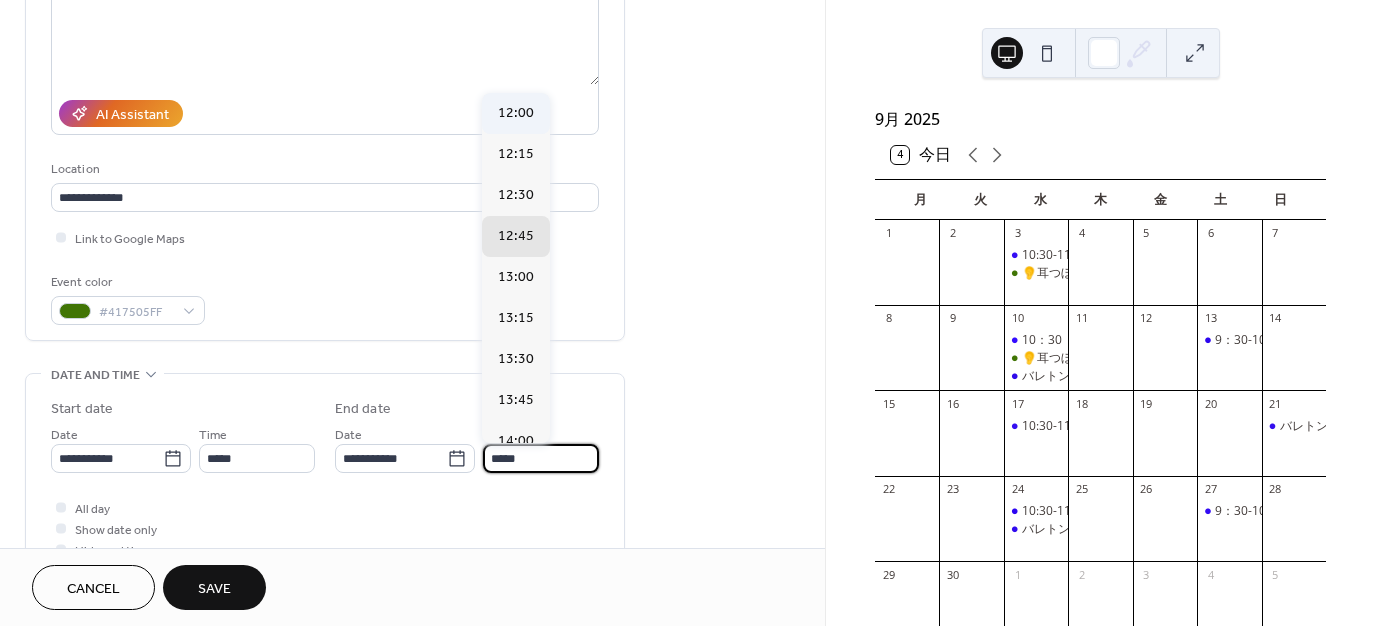 type on "*****" 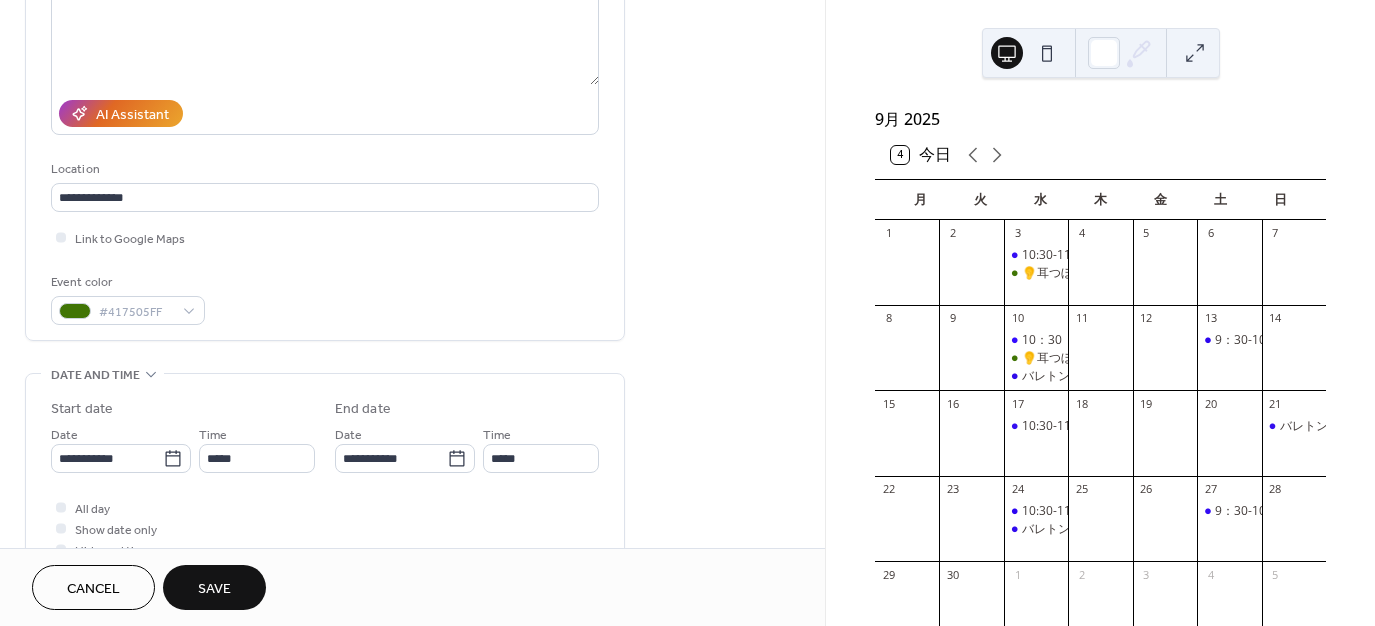 click on "Save" at bounding box center (214, 589) 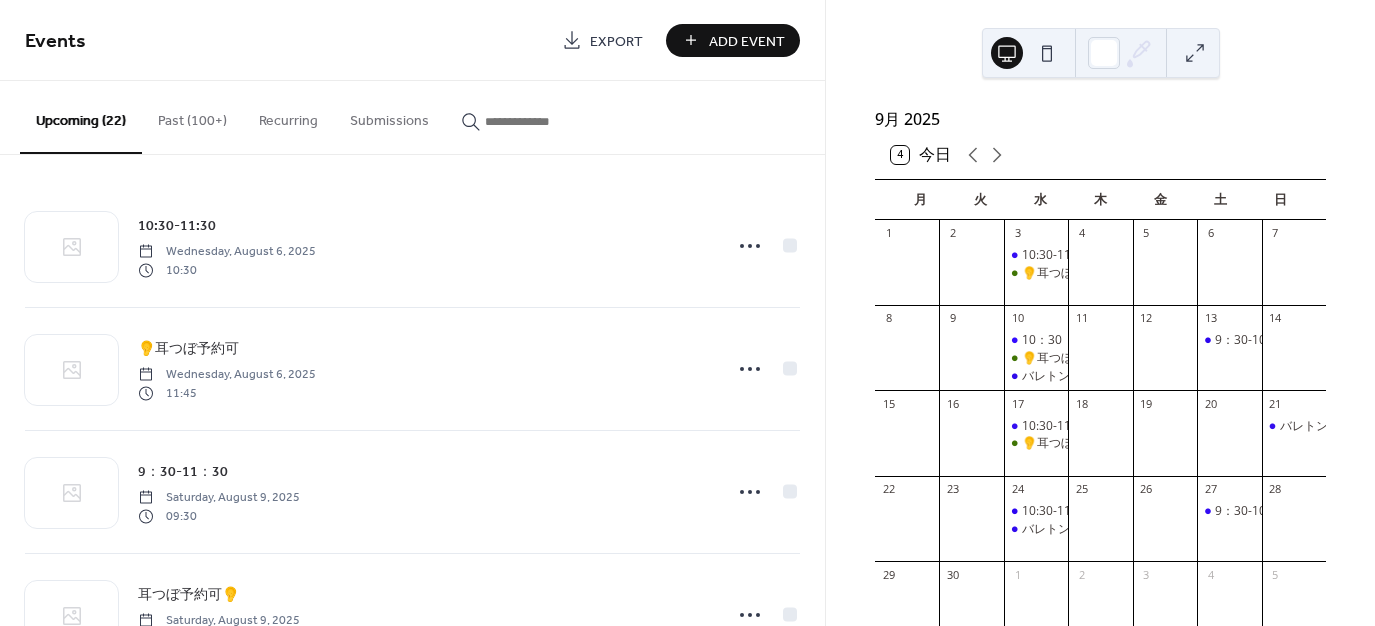 click on "Add Event" at bounding box center [747, 41] 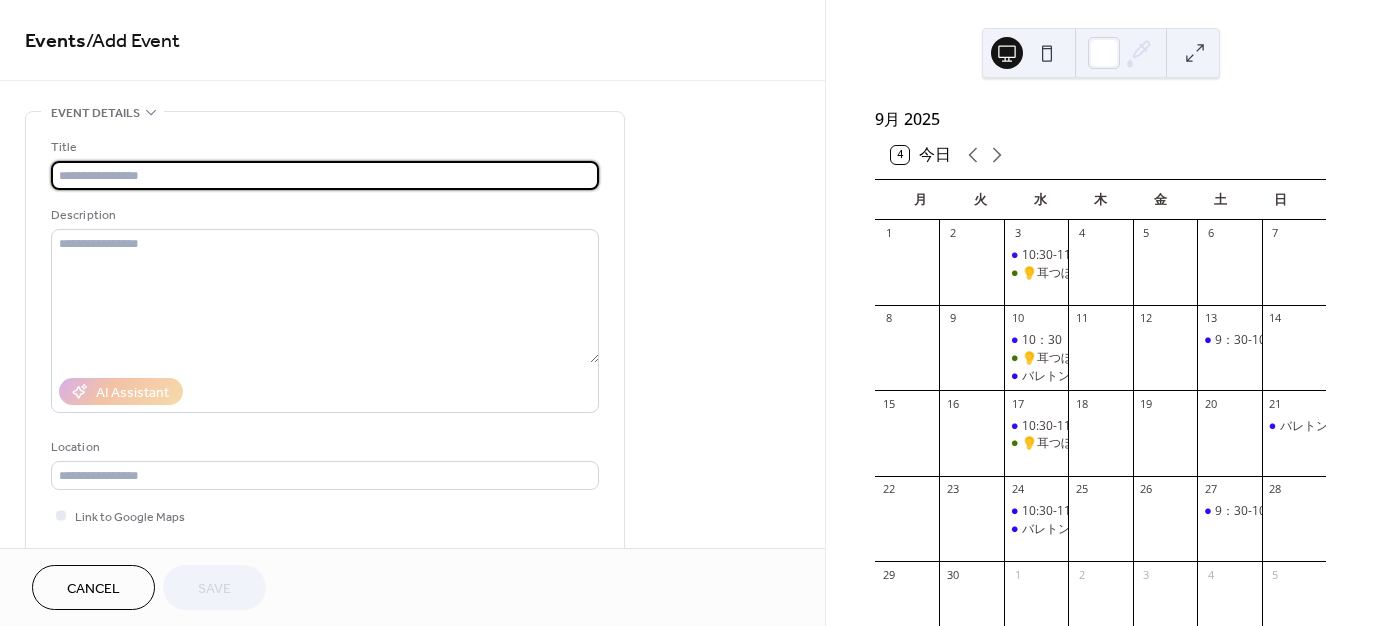 click at bounding box center (325, 175) 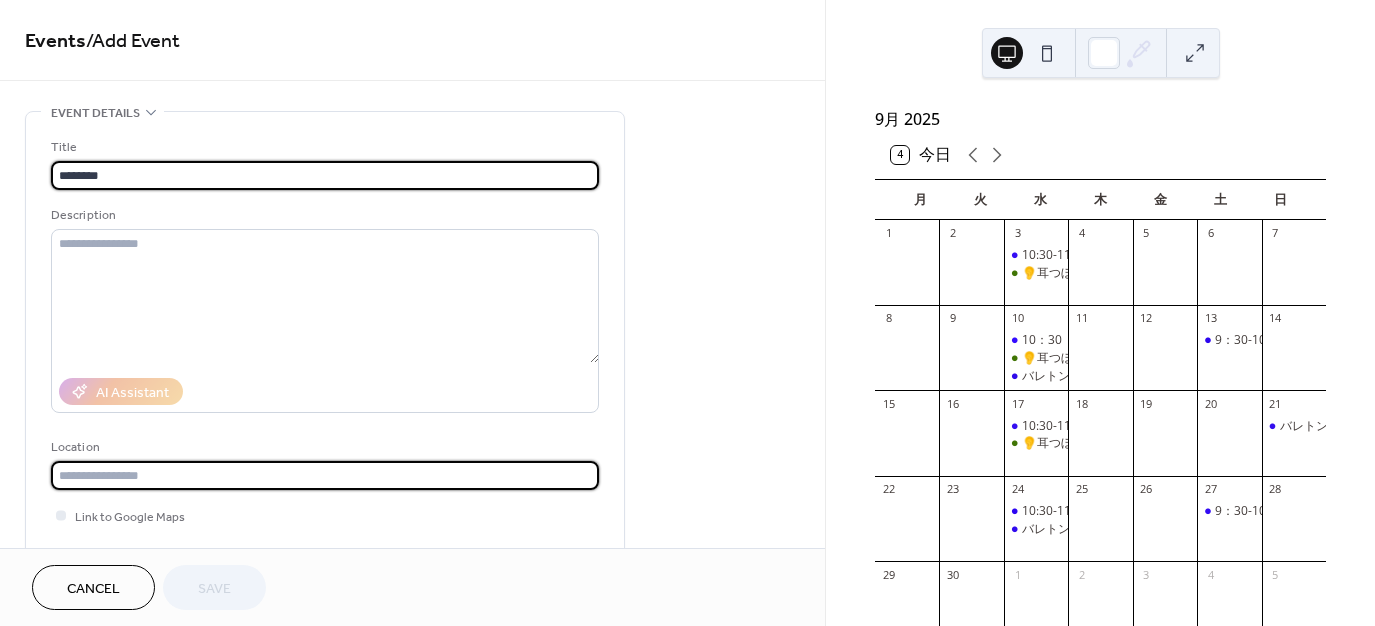 type on "**********" 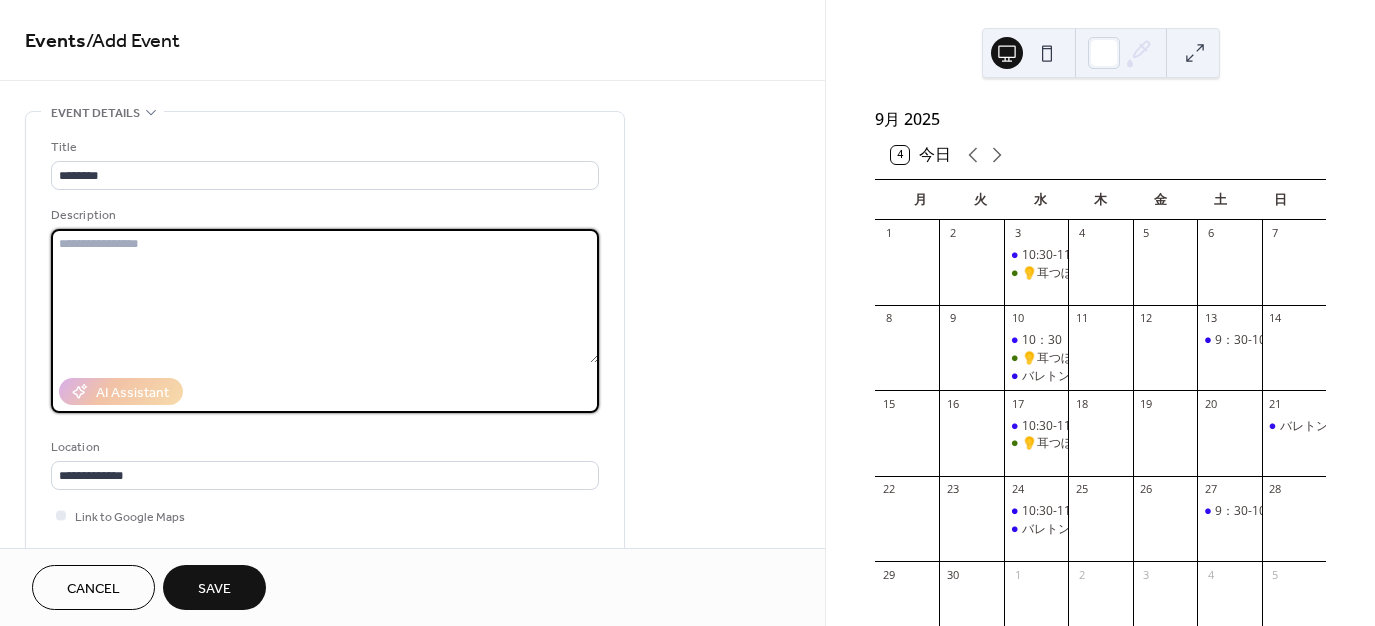 click at bounding box center [325, 296] 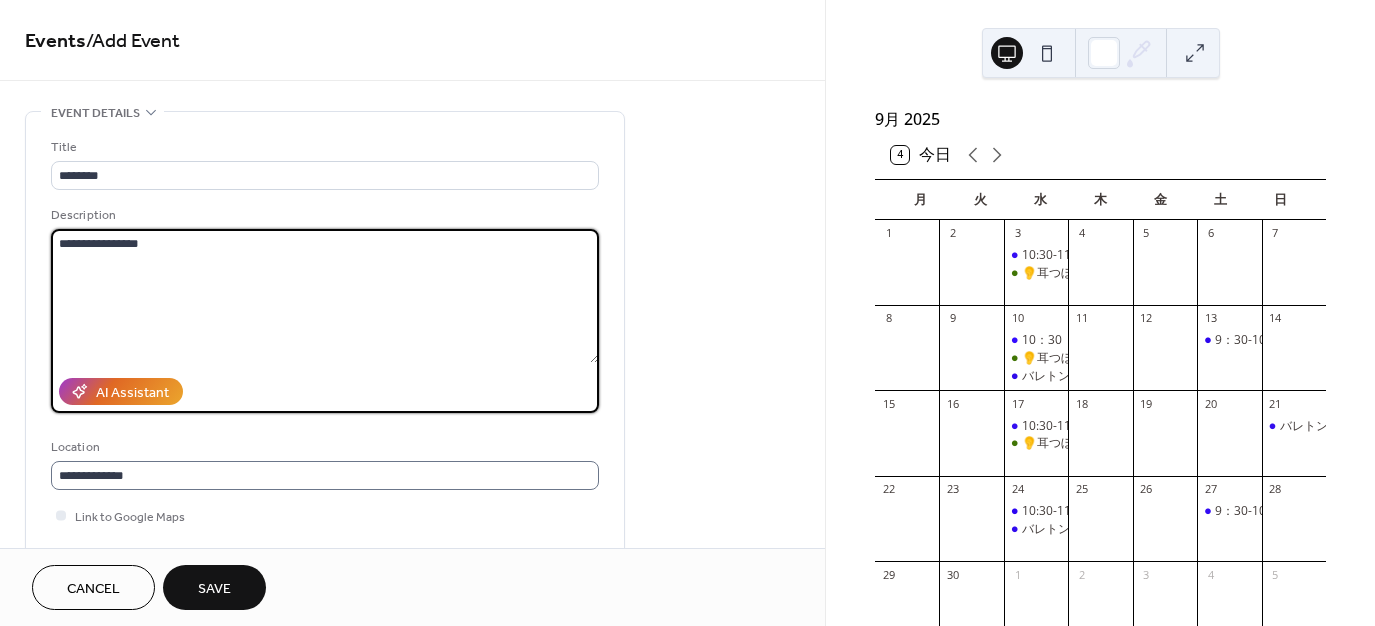 scroll, scrollTop: 1, scrollLeft: 0, axis: vertical 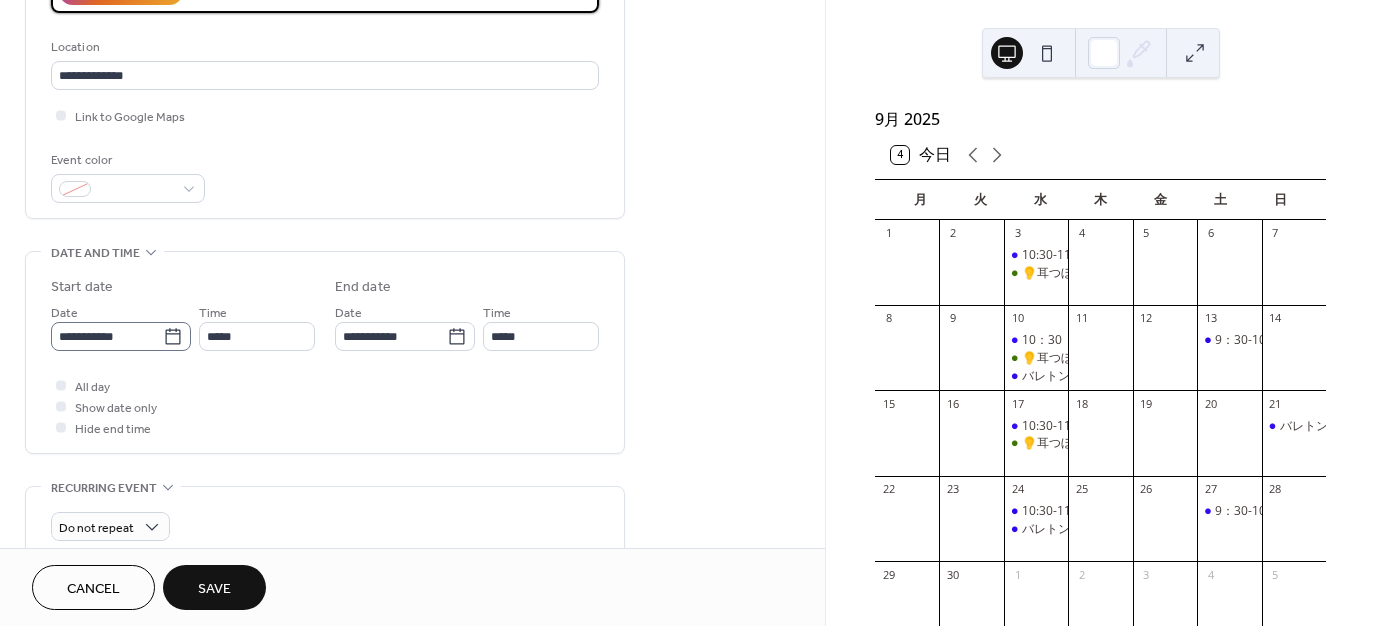 type on "**********" 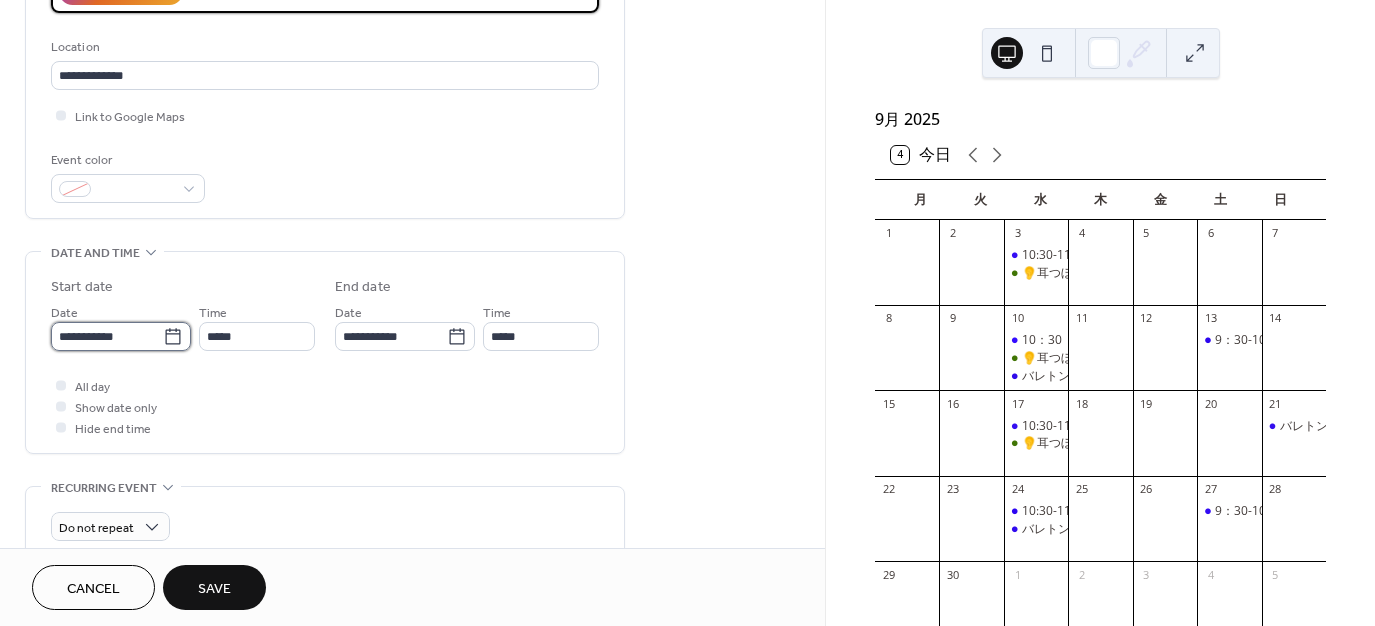 click on "**********" at bounding box center [687, 313] 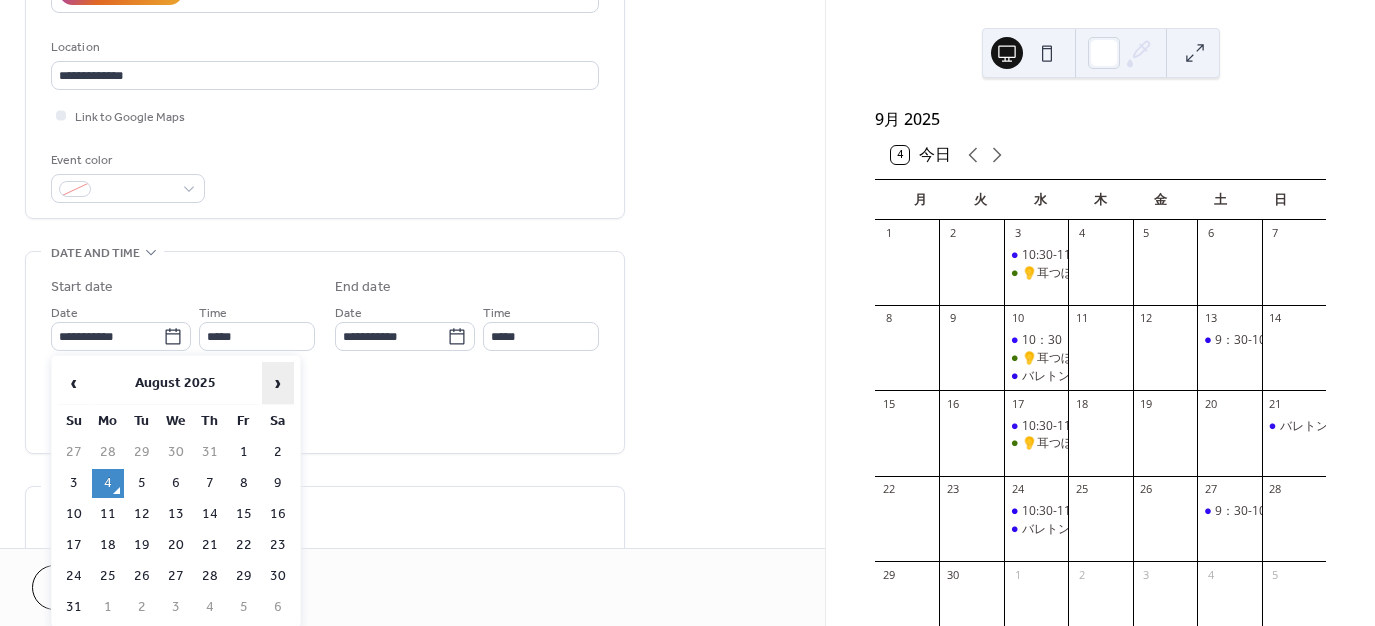 click on "›" at bounding box center (278, 383) 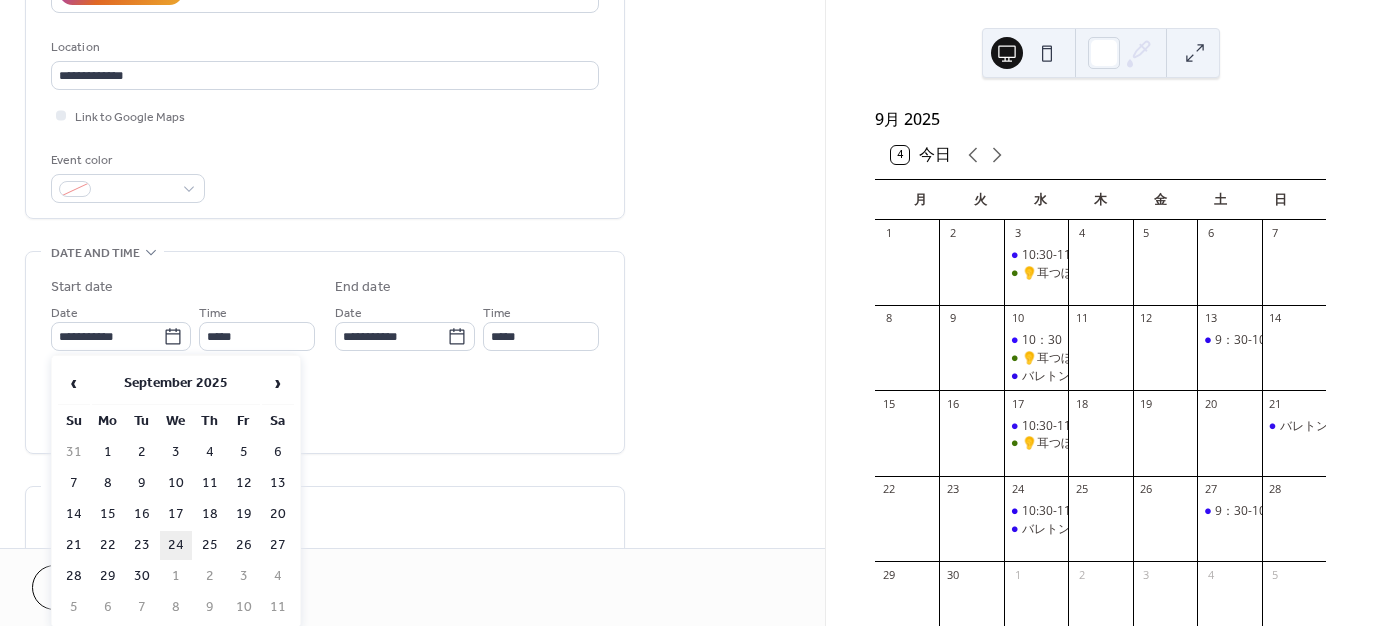 click on "24" at bounding box center [176, 545] 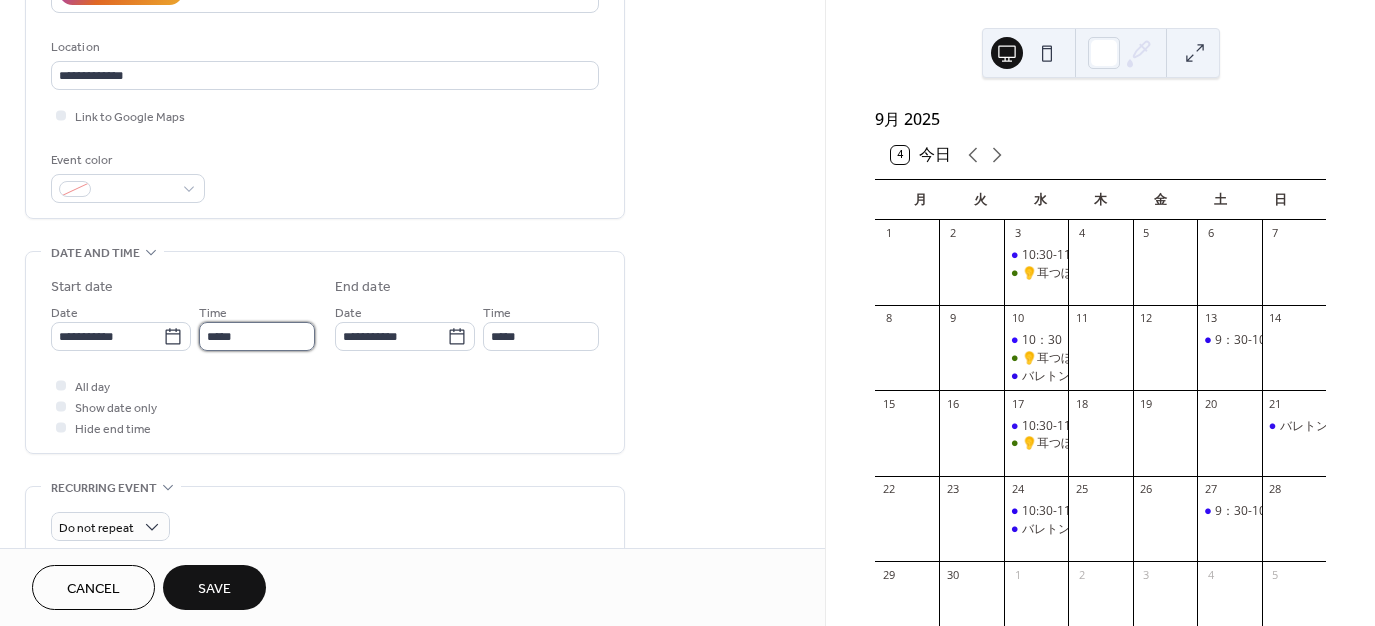 click on "*****" at bounding box center [257, 336] 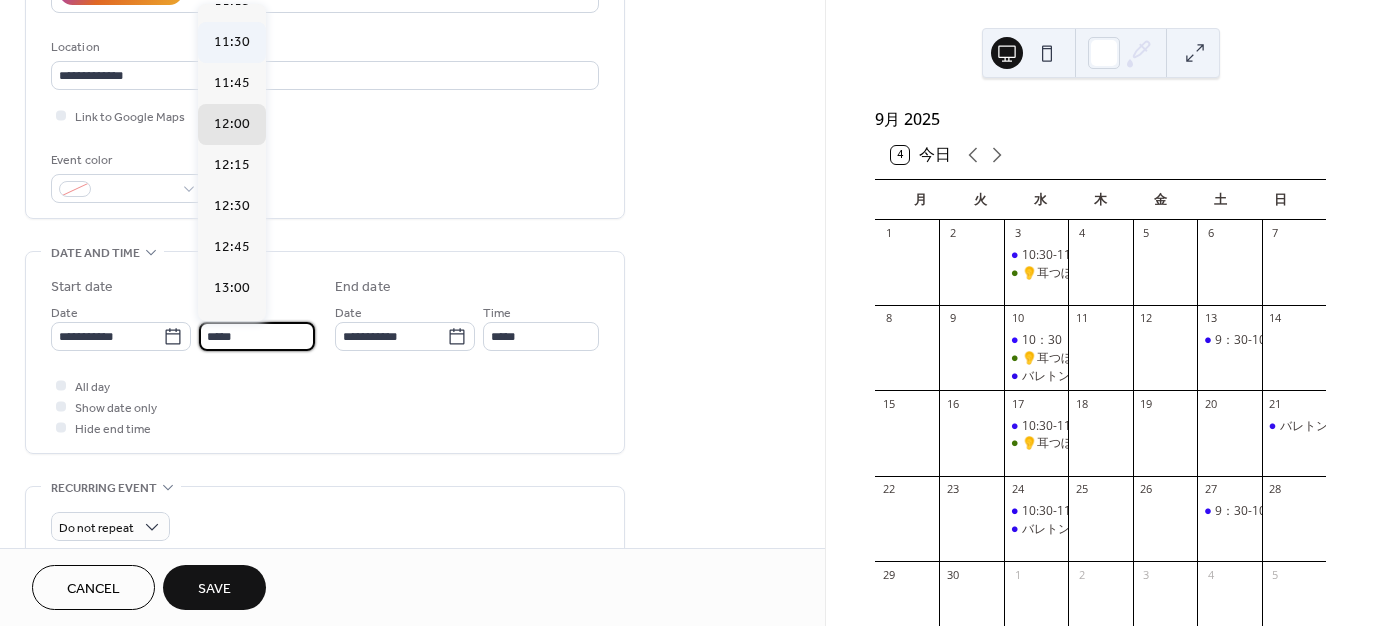 scroll, scrollTop: 1868, scrollLeft: 0, axis: vertical 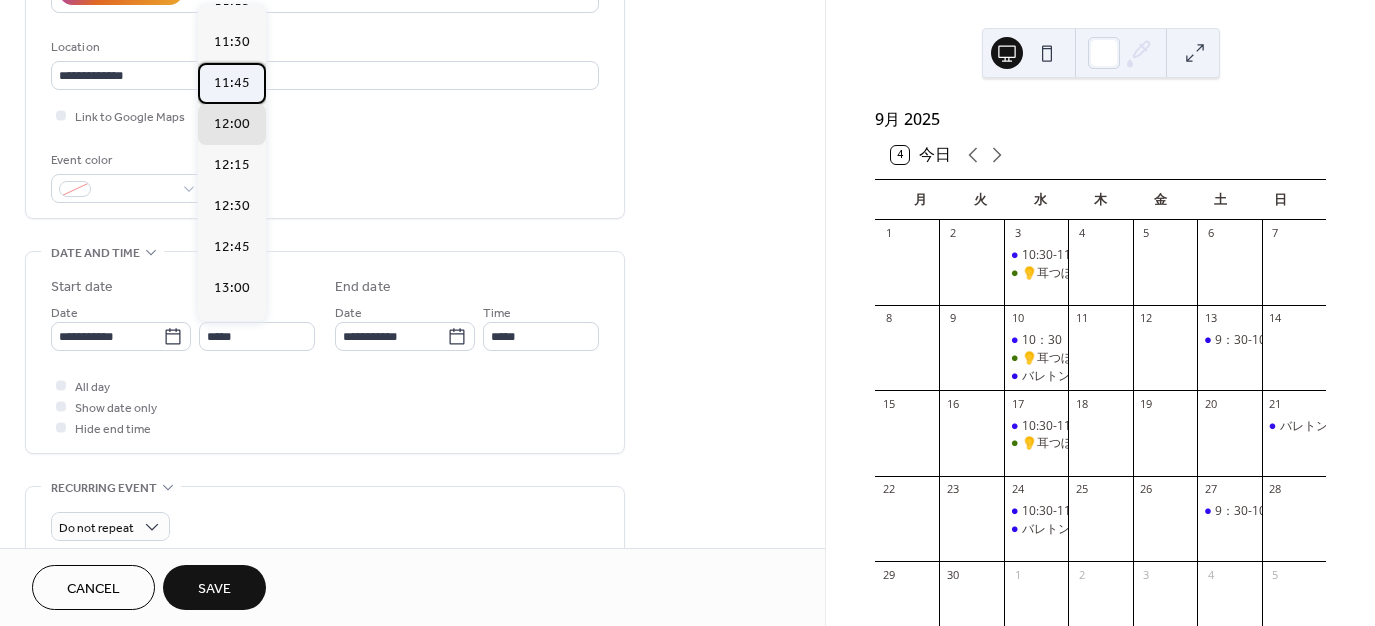 click on "11:45" at bounding box center (232, 83) 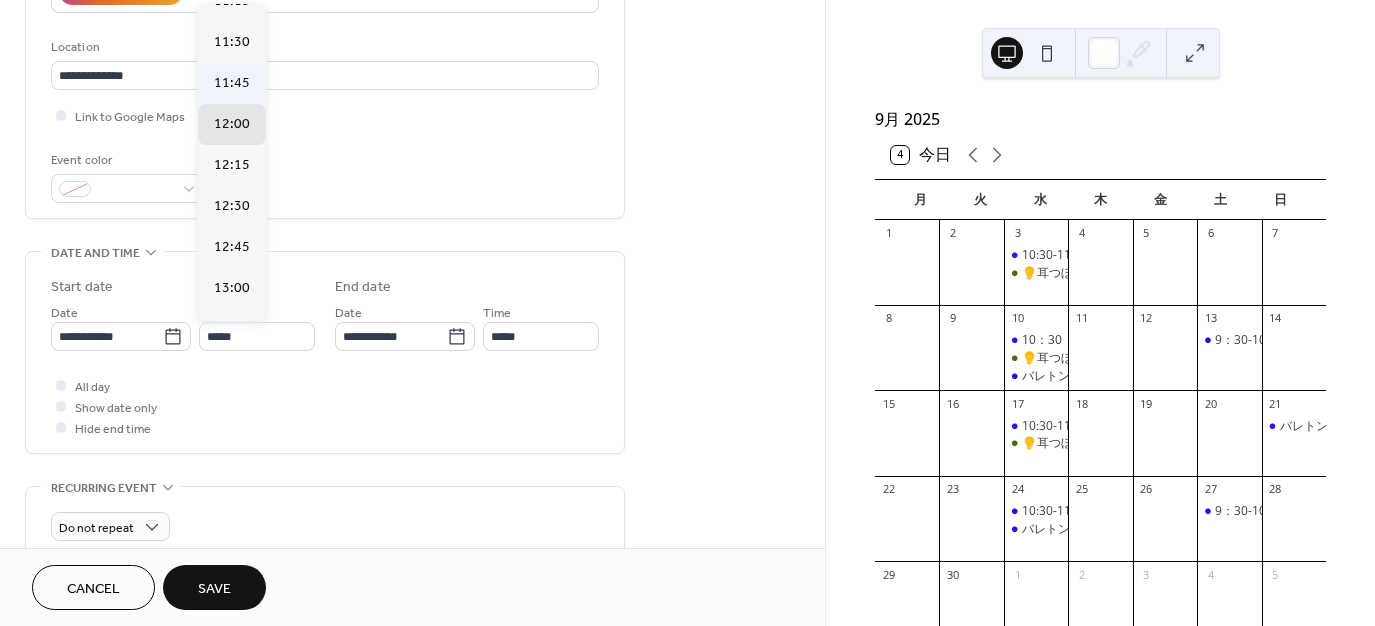type on "*****" 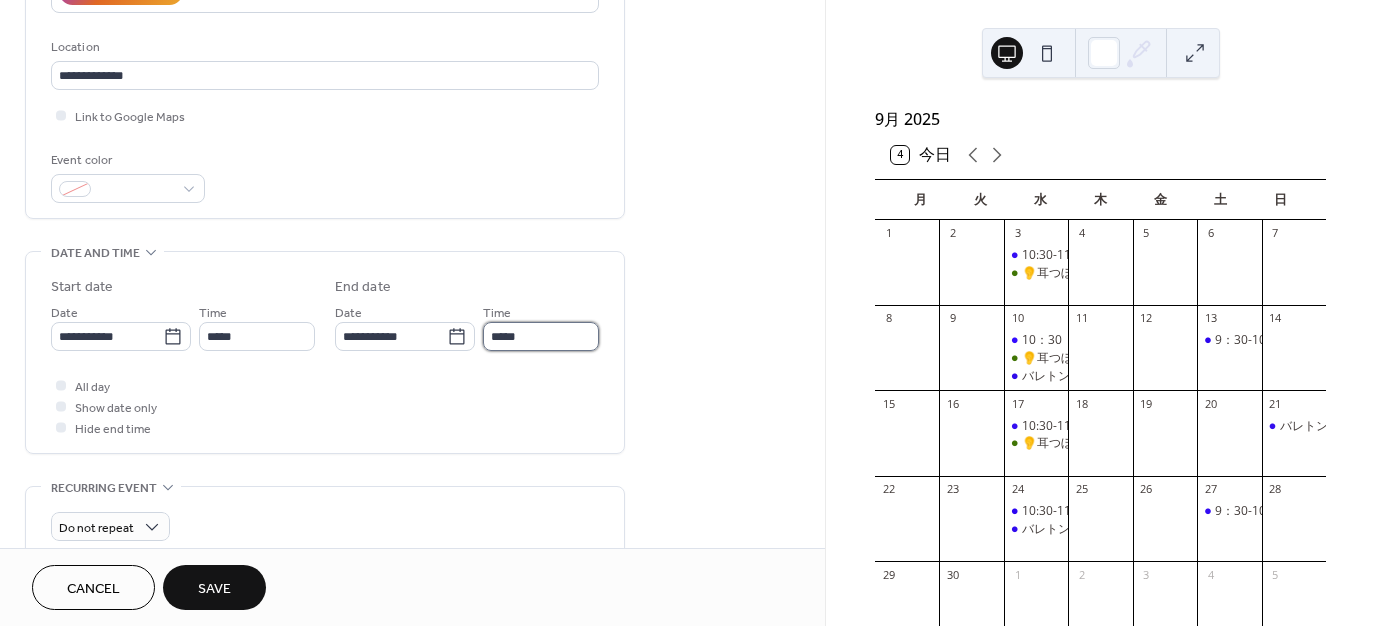 click on "*****" at bounding box center [541, 336] 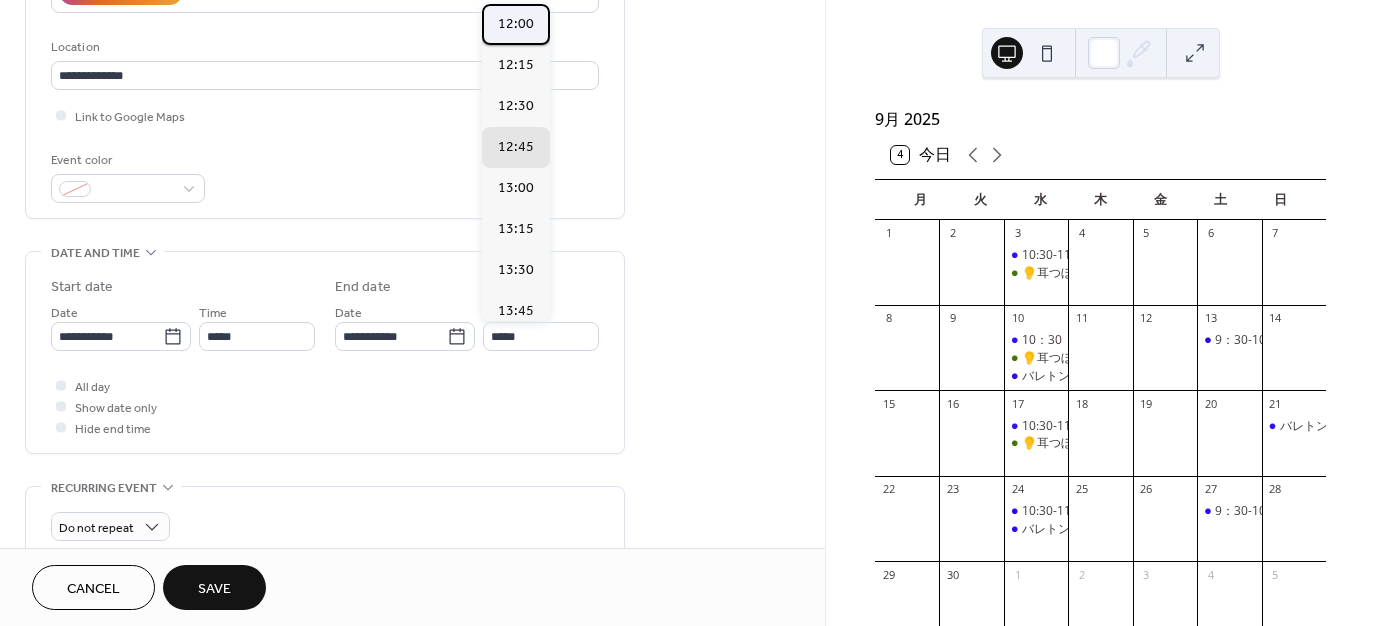 click on "12:00" at bounding box center (516, 24) 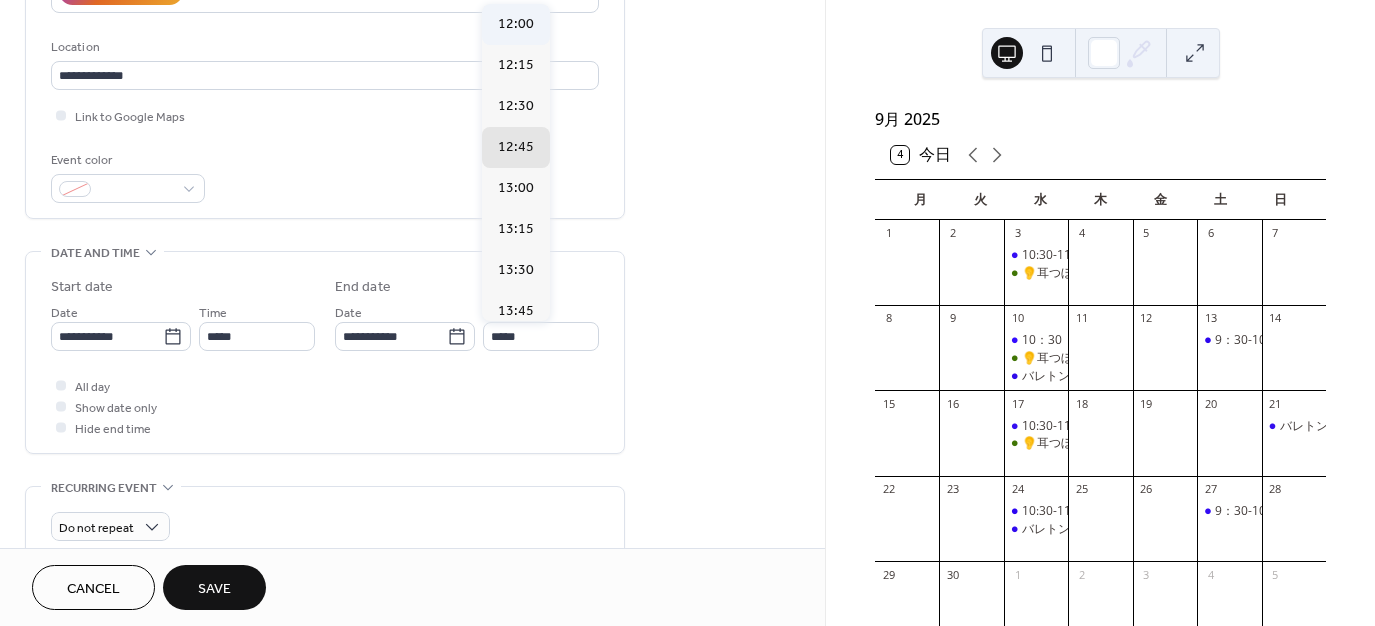 type on "*****" 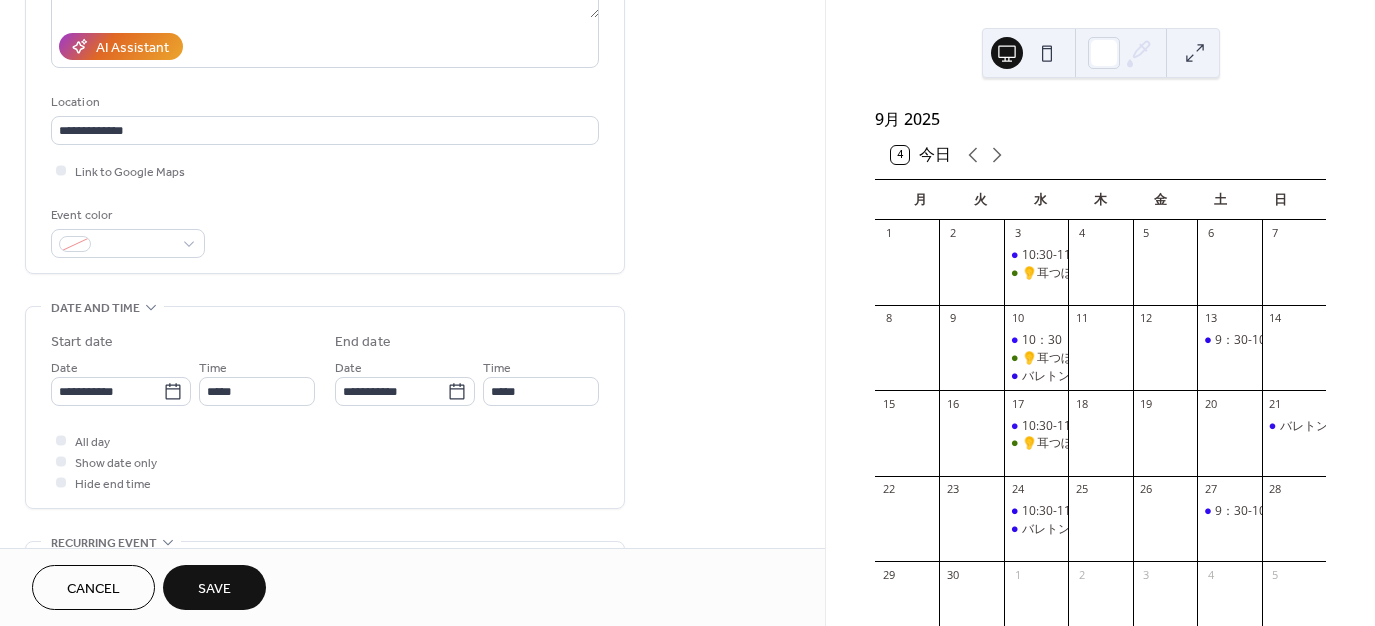 scroll, scrollTop: 200, scrollLeft: 0, axis: vertical 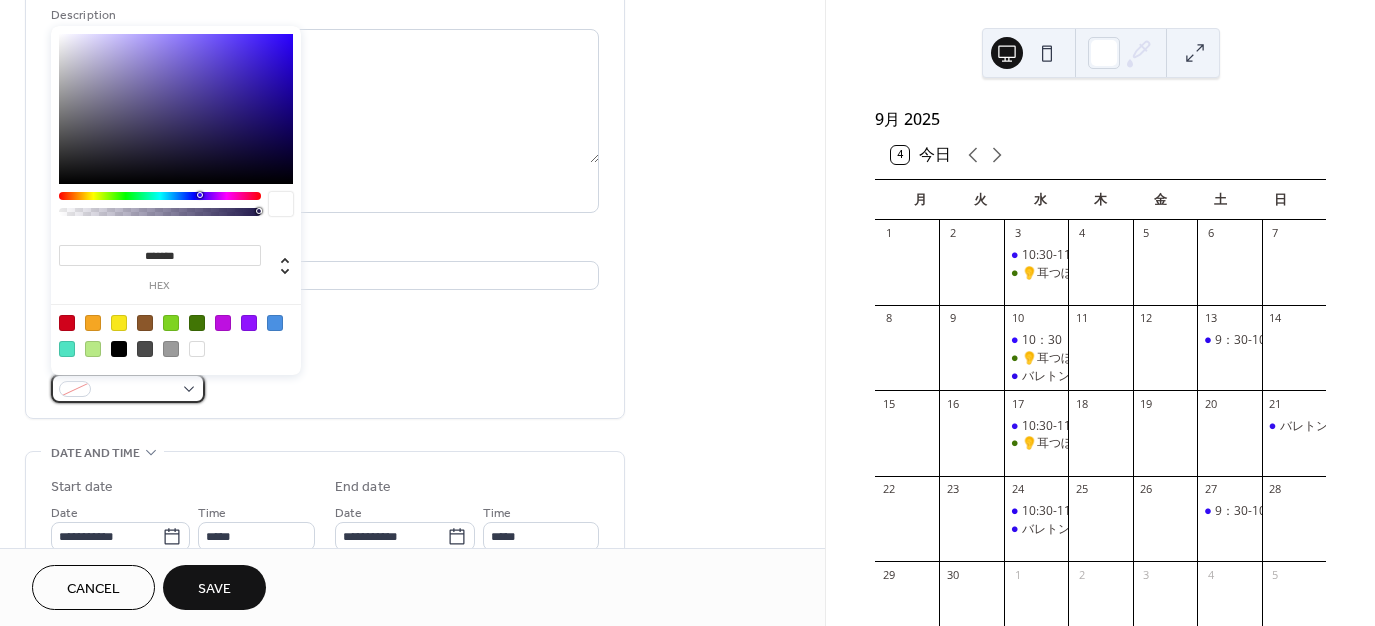 click at bounding box center [136, 390] 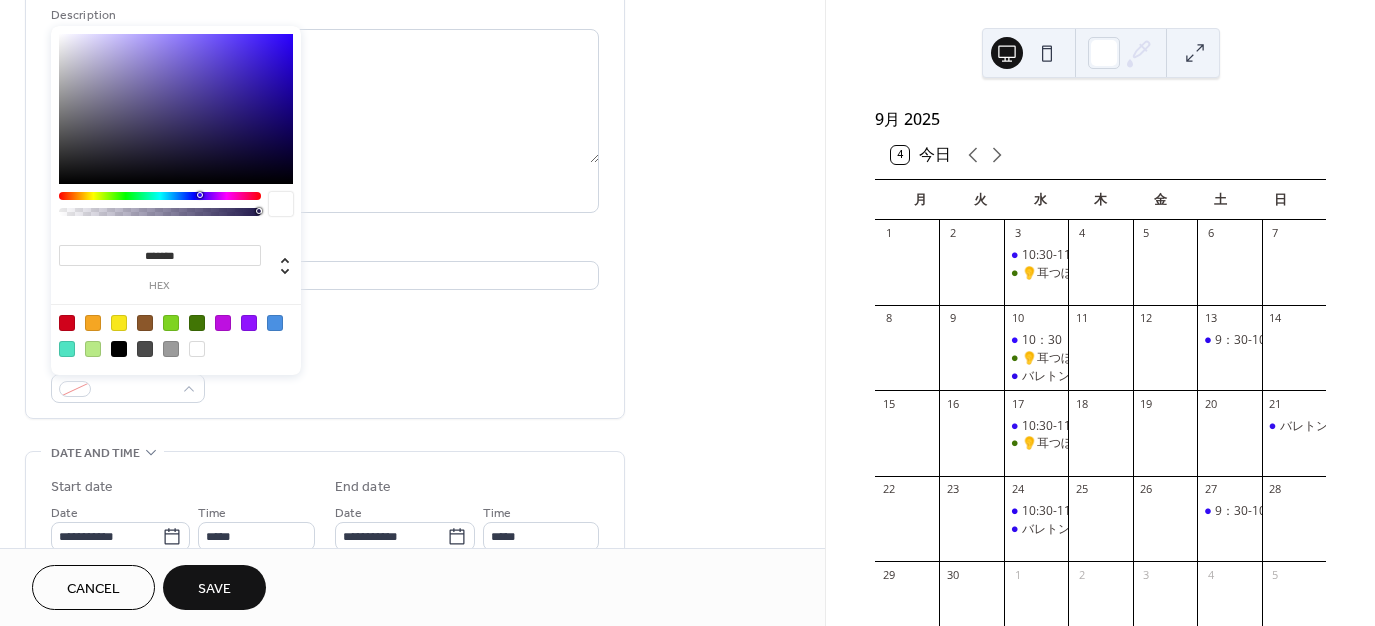 click at bounding box center [197, 323] 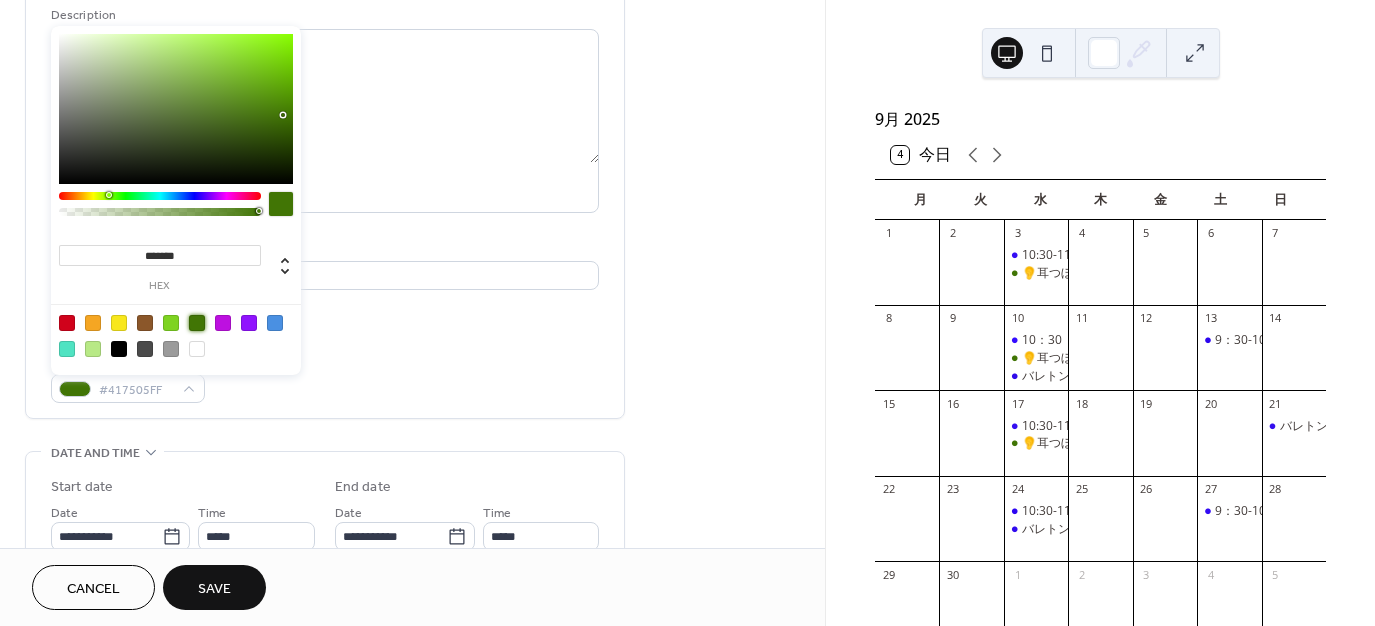click on "Save" at bounding box center (214, 587) 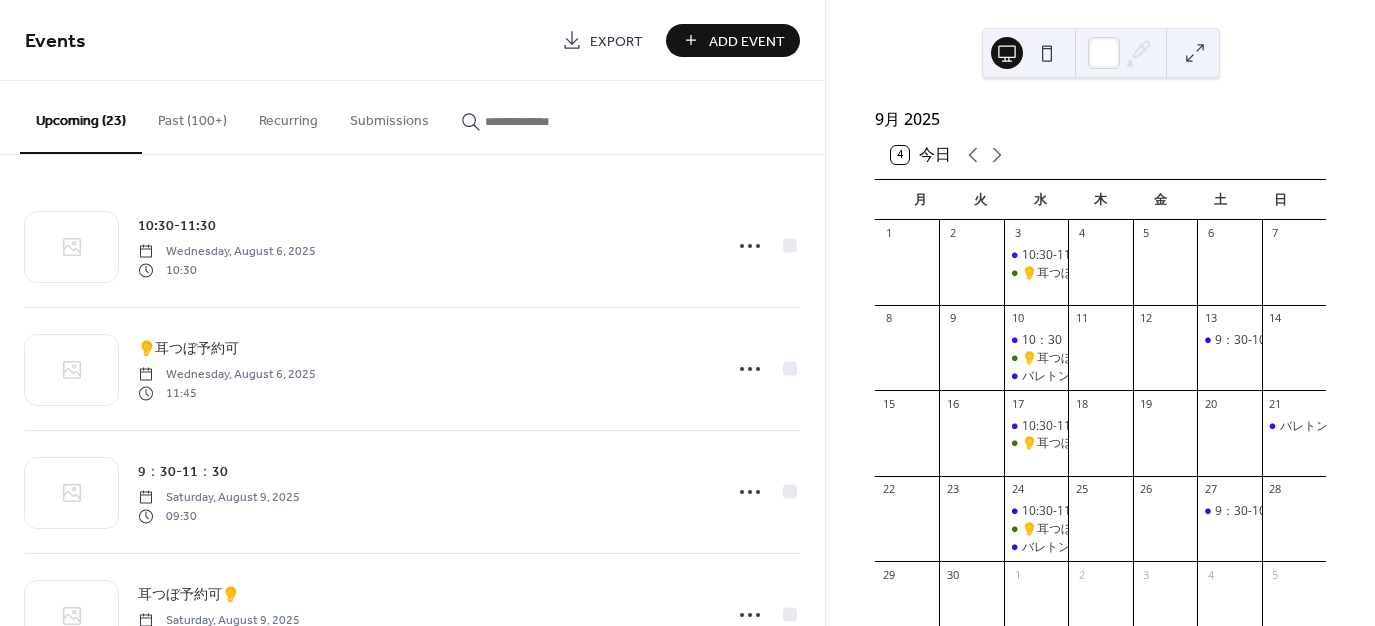 click on "Add Event" at bounding box center [747, 41] 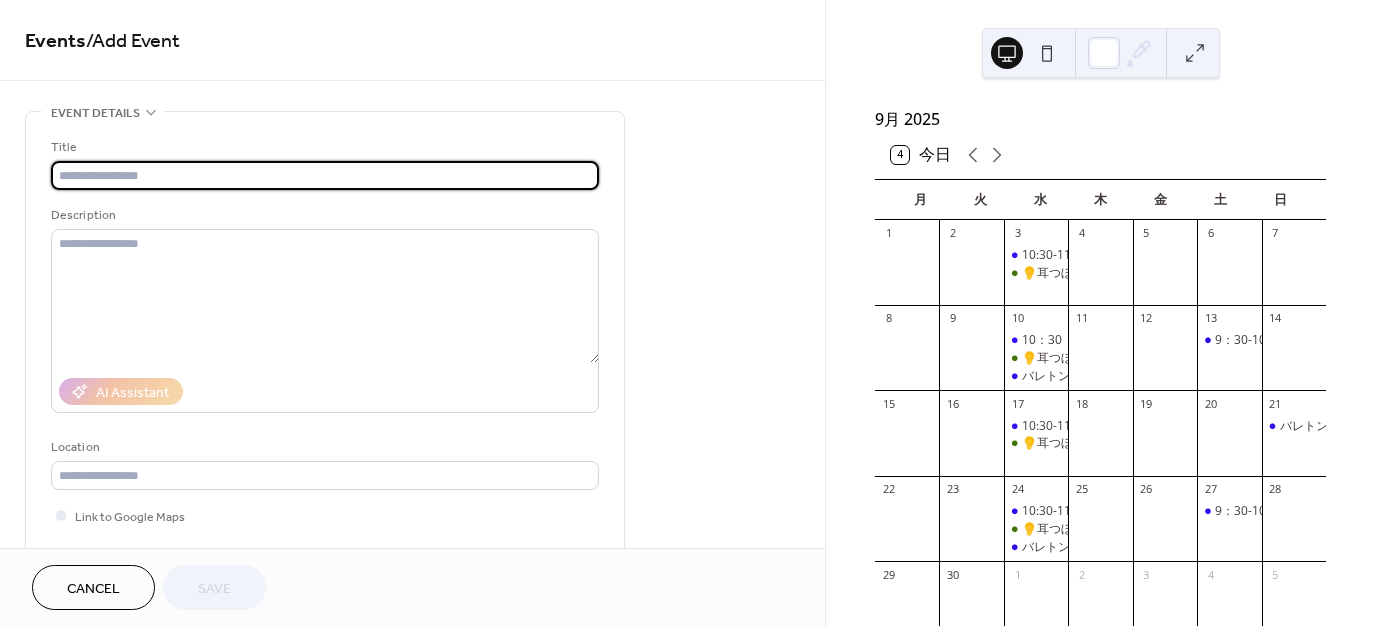 click at bounding box center [325, 175] 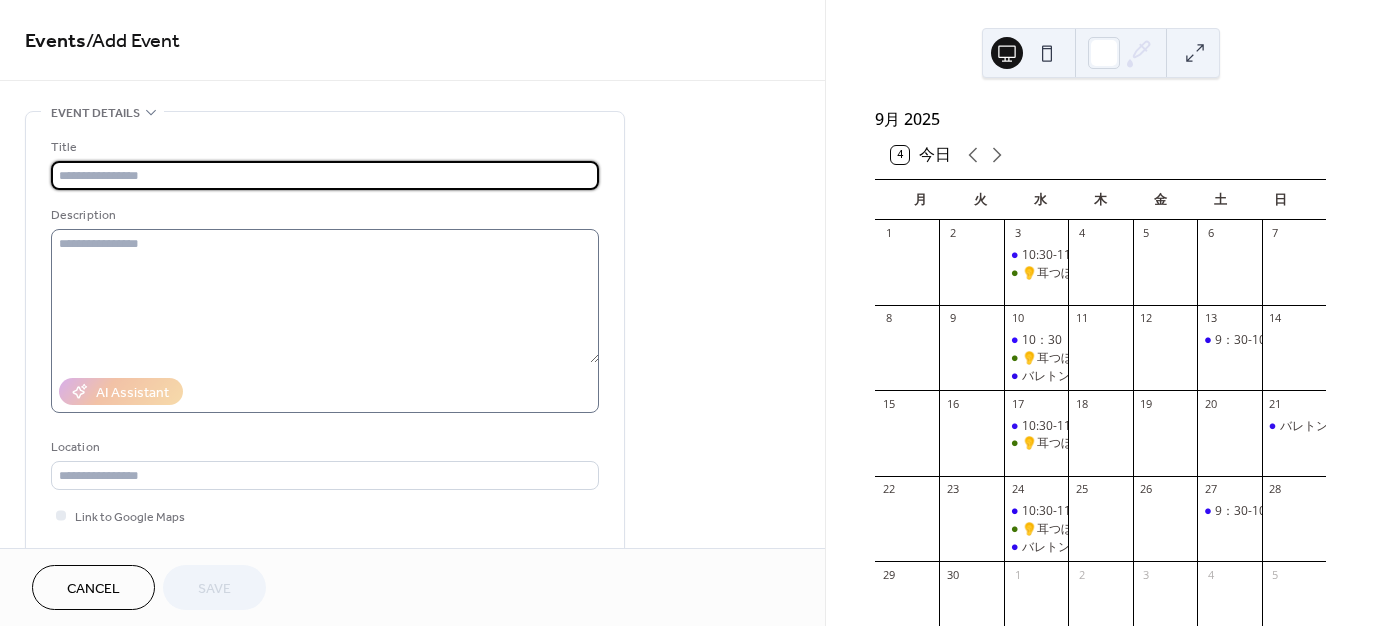 type on "********" 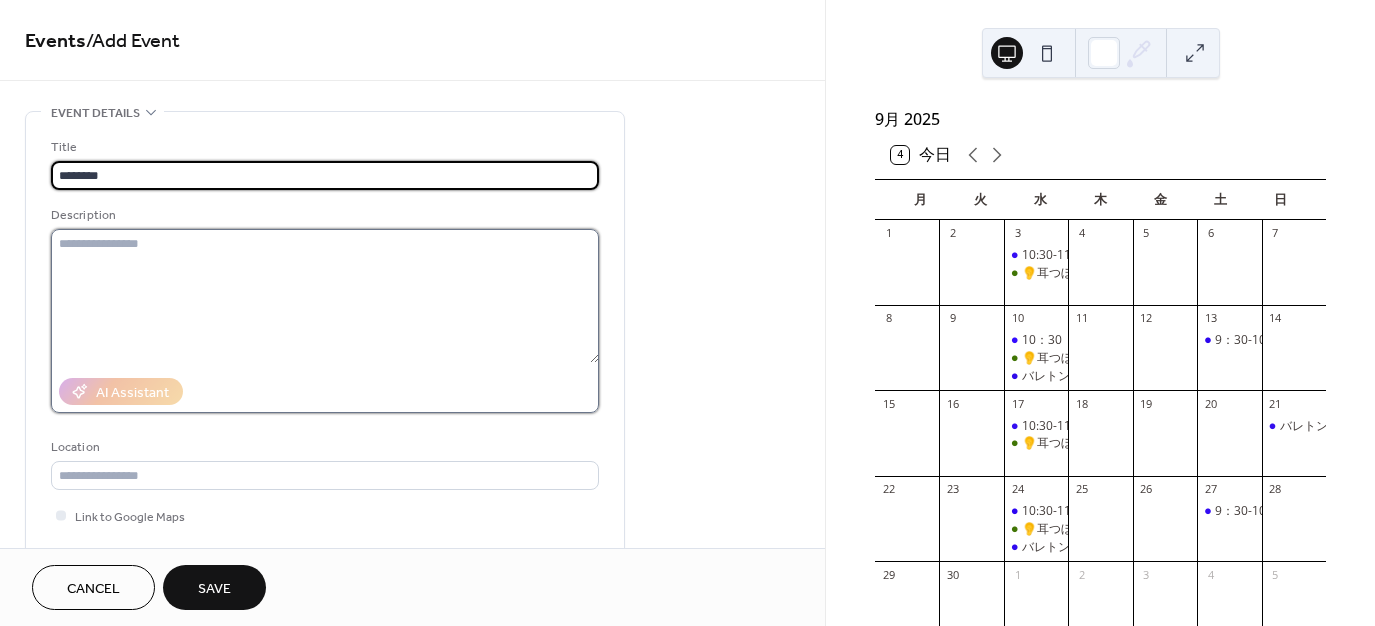 click at bounding box center [325, 296] 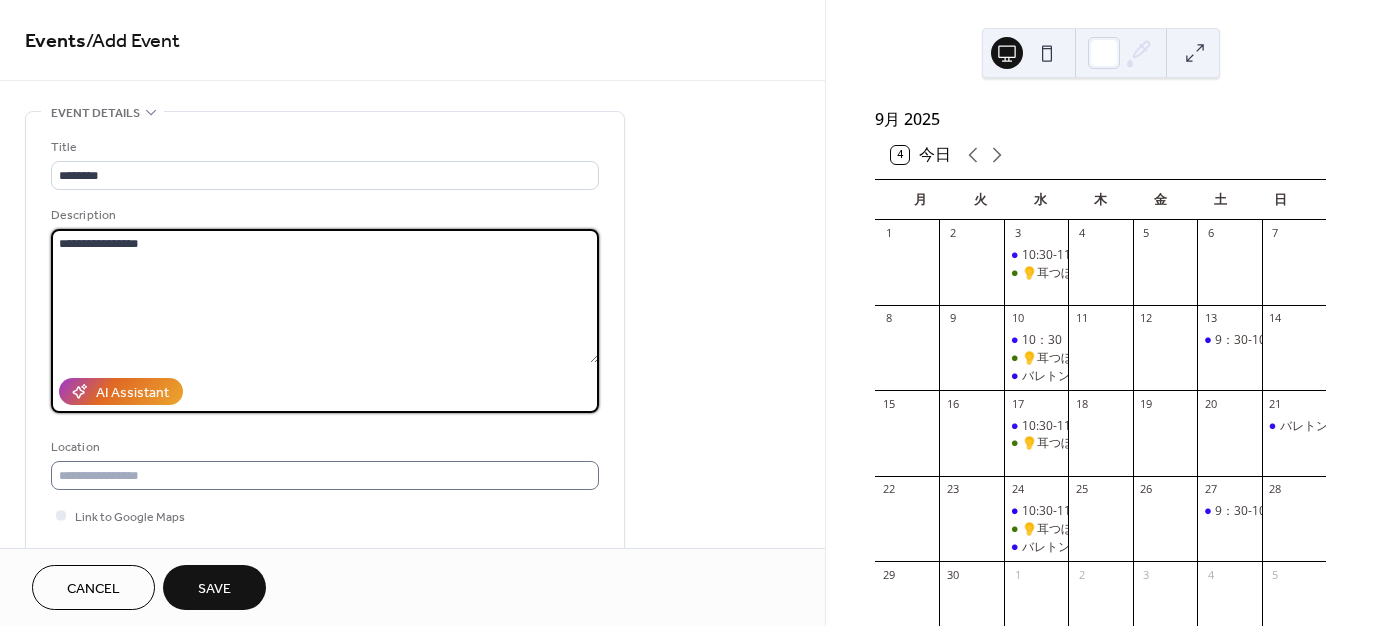 type on "**********" 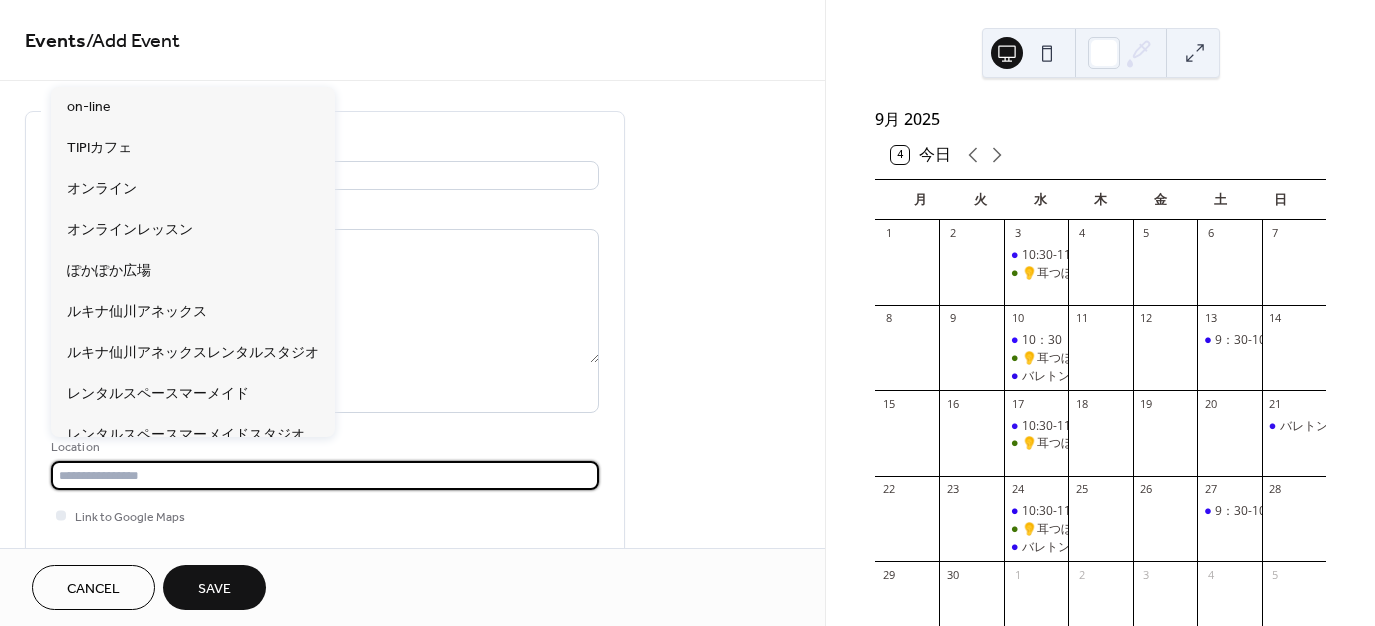 click at bounding box center (325, 475) 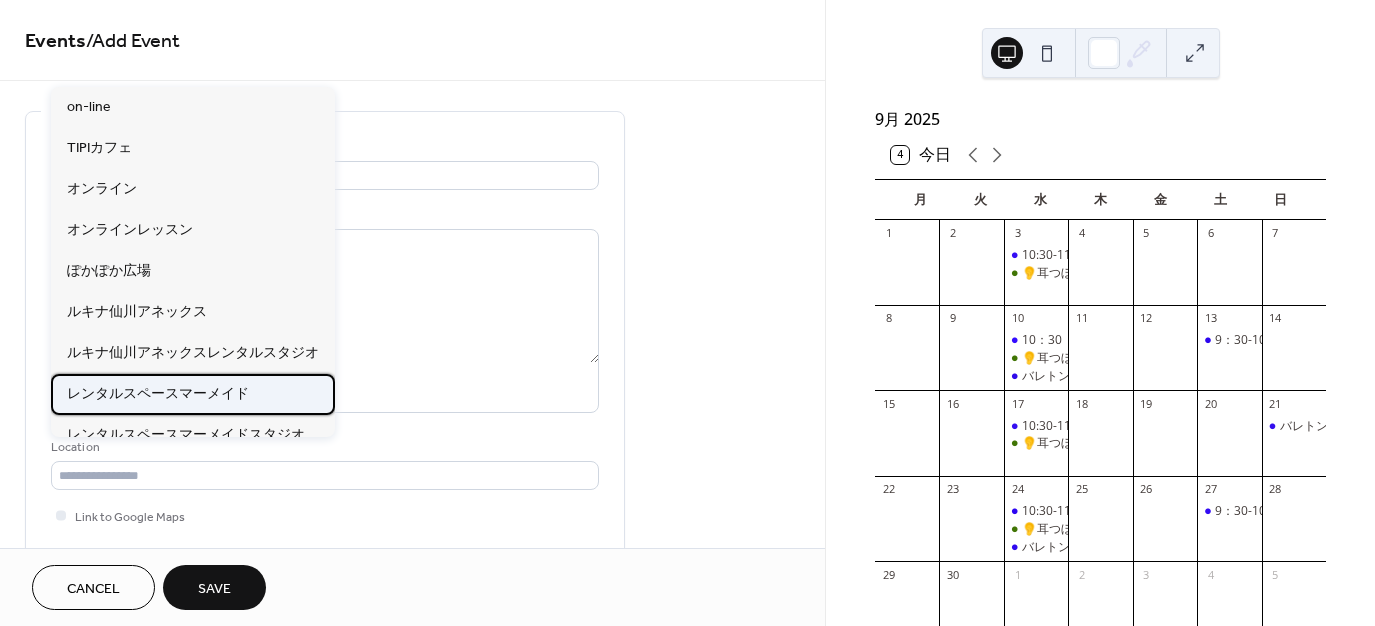 click on "レンタルスペースマーメイド" at bounding box center (158, 393) 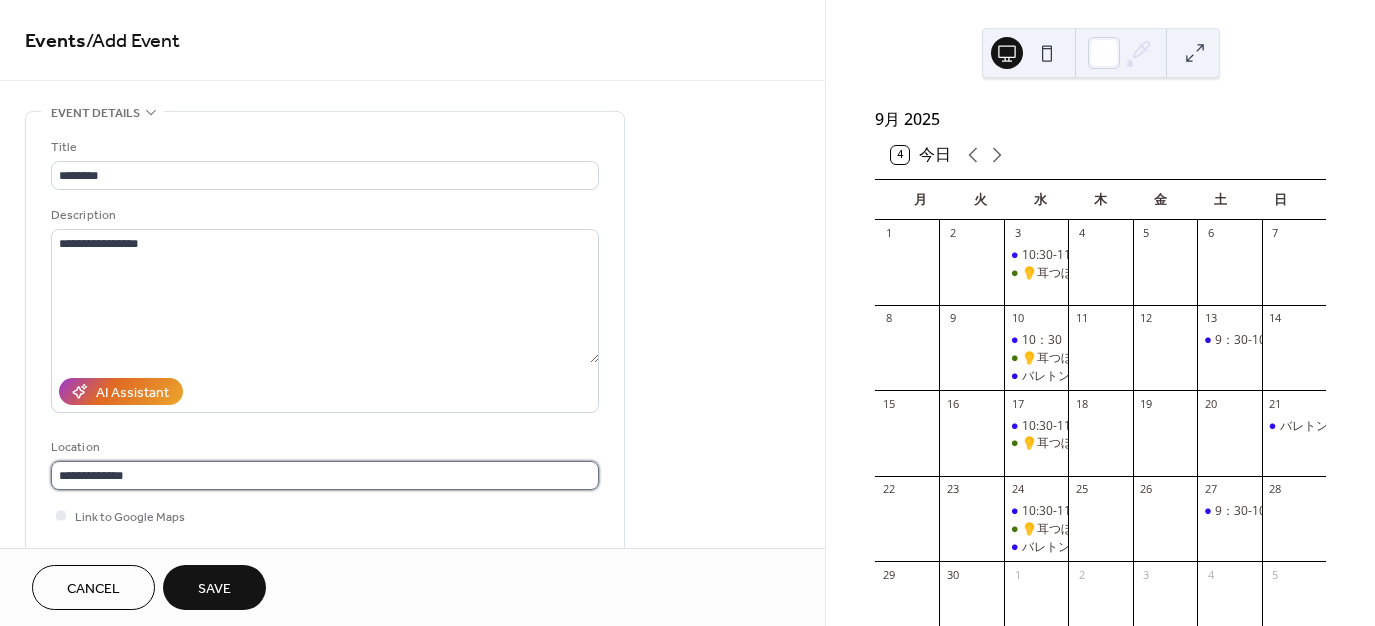 click on "**********" at bounding box center (687, 313) 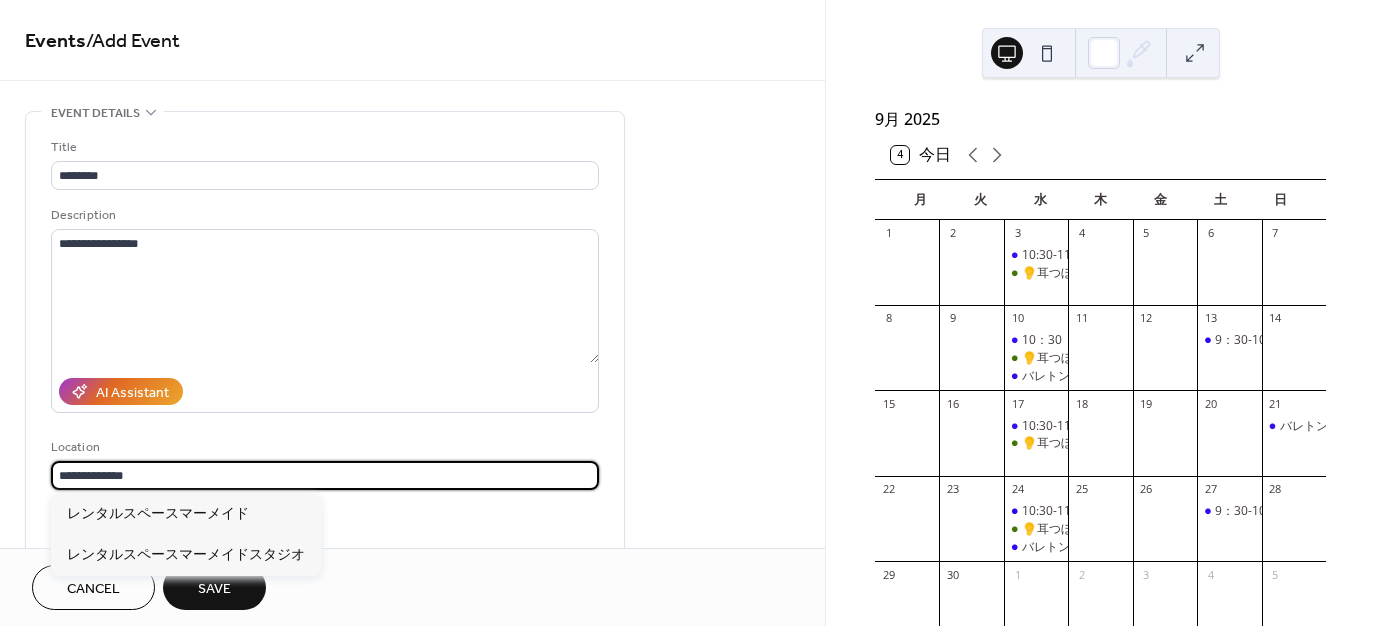 click on "**********" at bounding box center [325, 475] 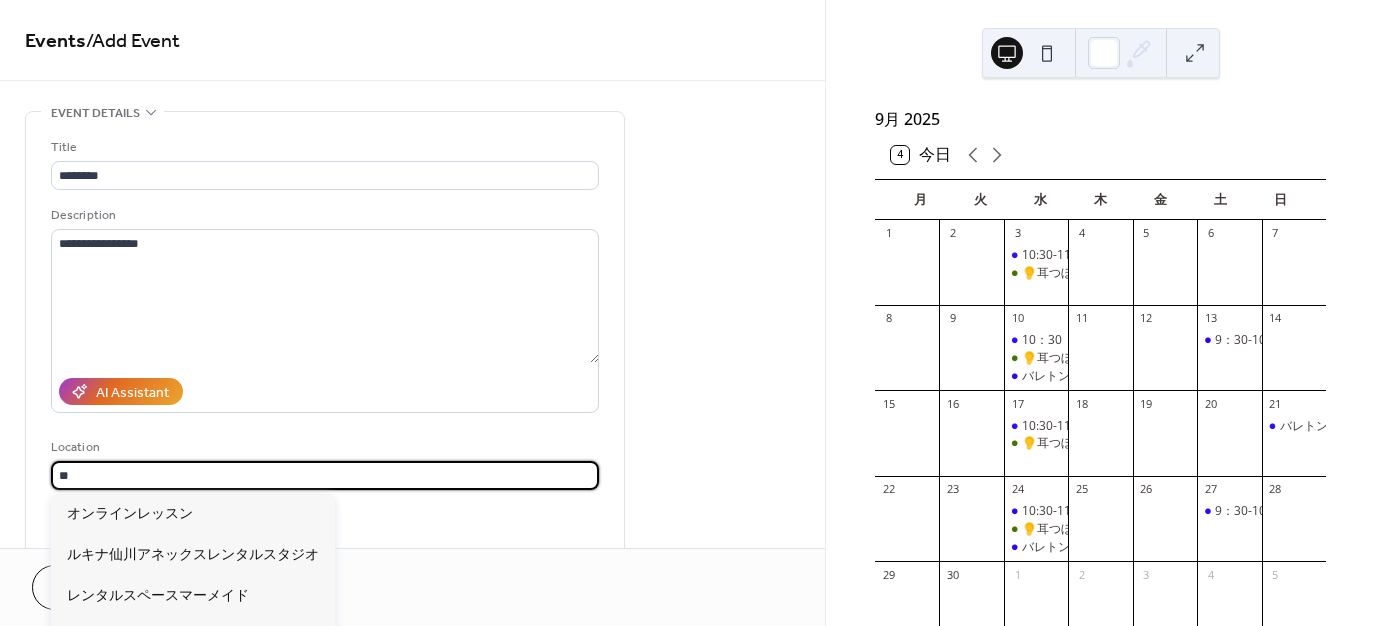 type on "*" 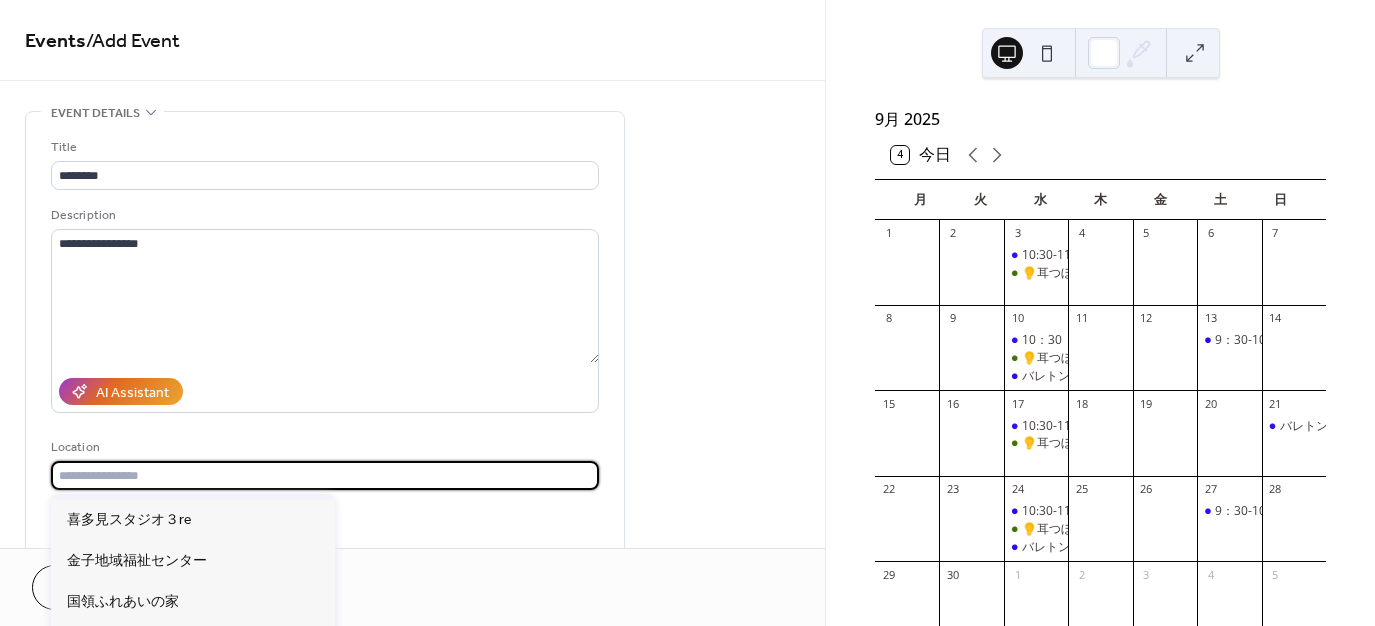 scroll, scrollTop: 428, scrollLeft: 0, axis: vertical 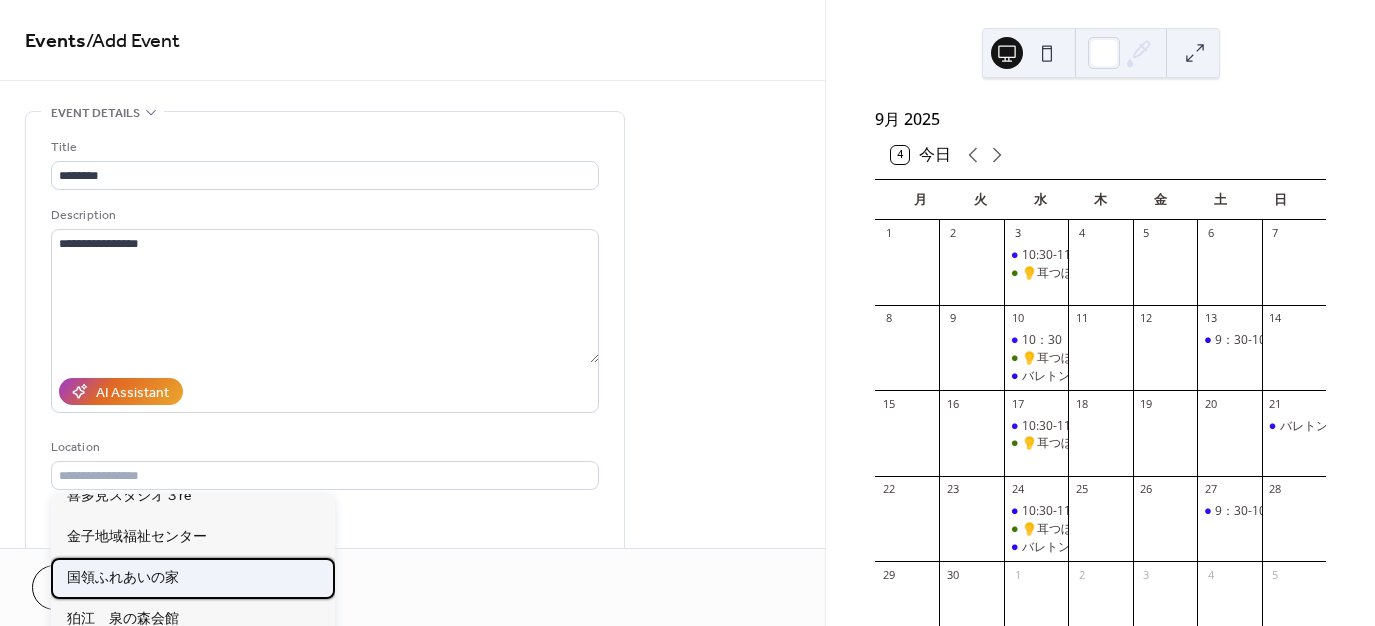 click on "国領ふれあいの家" at bounding box center [123, 577] 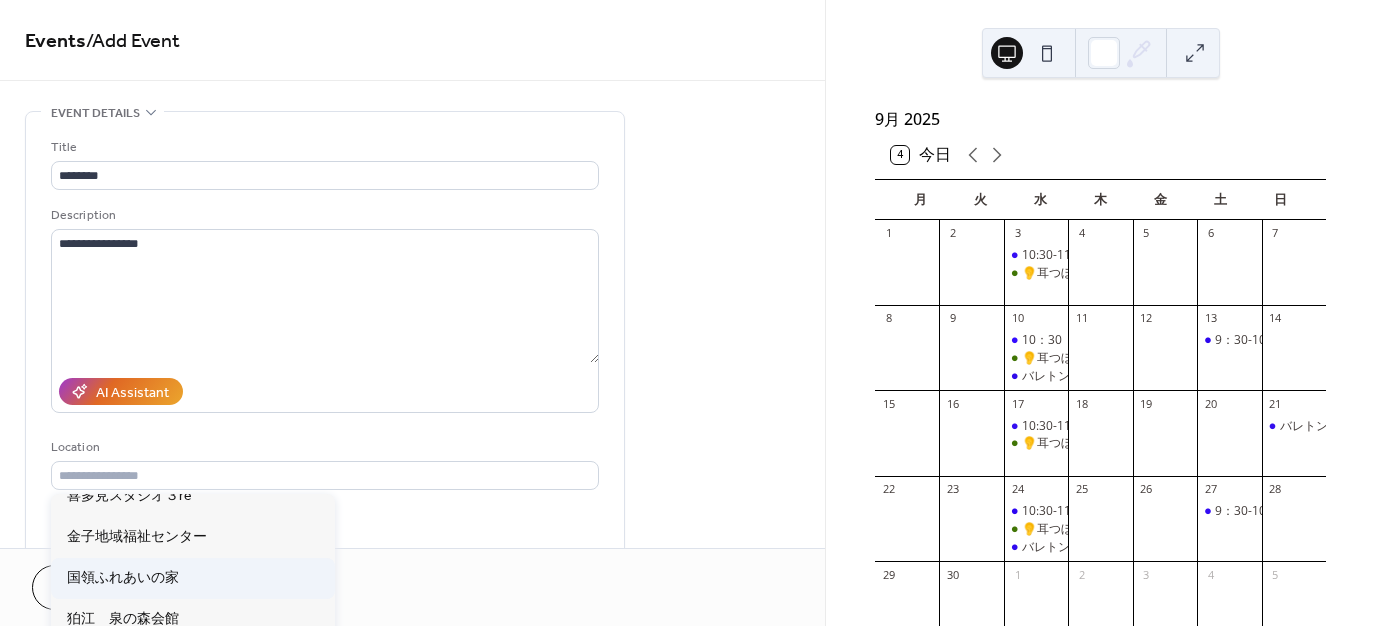 type on "********" 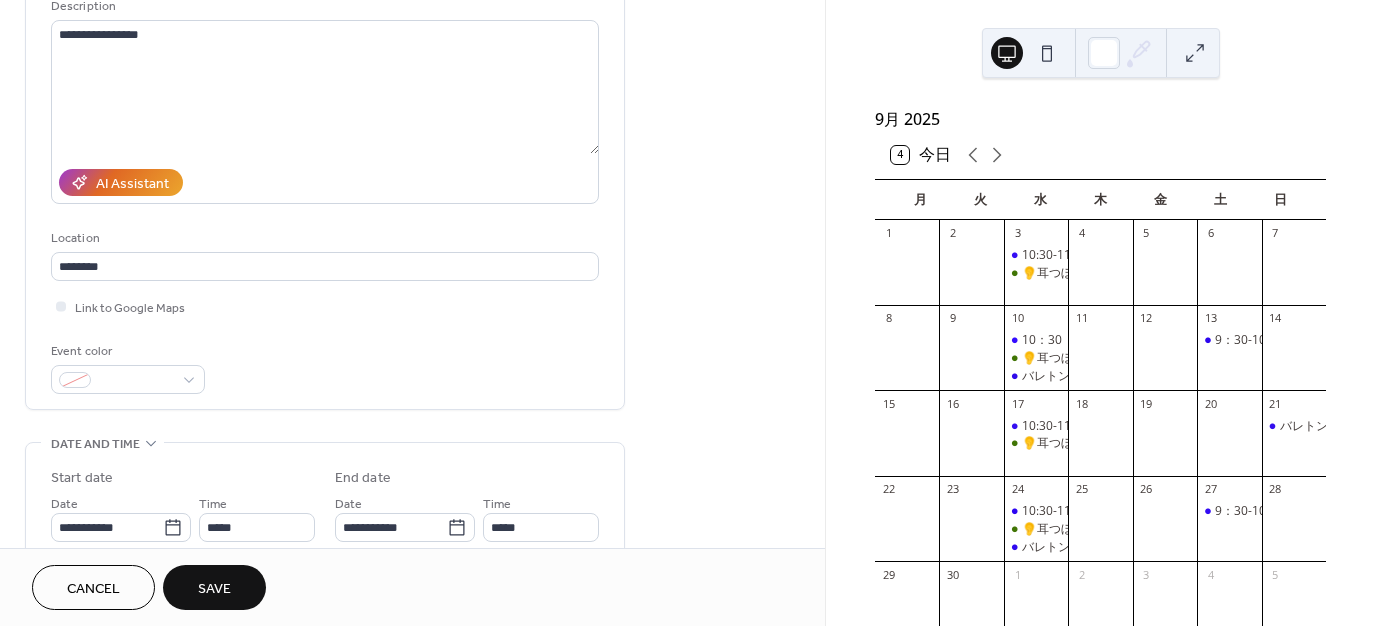 scroll, scrollTop: 300, scrollLeft: 0, axis: vertical 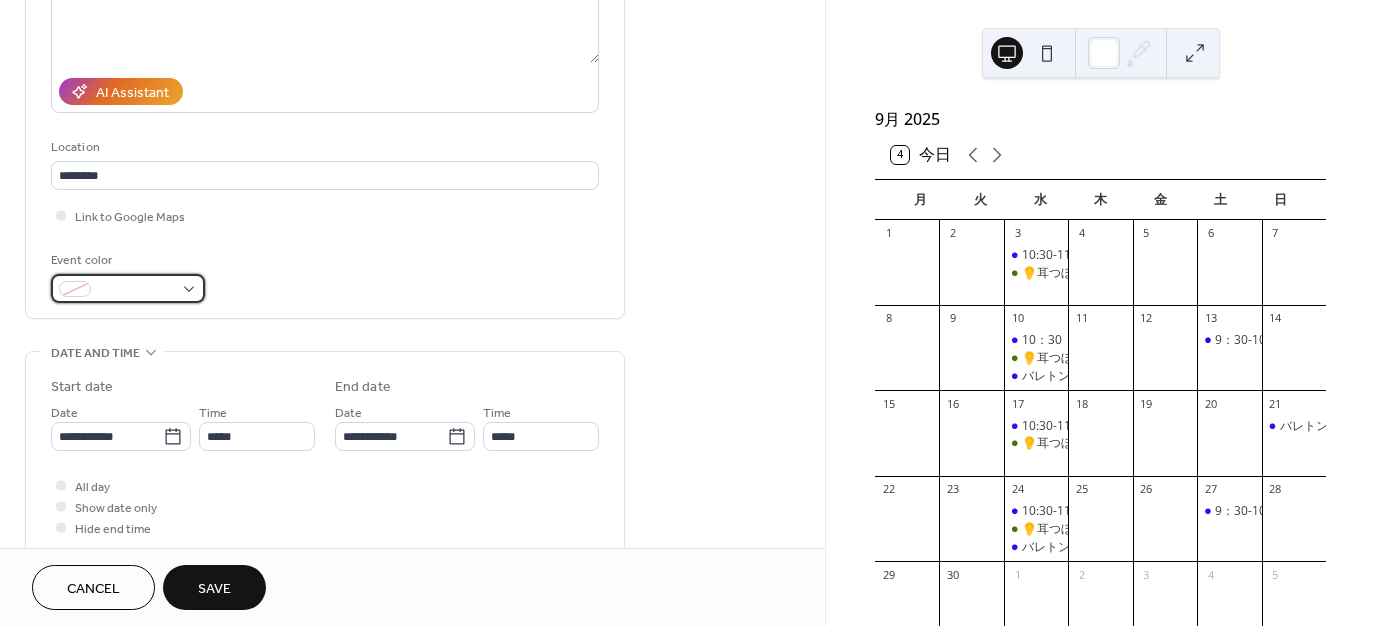 click at bounding box center (136, 290) 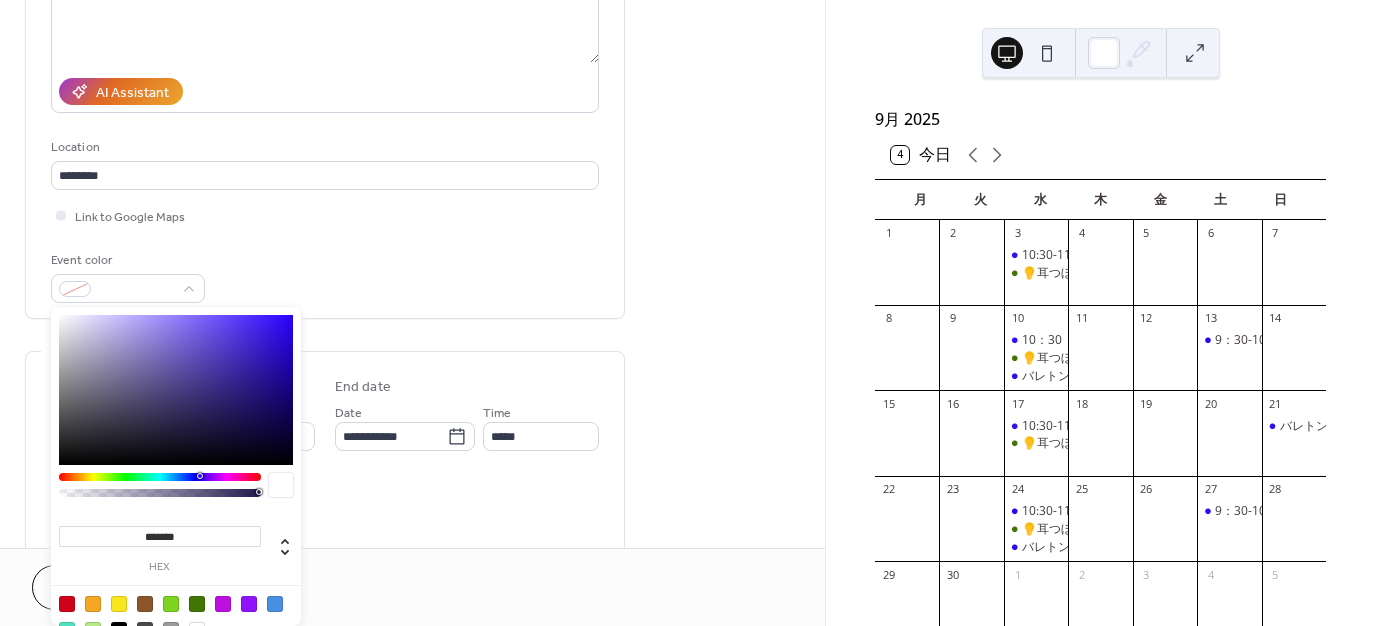 click at bounding box center [197, 604] 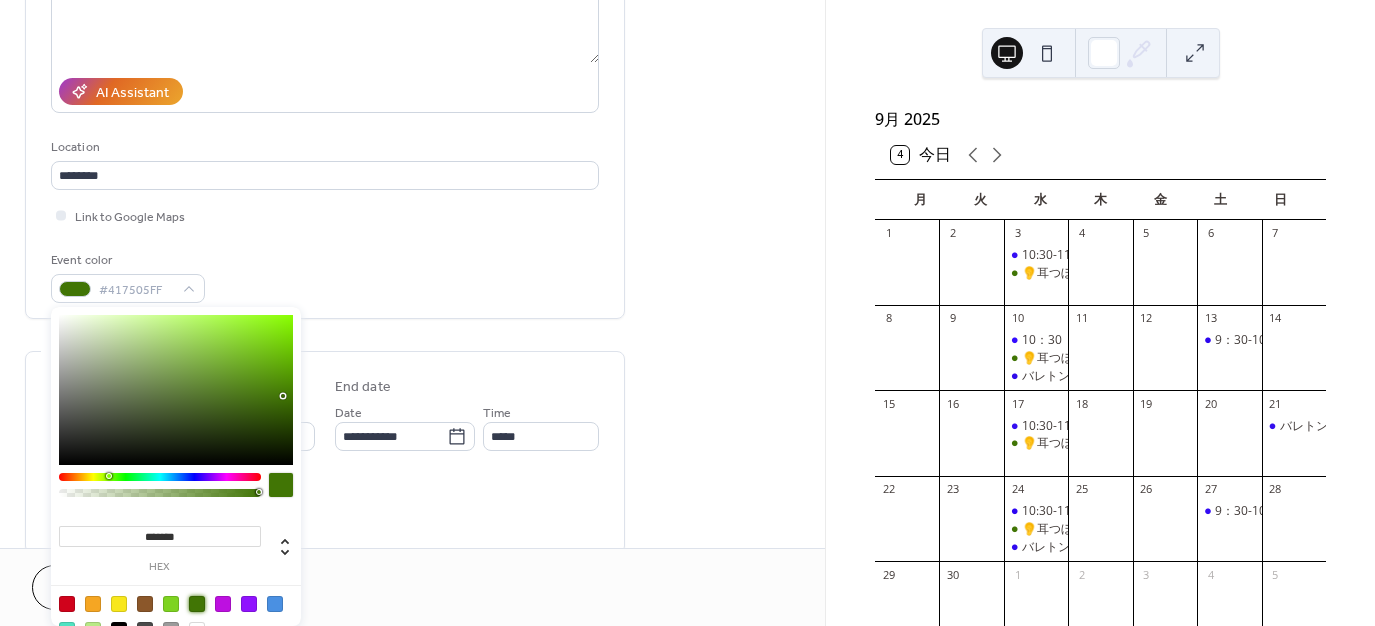 click on "All day Show date only Hide end time" at bounding box center [325, 506] 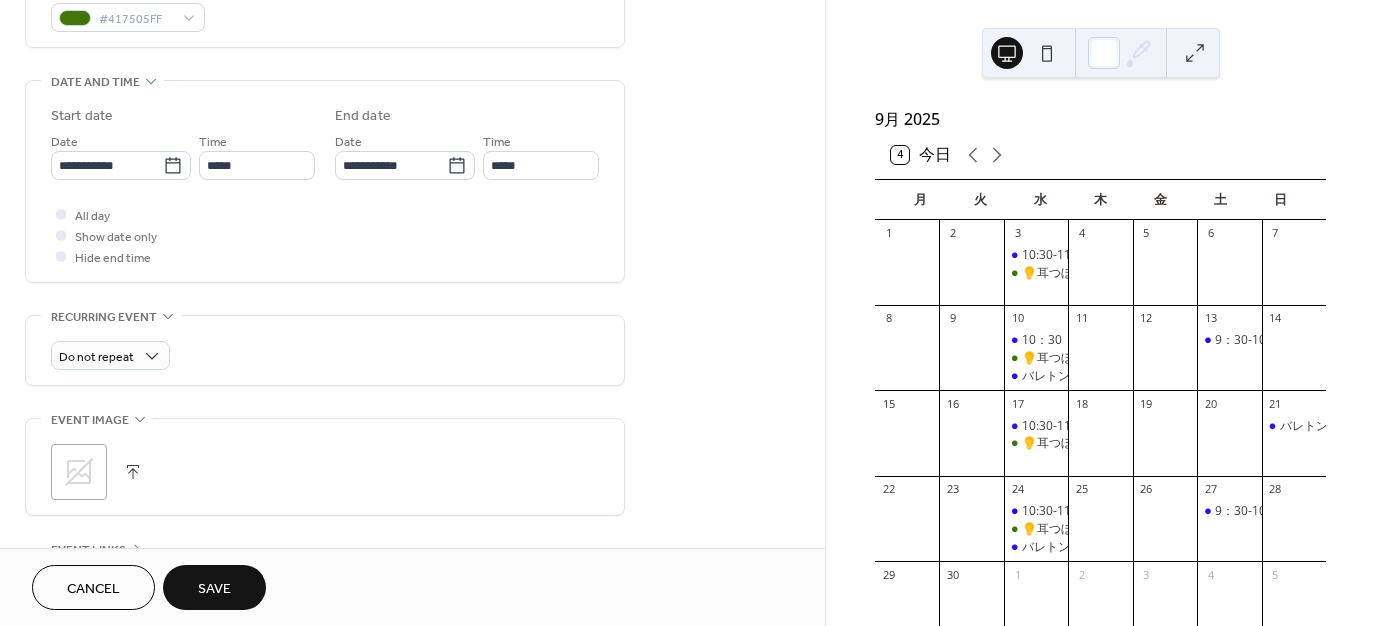 scroll, scrollTop: 600, scrollLeft: 0, axis: vertical 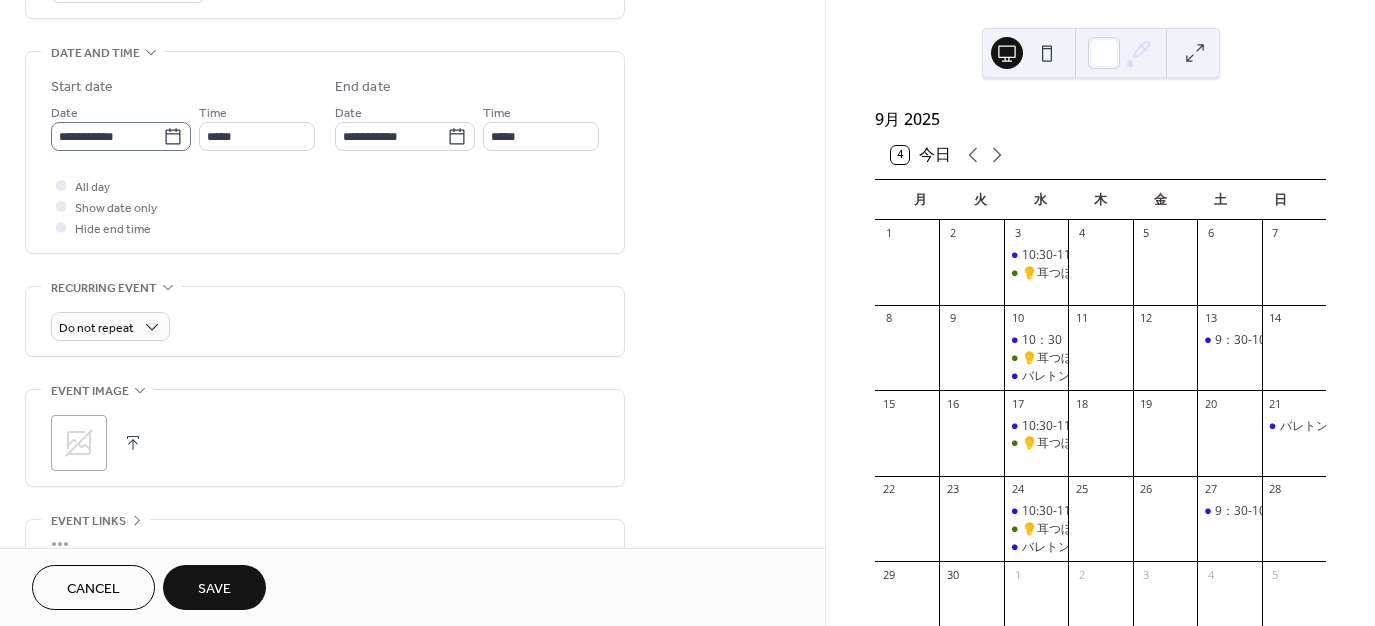 click 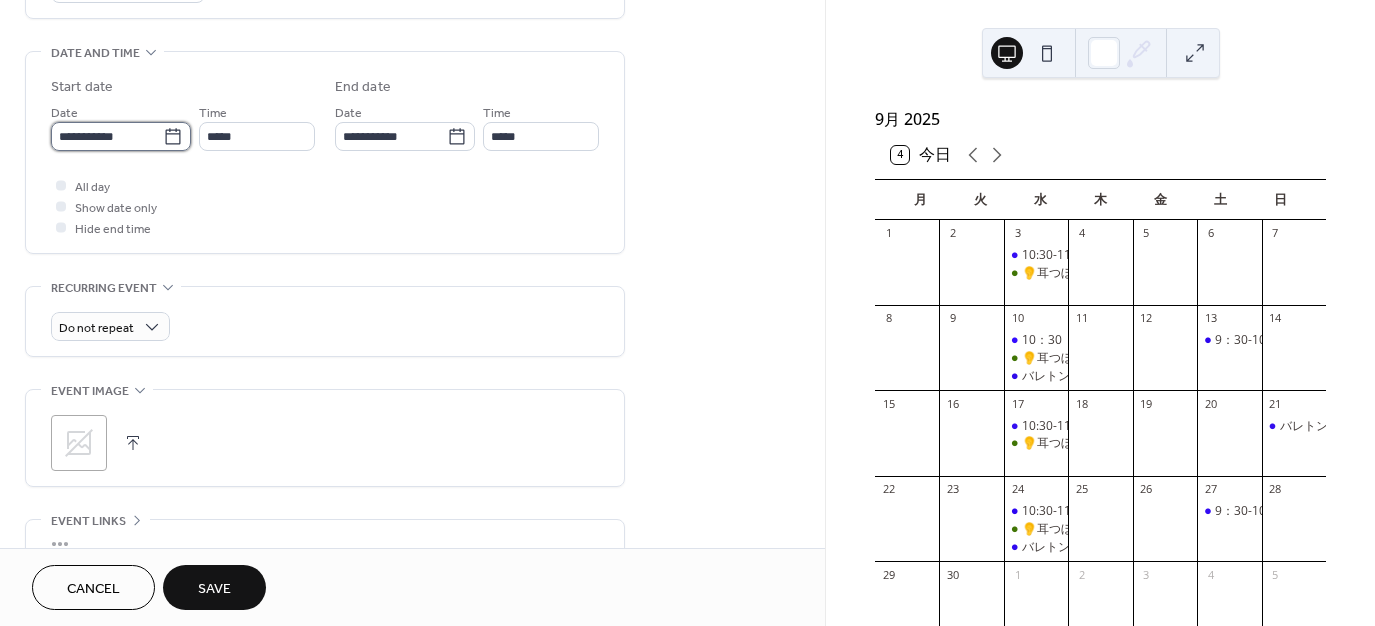 click on "**********" at bounding box center (107, 136) 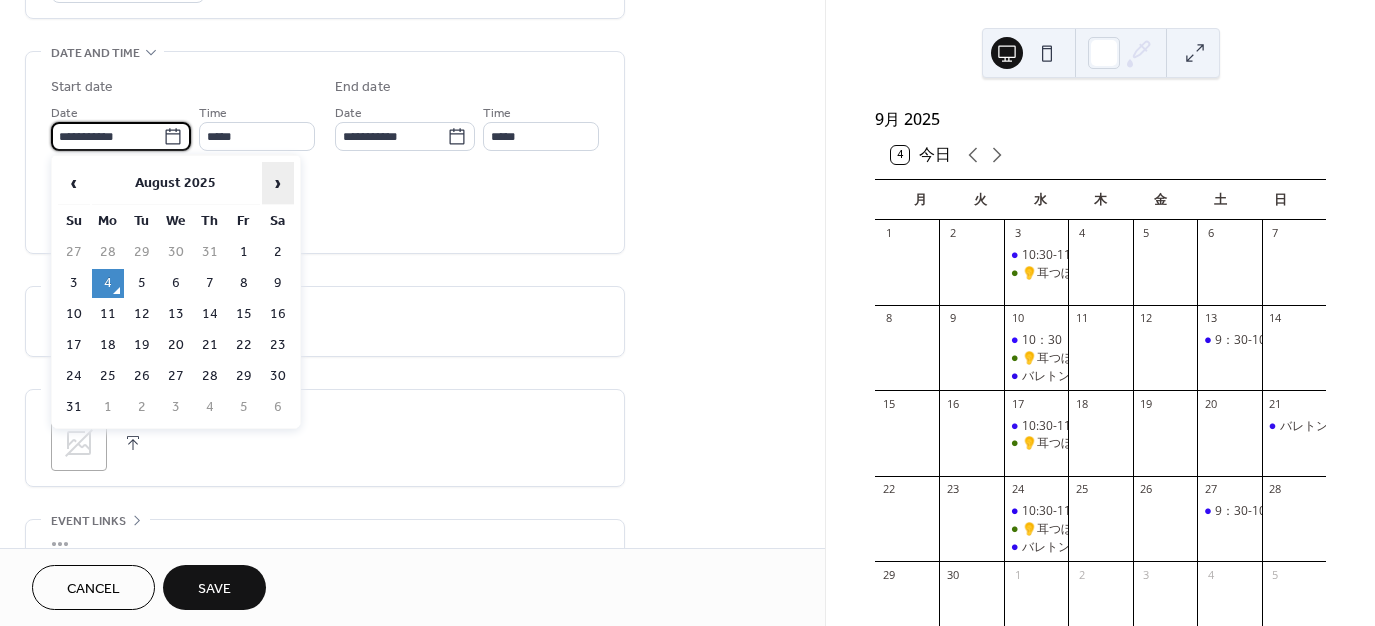 click on "›" at bounding box center (278, 183) 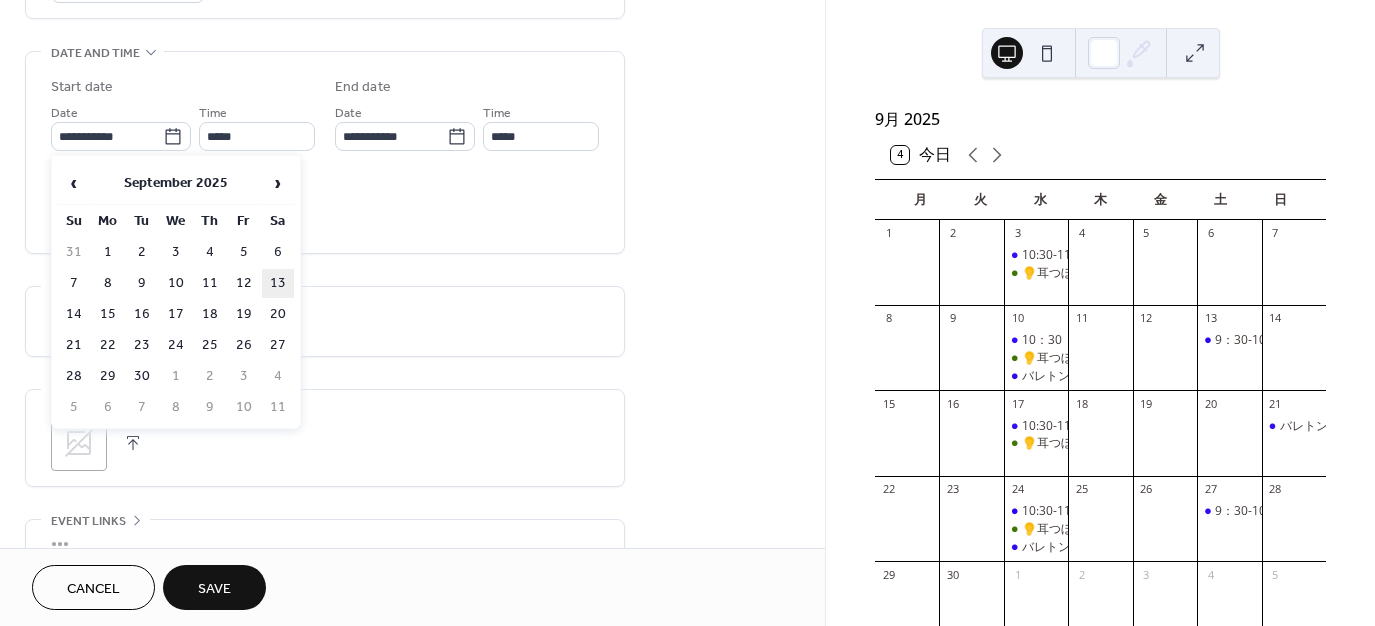 click on "13" at bounding box center [278, 283] 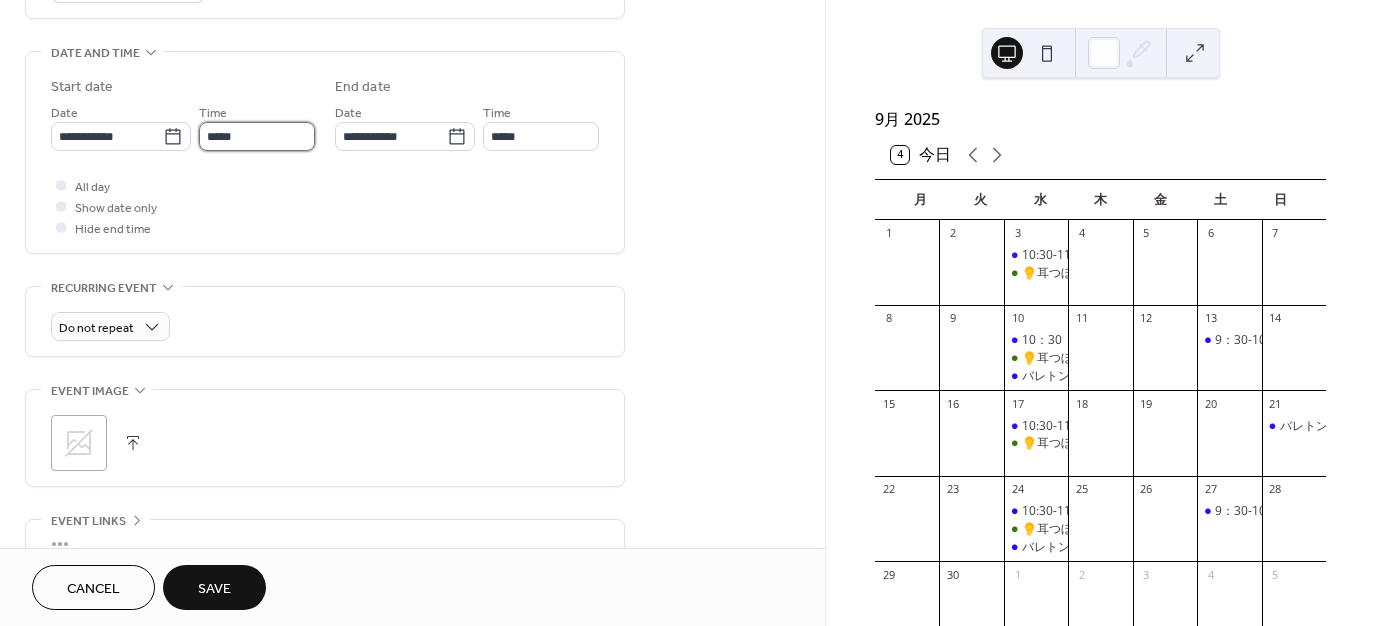 click on "*****" at bounding box center (257, 136) 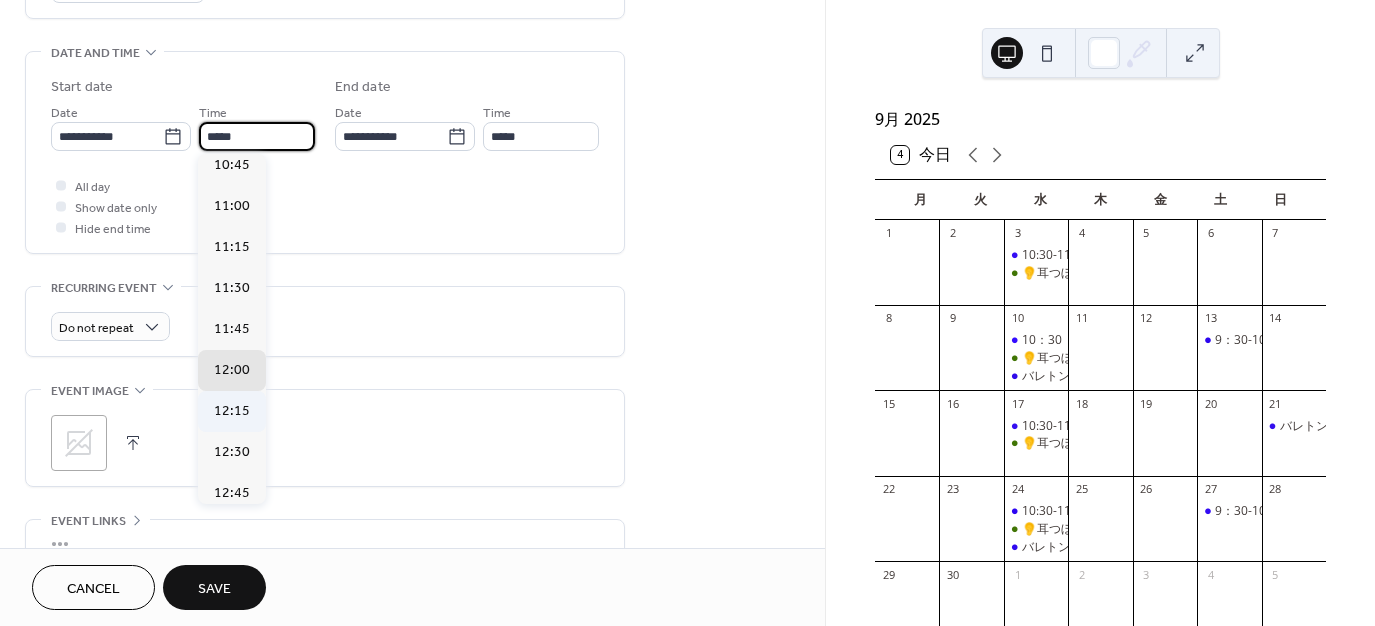 scroll, scrollTop: 1768, scrollLeft: 0, axis: vertical 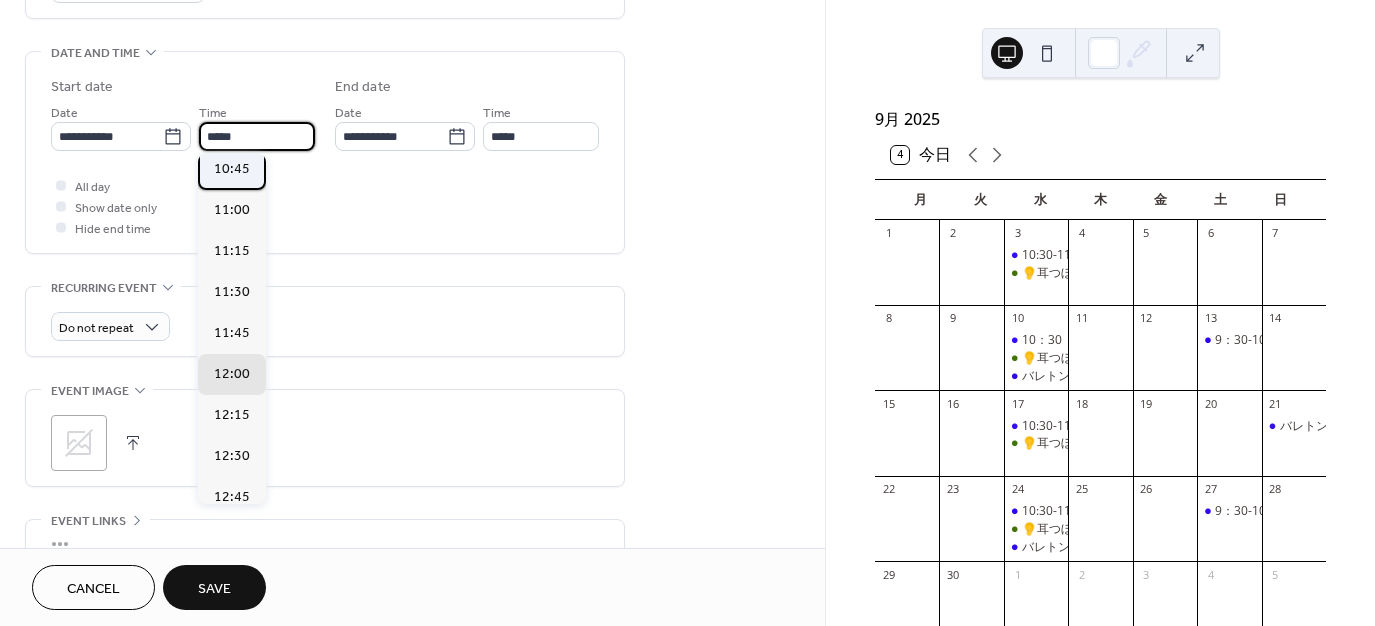 click on "10:45" at bounding box center [232, 169] 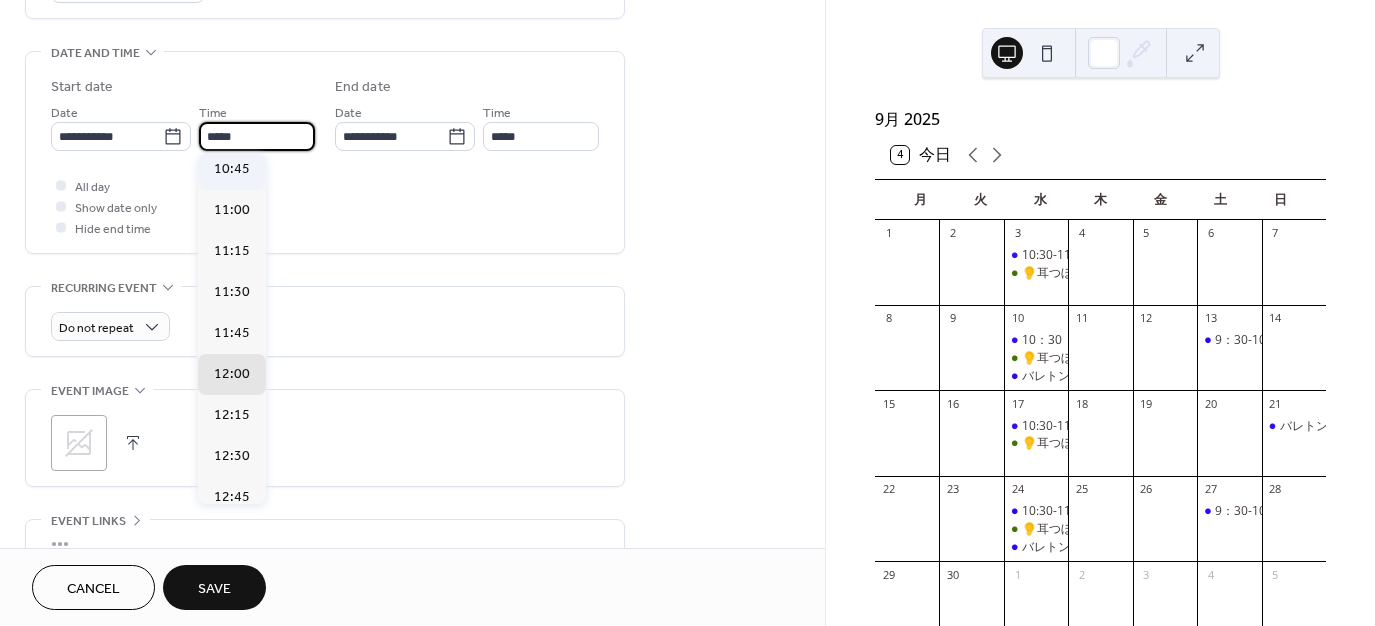 type on "*****" 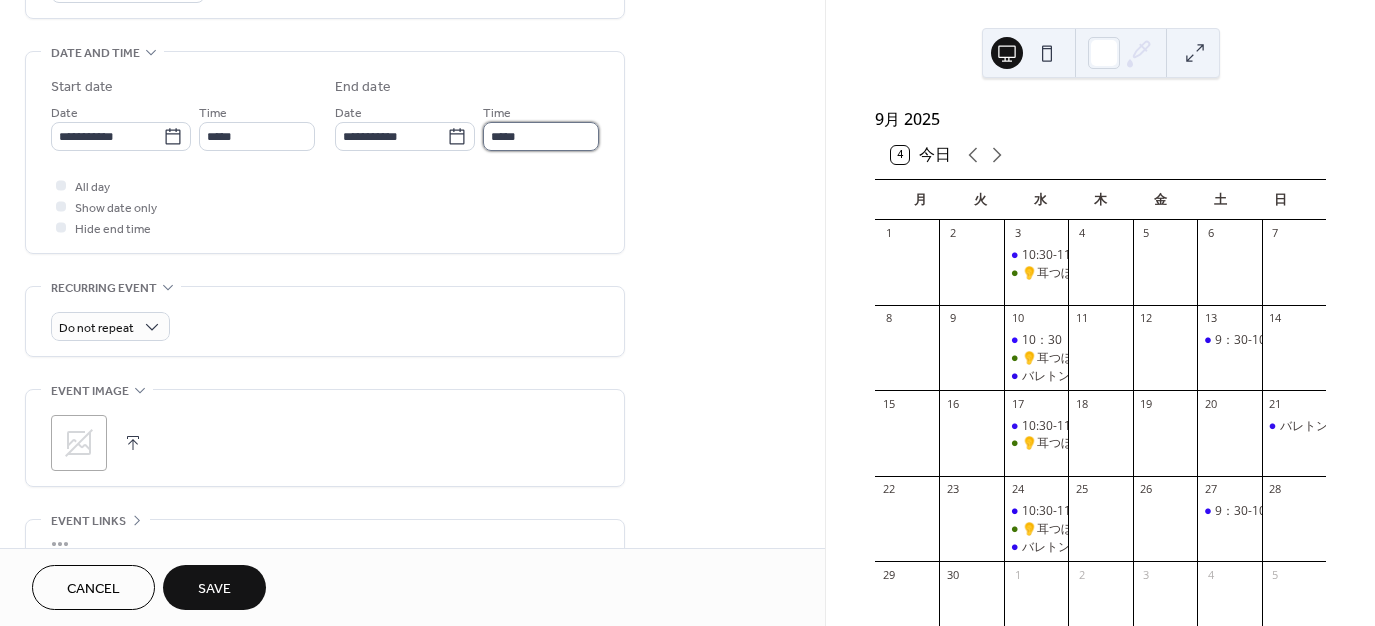 click on "*****" at bounding box center [541, 136] 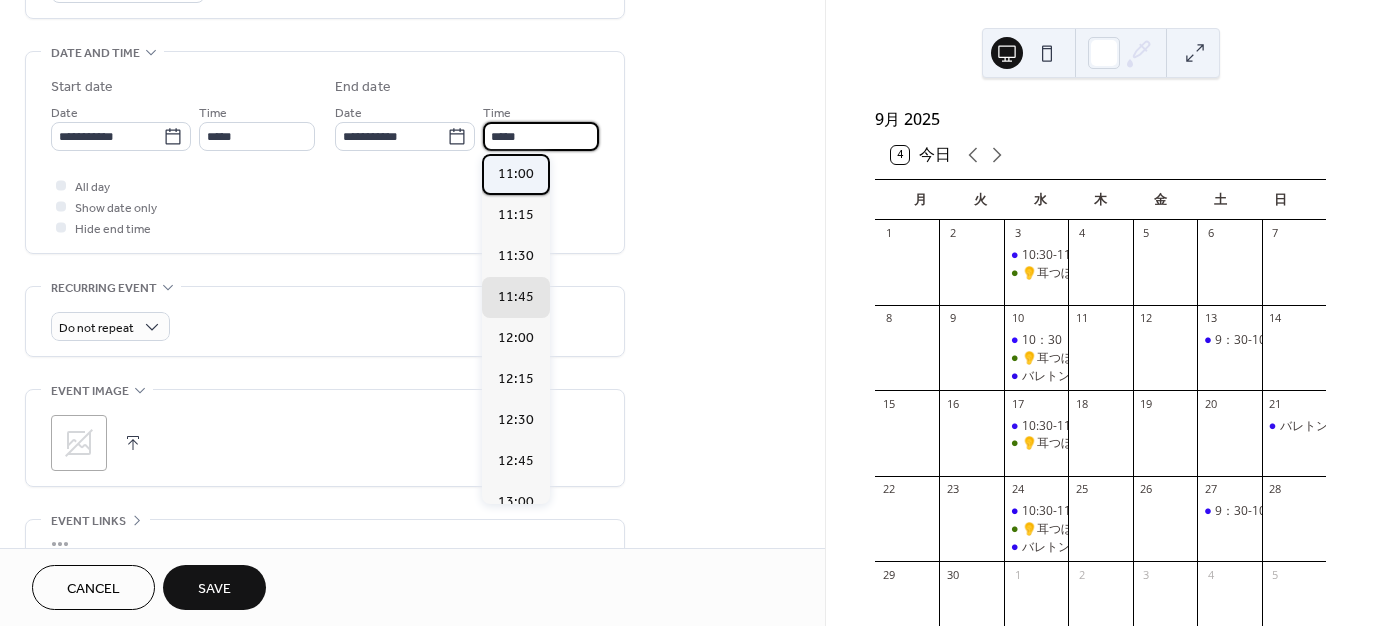 click on "11:00" at bounding box center [516, 174] 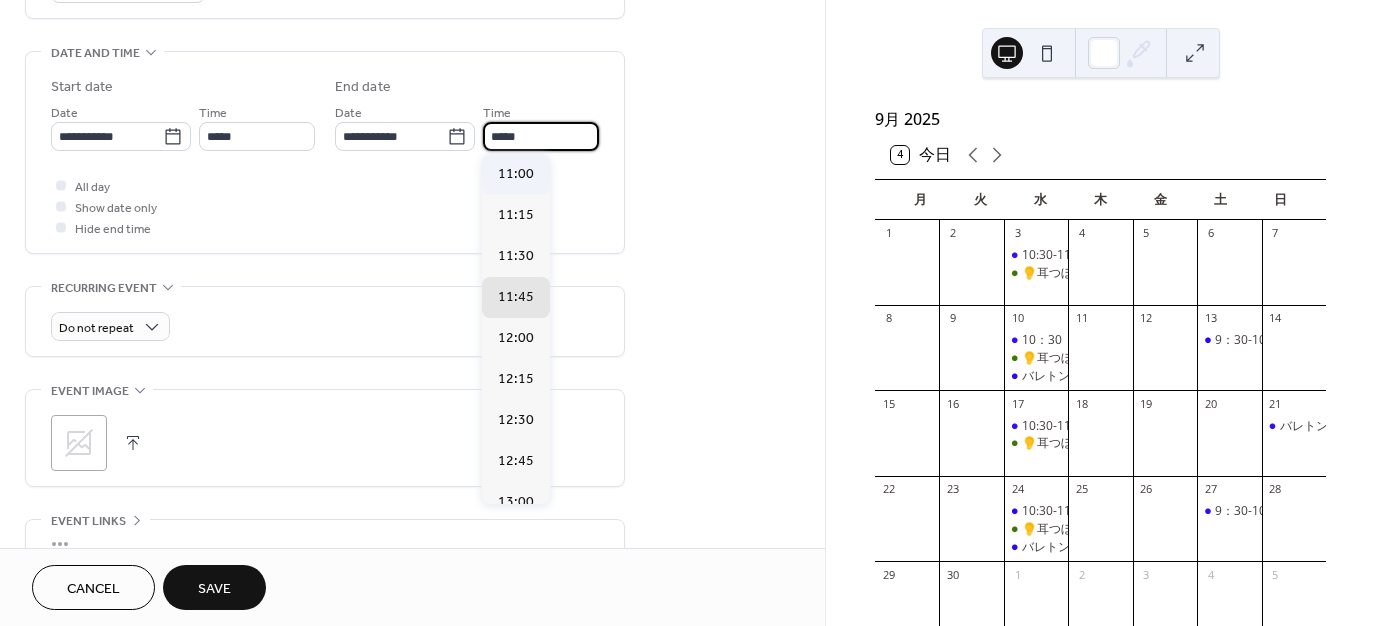 type on "*****" 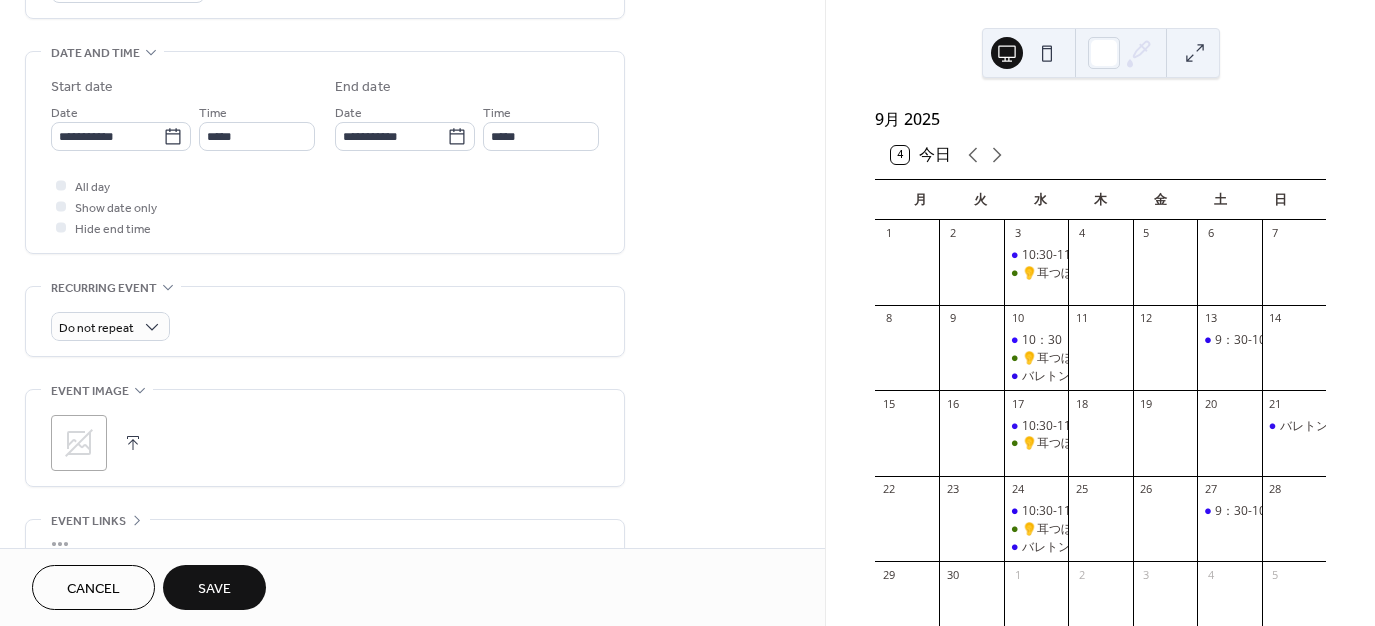 click on "Save" at bounding box center (214, 589) 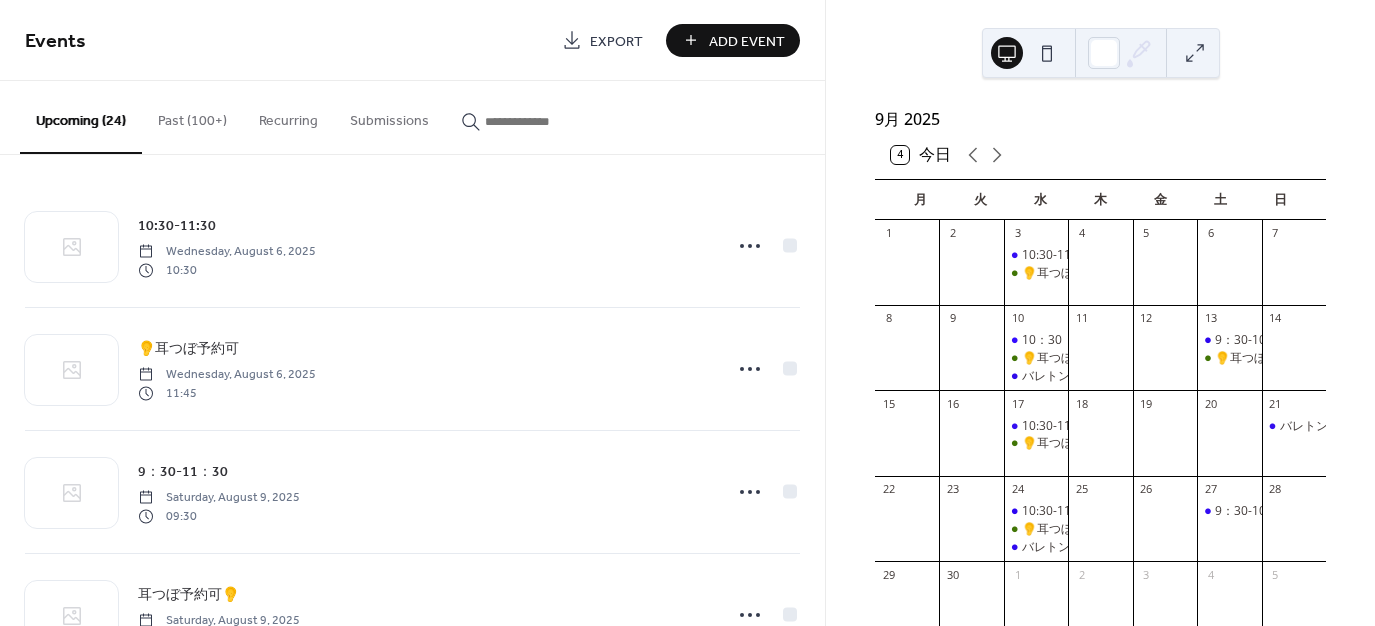 click on "Add Event" at bounding box center (747, 41) 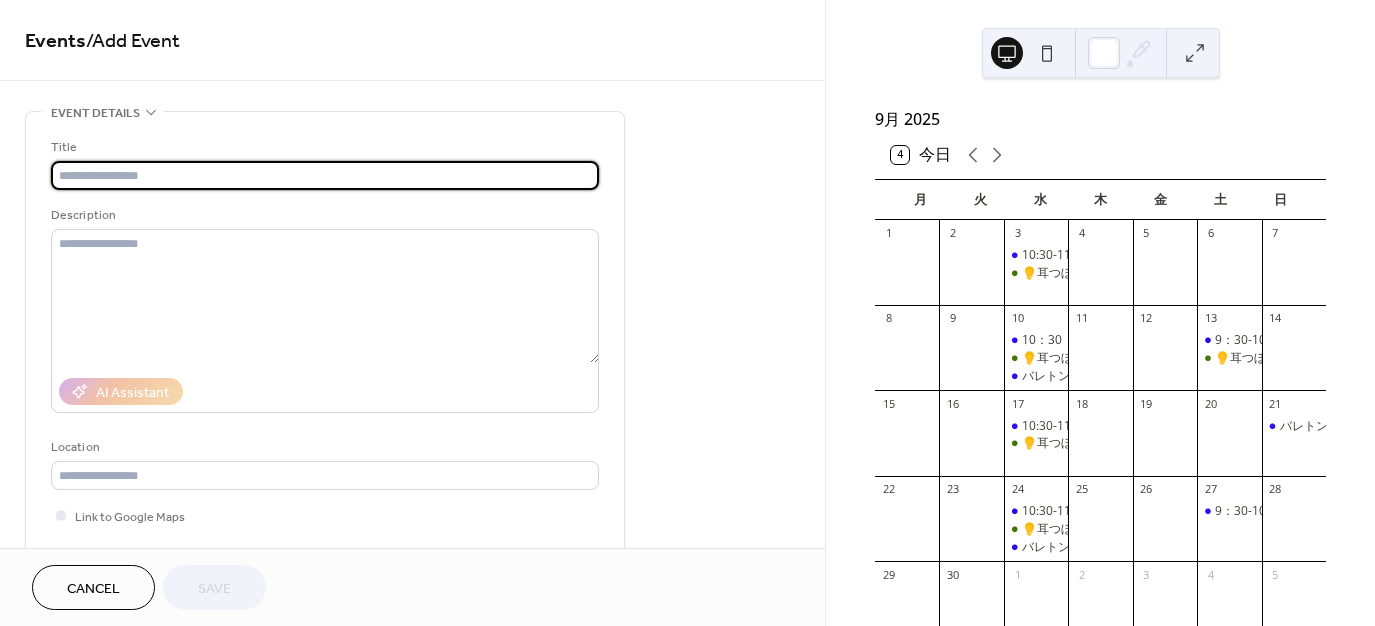 click at bounding box center (325, 175) 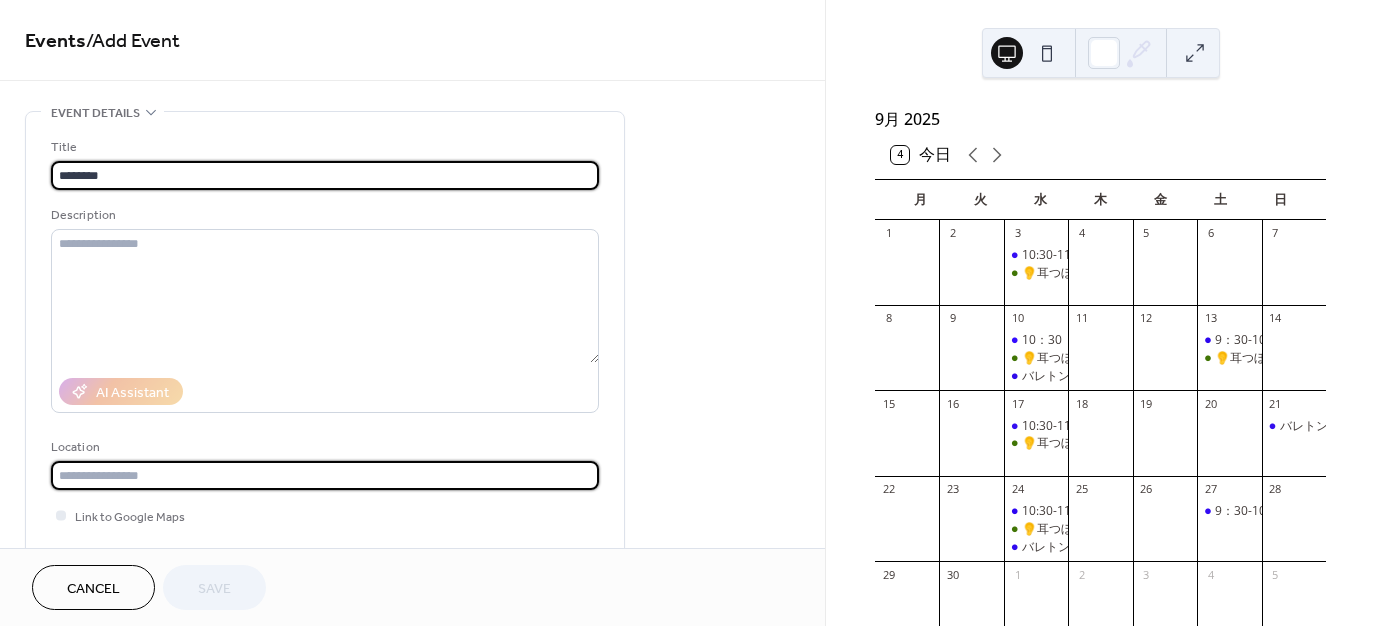 type on "********" 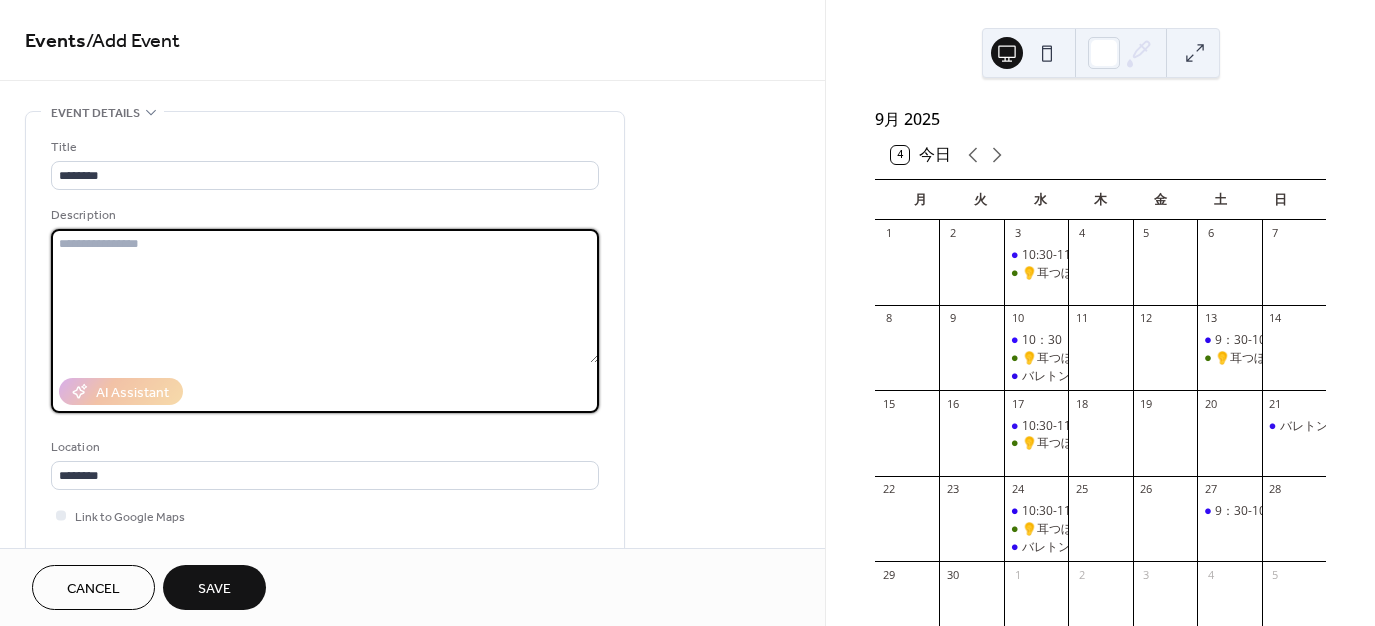 click at bounding box center [325, 296] 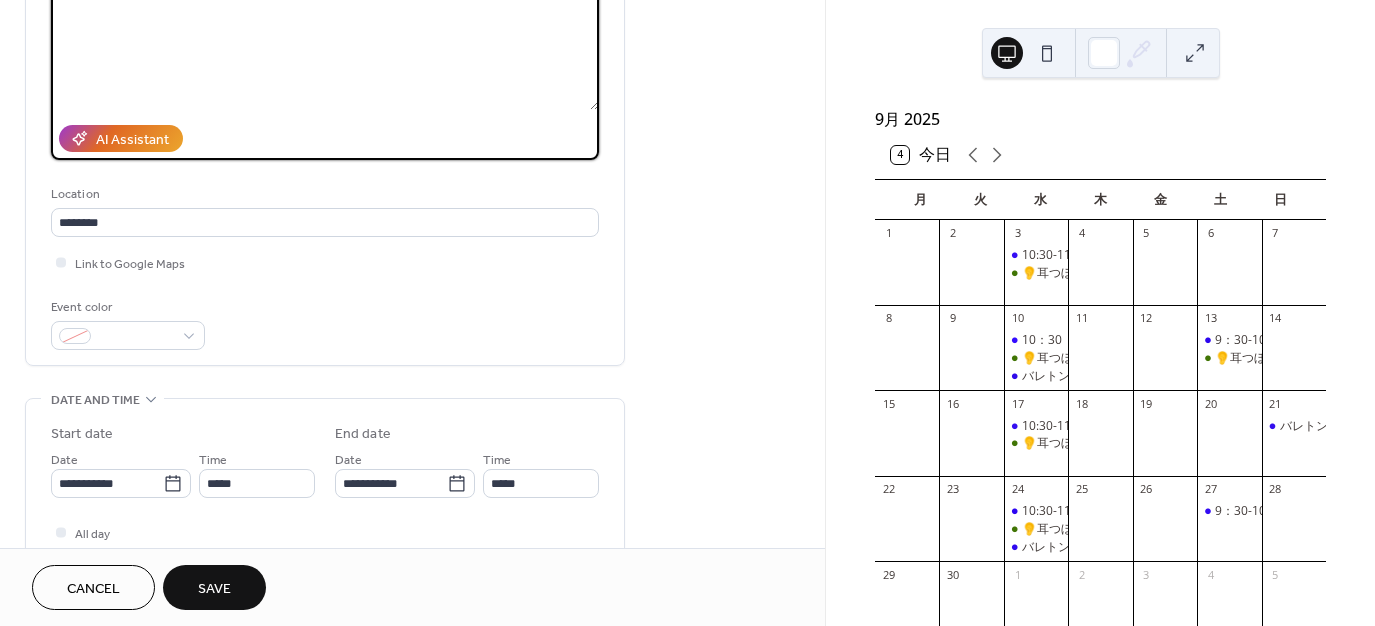 scroll, scrollTop: 300, scrollLeft: 0, axis: vertical 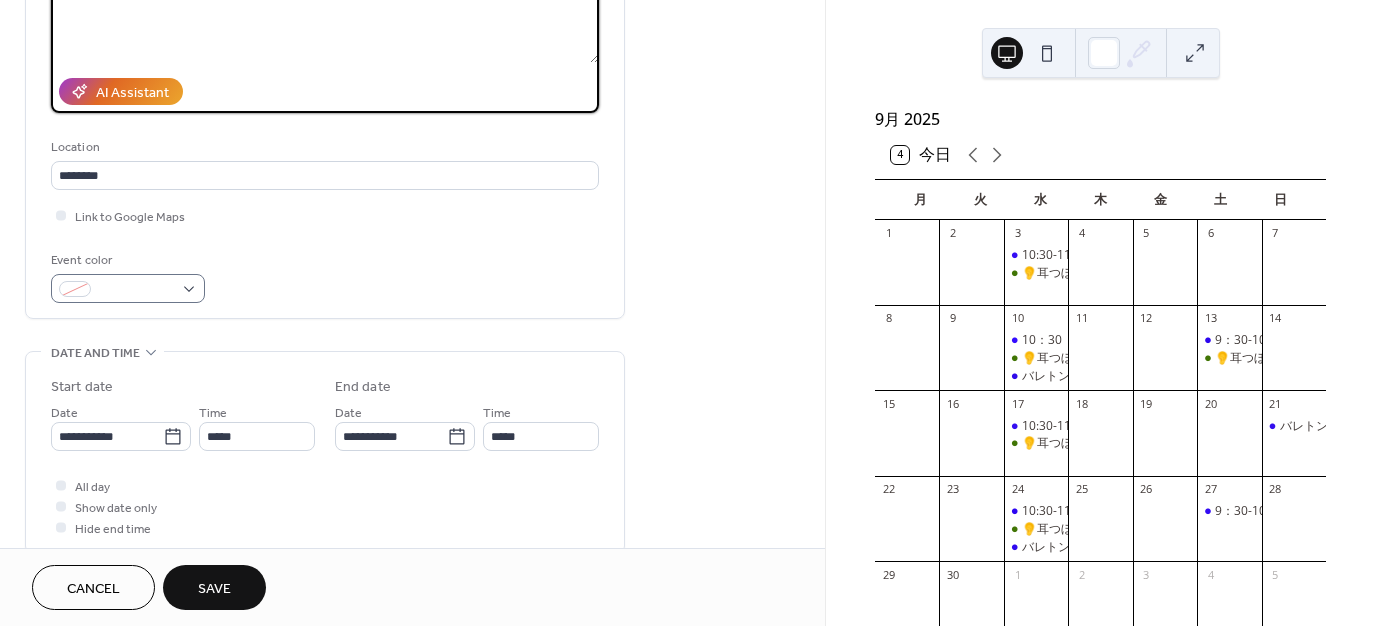 type on "**********" 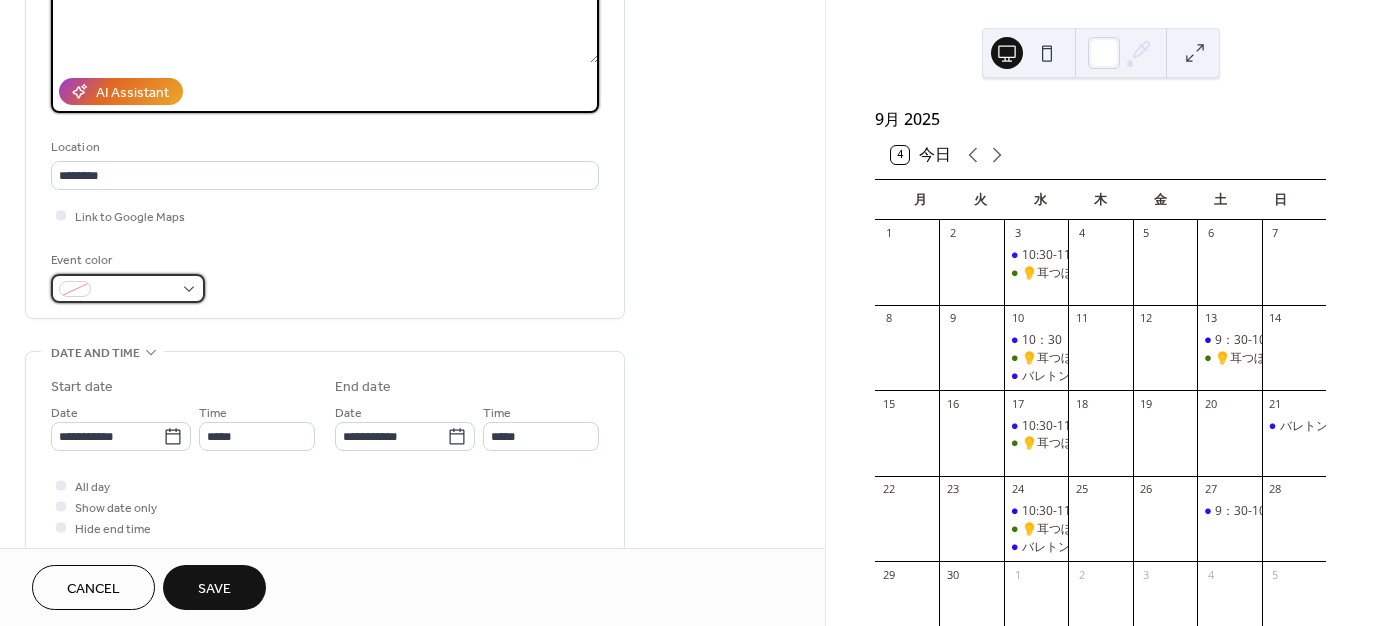 click at bounding box center (136, 290) 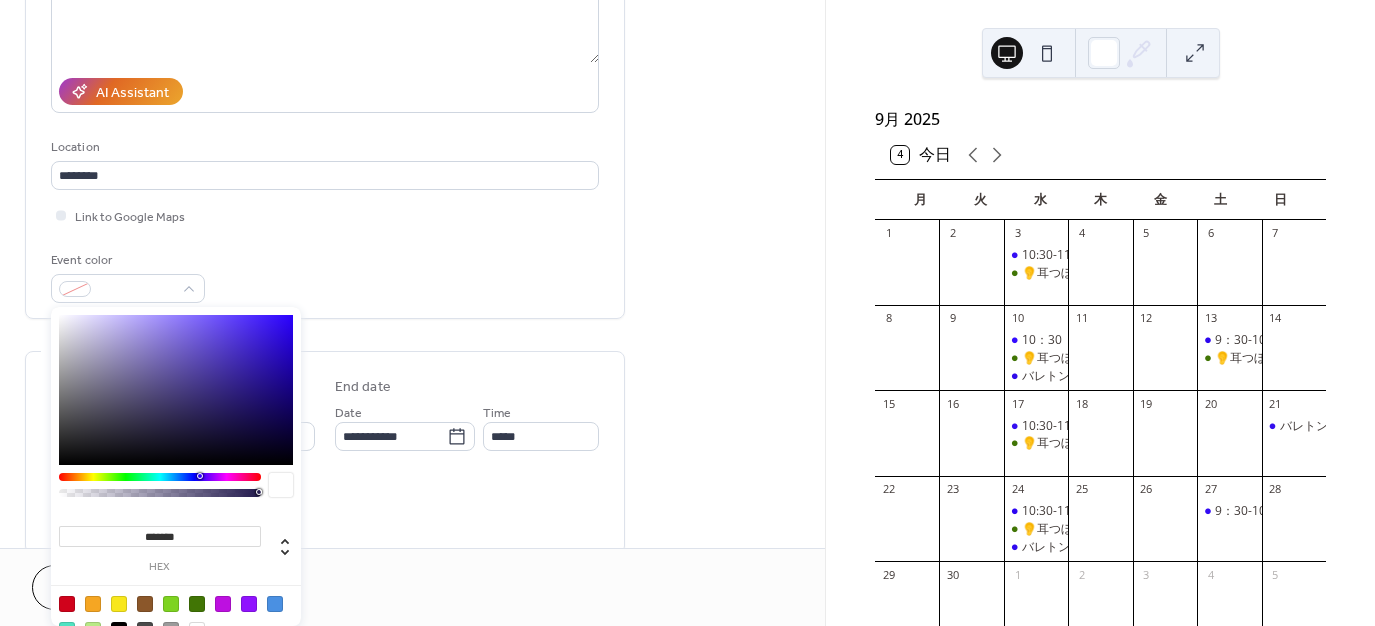 click at bounding box center [197, 604] 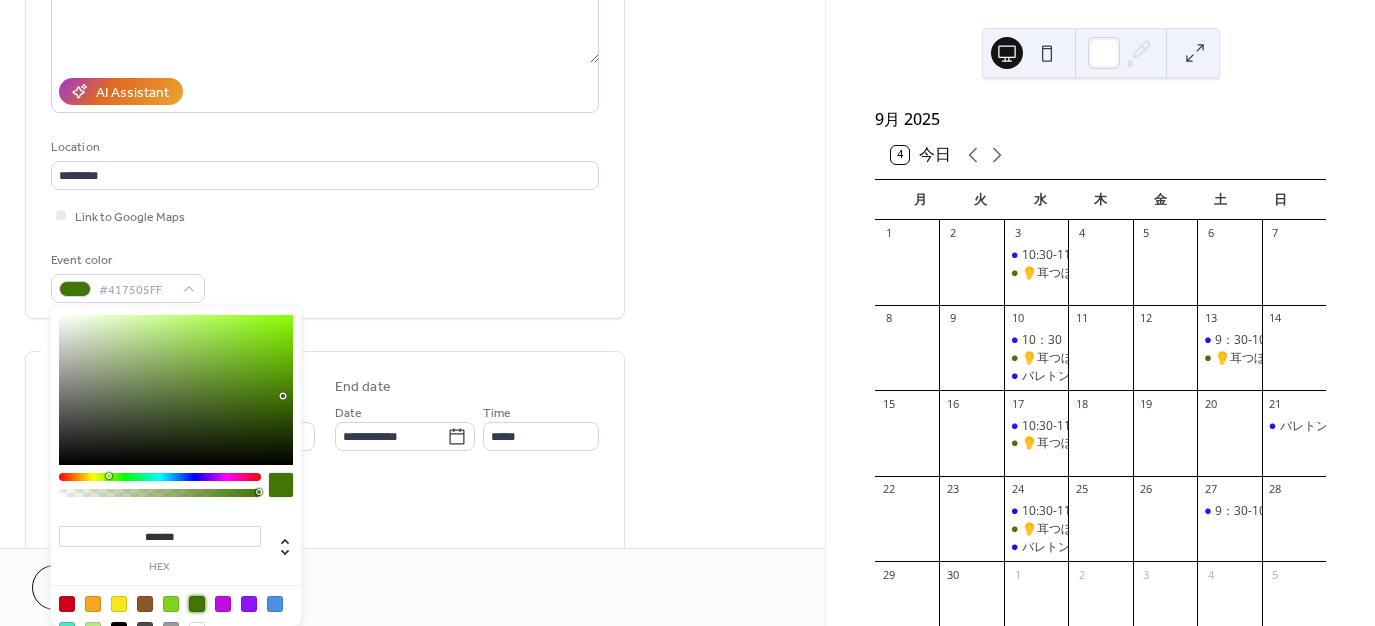 click on "All day Show date only Hide end time" at bounding box center (325, 506) 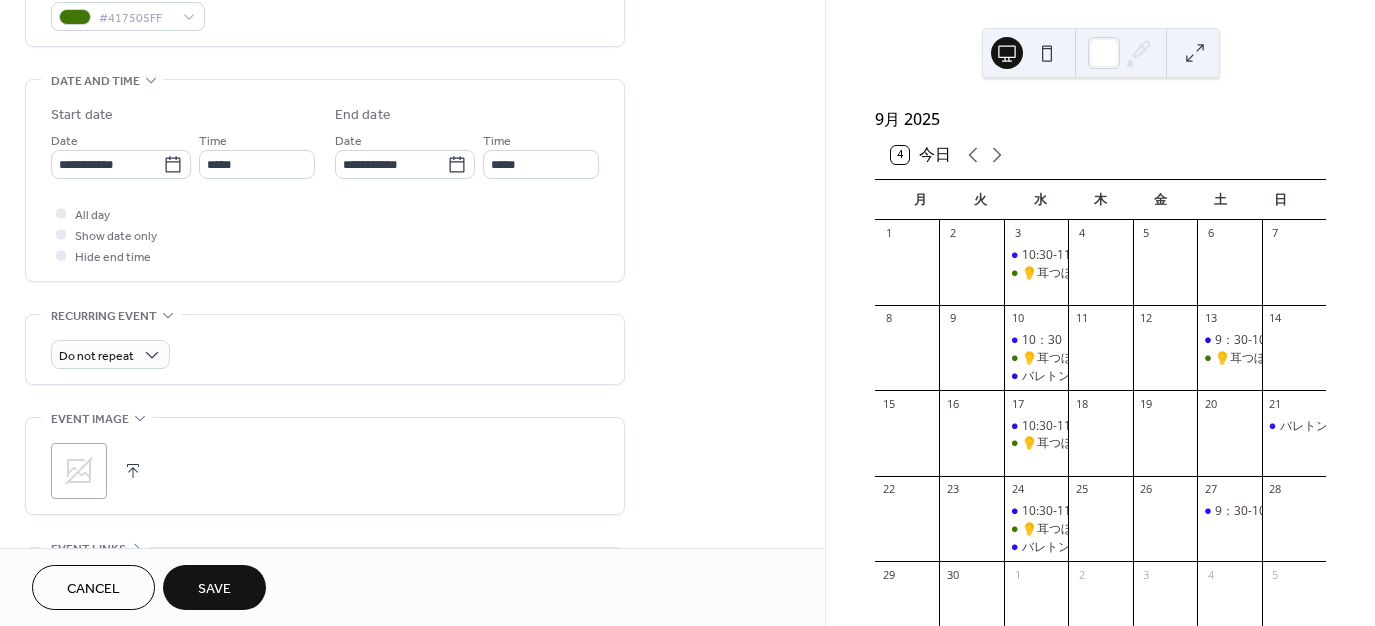 scroll, scrollTop: 600, scrollLeft: 0, axis: vertical 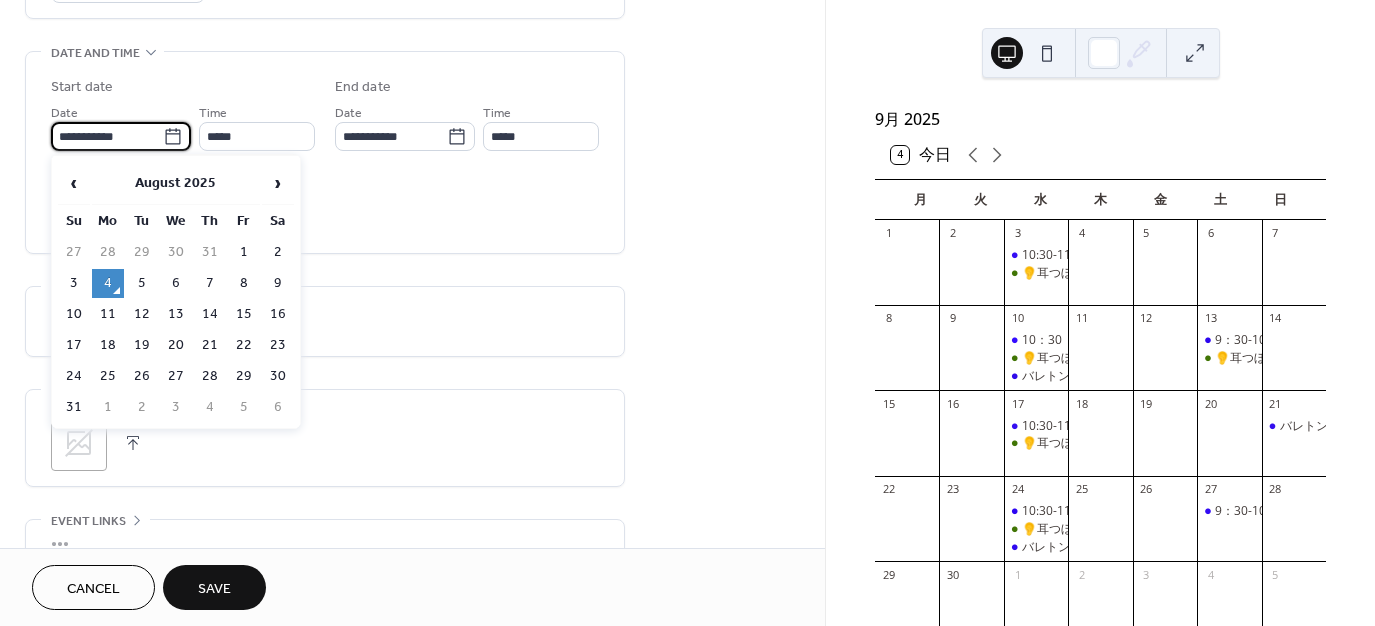 click on "**********" at bounding box center [107, 136] 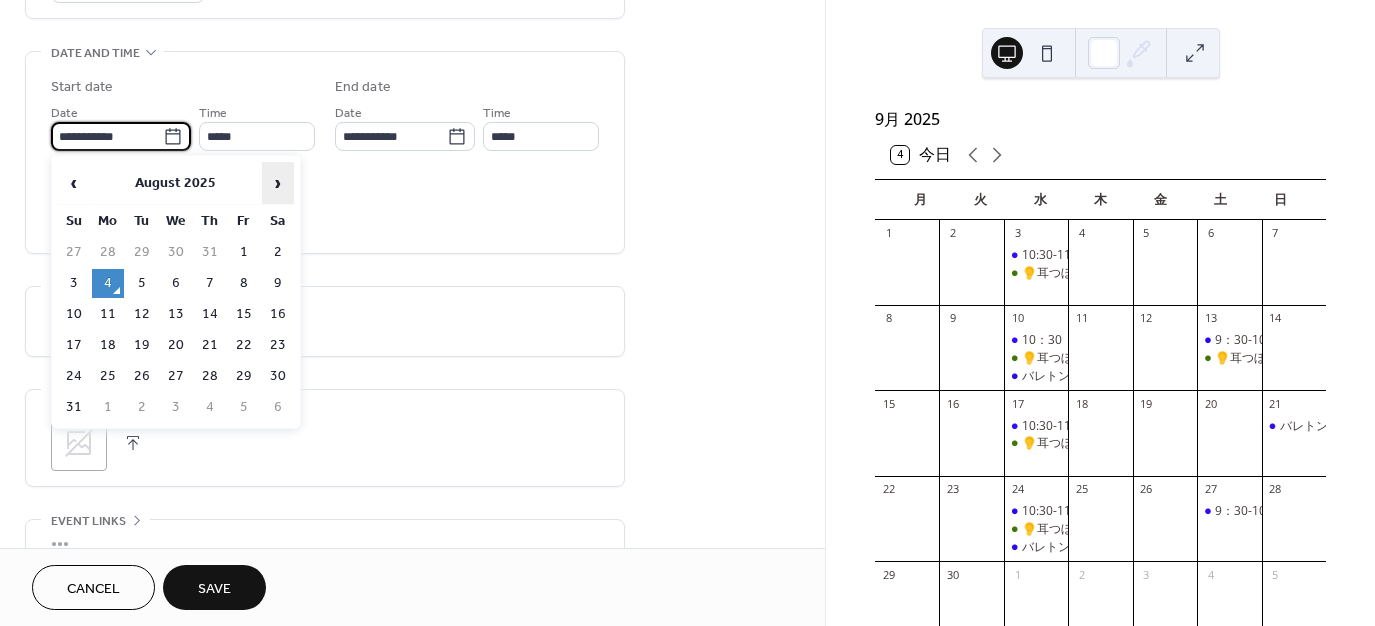 click on "›" at bounding box center (278, 183) 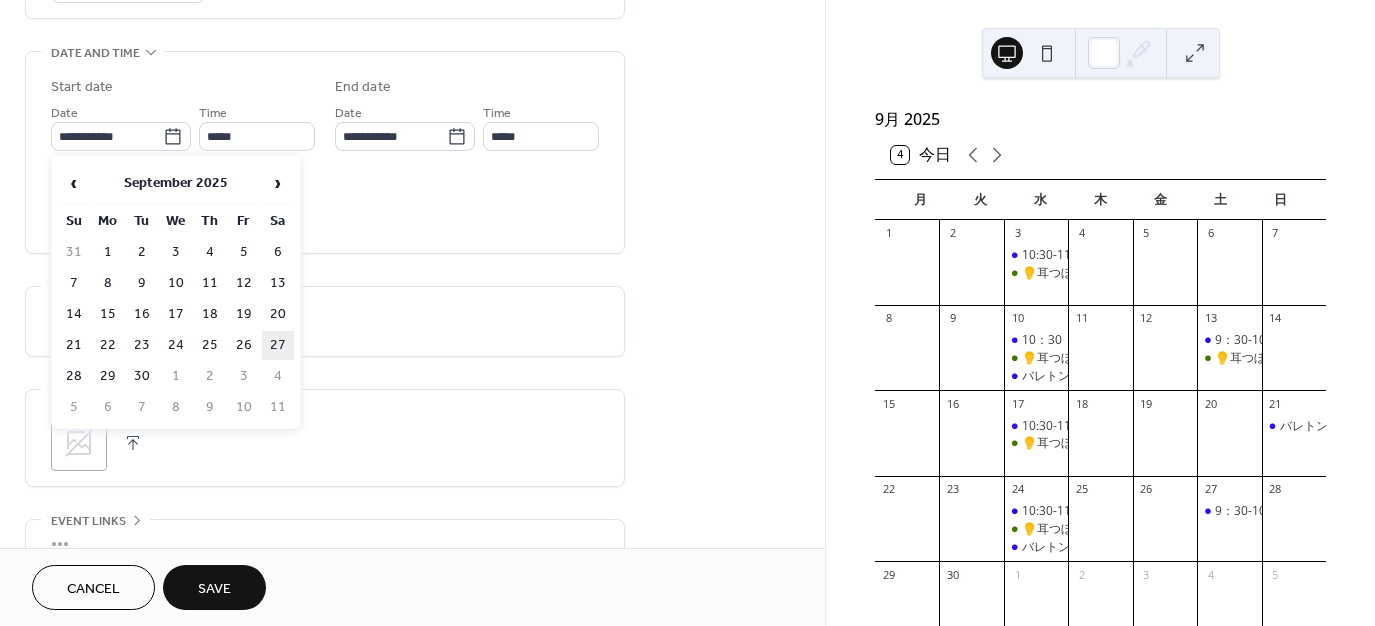 click on "27" at bounding box center (278, 345) 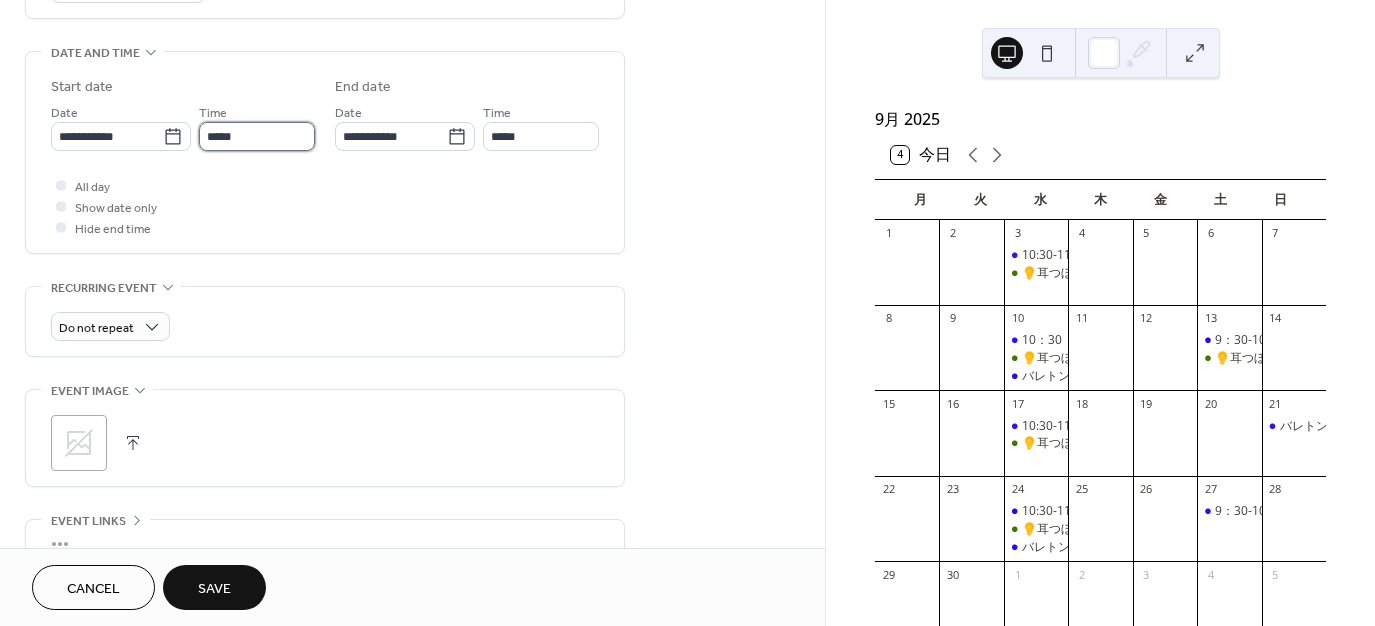 click on "*****" at bounding box center (257, 136) 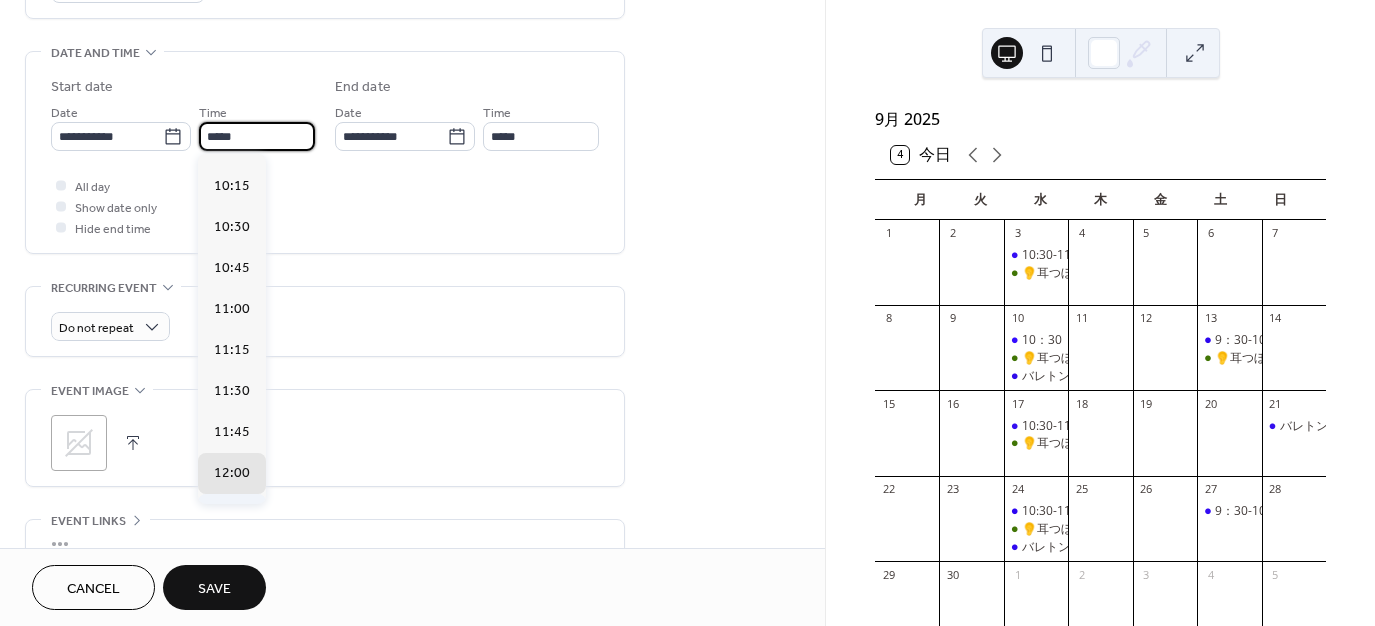 scroll, scrollTop: 1668, scrollLeft: 0, axis: vertical 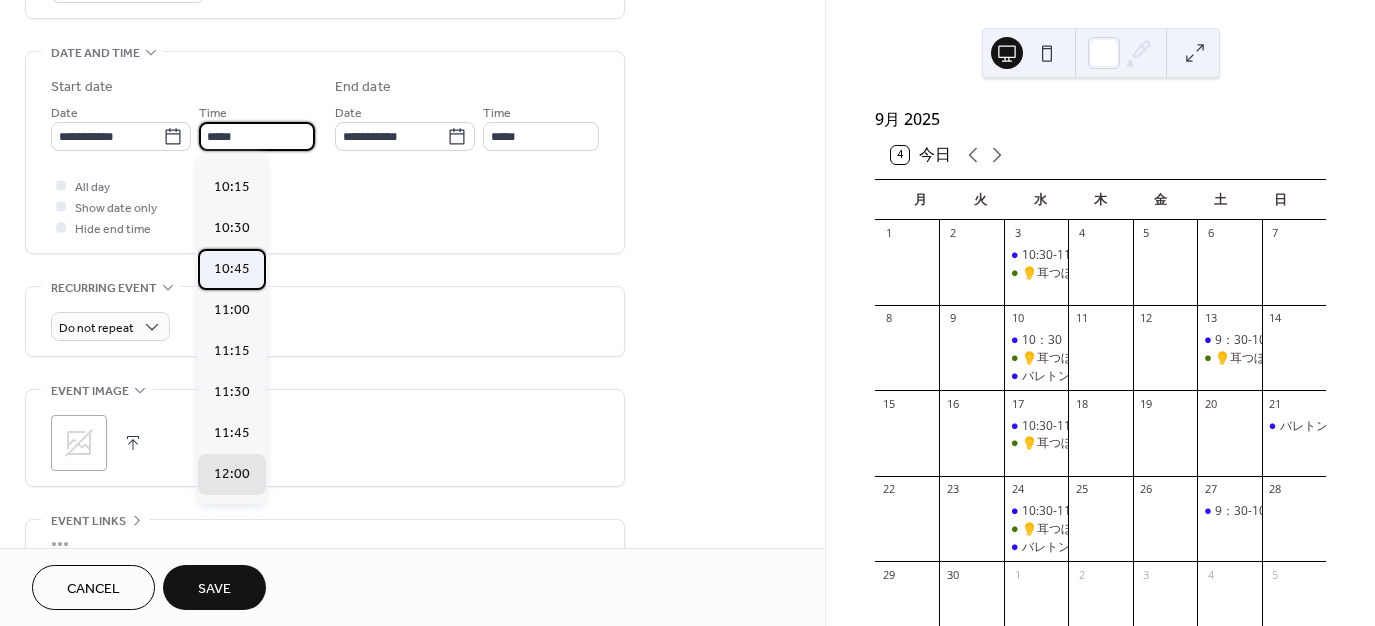 click on "10:45" at bounding box center (232, 269) 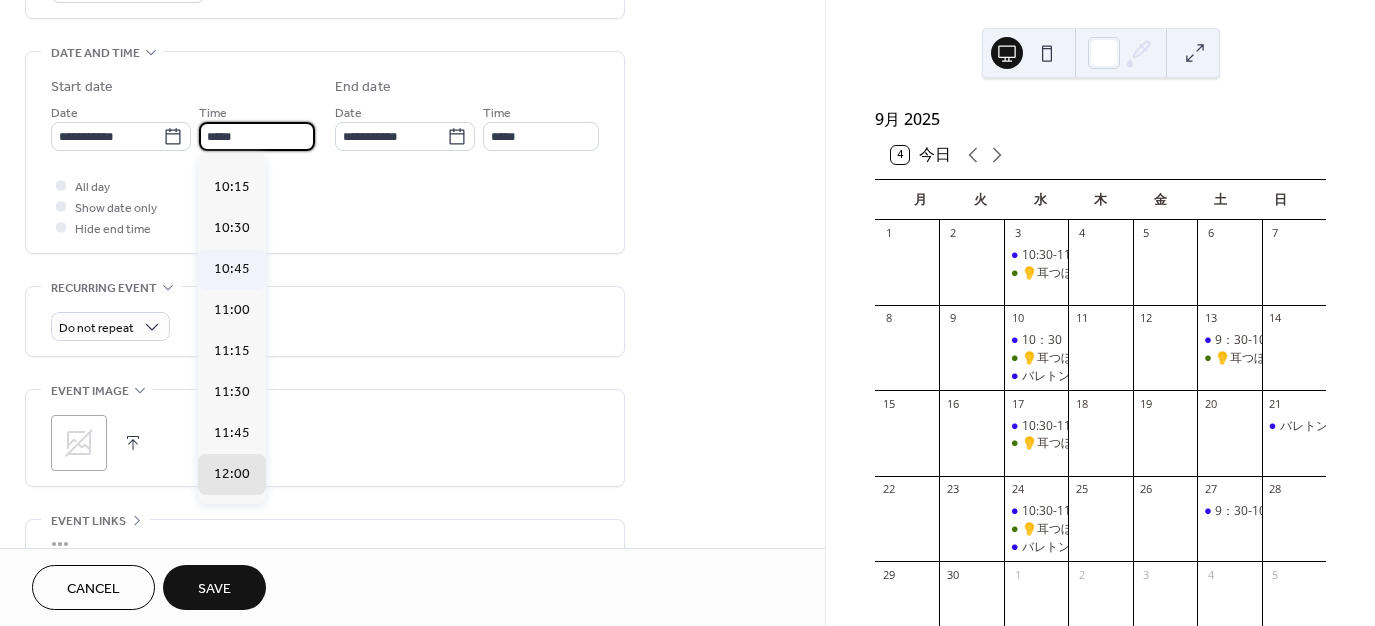 type on "*****" 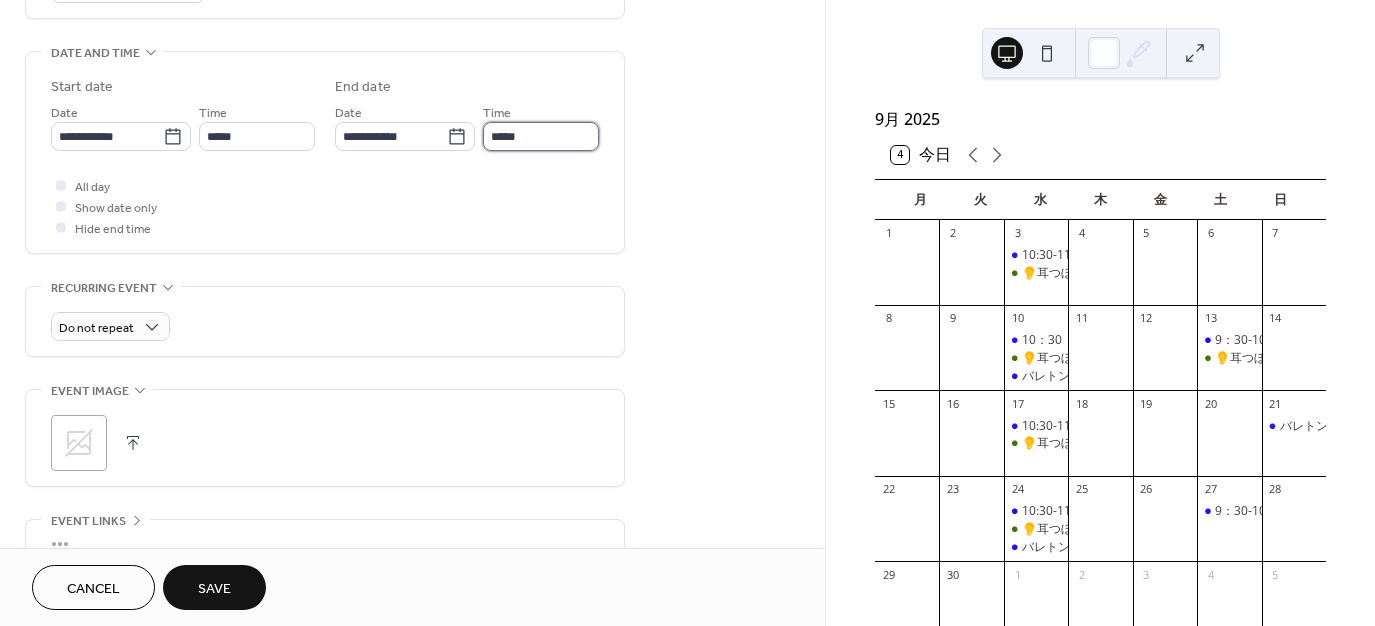 click on "*****" at bounding box center (541, 136) 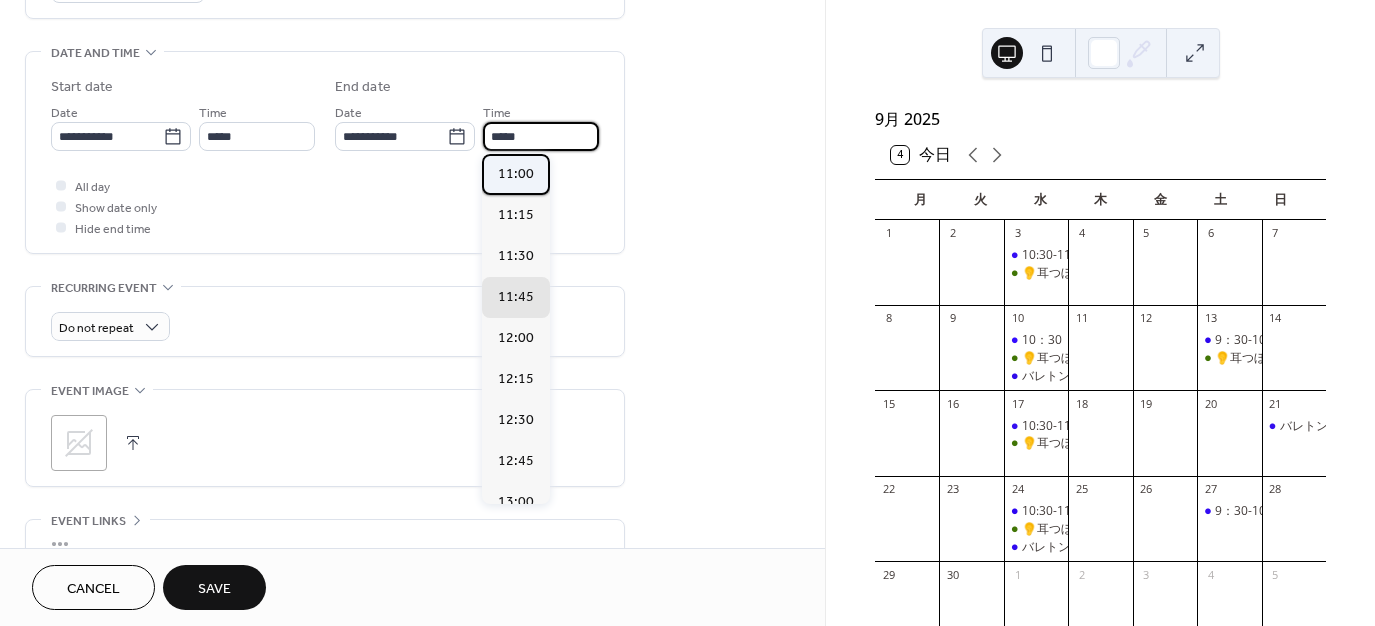 click on "11:00" at bounding box center [516, 174] 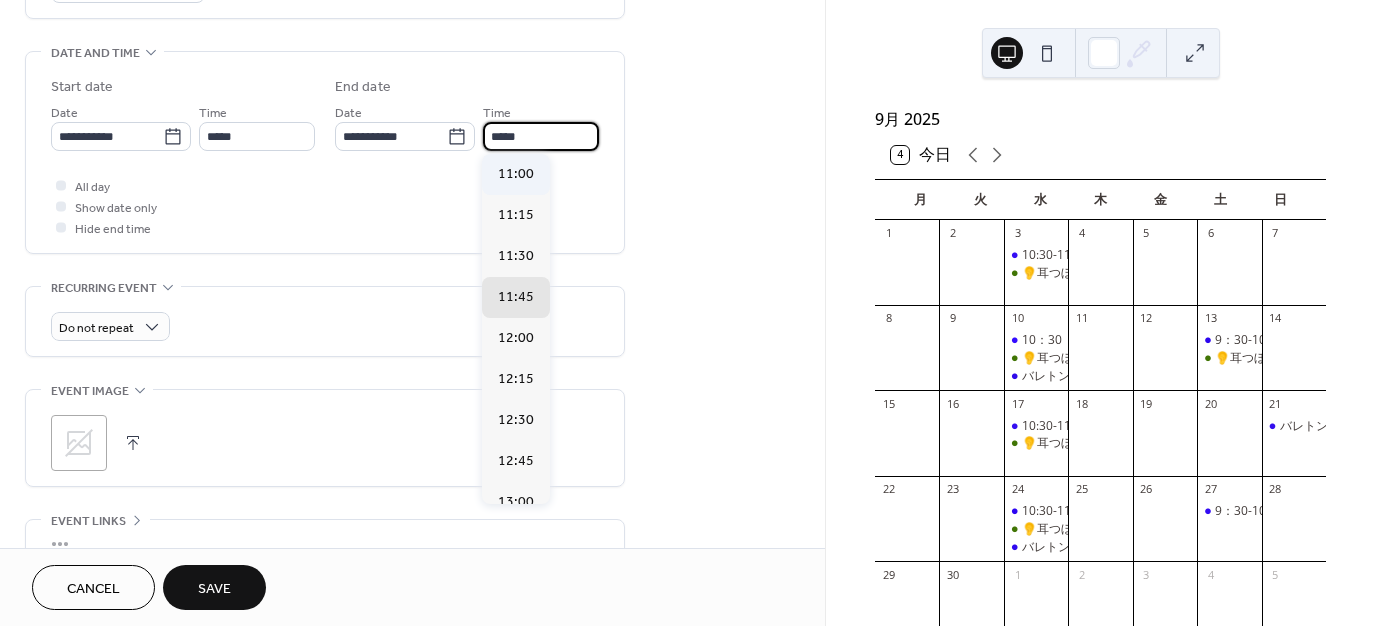 type on "*****" 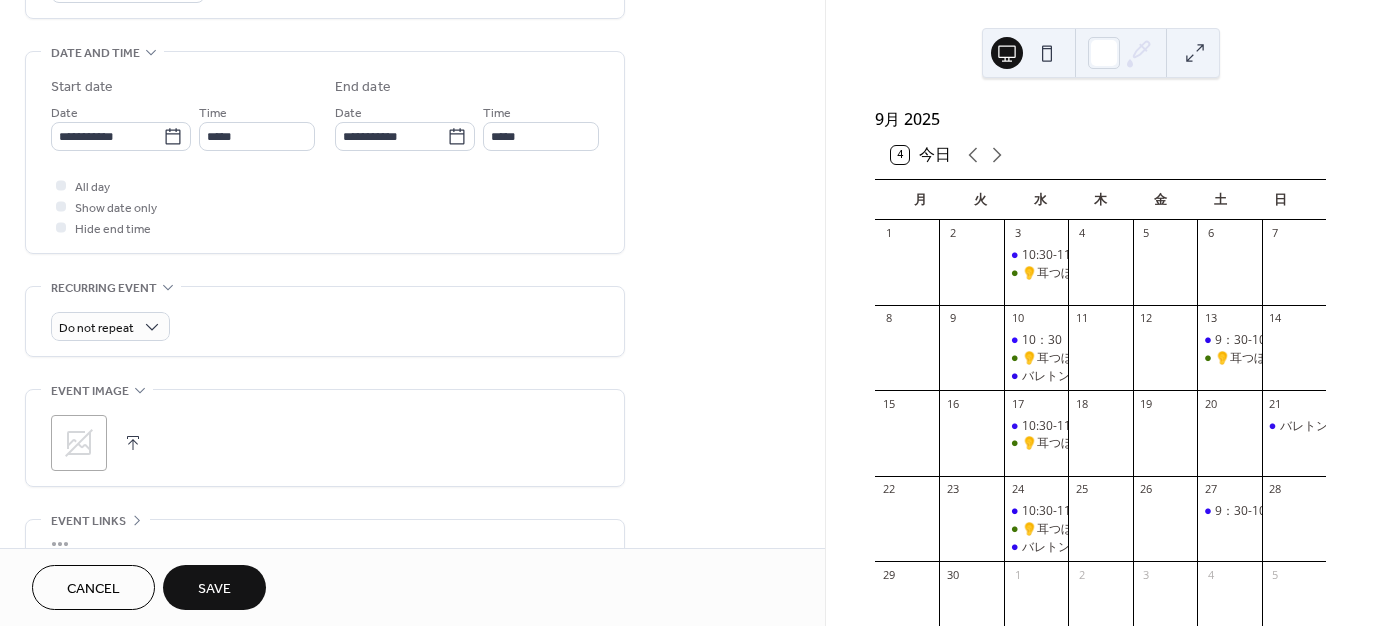 click on "Save" at bounding box center [214, 587] 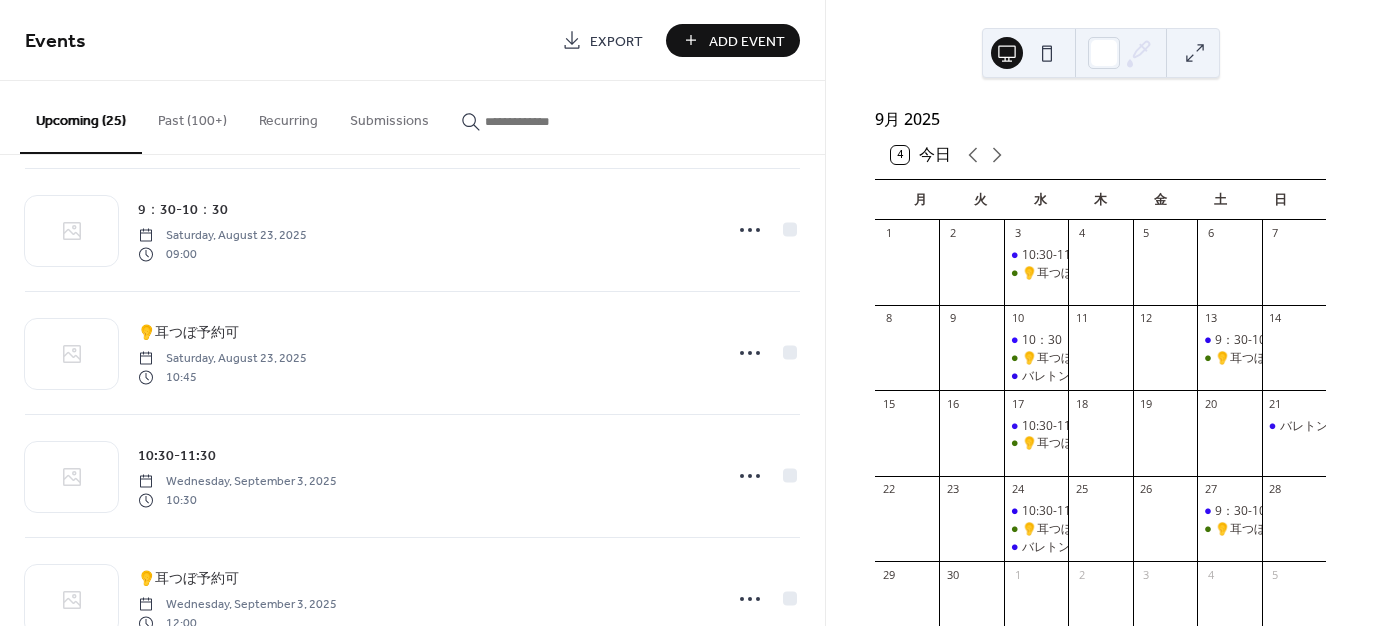 scroll, scrollTop: 1500, scrollLeft: 0, axis: vertical 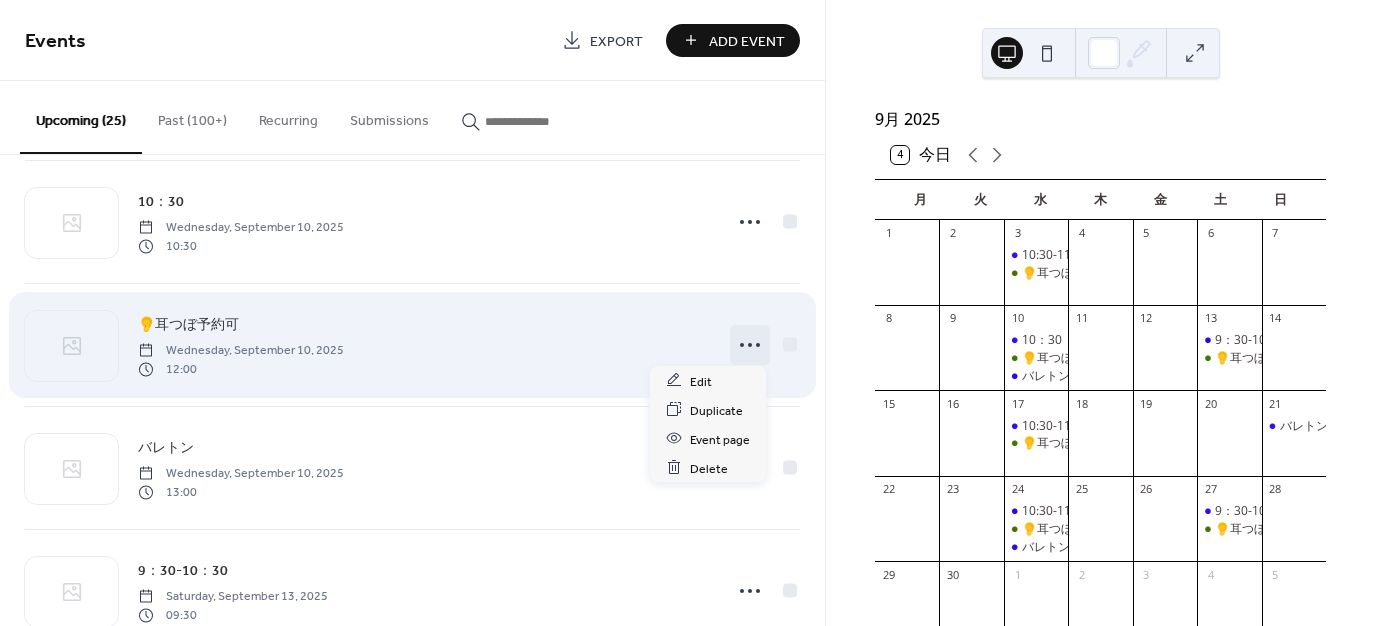 click 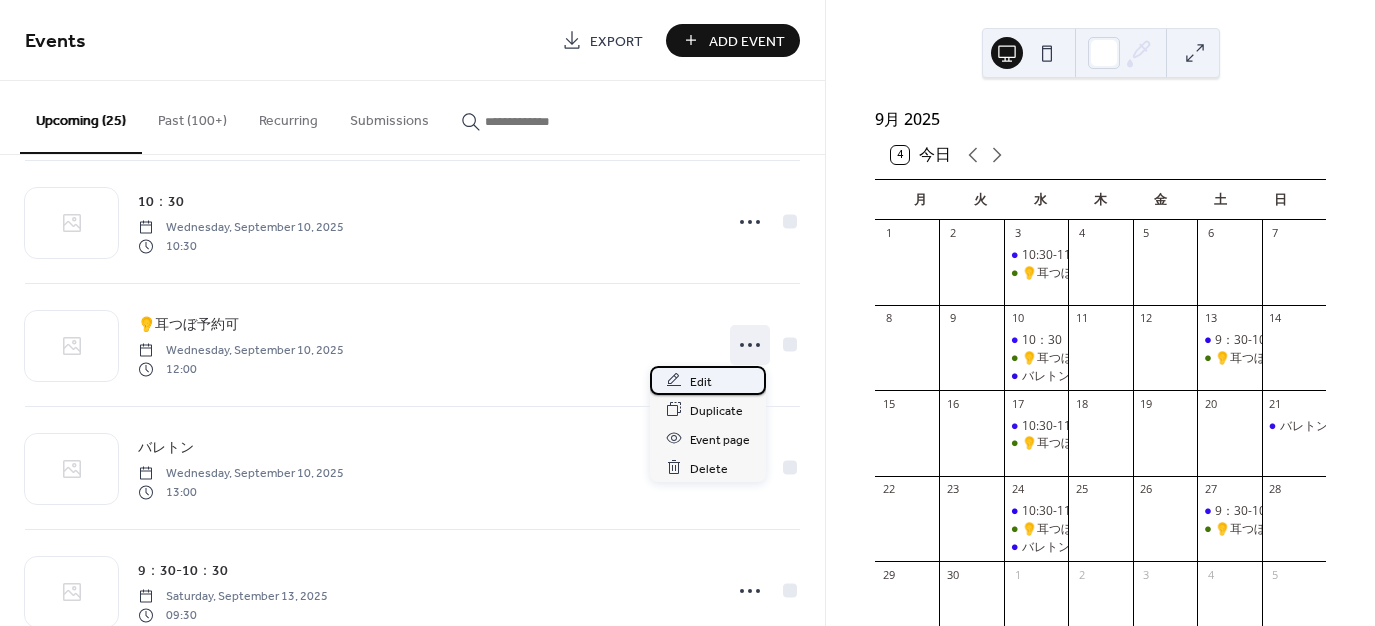 click on "Edit" at bounding box center [708, 380] 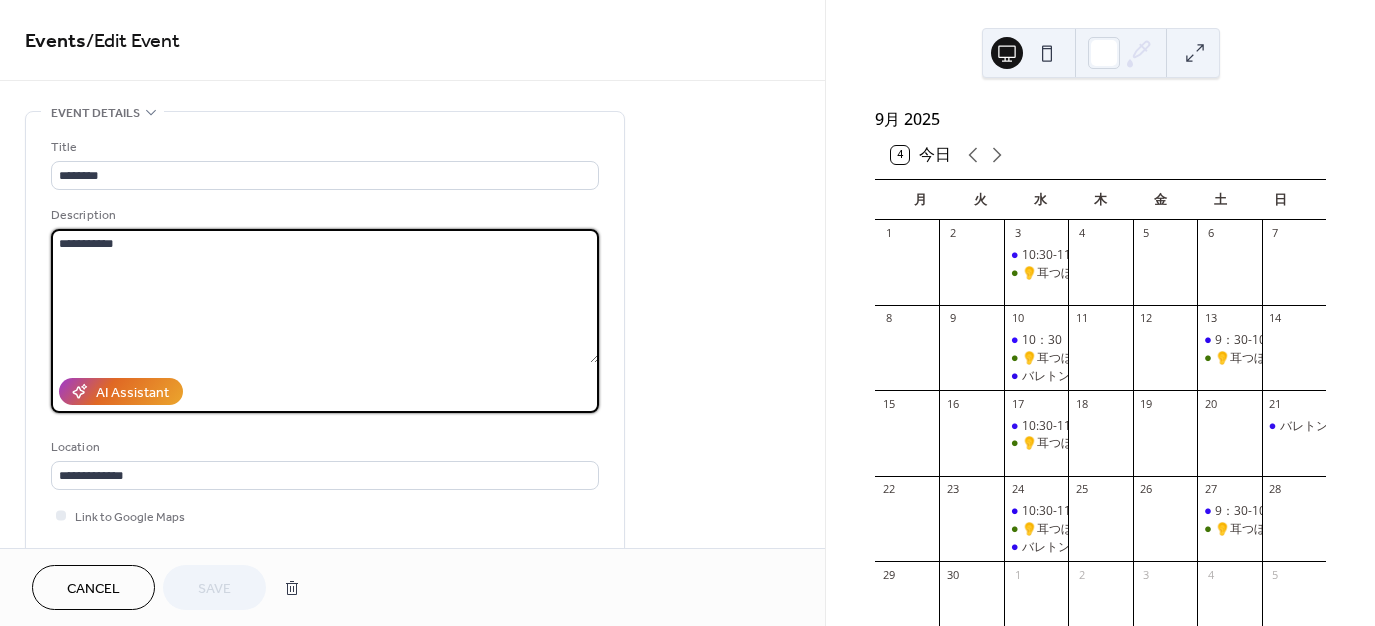 click on "**********" at bounding box center (325, 296) 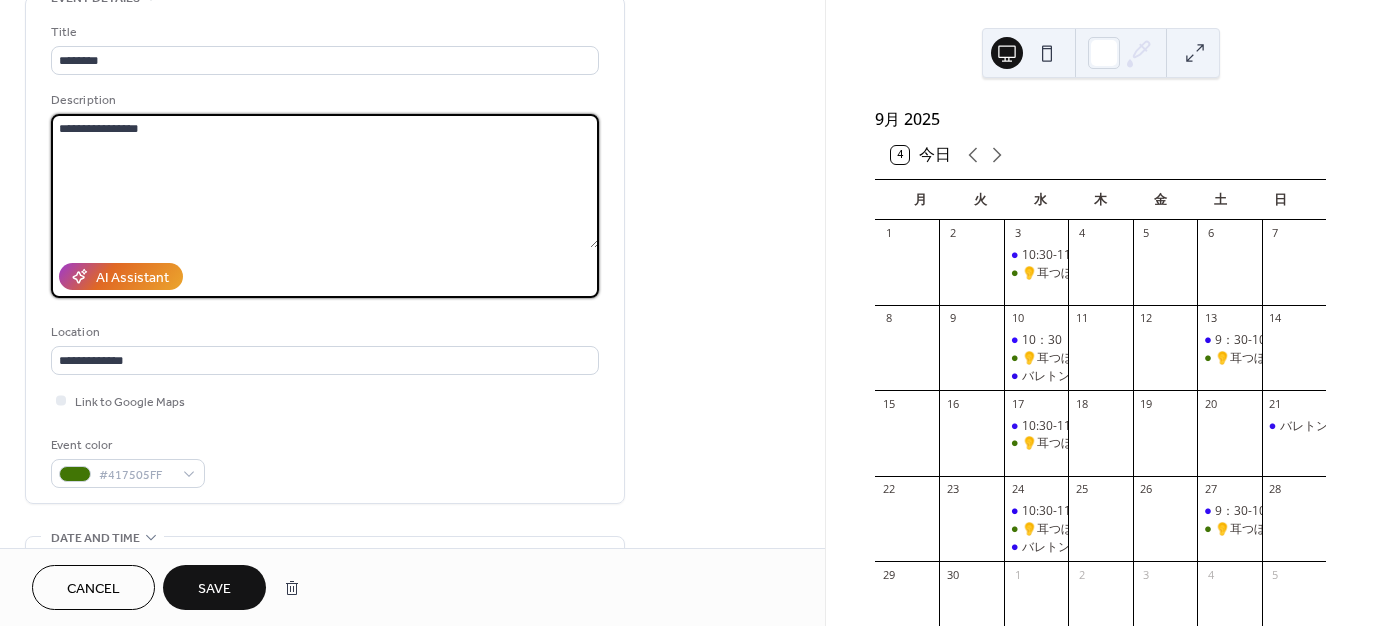 scroll, scrollTop: 200, scrollLeft: 0, axis: vertical 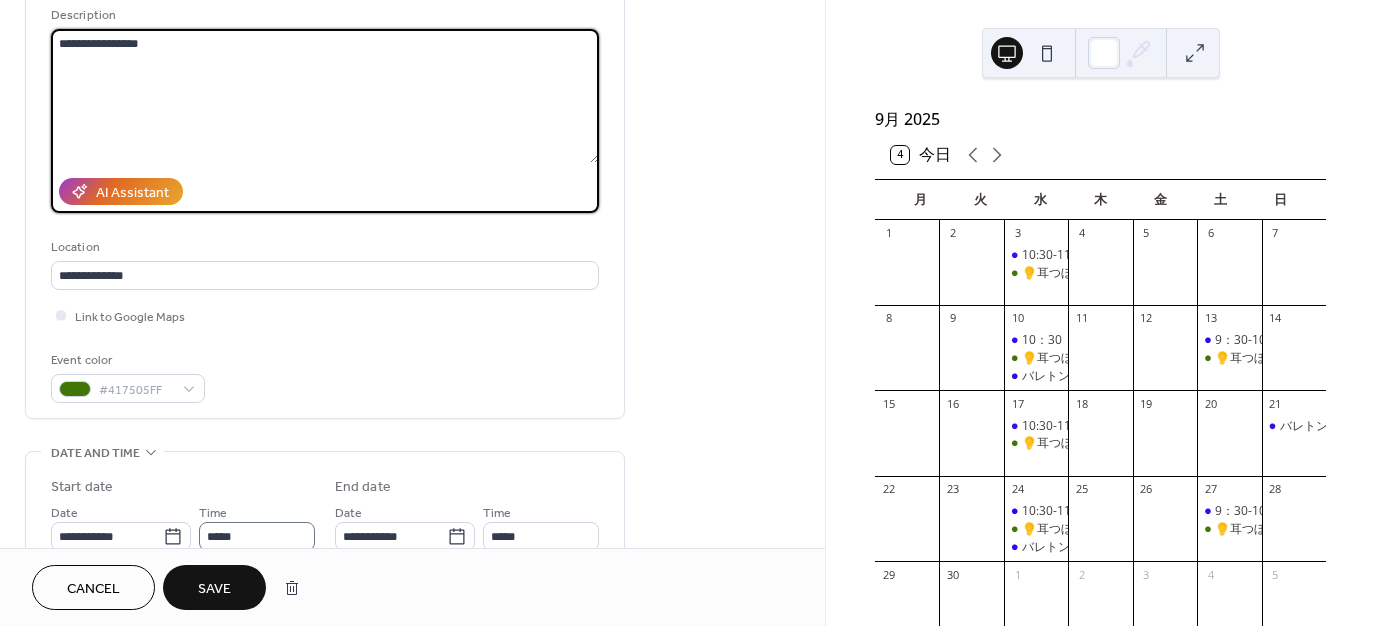 type on "**********" 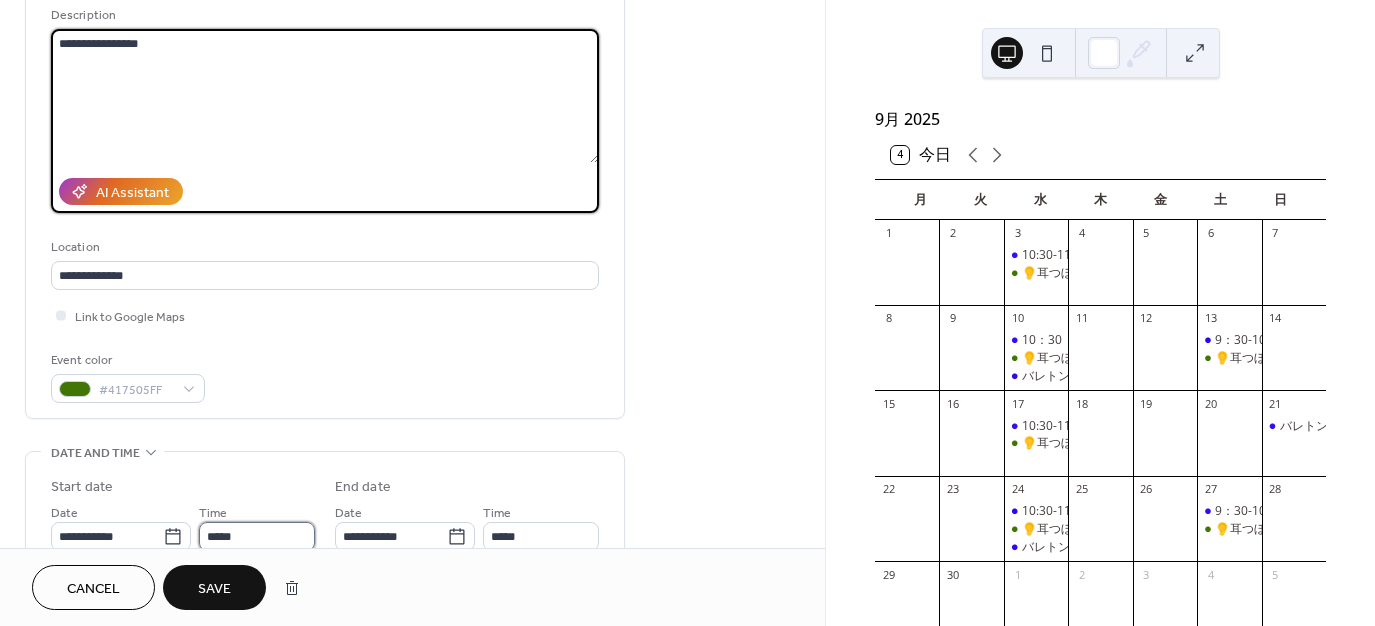 click on "*****" at bounding box center (257, 536) 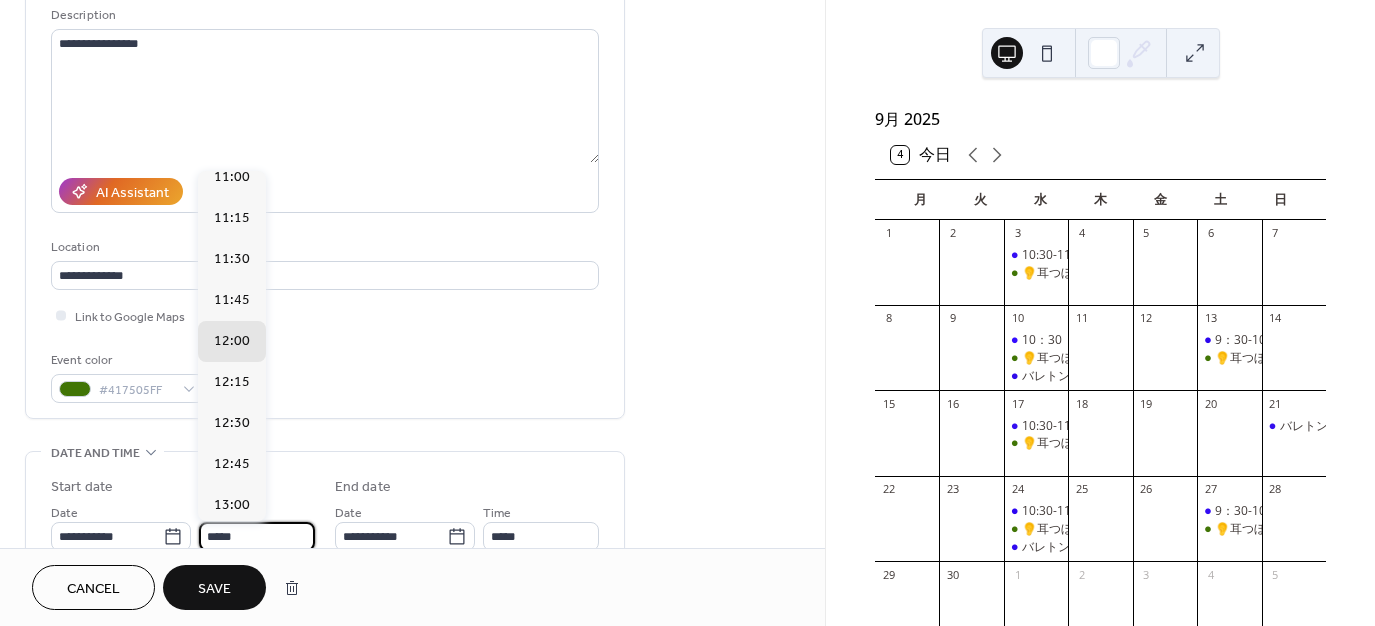 scroll, scrollTop: 1768, scrollLeft: 0, axis: vertical 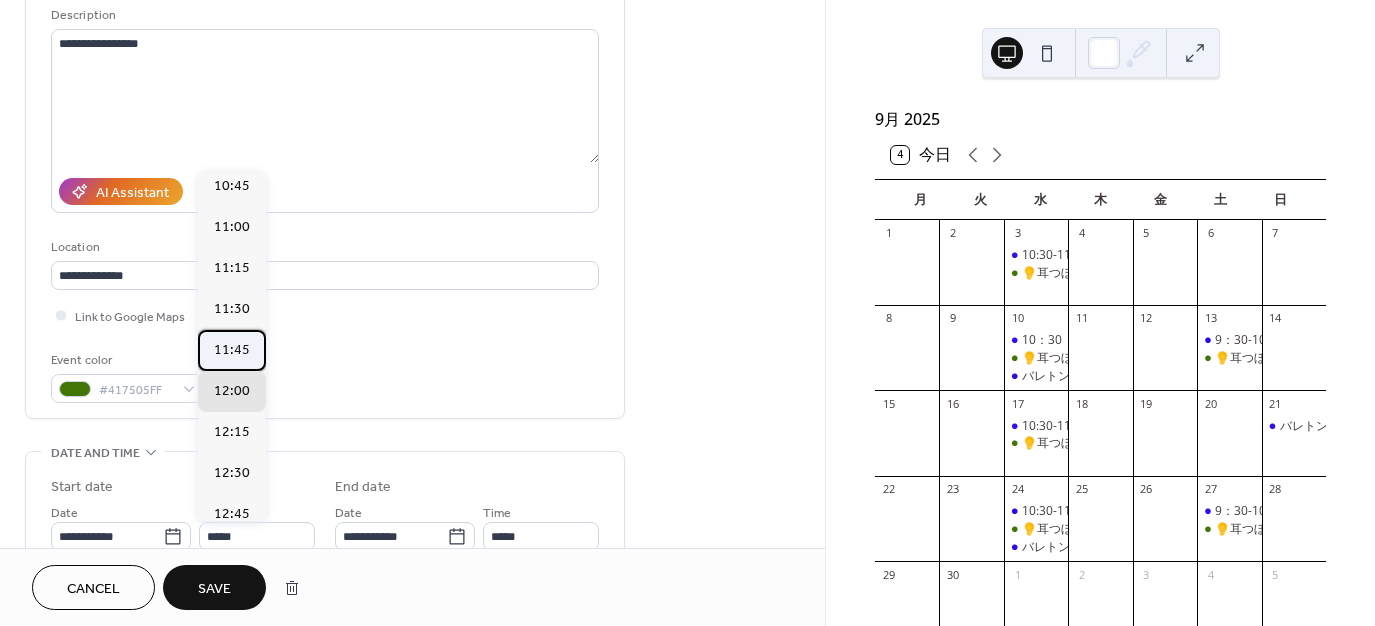 click on "11:45" at bounding box center (232, 350) 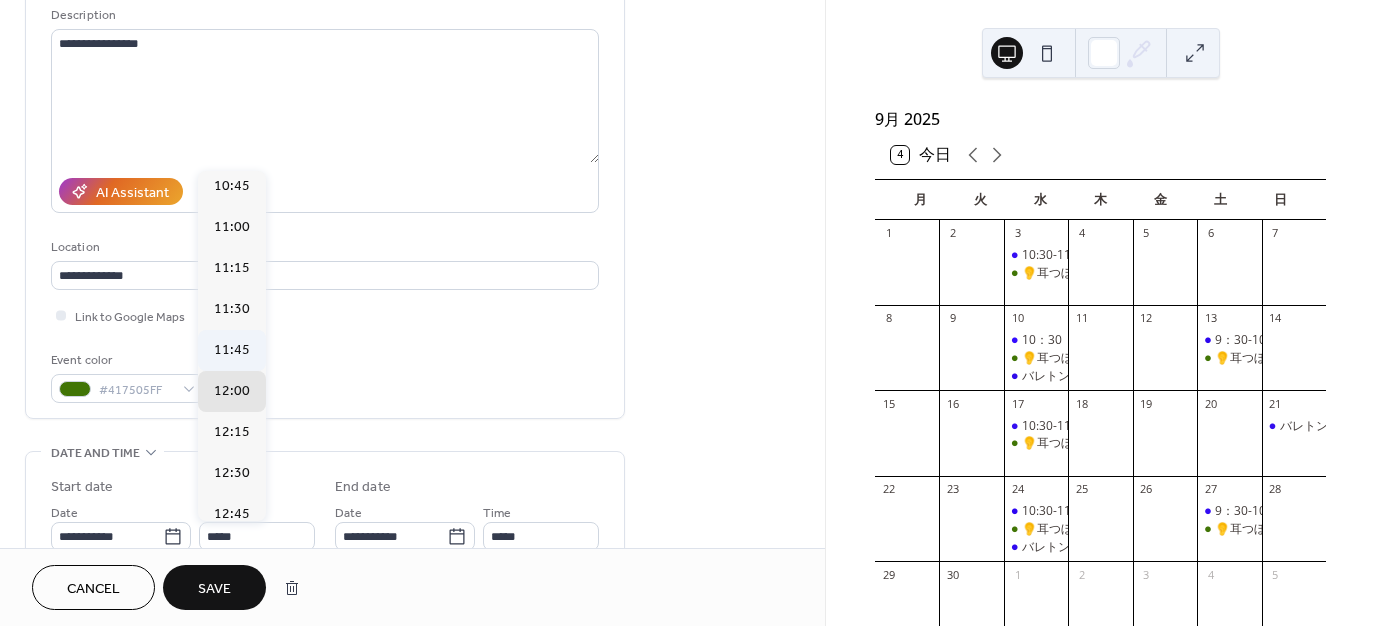 type on "*****" 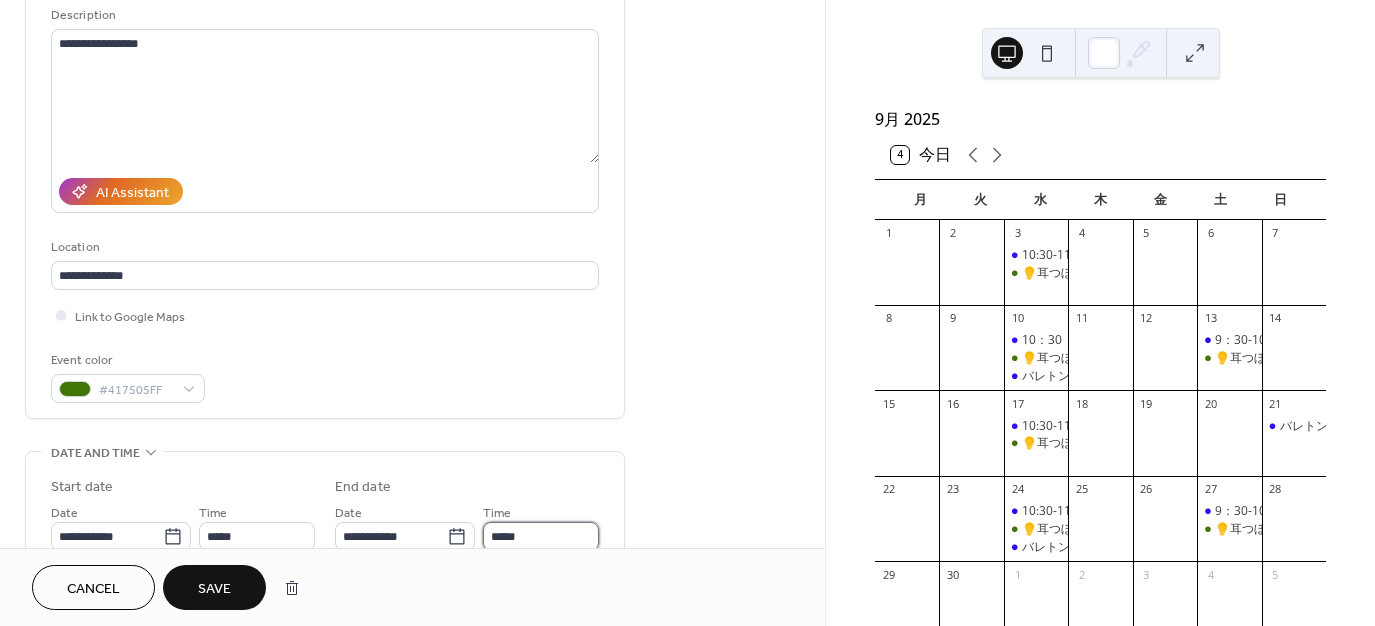 click on "*****" at bounding box center (541, 536) 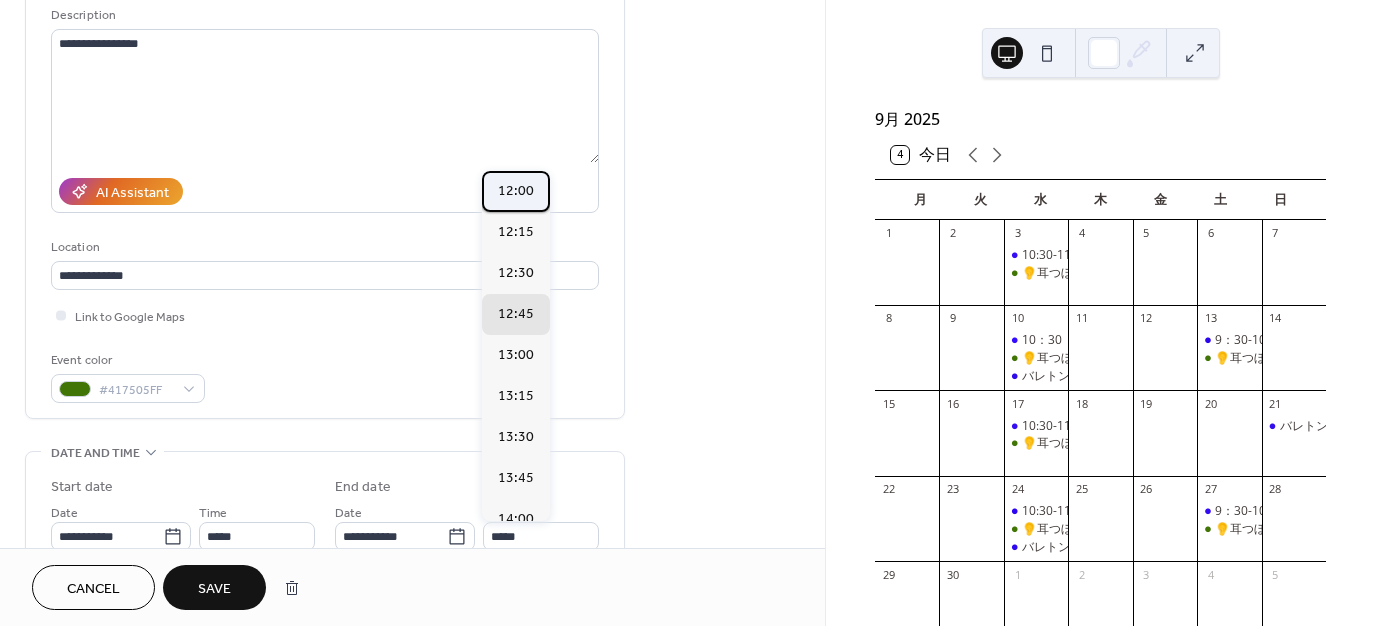 click on "12:00" at bounding box center [516, 191] 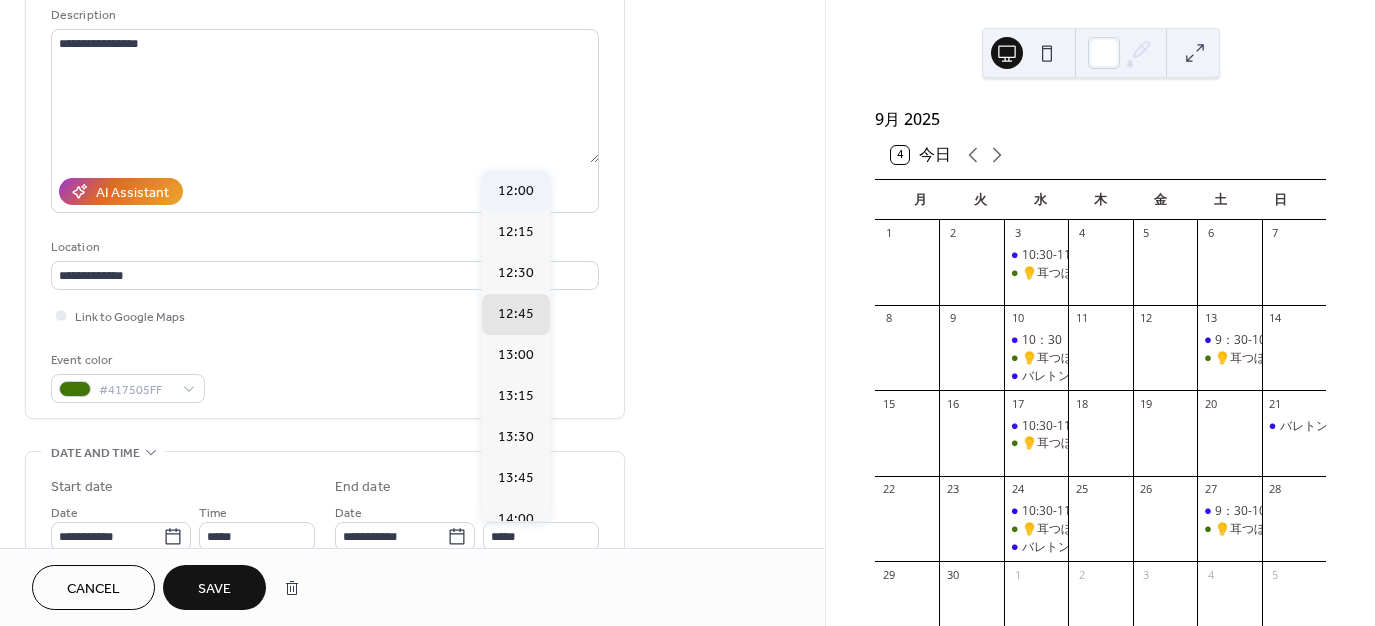 type on "*****" 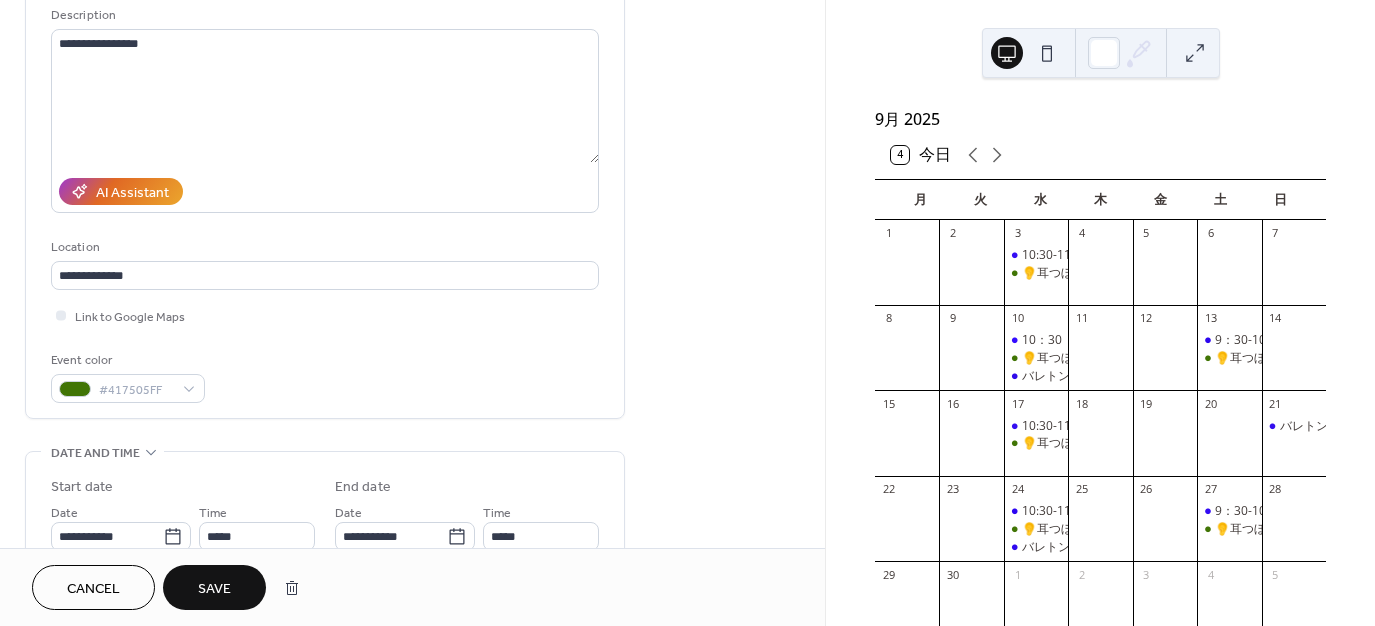 click on "Save" at bounding box center (214, 587) 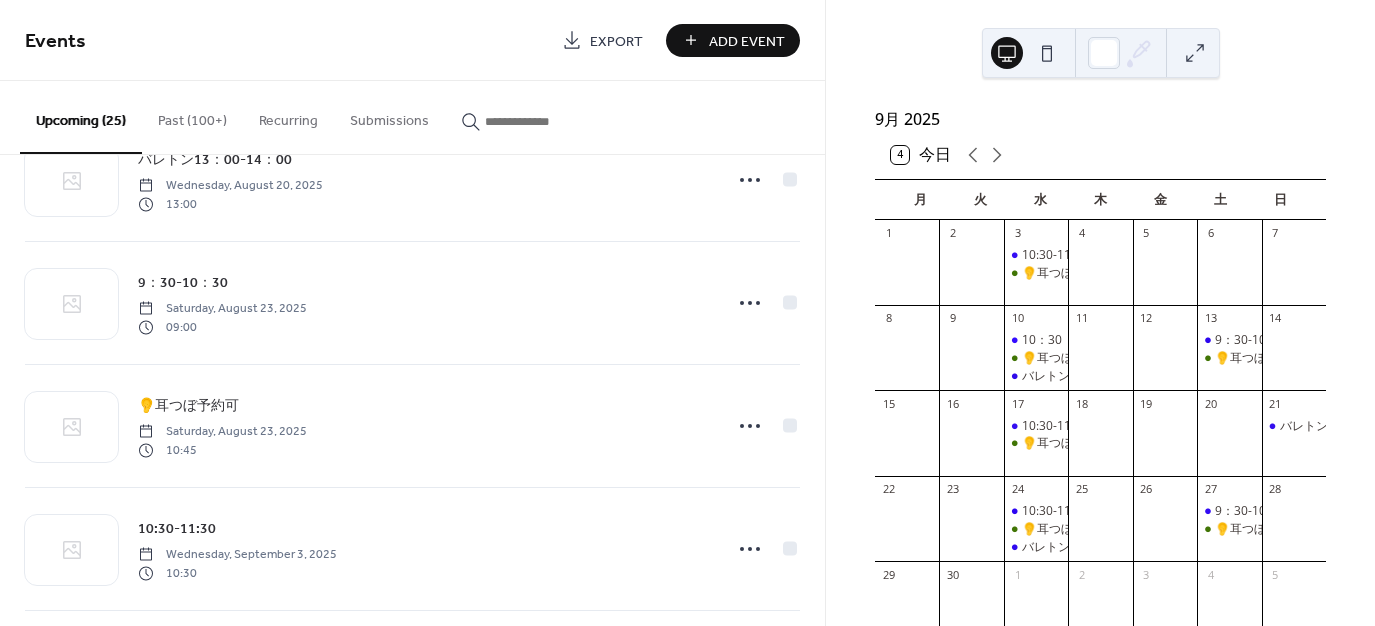 scroll, scrollTop: 1100, scrollLeft: 0, axis: vertical 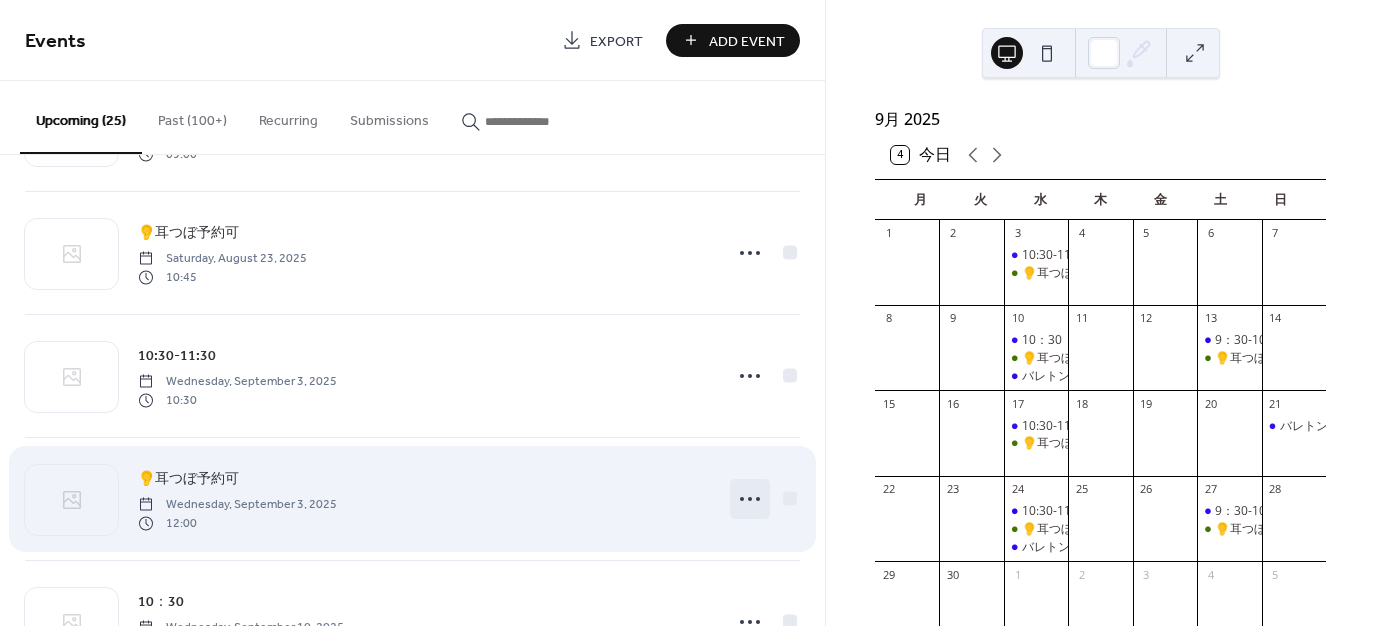 click at bounding box center (750, 499) 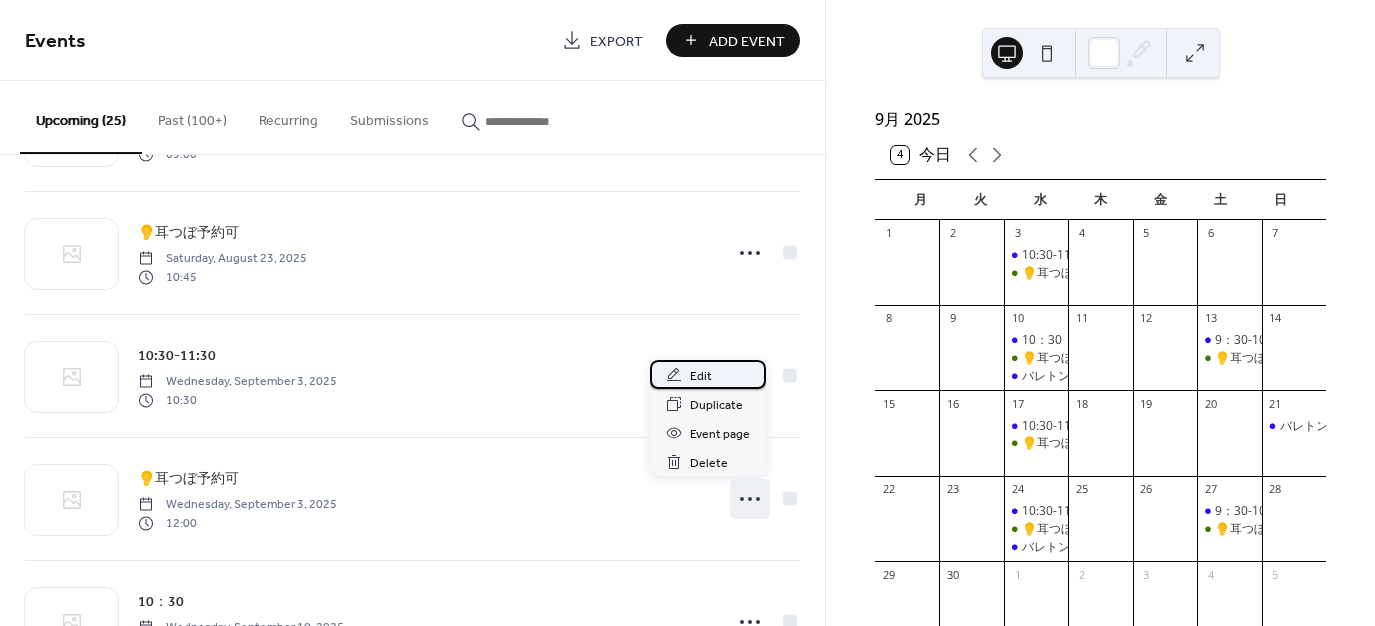 click on "Edit" at bounding box center (701, 376) 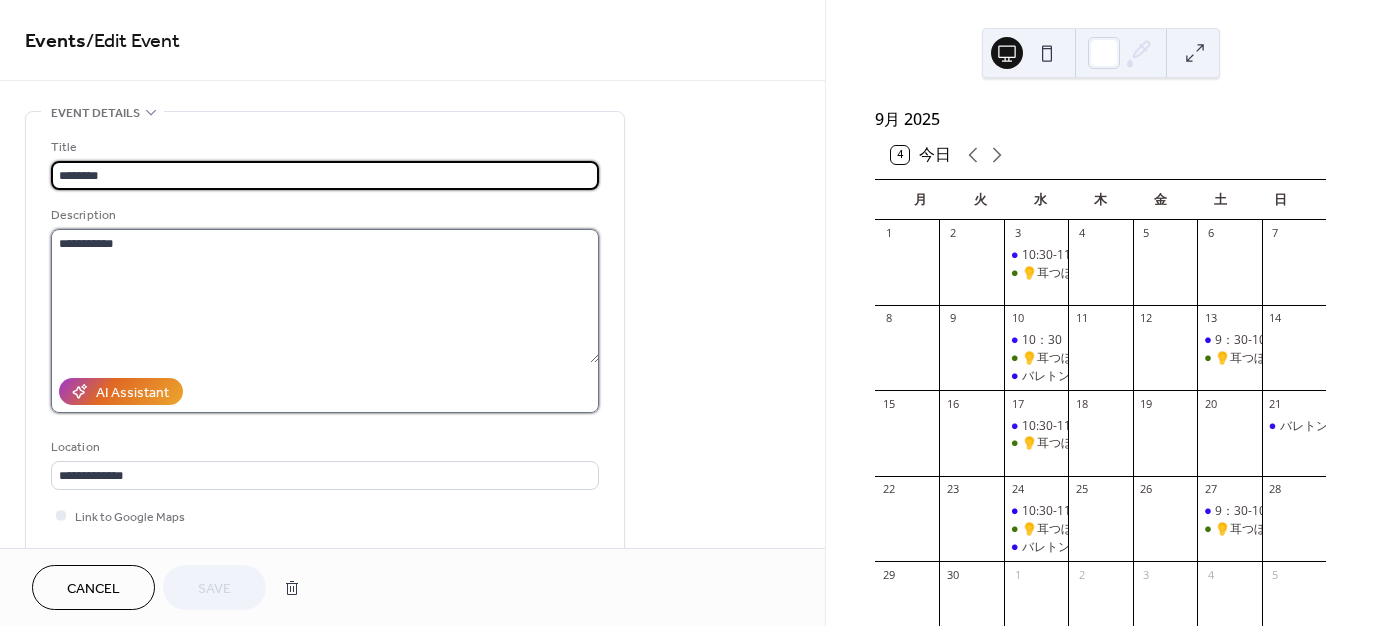 click on "**********" at bounding box center [325, 296] 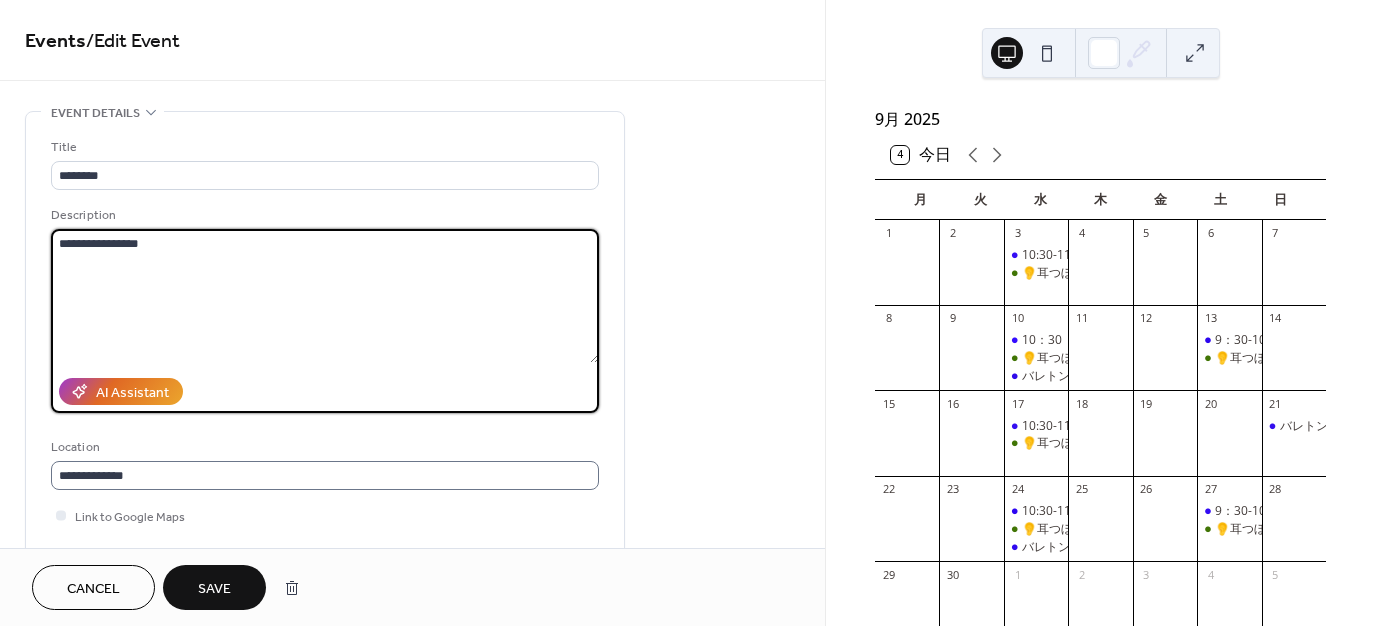 scroll, scrollTop: 1, scrollLeft: 0, axis: vertical 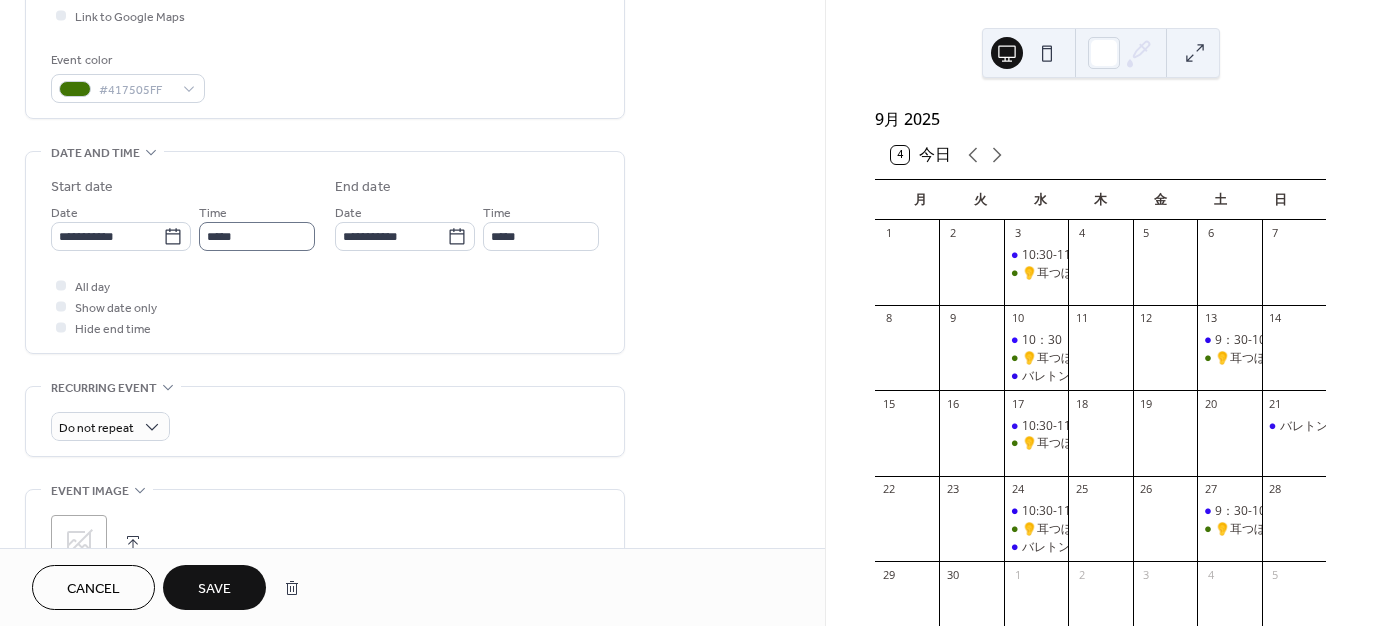 type on "**********" 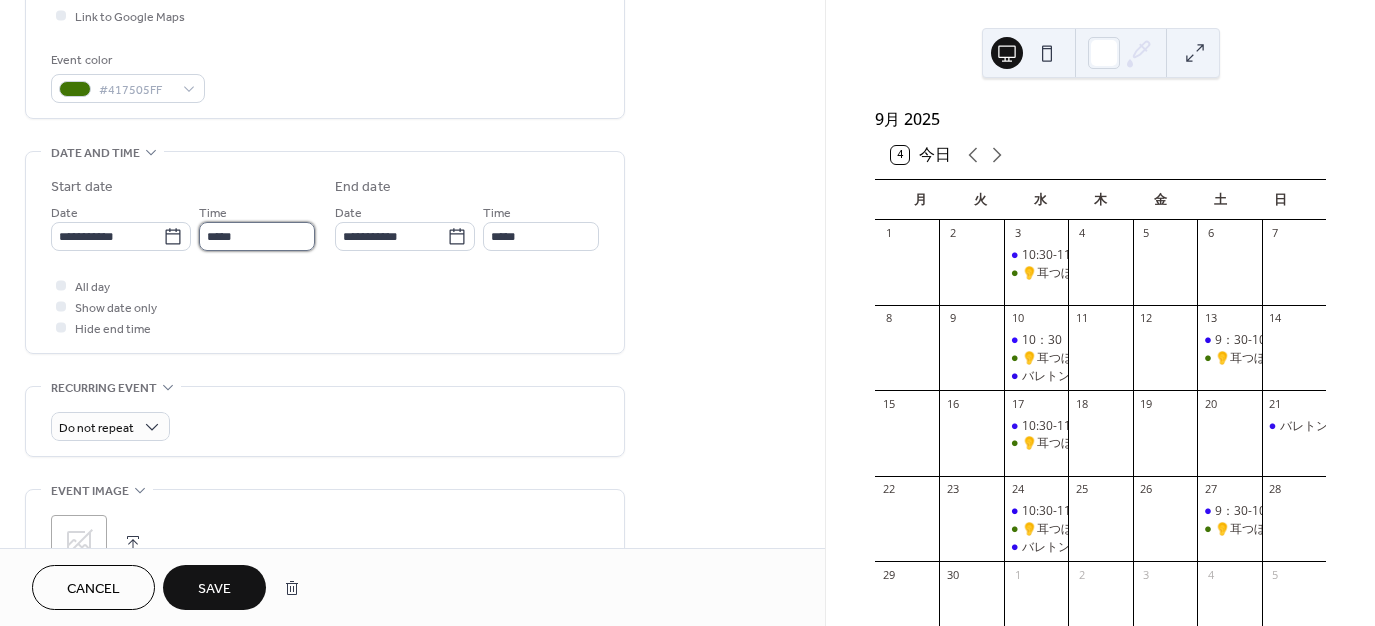 click on "*****" at bounding box center (257, 236) 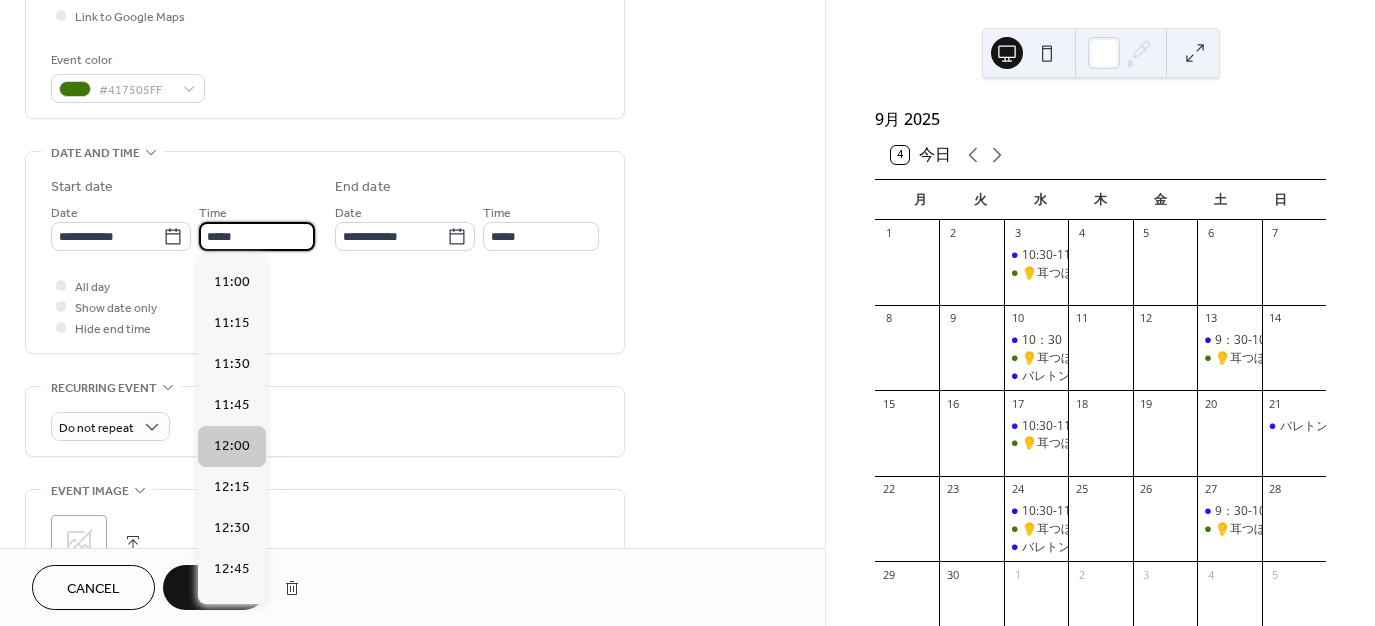 scroll, scrollTop: 1768, scrollLeft: 0, axis: vertical 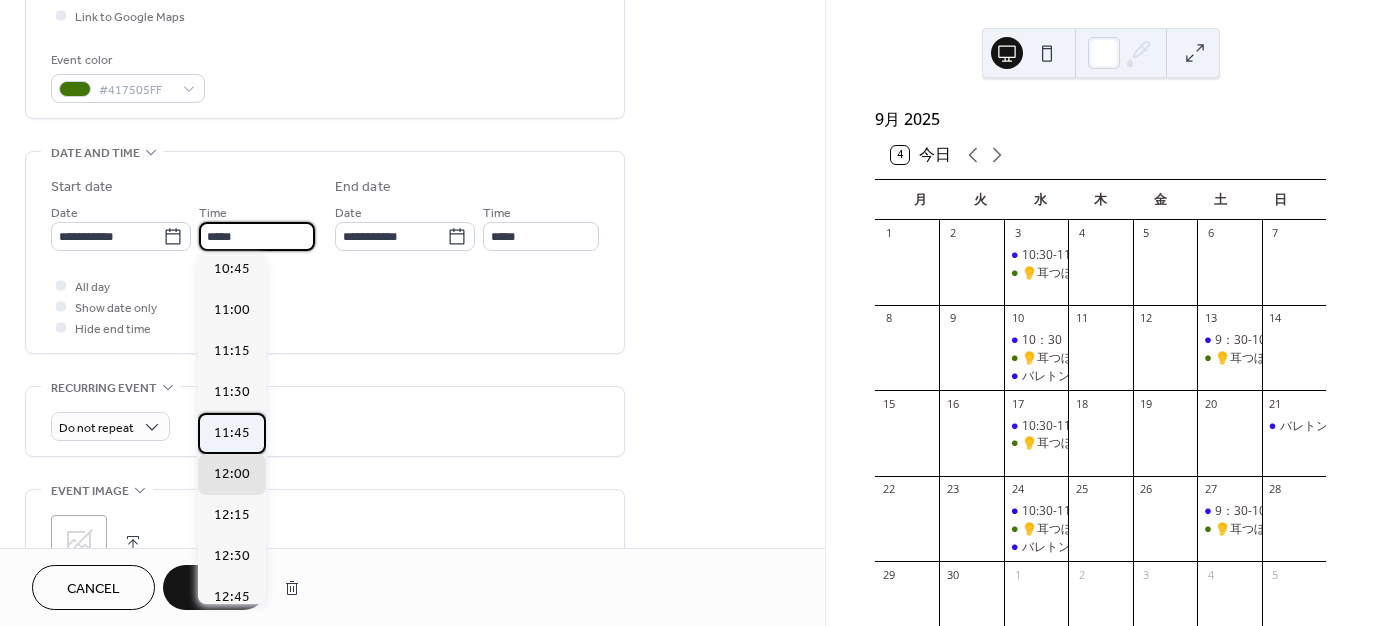 click on "11:45" at bounding box center [232, 433] 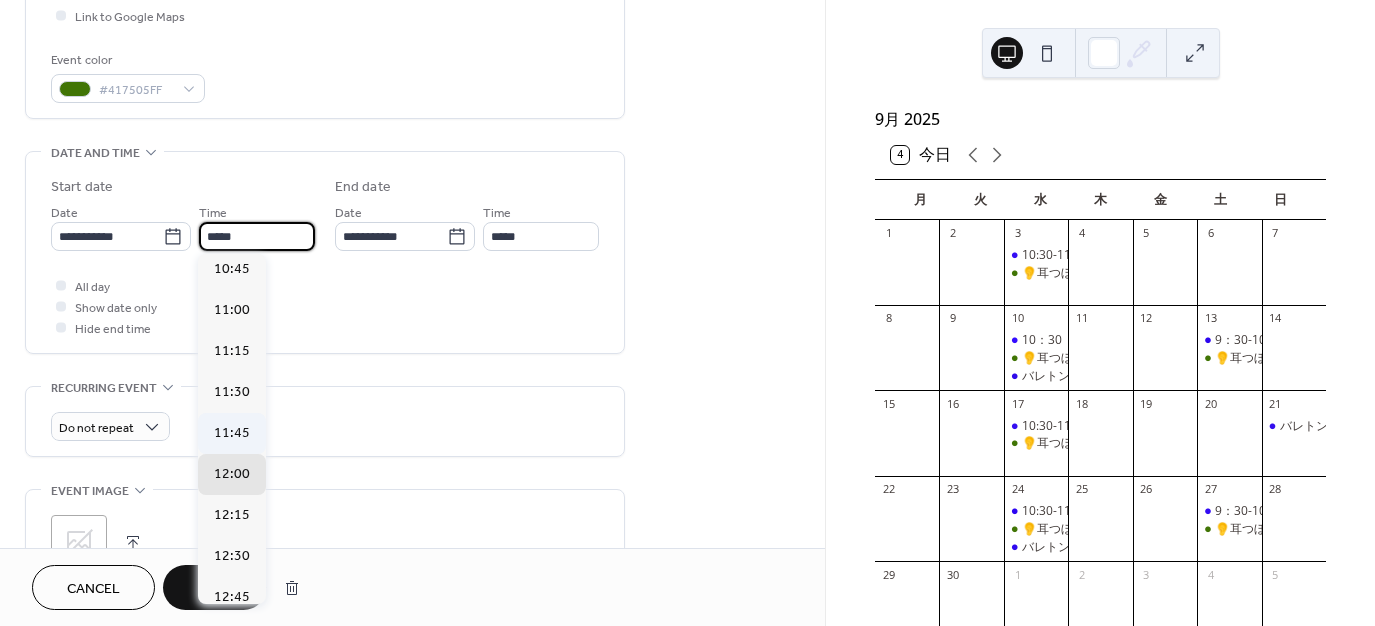 type on "*****" 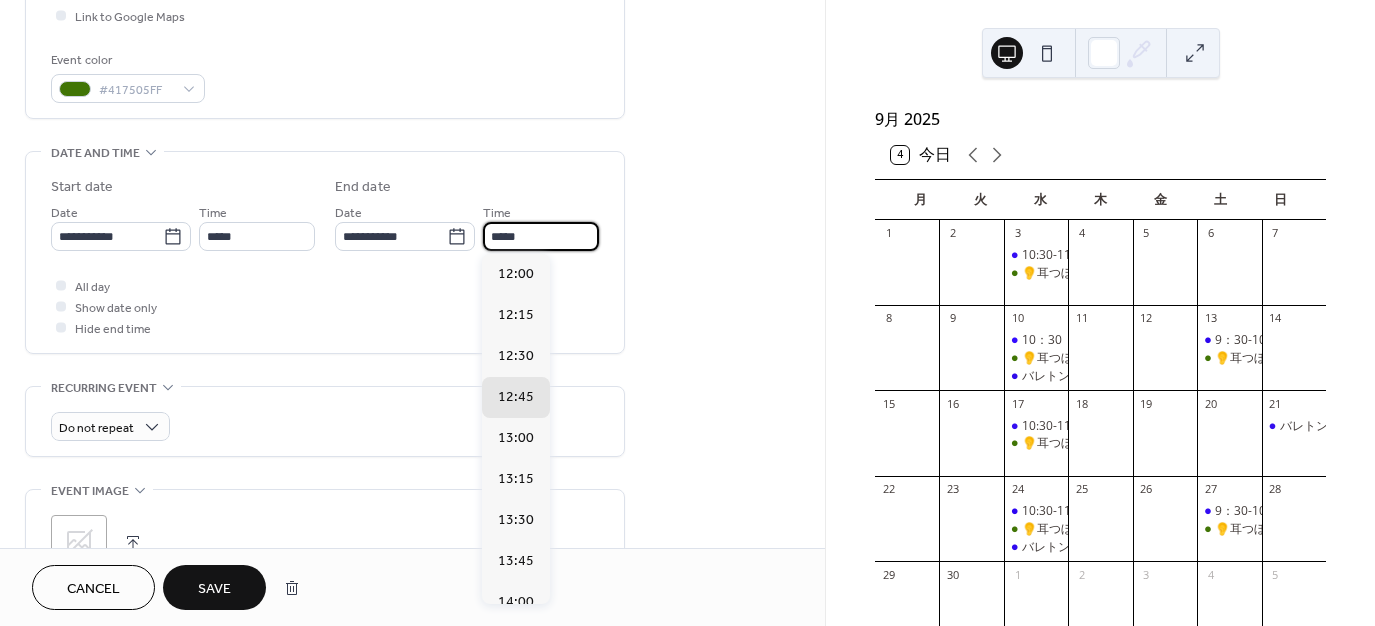 click on "*****" at bounding box center (541, 236) 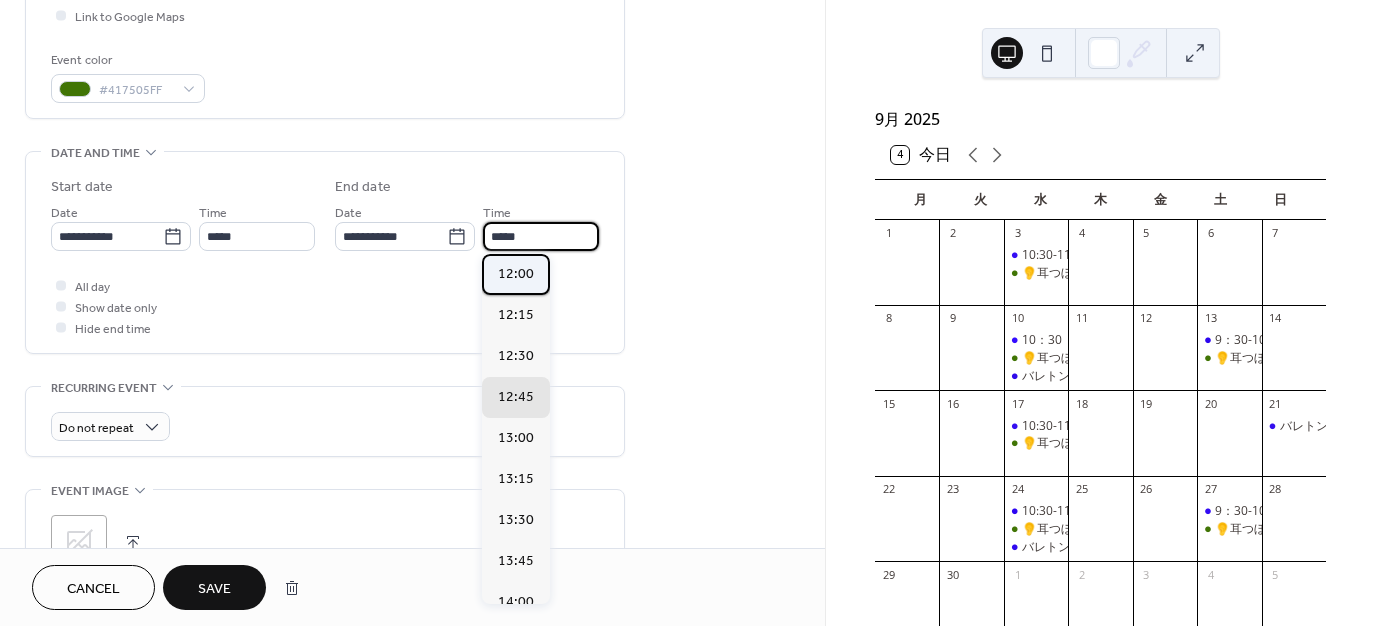 click on "12:00" at bounding box center (516, 274) 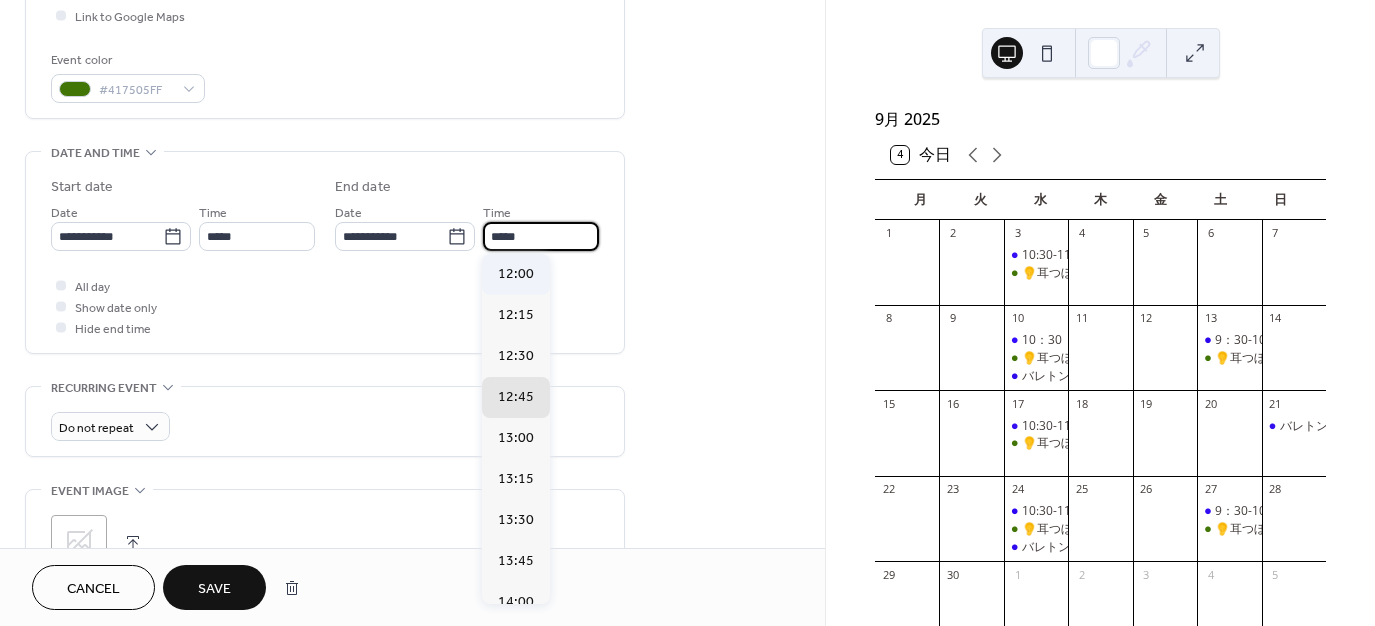 type on "*****" 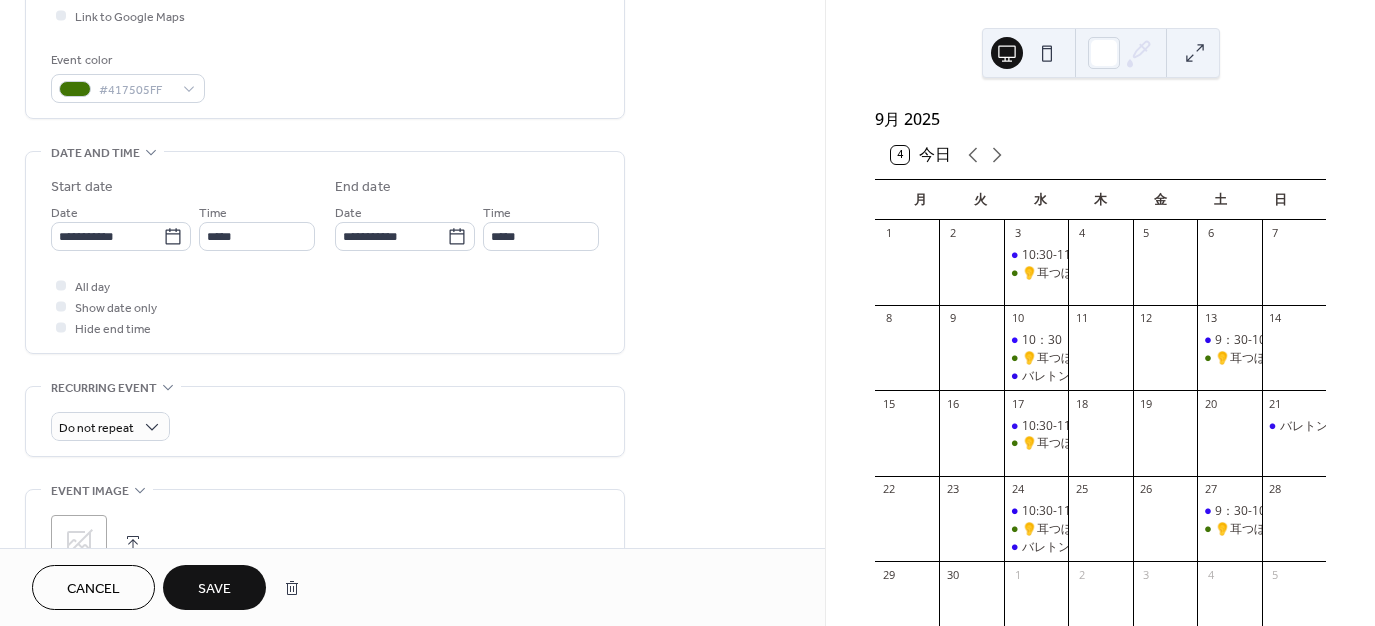click on "Save" at bounding box center (214, 587) 